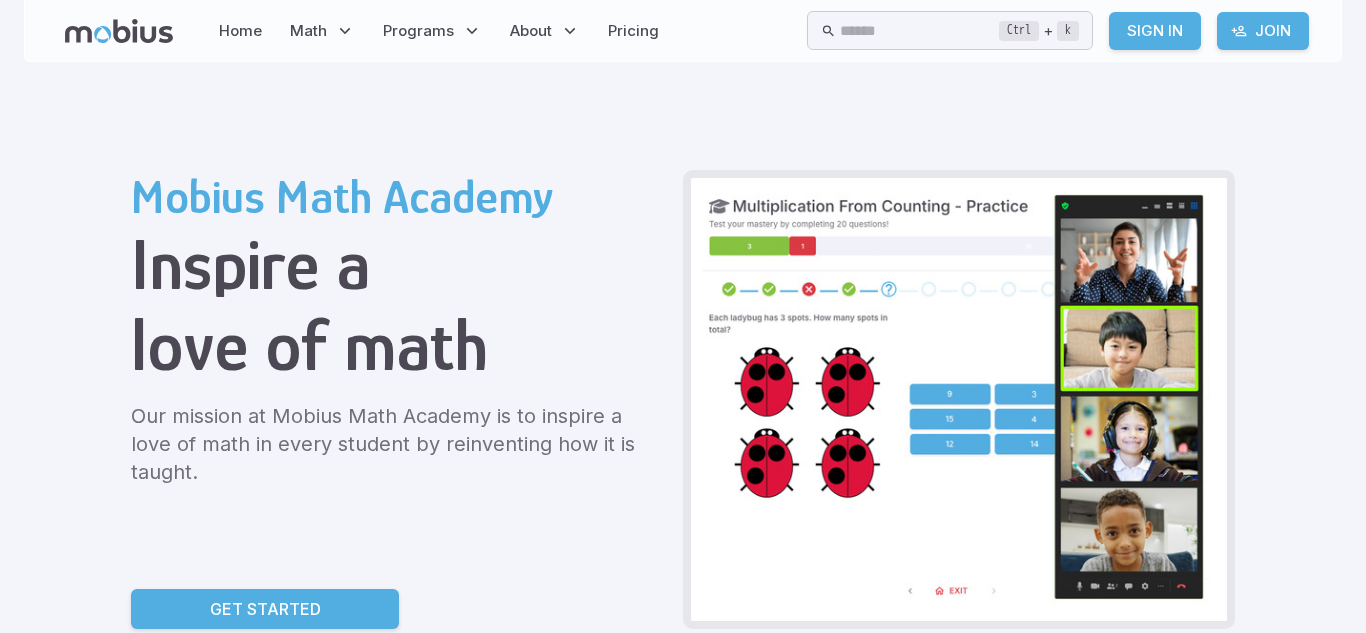 scroll, scrollTop: 0, scrollLeft: 0, axis: both 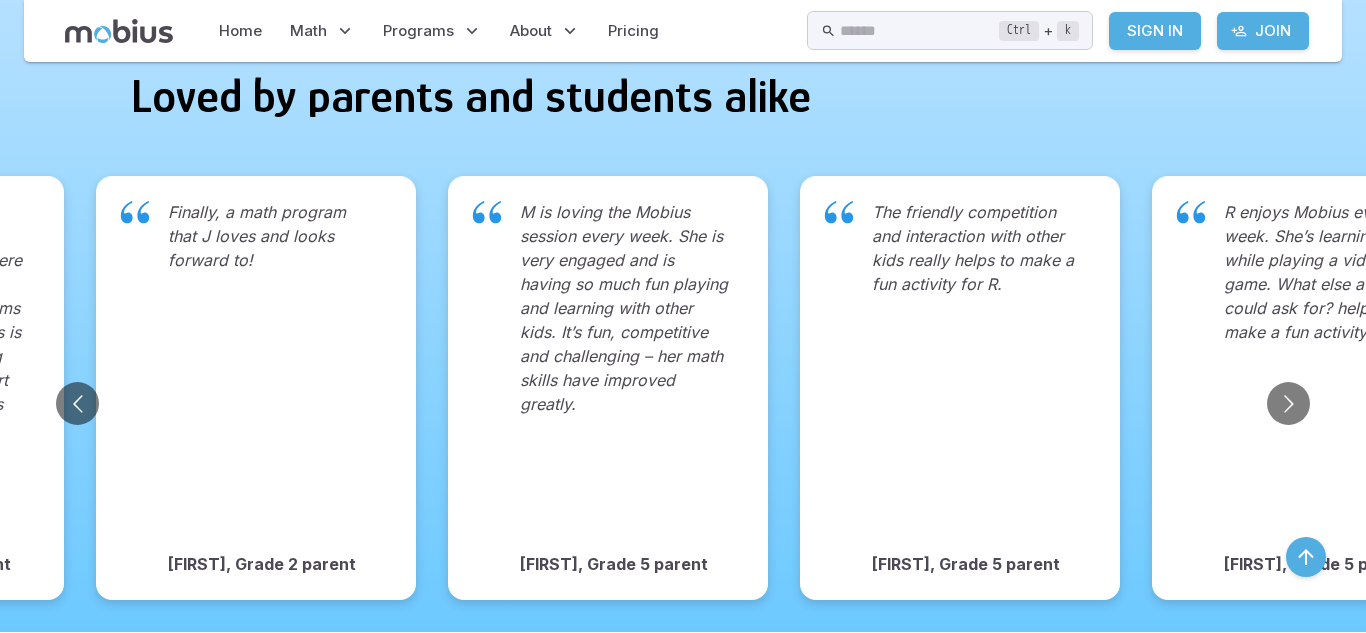 click on "M is loving the Mobius session every week. She is very engaged and is having so much fun playing and learning with other kids. It’s fun, competitive and challenging – her math skills have improved greatly." at bounding box center [624, 368] 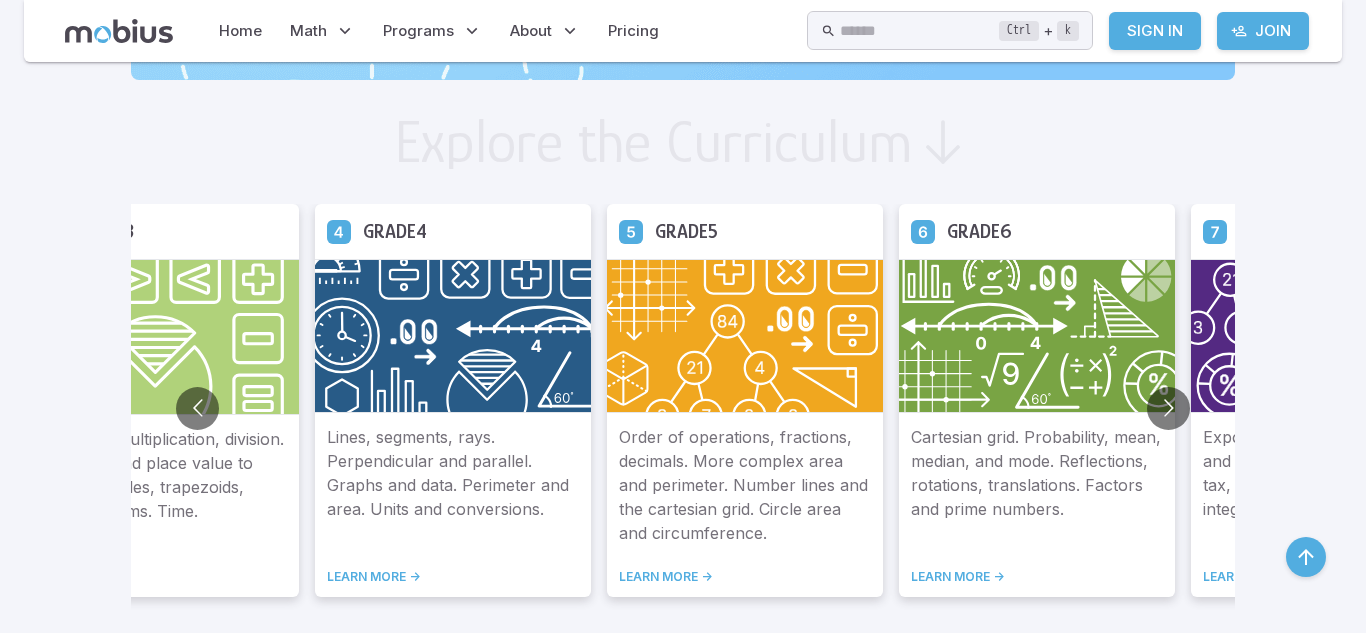 scroll, scrollTop: 1148, scrollLeft: 0, axis: vertical 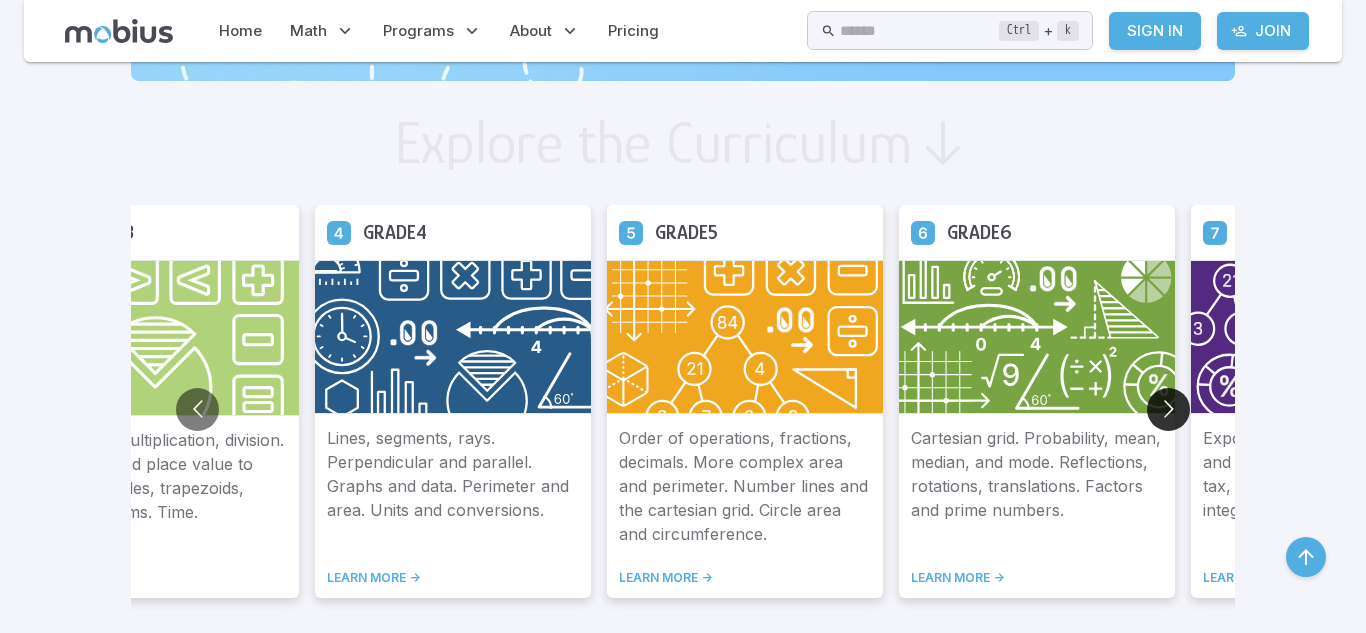click at bounding box center (1168, 409) 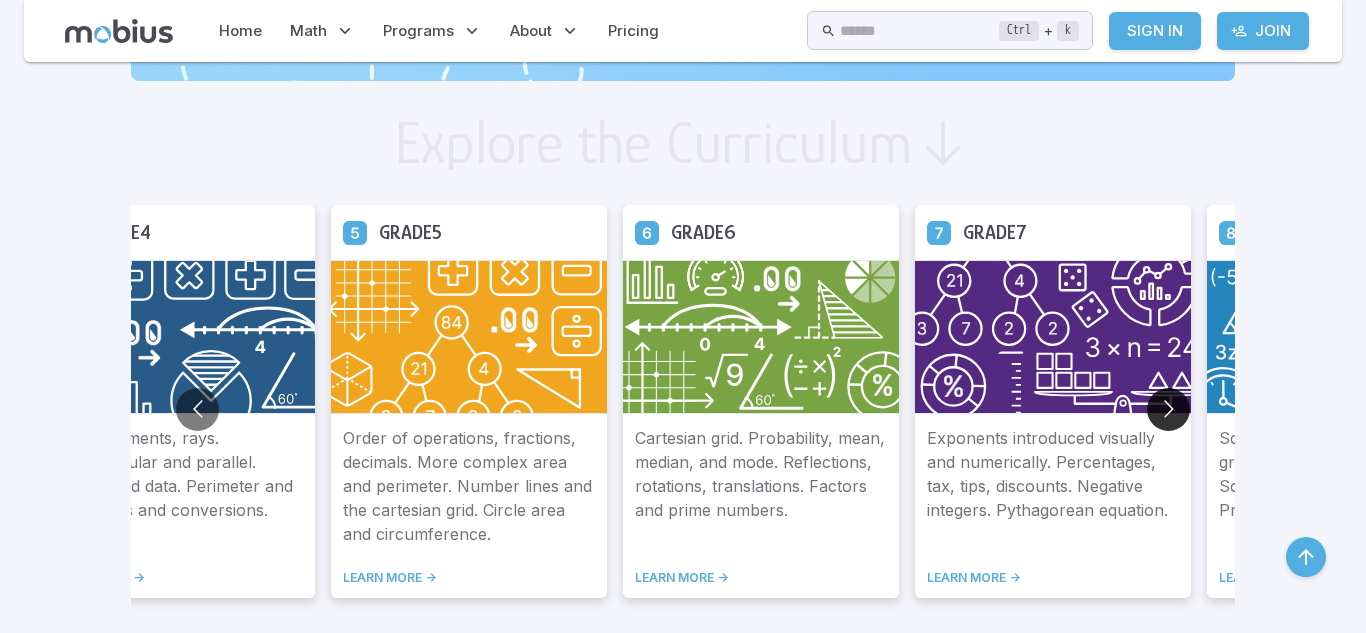click at bounding box center [1168, 409] 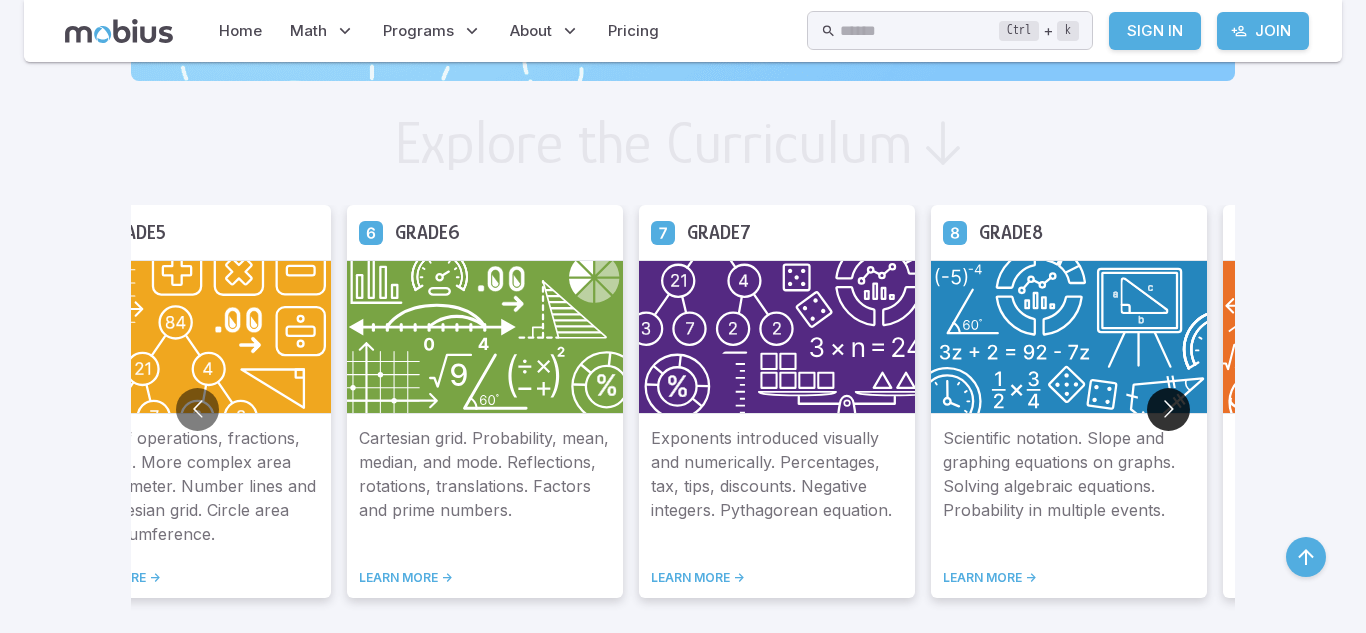 click at bounding box center (1168, 409) 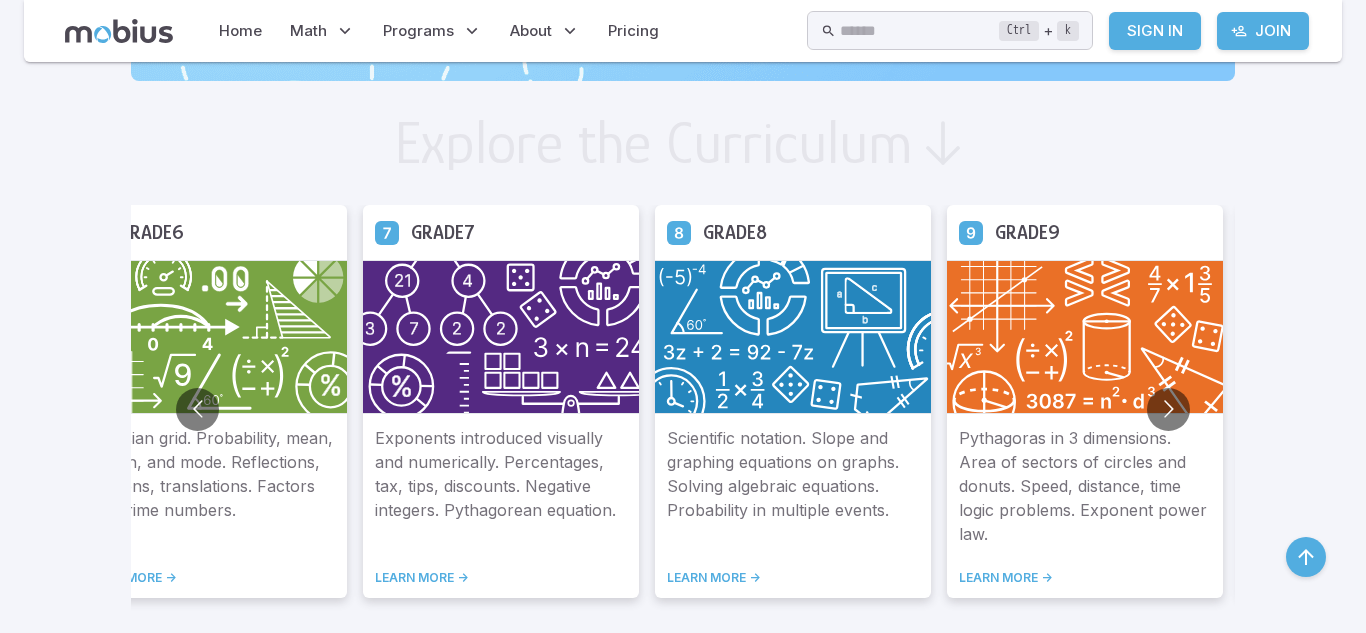 click at bounding box center [1085, 337] 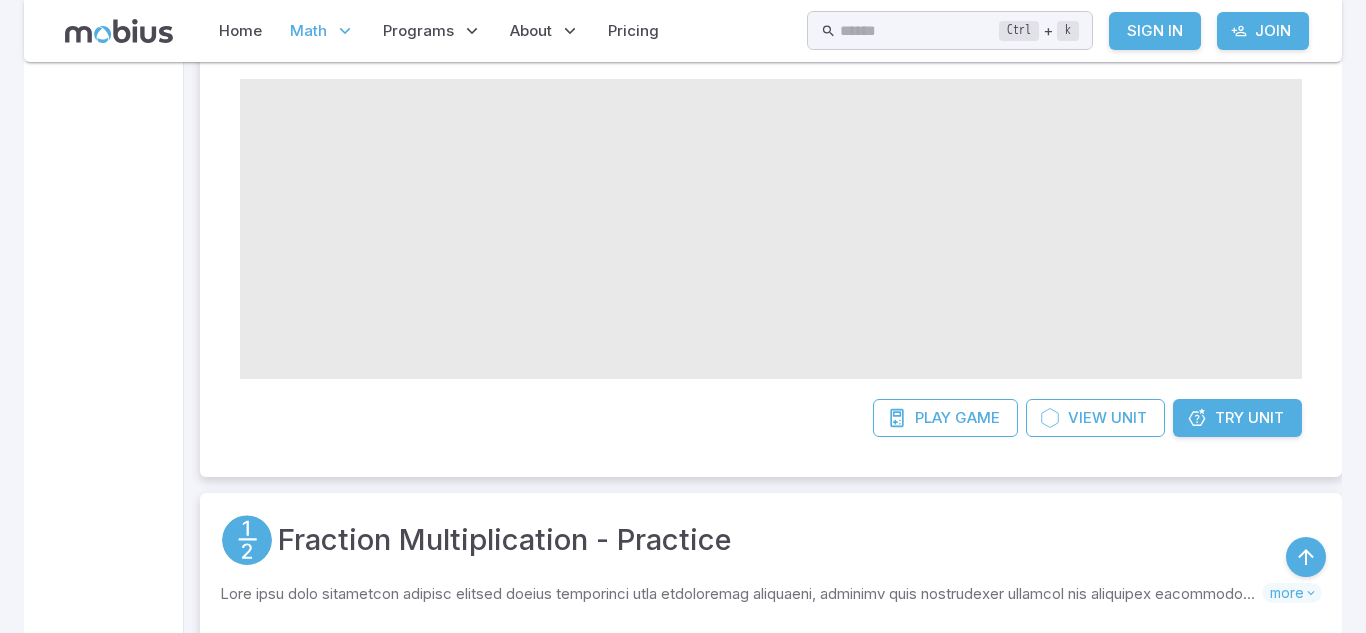 scroll, scrollTop: 587, scrollLeft: 0, axis: vertical 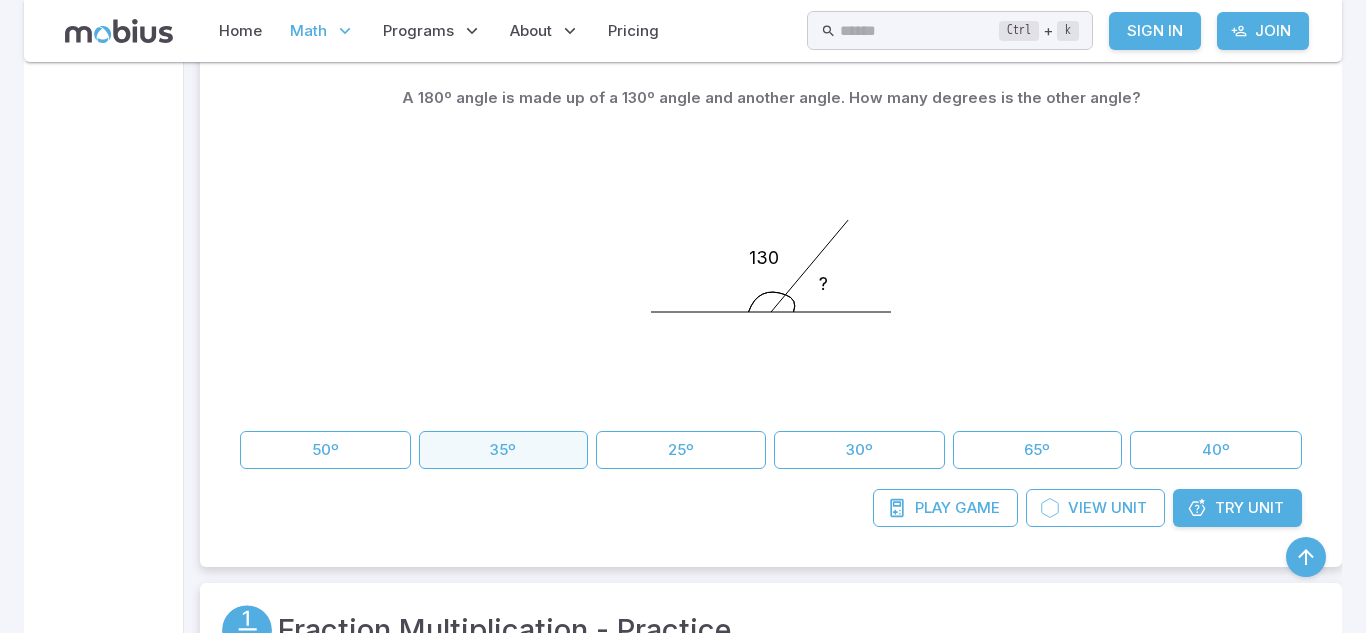 click on "35º" at bounding box center (504, 450) 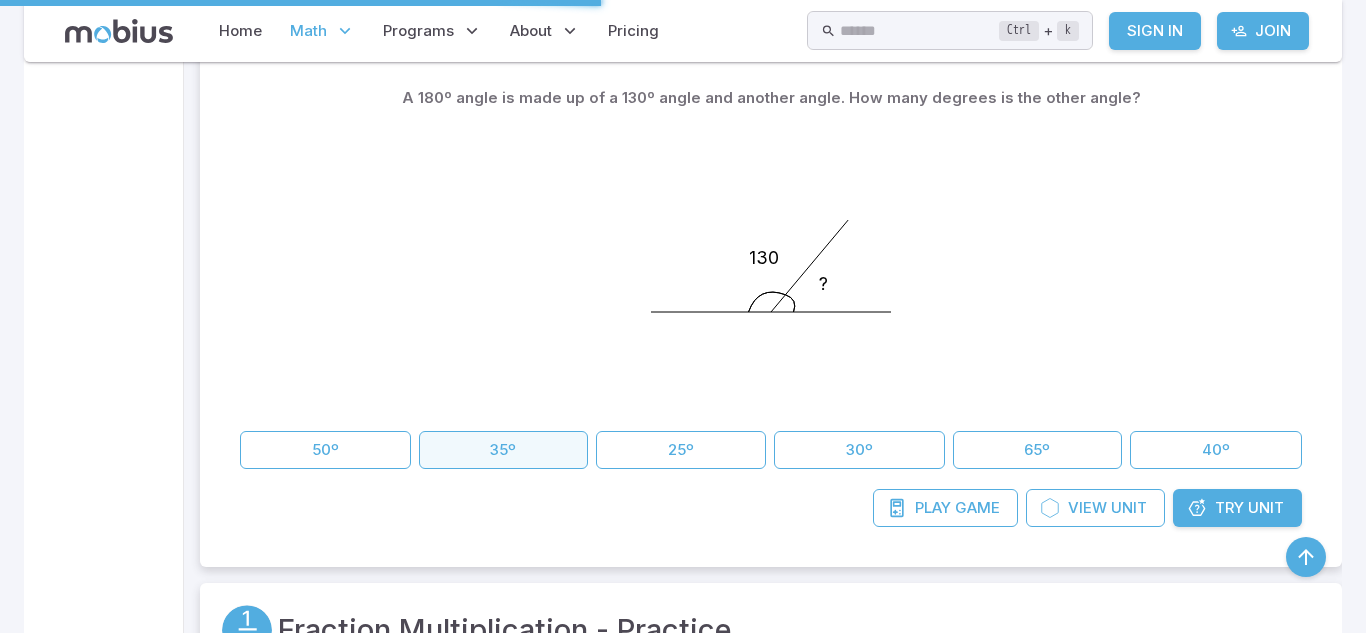 click on "35º" at bounding box center (504, 450) 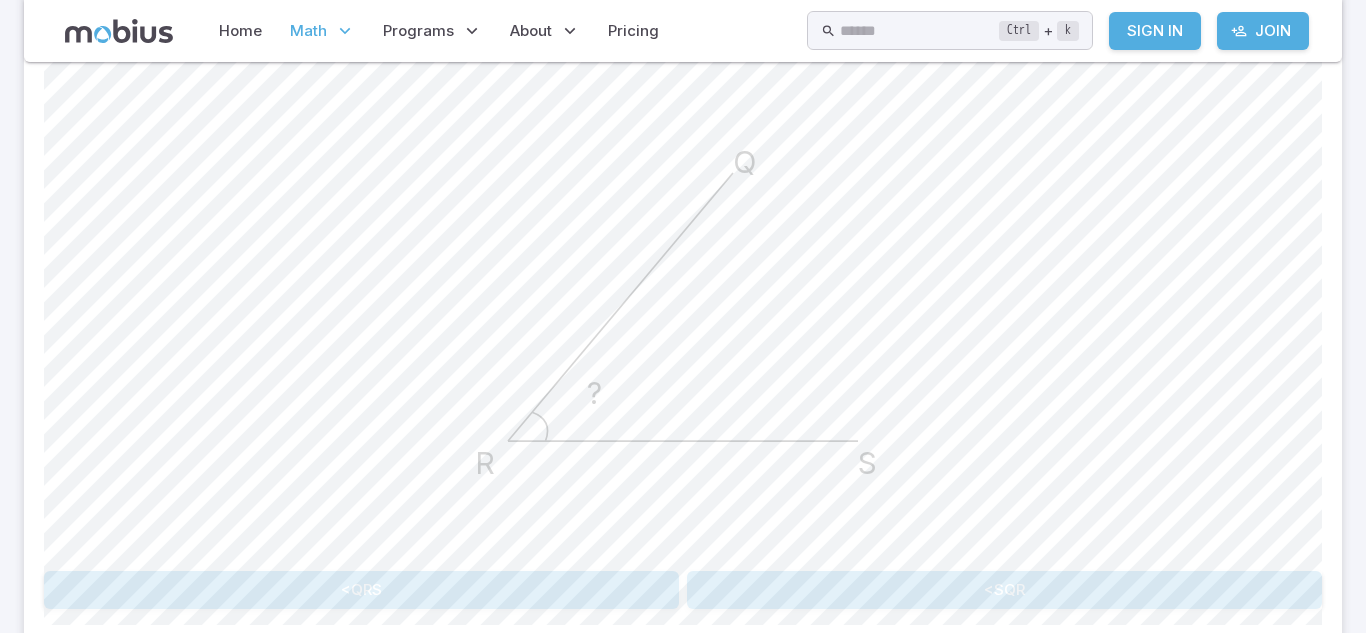 scroll, scrollTop: 576, scrollLeft: 0, axis: vertical 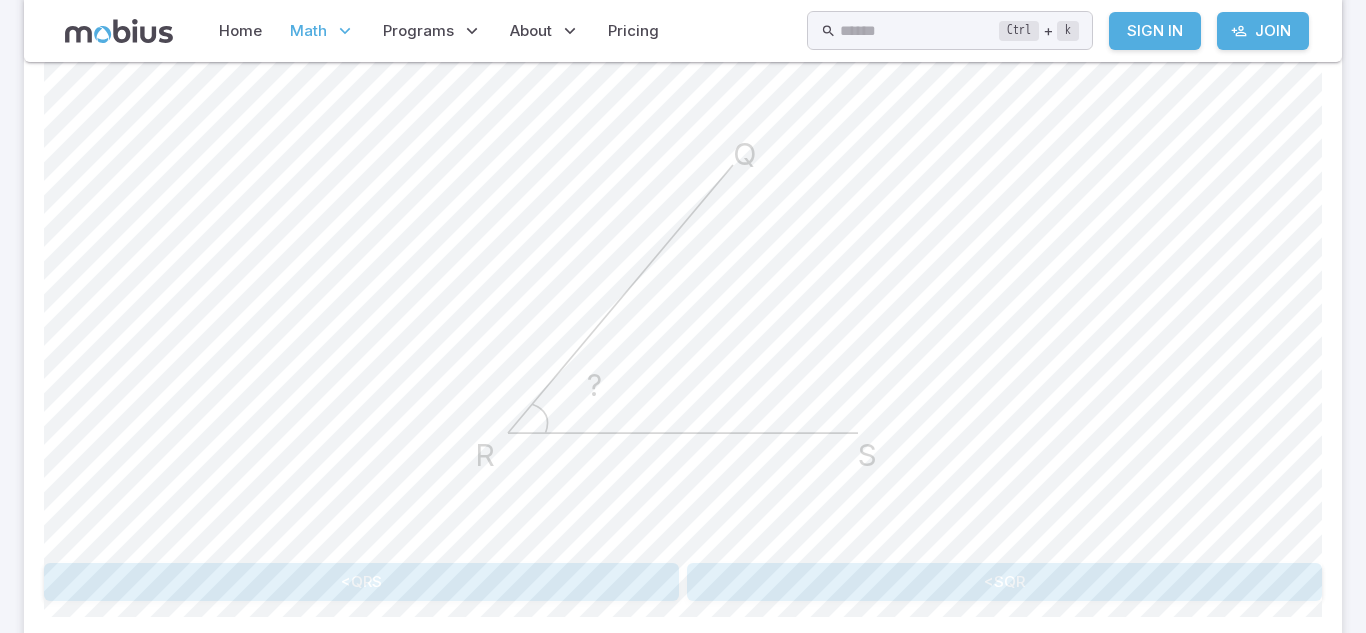 click on "S" 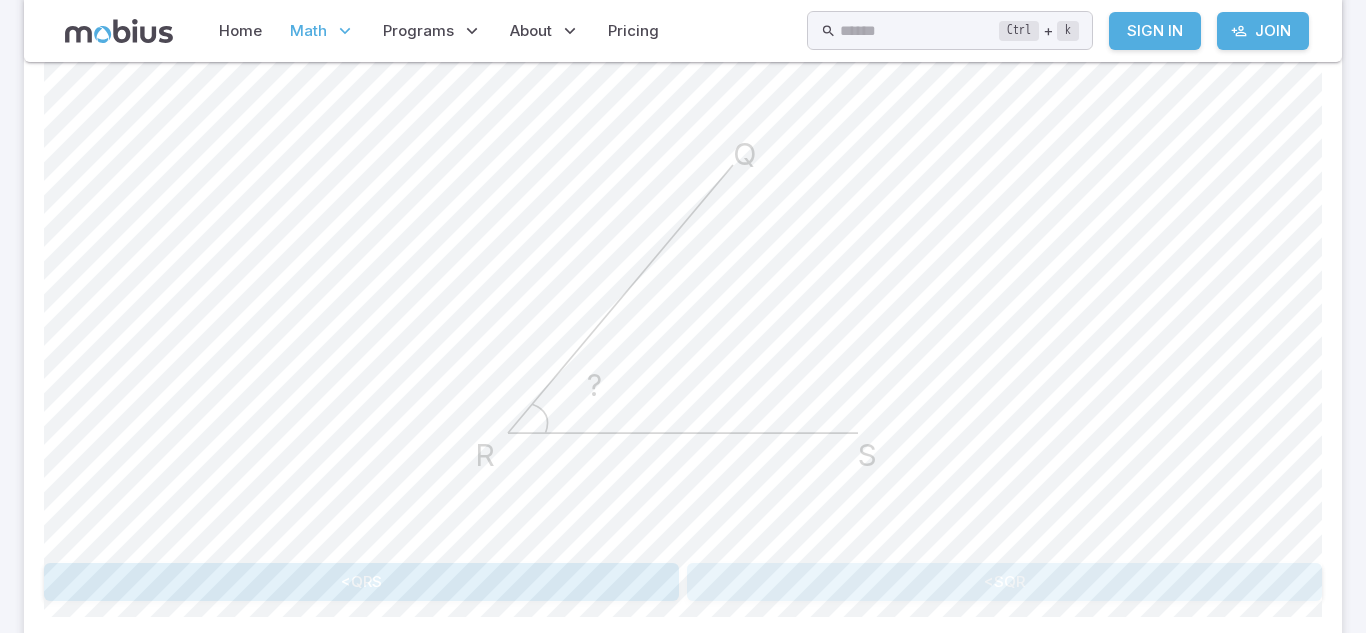 click on "<SQR" at bounding box center [1004, 582] 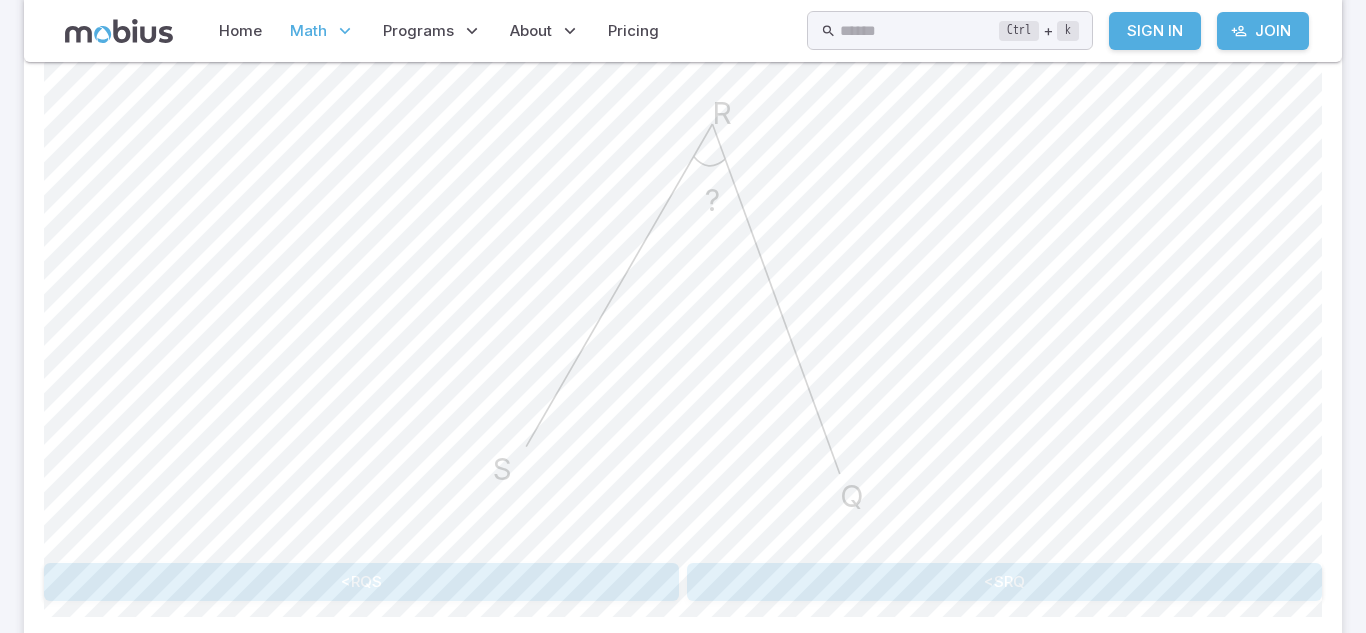 click on "<RQS" at bounding box center [361, 582] 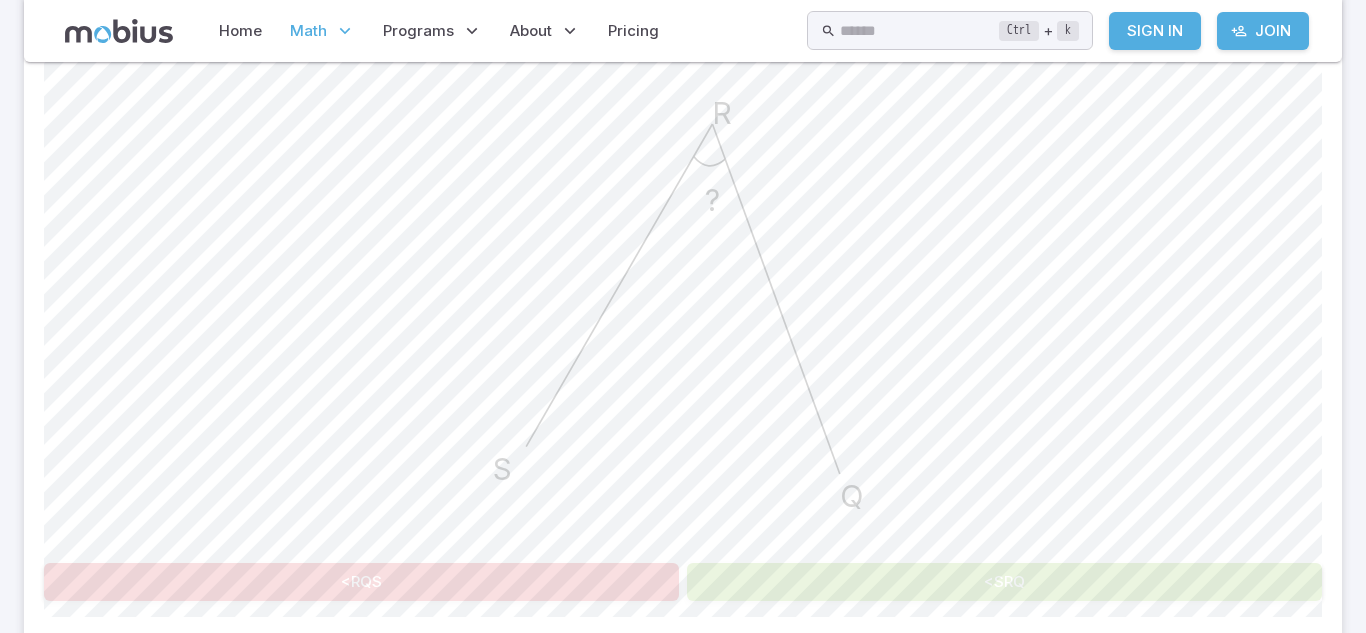 click on "<SRQ" at bounding box center [1004, 582] 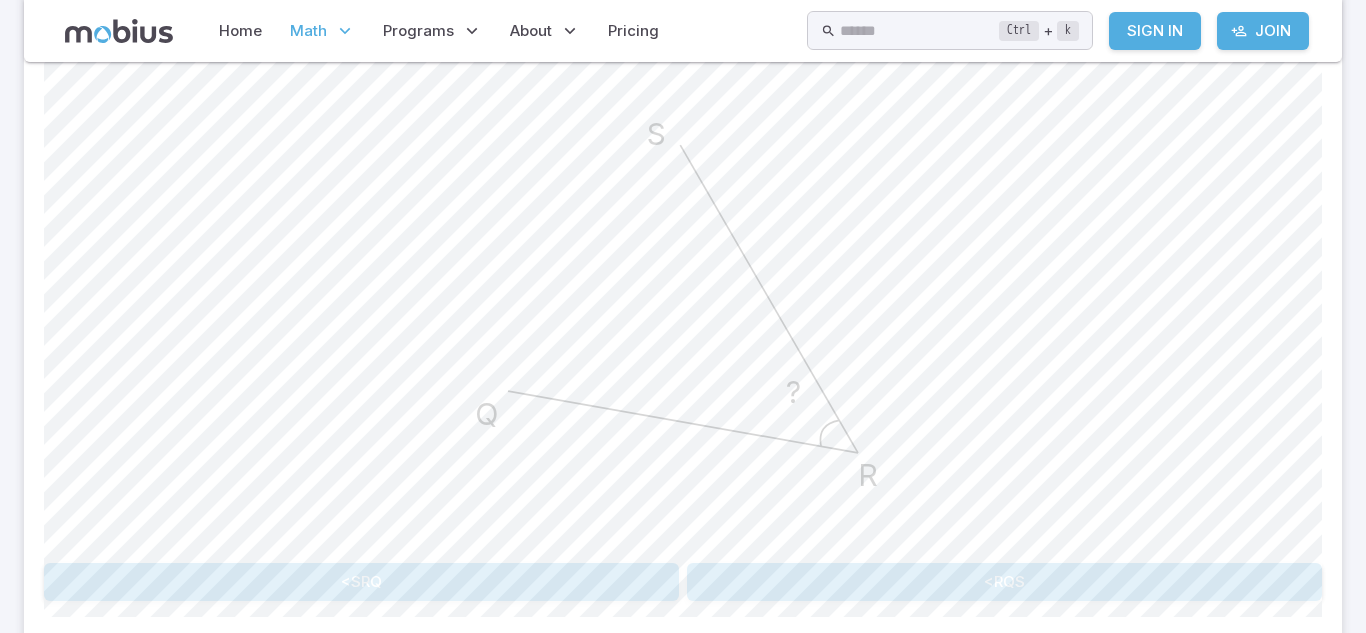 click on "?" 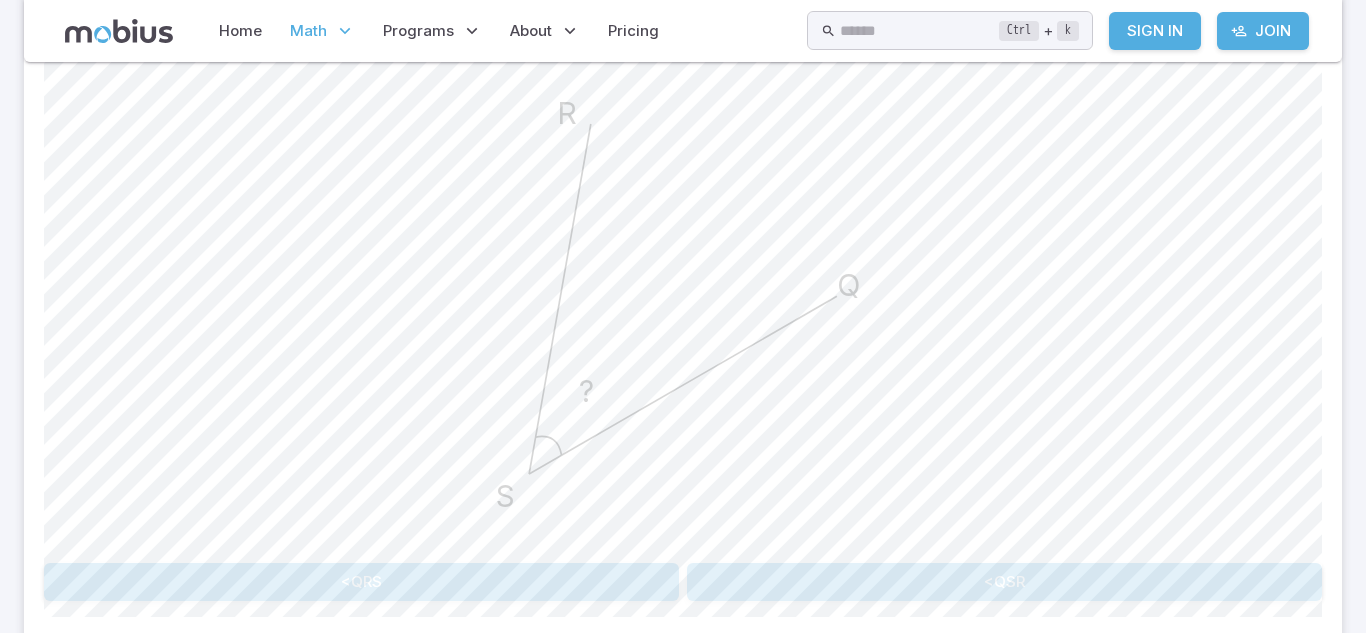 click on "<QRS" at bounding box center (361, 582) 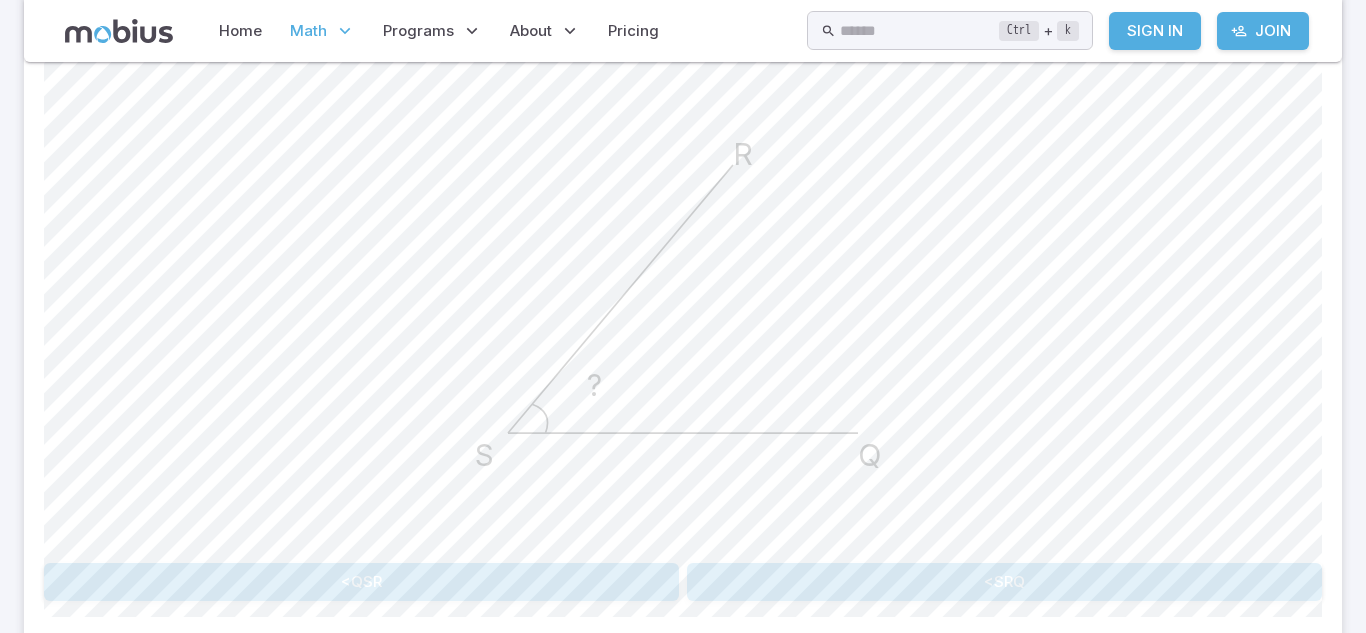 click on "Sign In" at bounding box center (1155, 31) 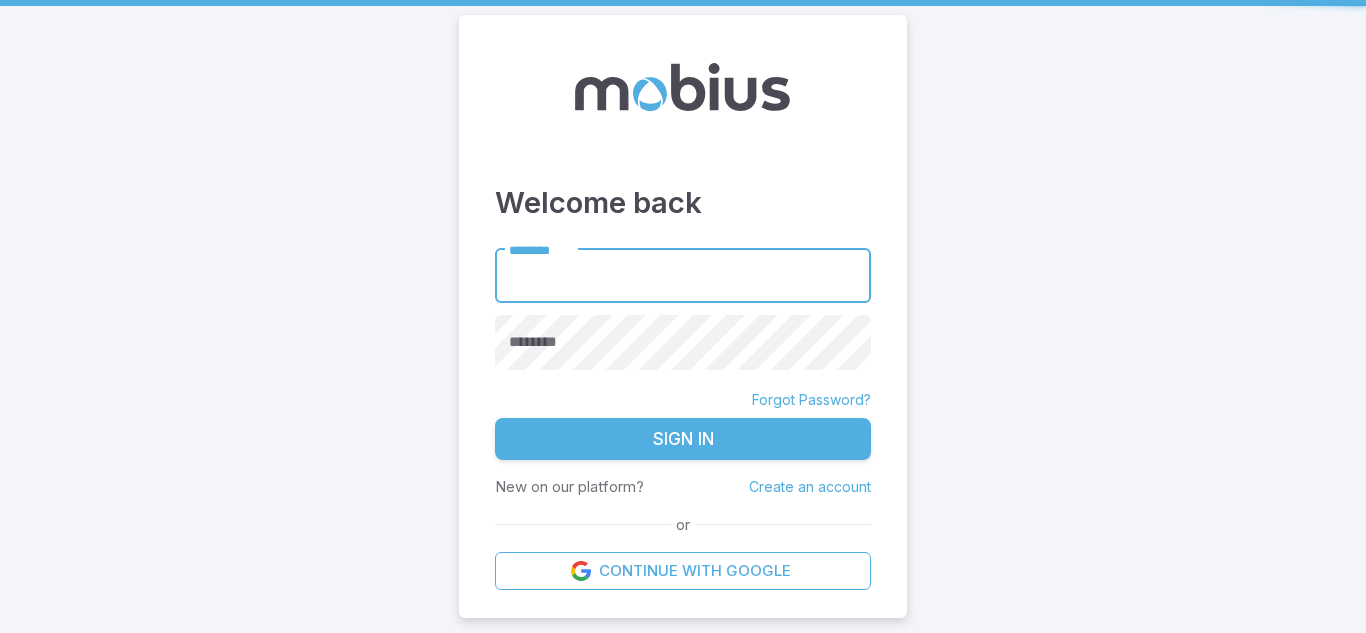 scroll, scrollTop: 0, scrollLeft: 0, axis: both 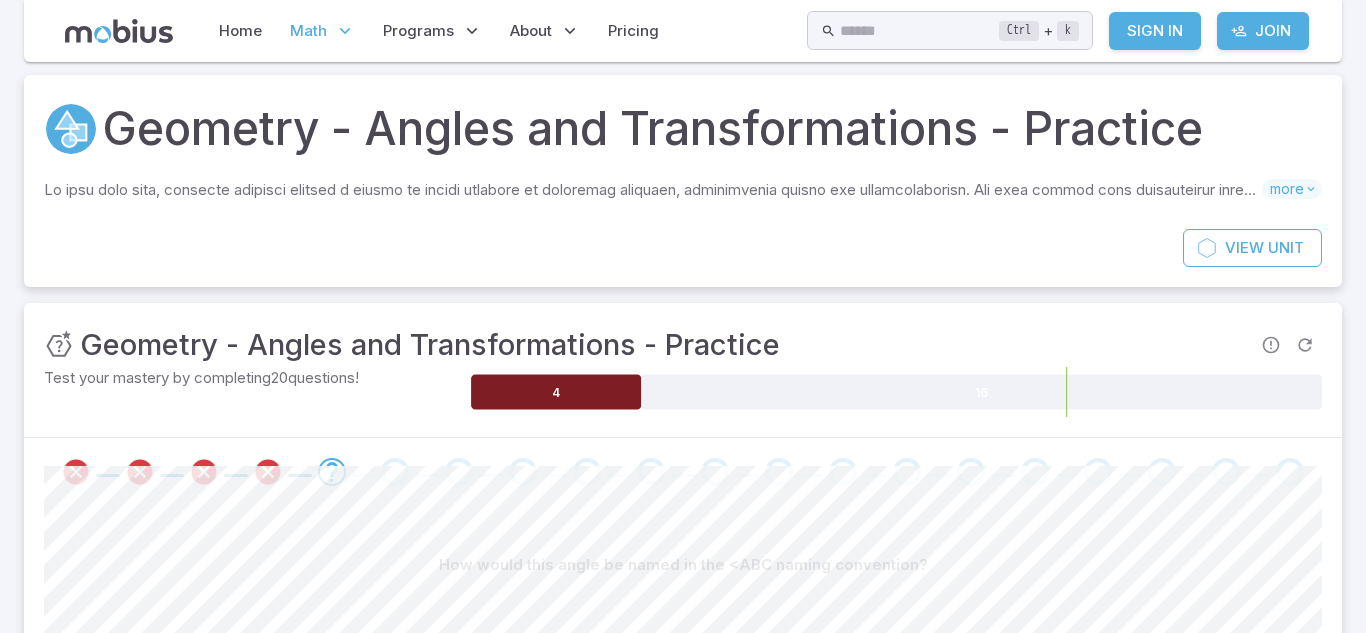click 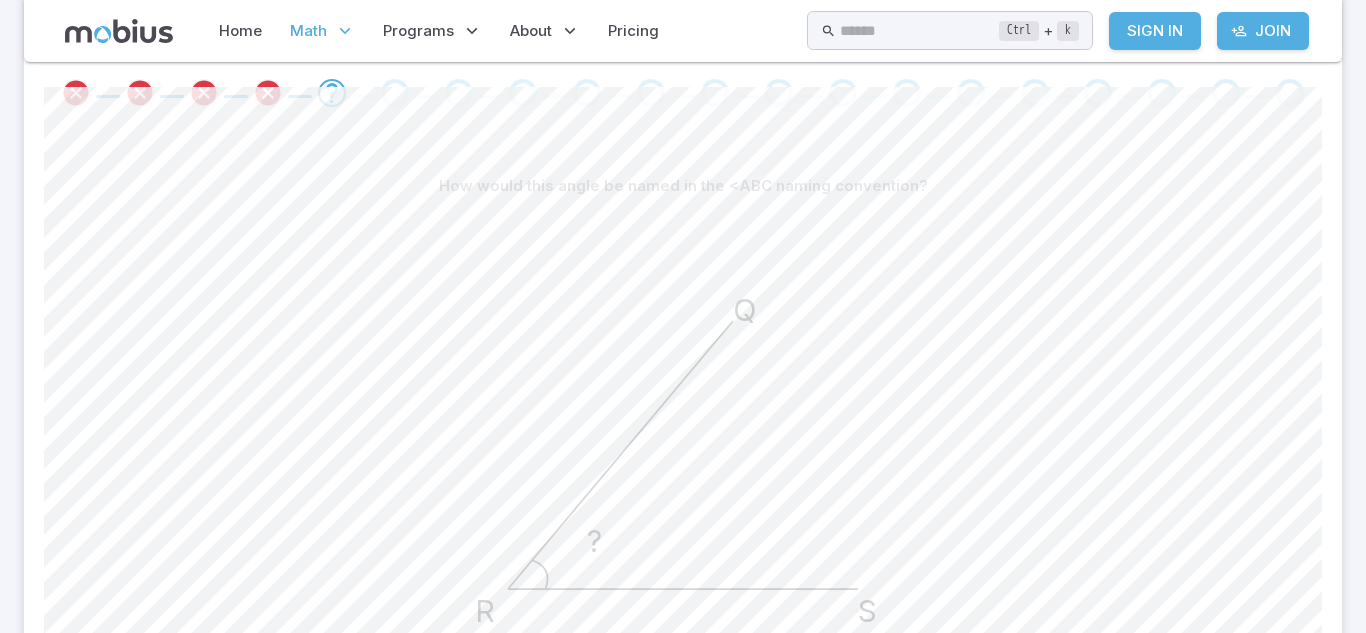 scroll, scrollTop: 405, scrollLeft: 0, axis: vertical 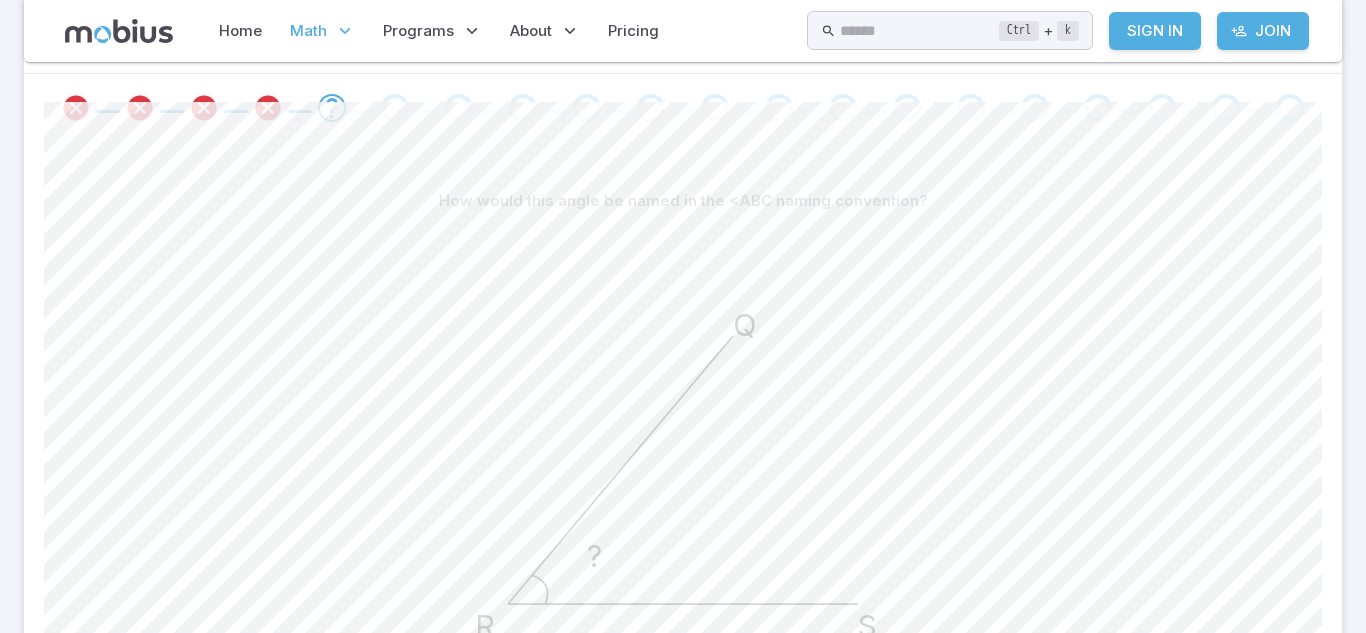 click on "How would this angle be named in the <ABC naming convention?" at bounding box center (683, 201) 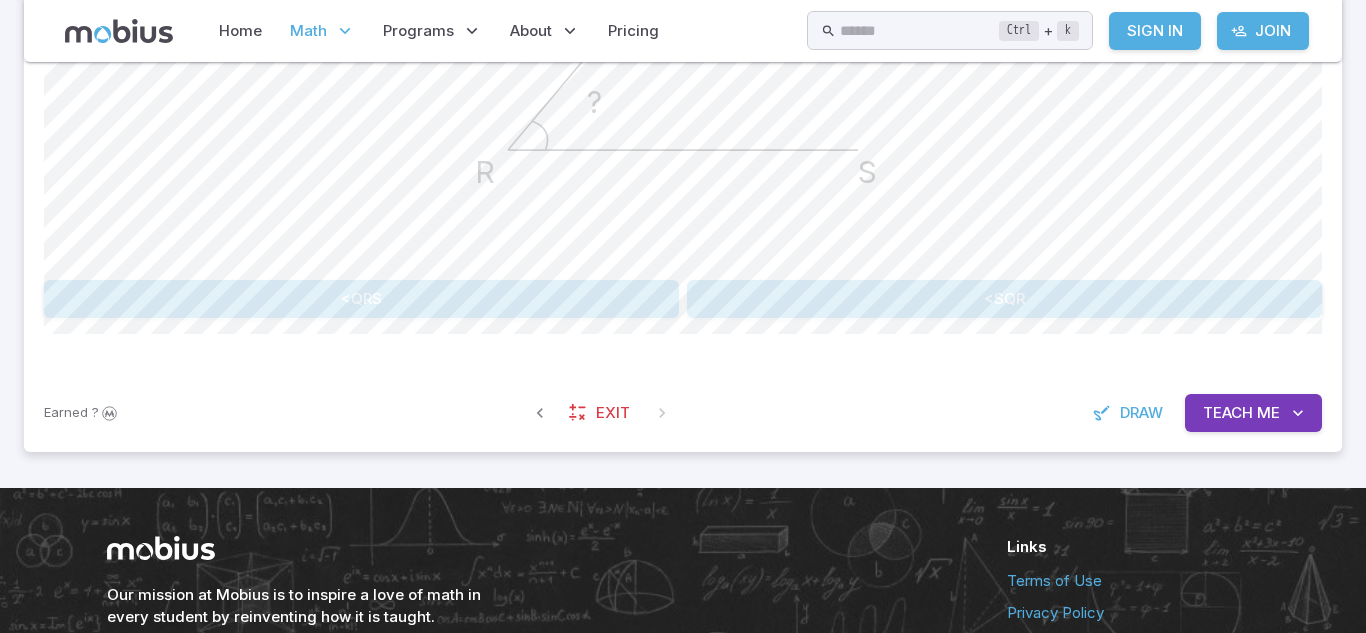 scroll, scrollTop: 876, scrollLeft: 0, axis: vertical 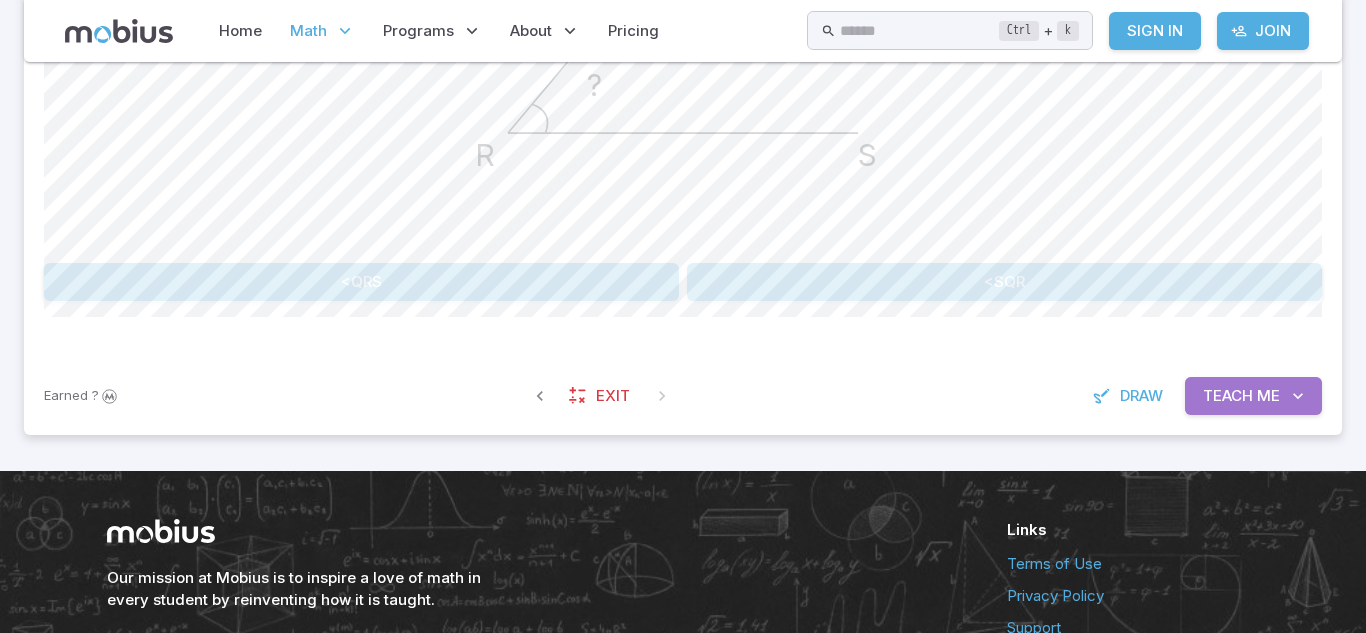 click on "Teach" at bounding box center (1228, 396) 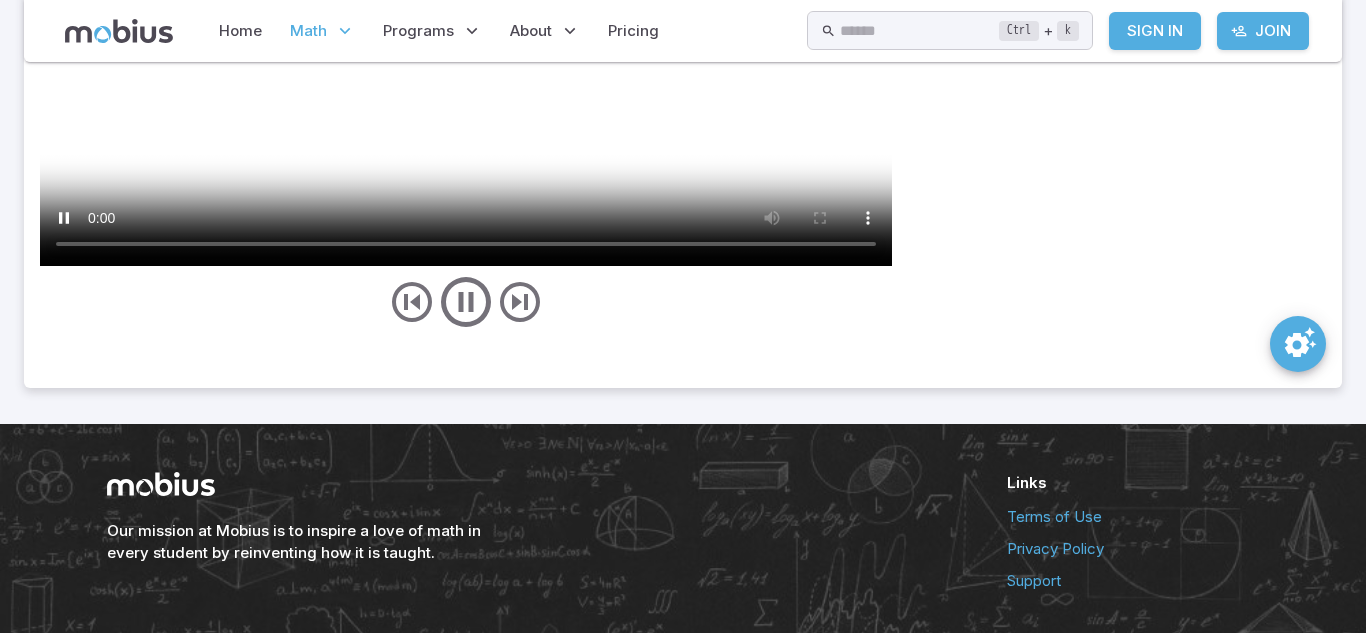 scroll, scrollTop: 1552, scrollLeft: 0, axis: vertical 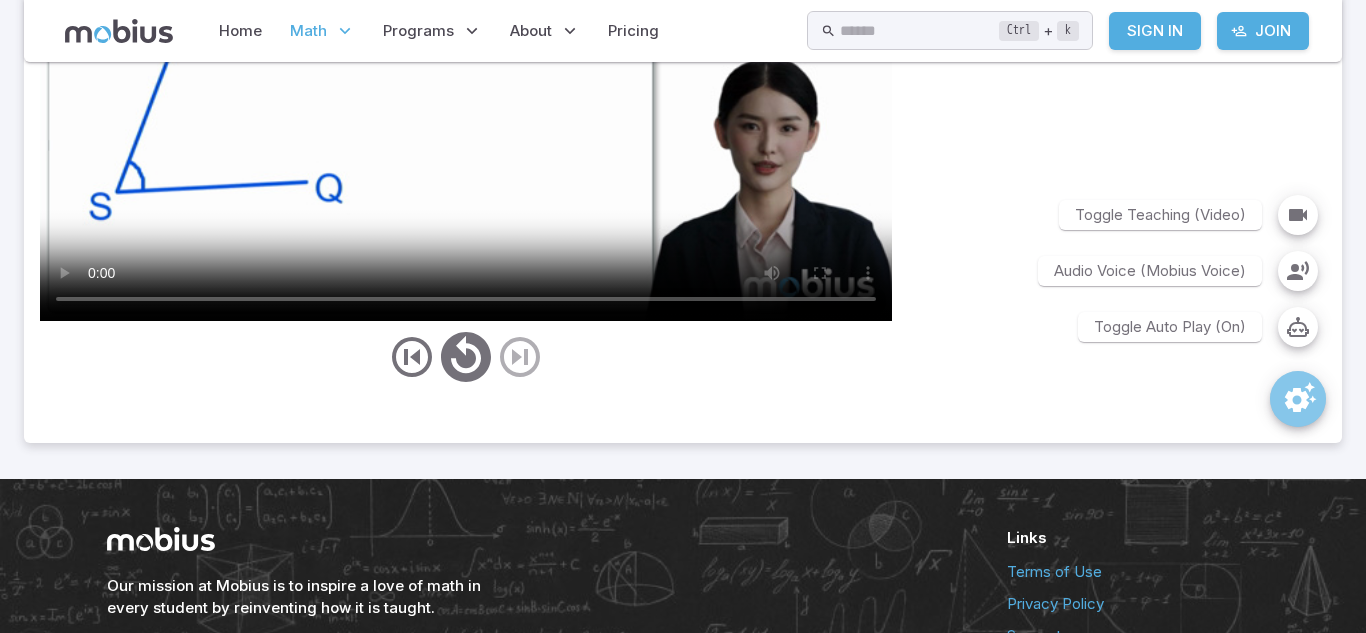 click at bounding box center [1300, 397] 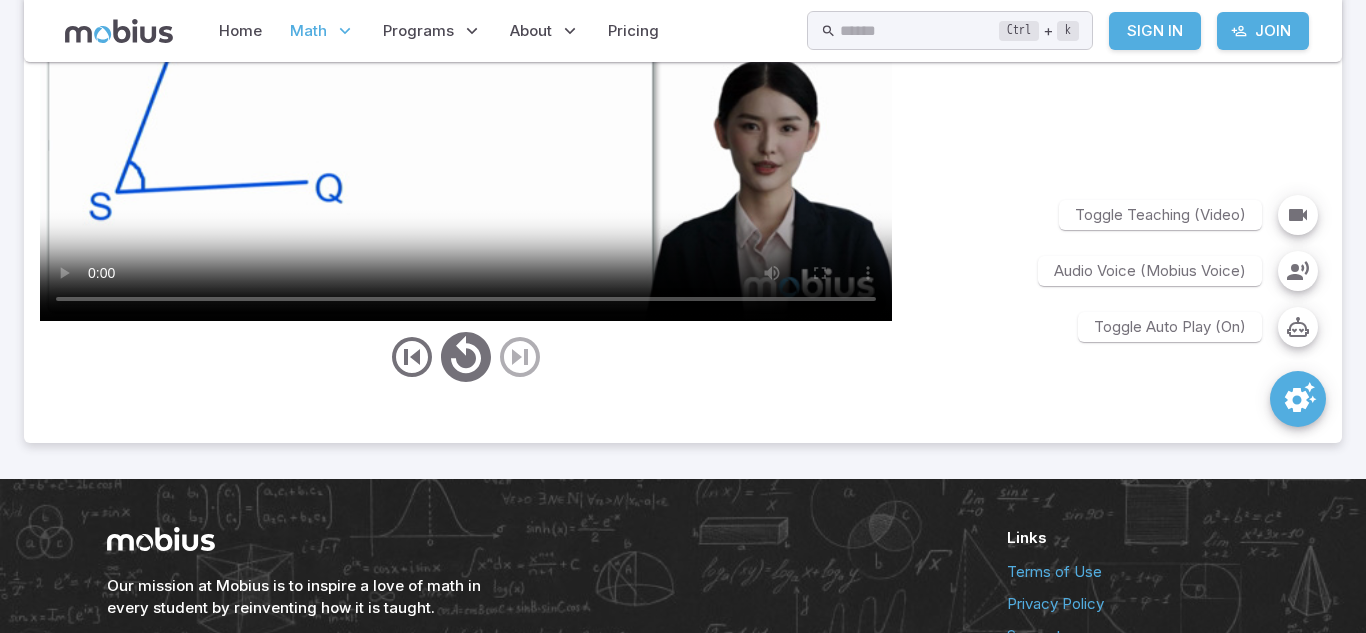 click at bounding box center (1300, 397) 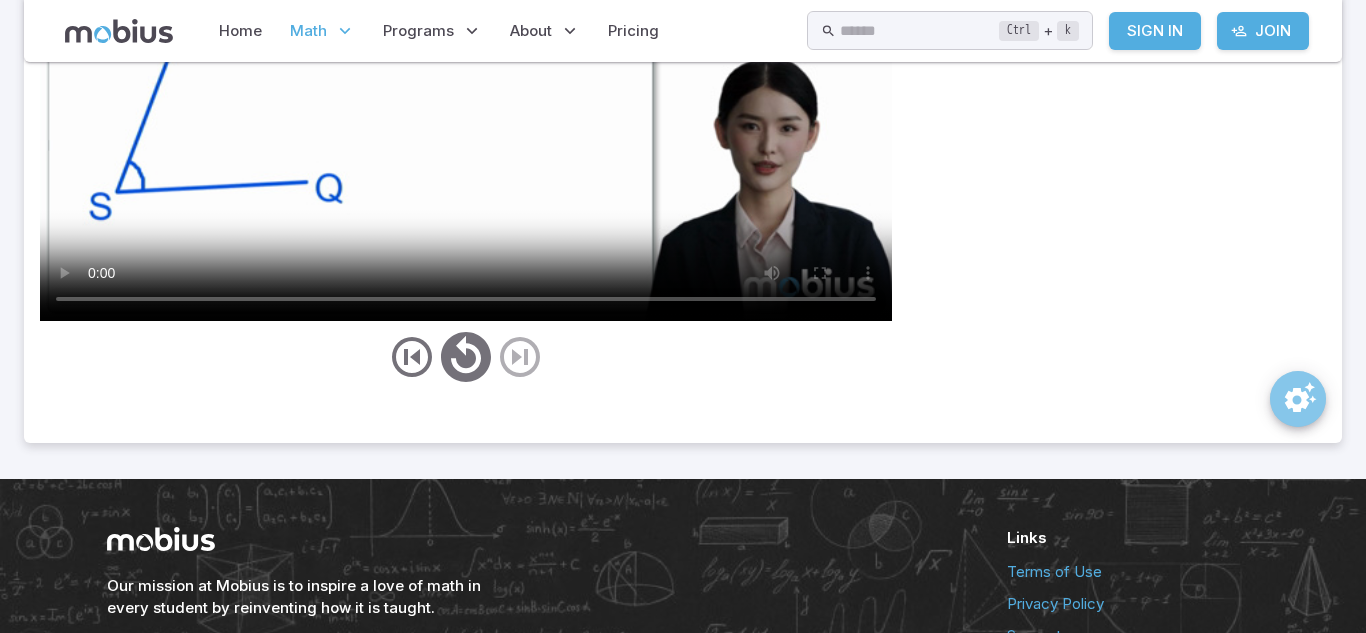 click at bounding box center (1300, 397) 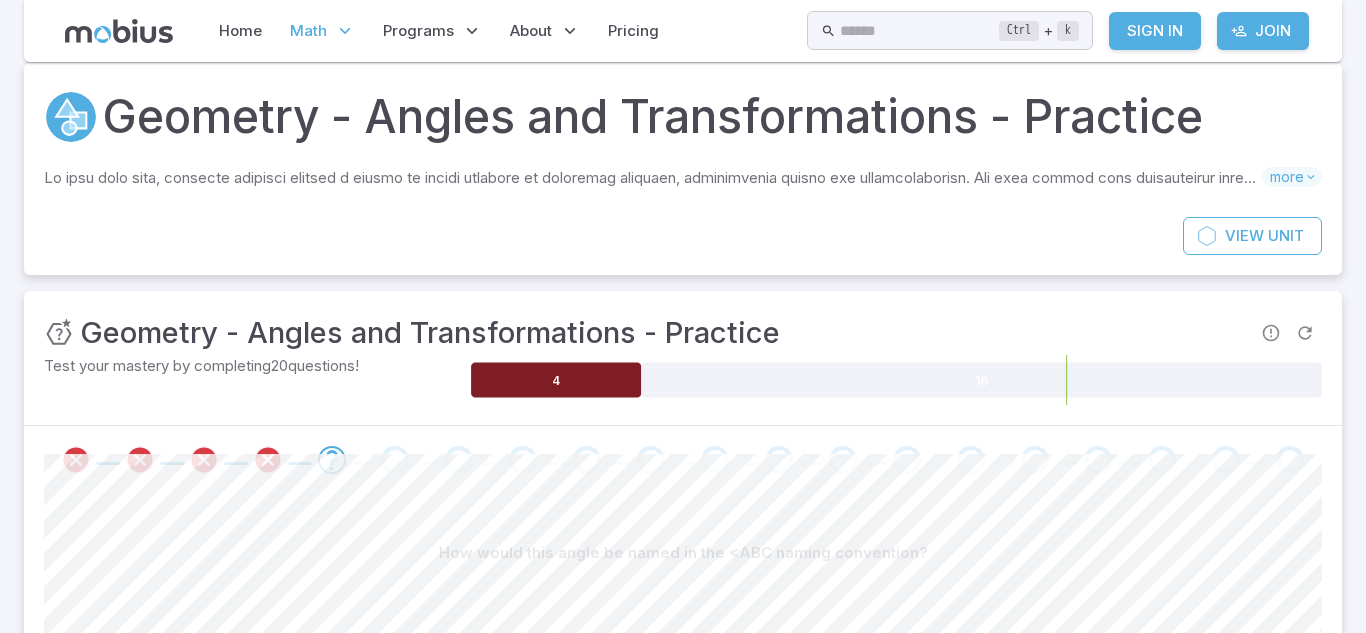 scroll, scrollTop: 0, scrollLeft: 0, axis: both 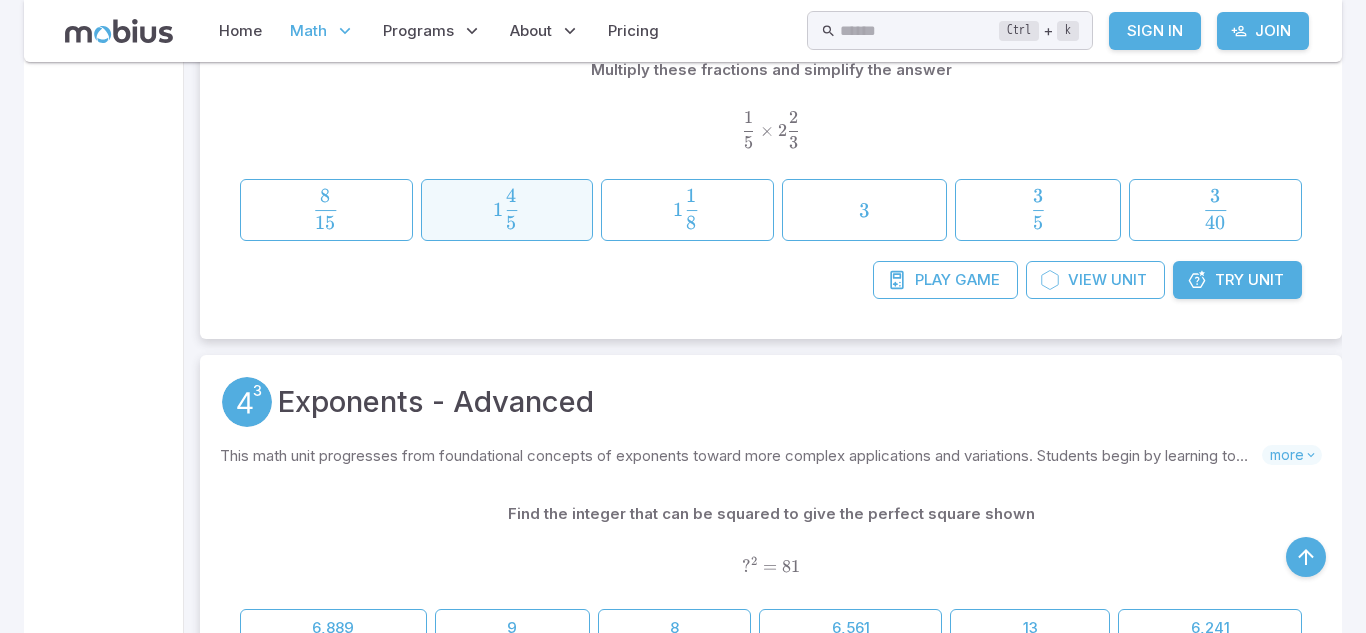 click on "1 5 4 ​" at bounding box center [506, 209] 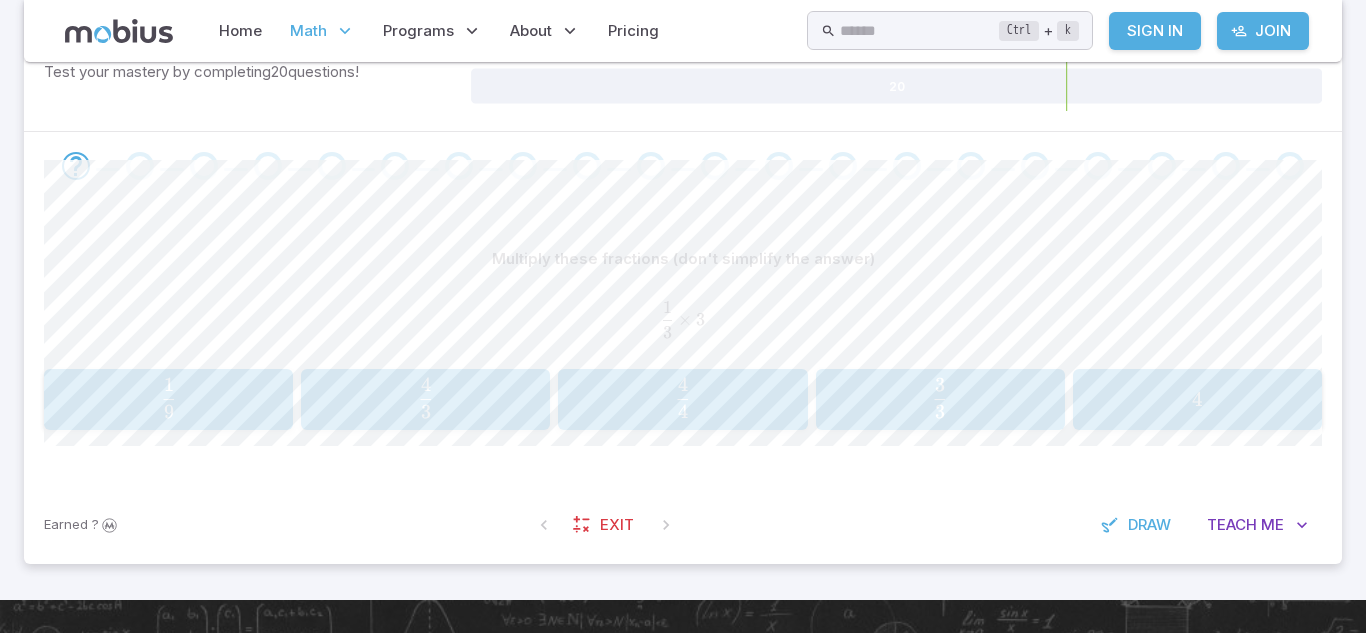 scroll, scrollTop: 341, scrollLeft: 0, axis: vertical 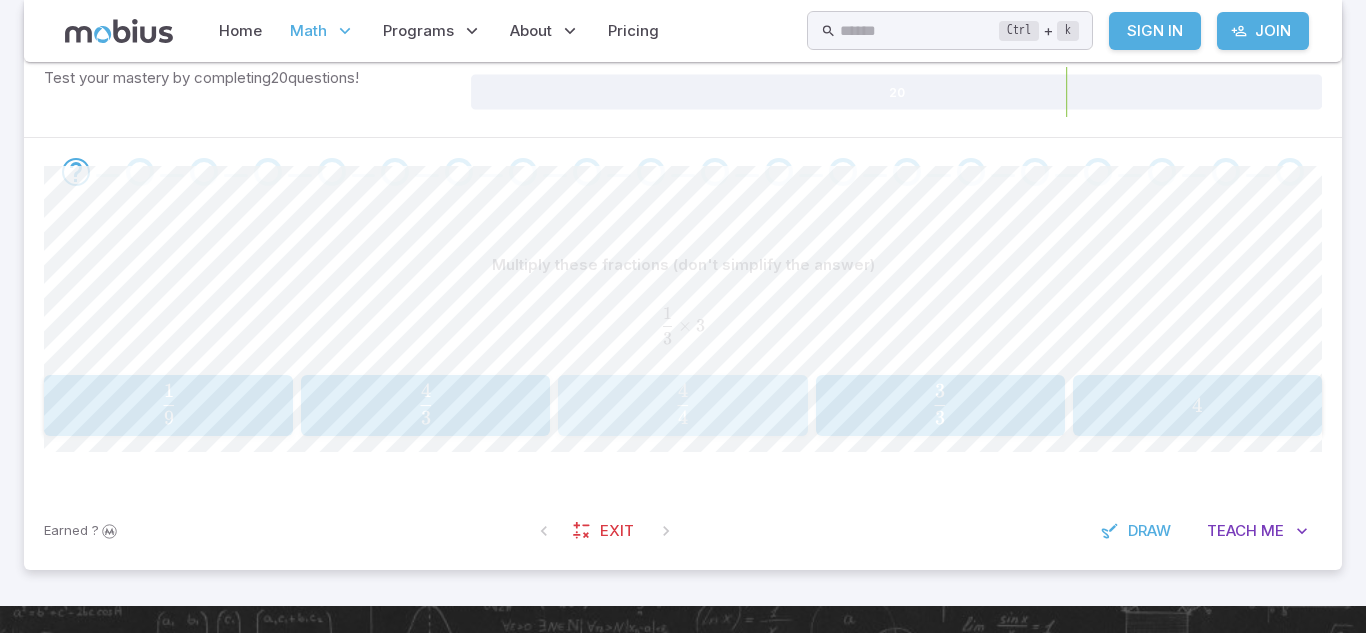 click on "4 4 ​" at bounding box center (683, 404) 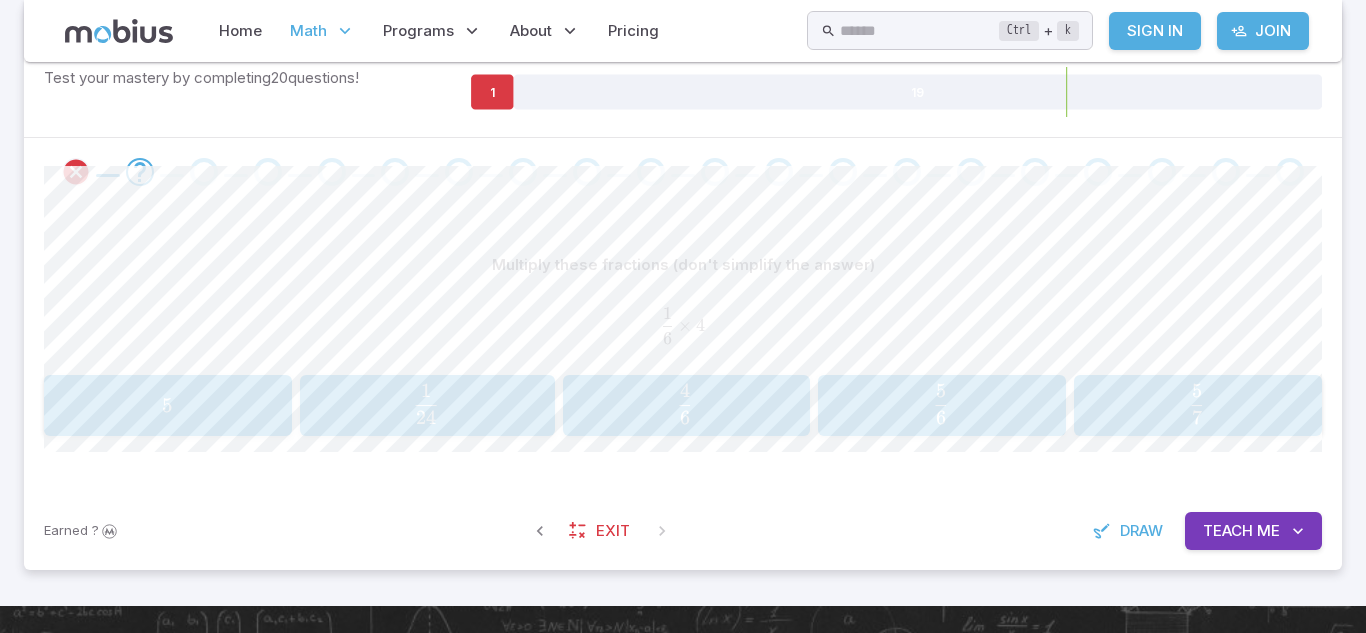 click on "6 5 ​" at bounding box center [941, 404] 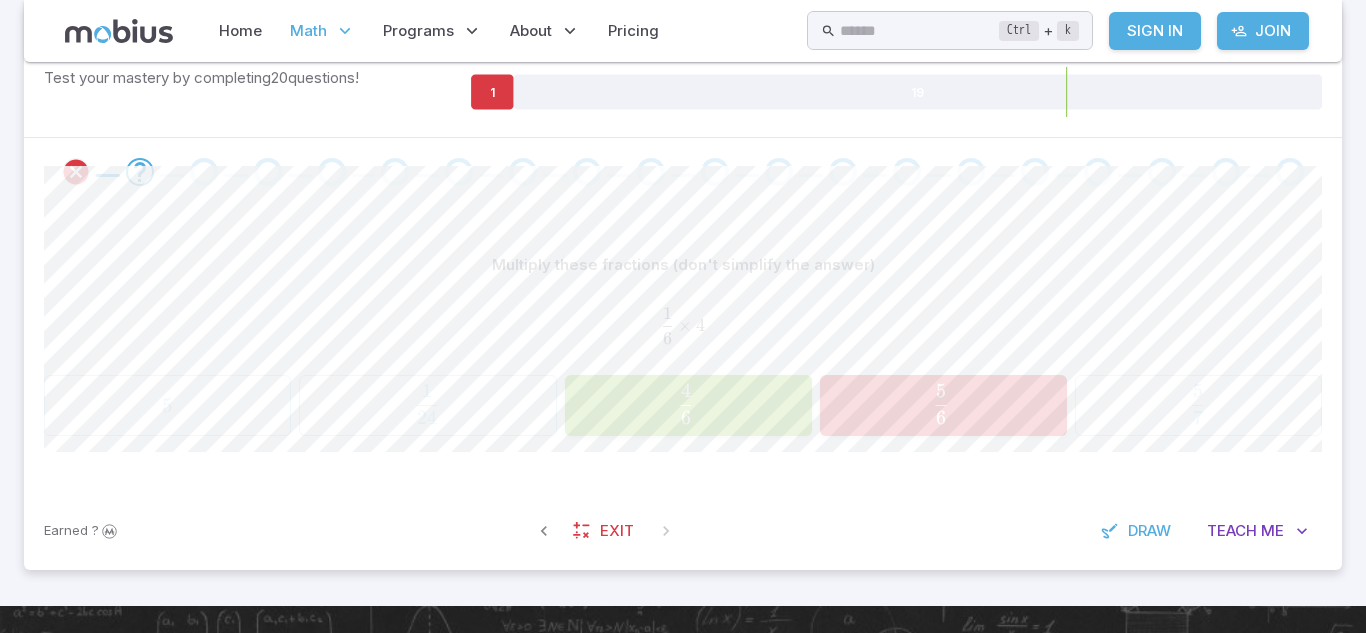 click on "6 4 ​" at bounding box center (686, 404) 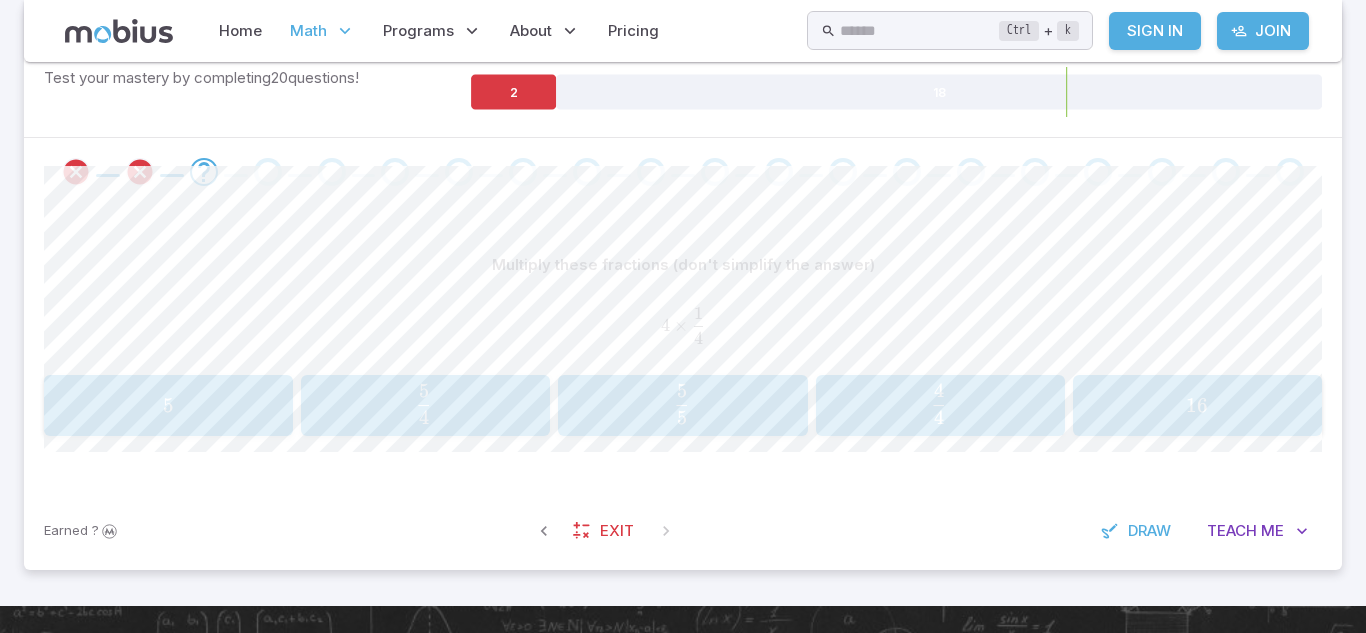 click on "4 5 ​" at bounding box center (424, 404) 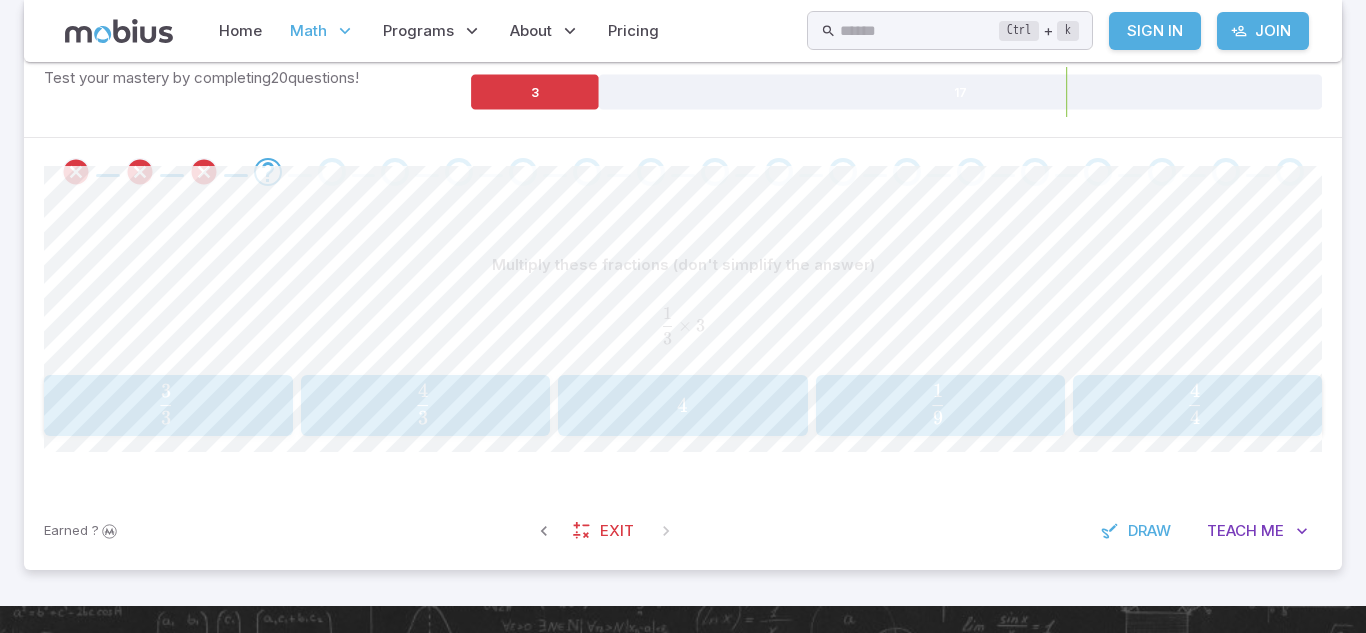 click on "9 1 ​" at bounding box center (938, 404) 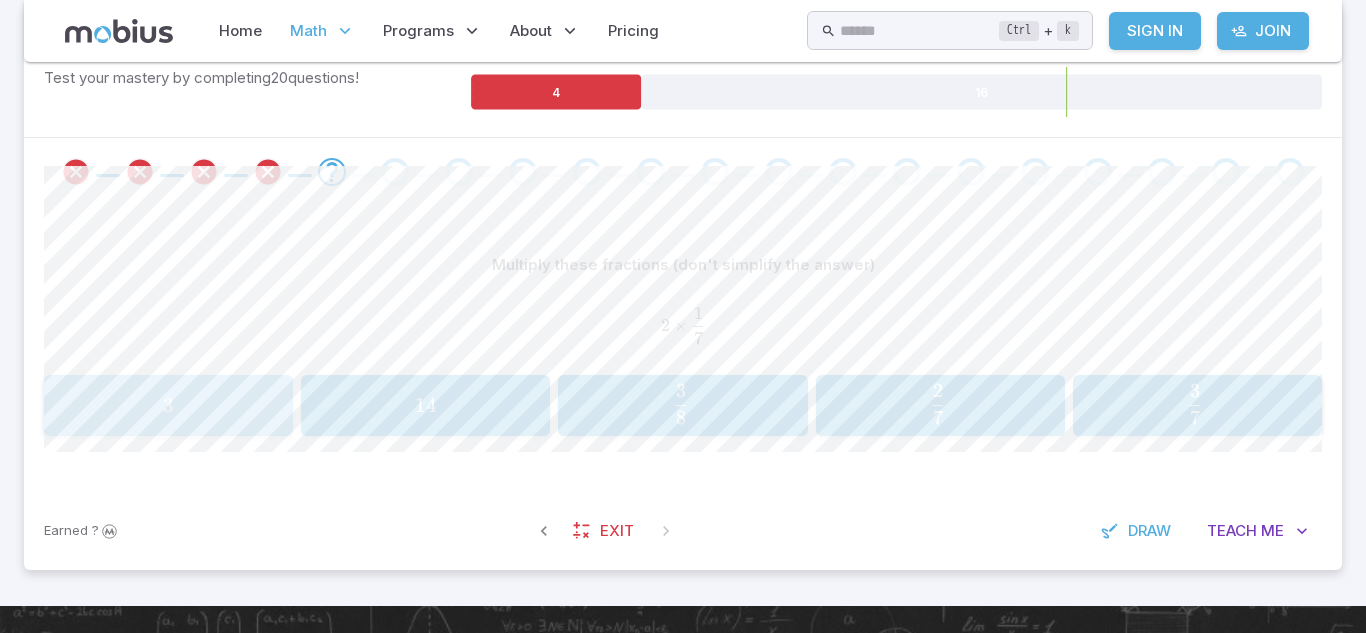 click on "3 3 3" at bounding box center (168, 406) 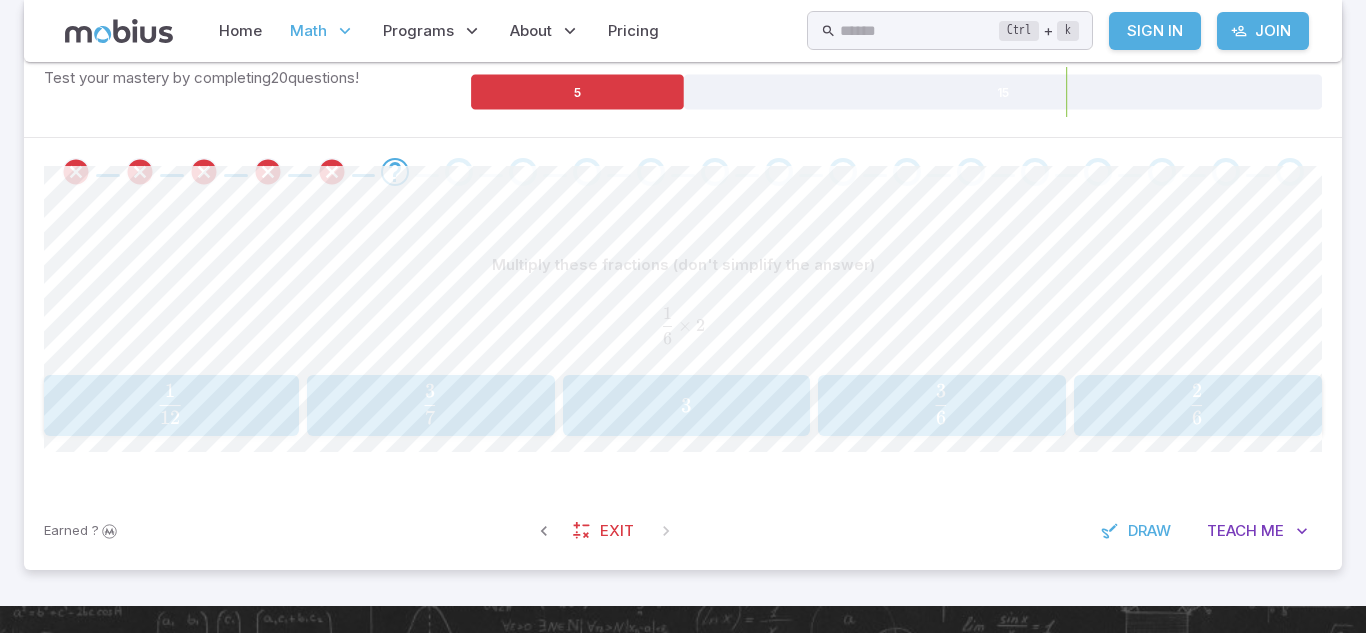 click on "6 2 ​" at bounding box center (1197, 404) 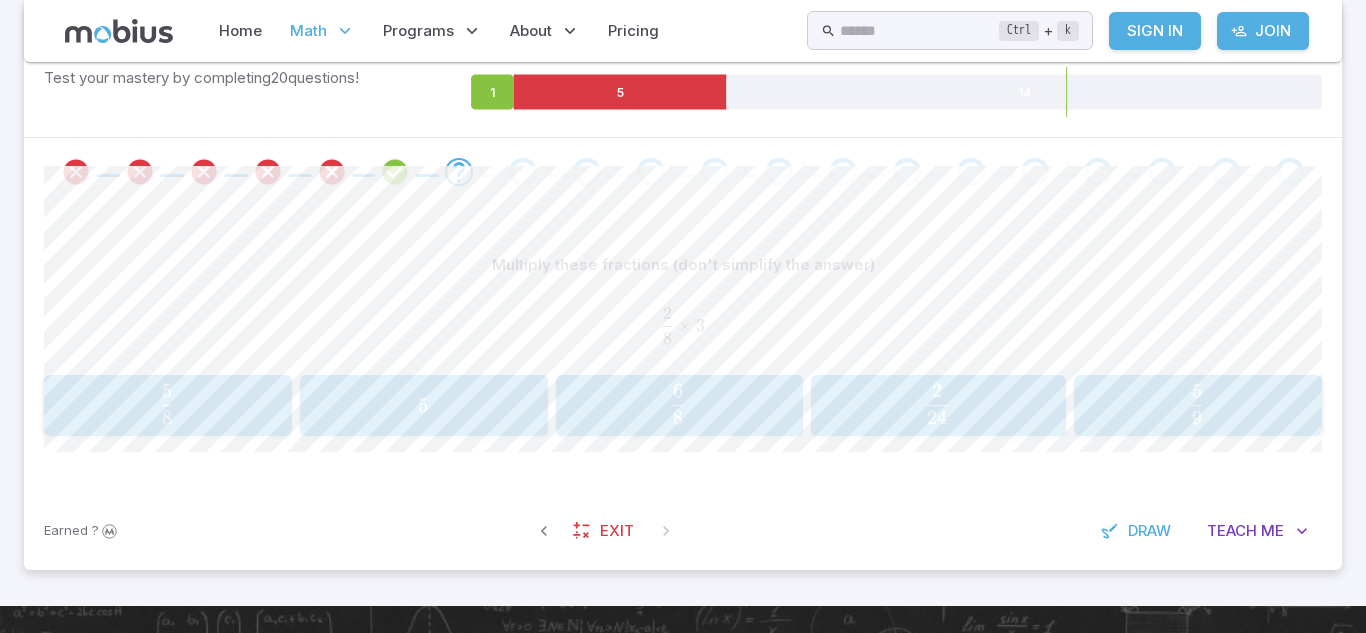 click on "9 5 ​" at bounding box center (1197, 404) 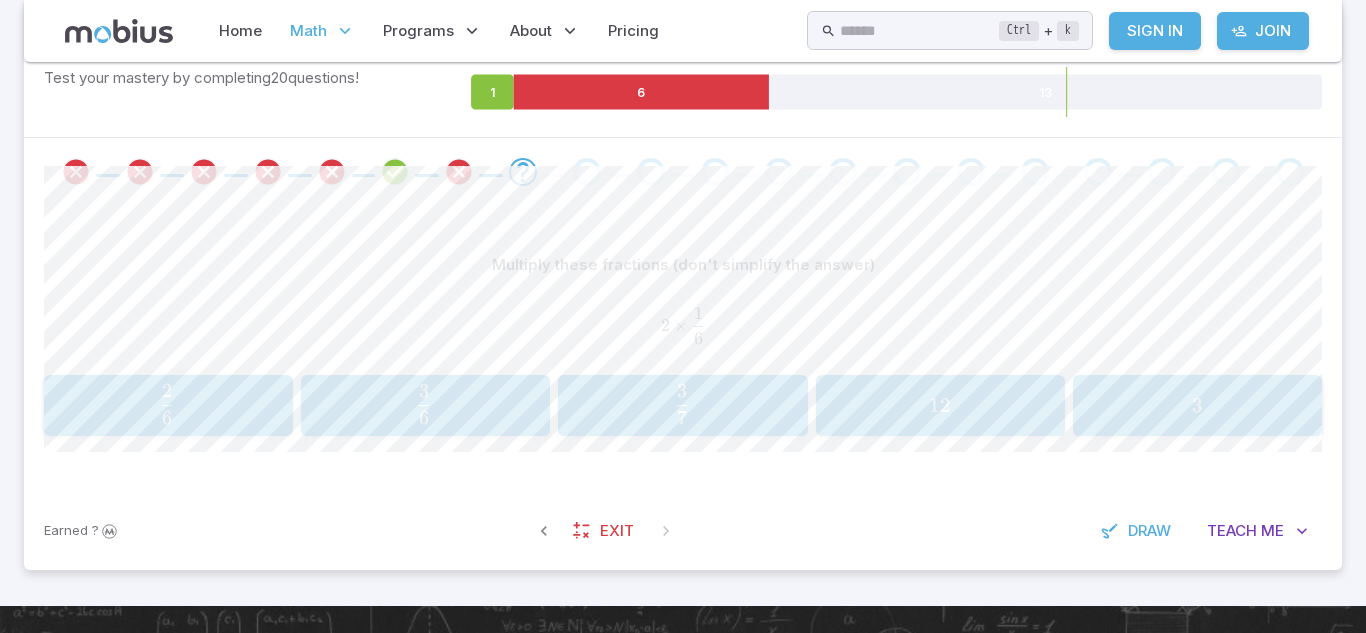 click on "6 3 ​" at bounding box center [424, 404] 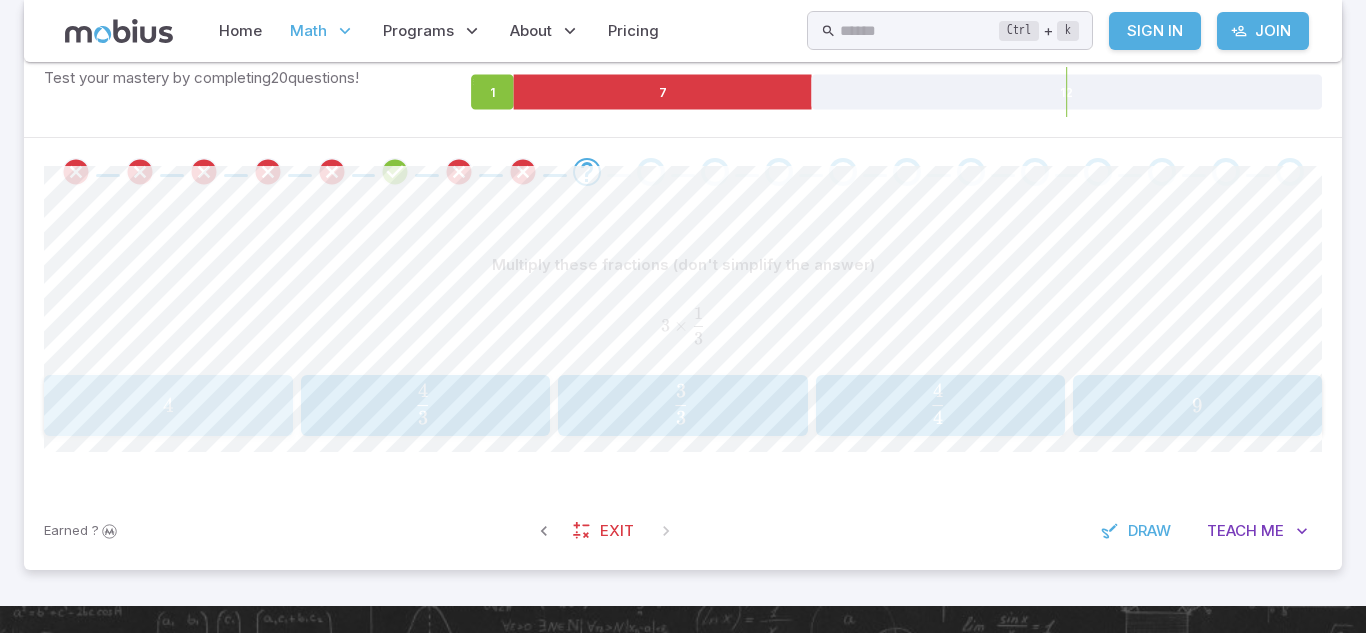 click on "4" at bounding box center (168, 405) 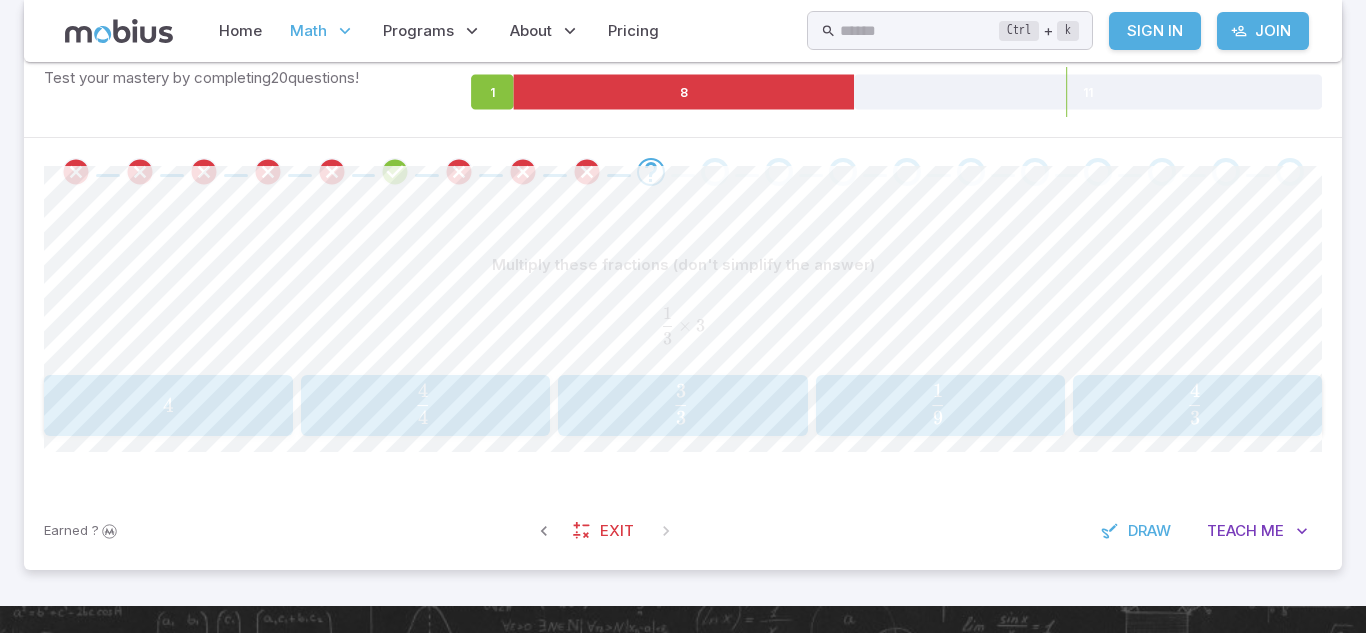 click on "9 1 ​" at bounding box center (938, 404) 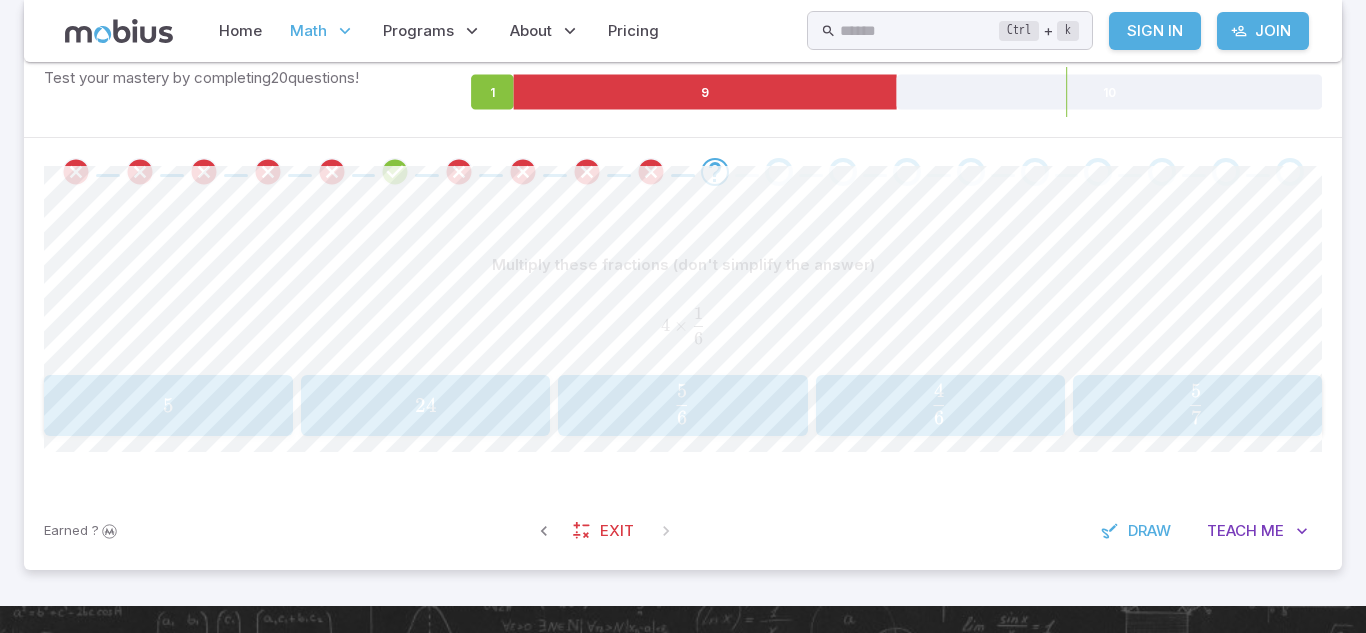 click on "6 5 ​" at bounding box center [682, 404] 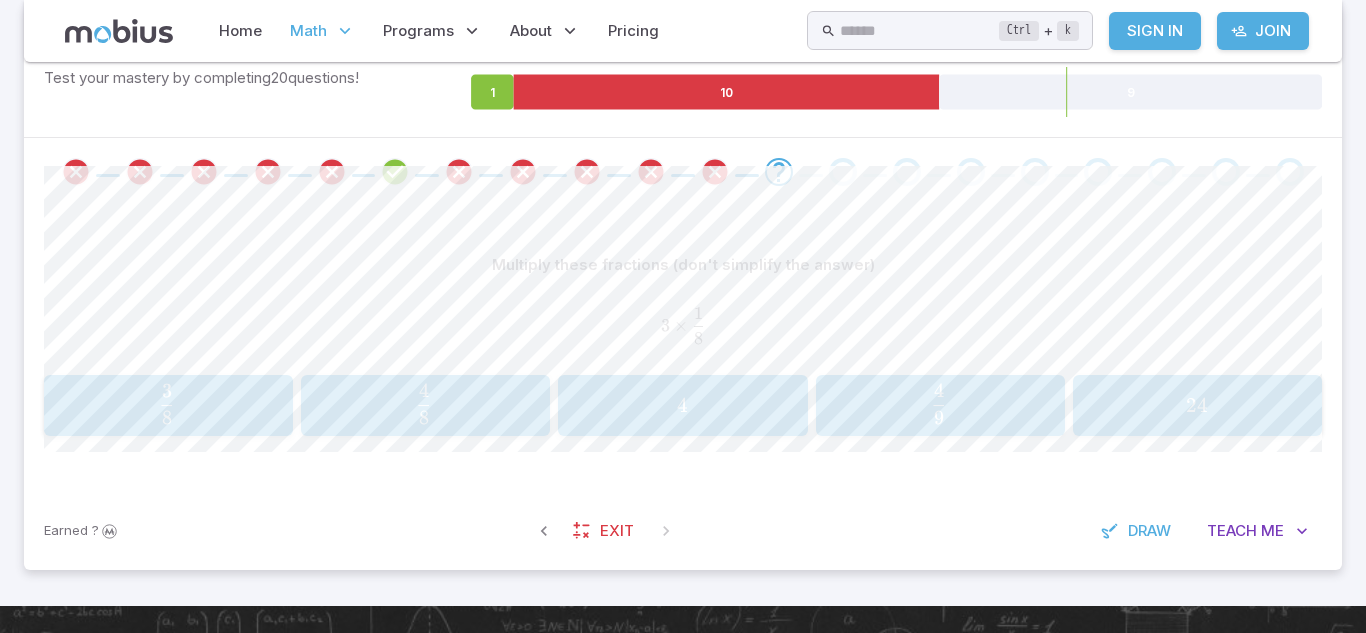 click on "24" at bounding box center [1197, 405] 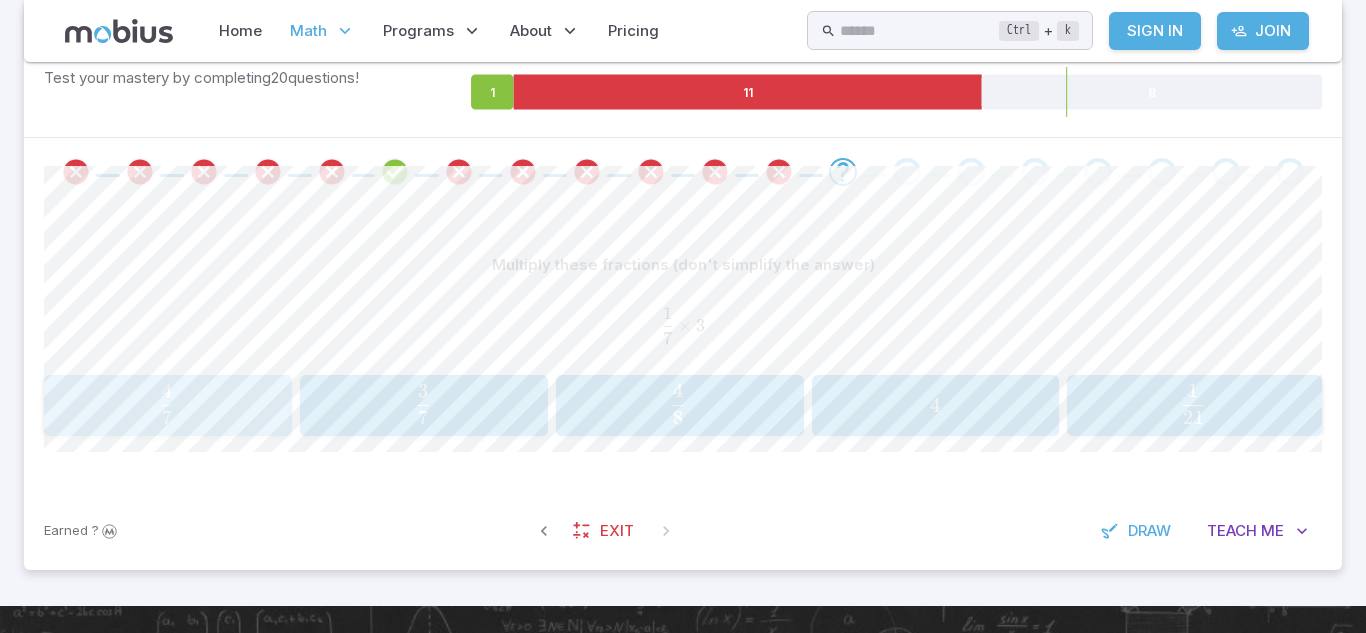 click on "7 4 ​" at bounding box center (167, 404) 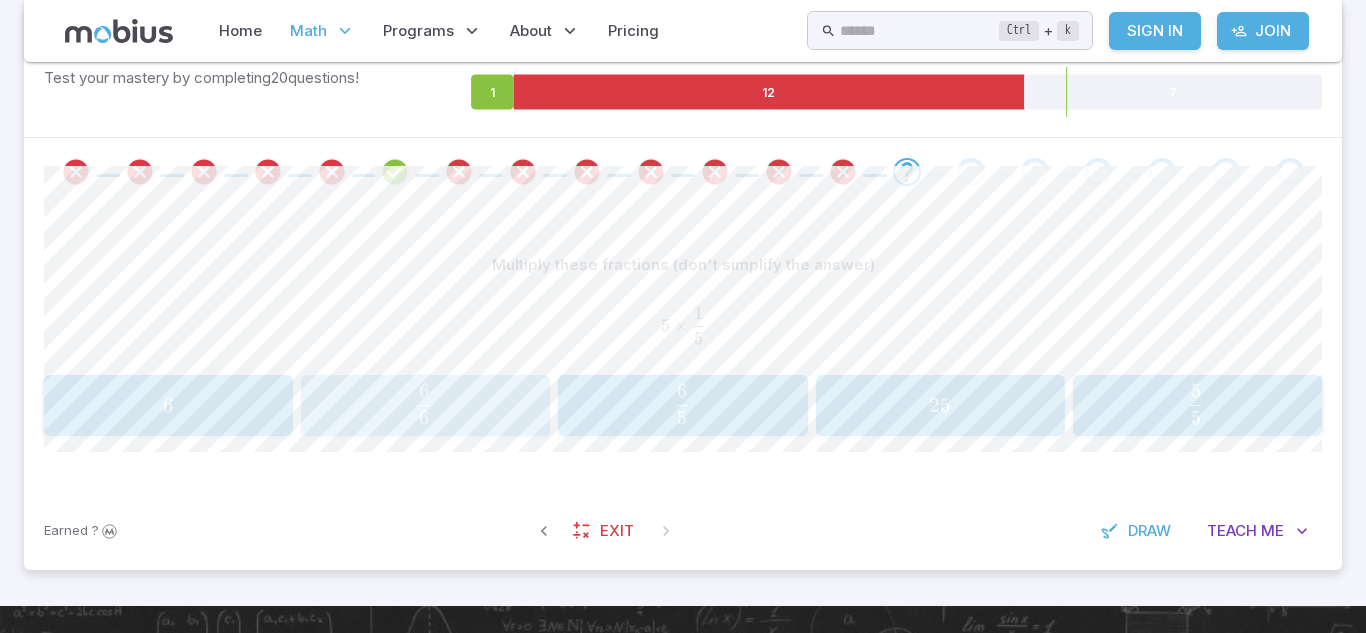 click on "6 6 ​" at bounding box center (424, 404) 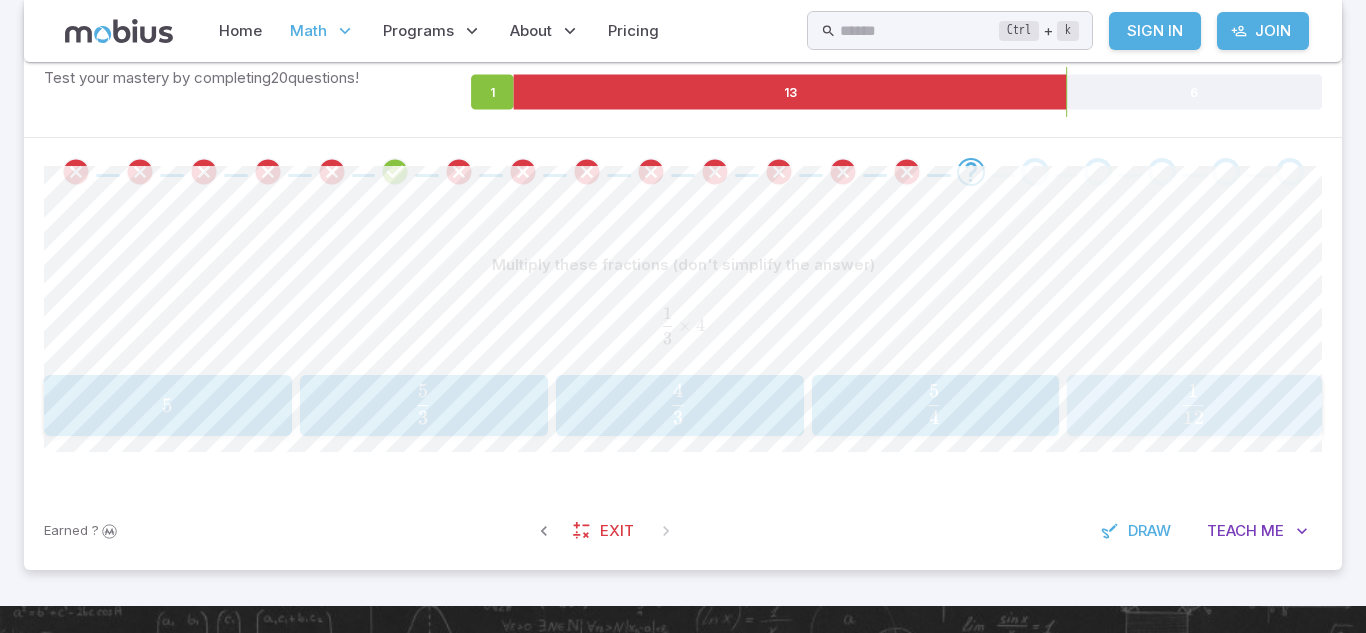 click on "12 1 ​" at bounding box center [1193, 404] 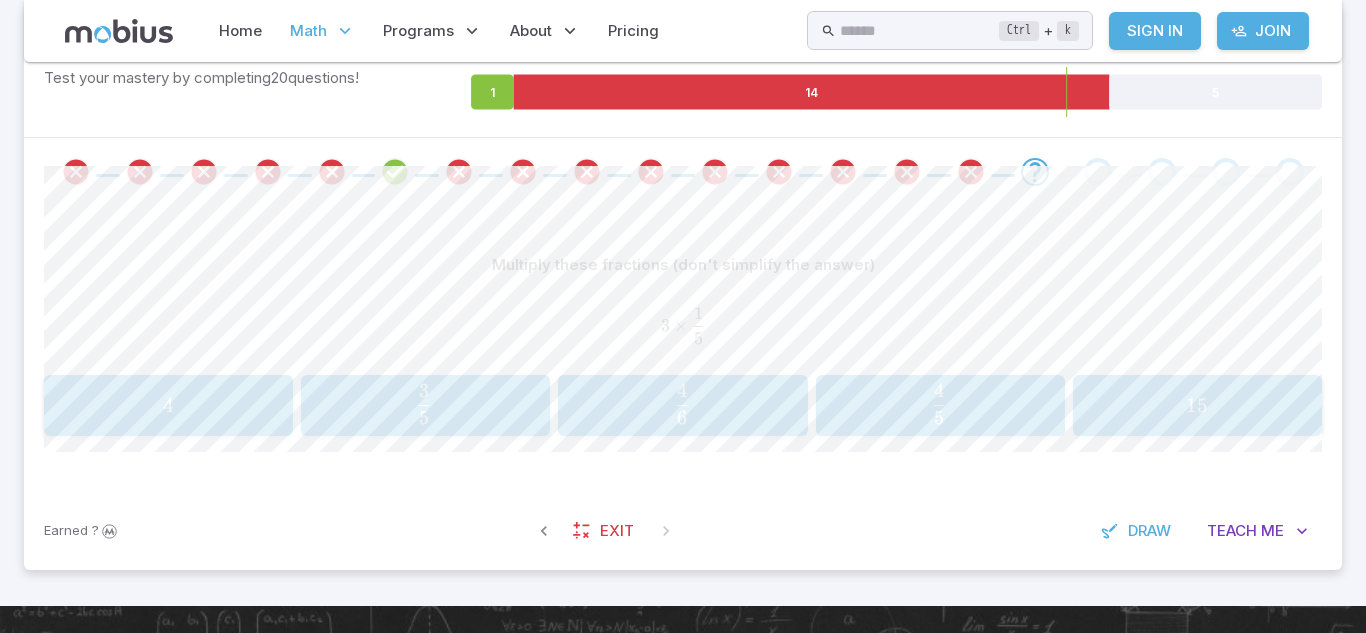 click on "6 4 ​" at bounding box center [682, 404] 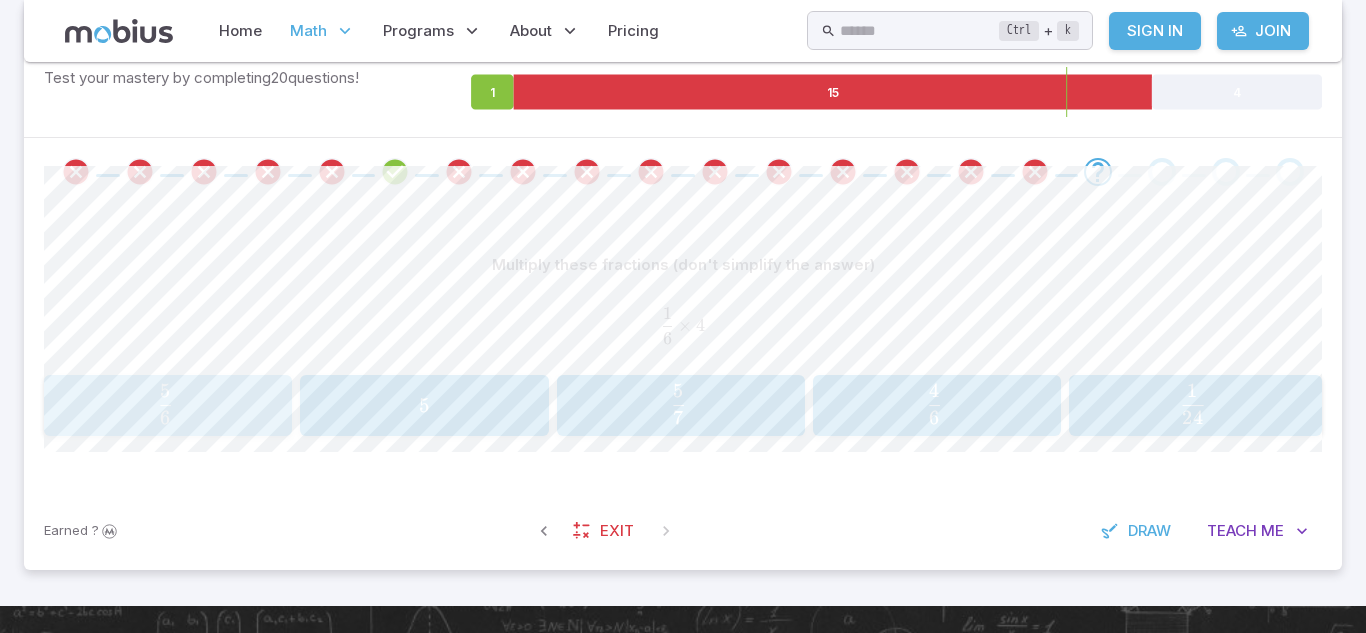 click on "6 5 ​" at bounding box center (165, 404) 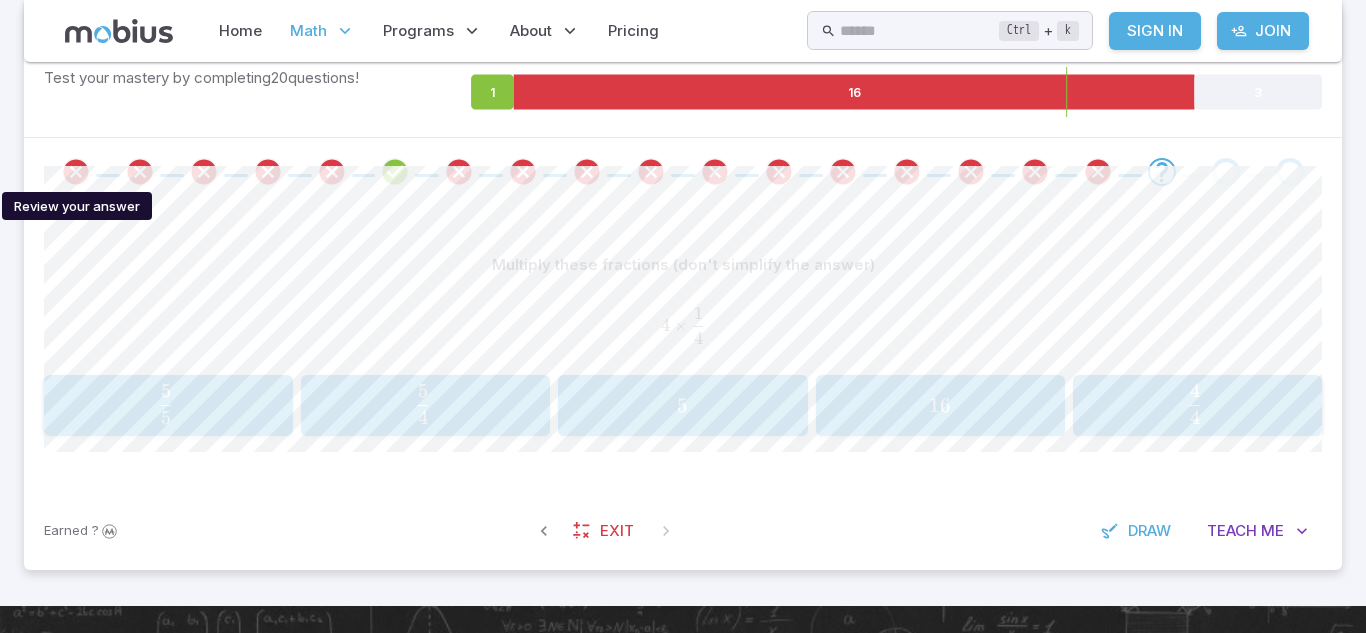 click at bounding box center [76, 172] 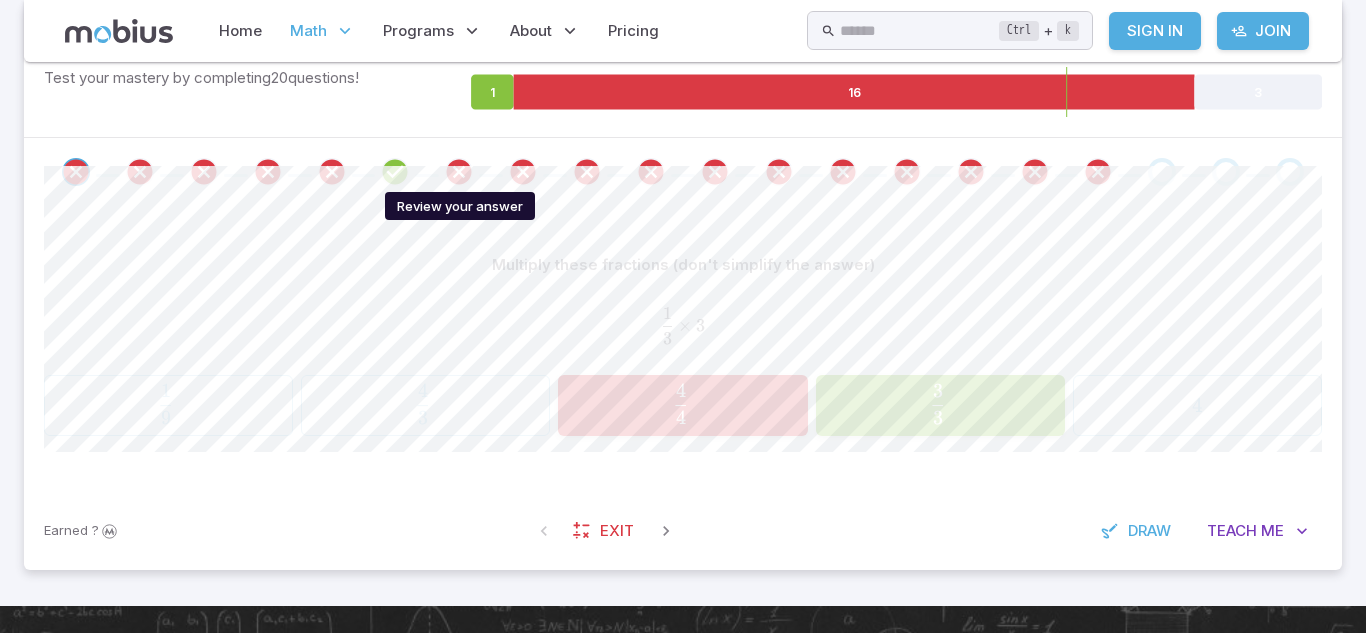 click at bounding box center (459, 172) 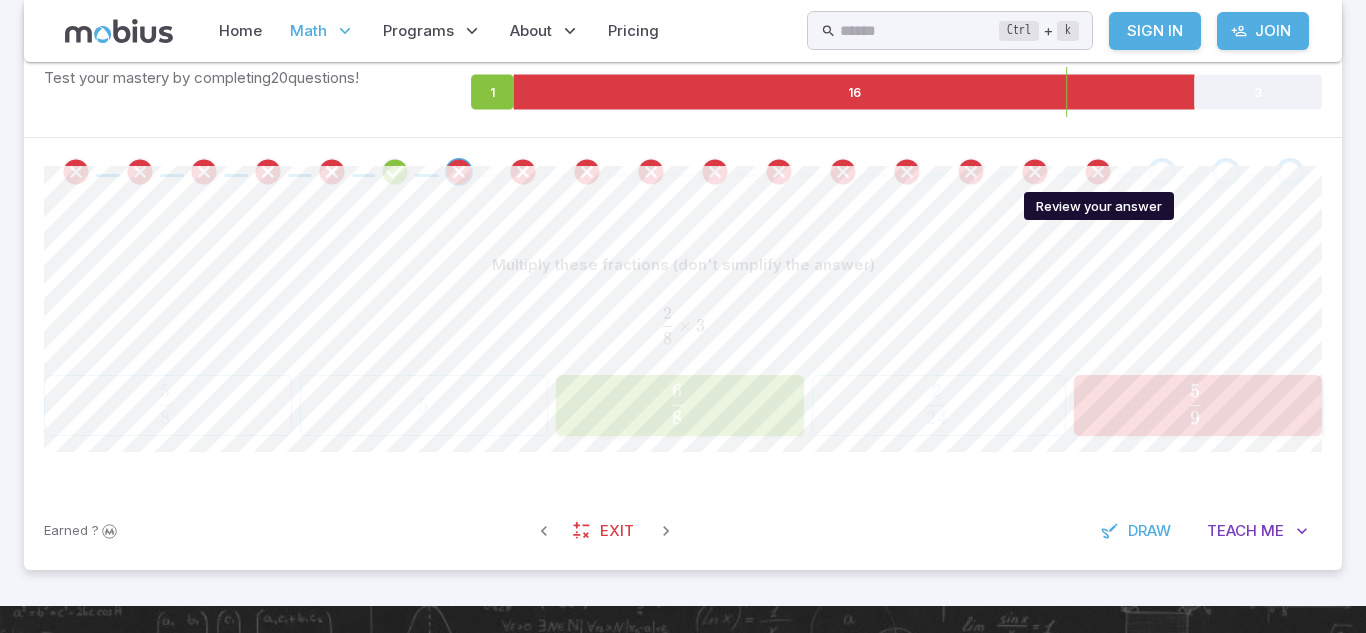 click at bounding box center [1098, 172] 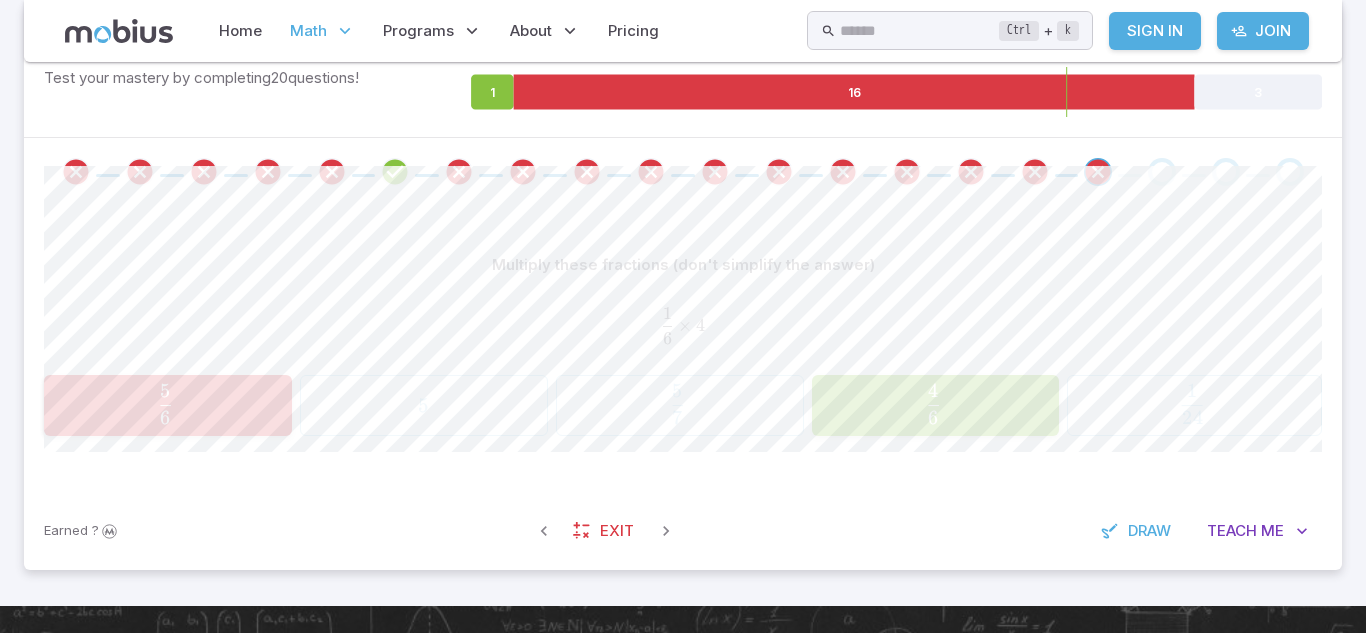 click on "4 6 \frac{4}{6} 6 4 ​" at bounding box center (935, 406) 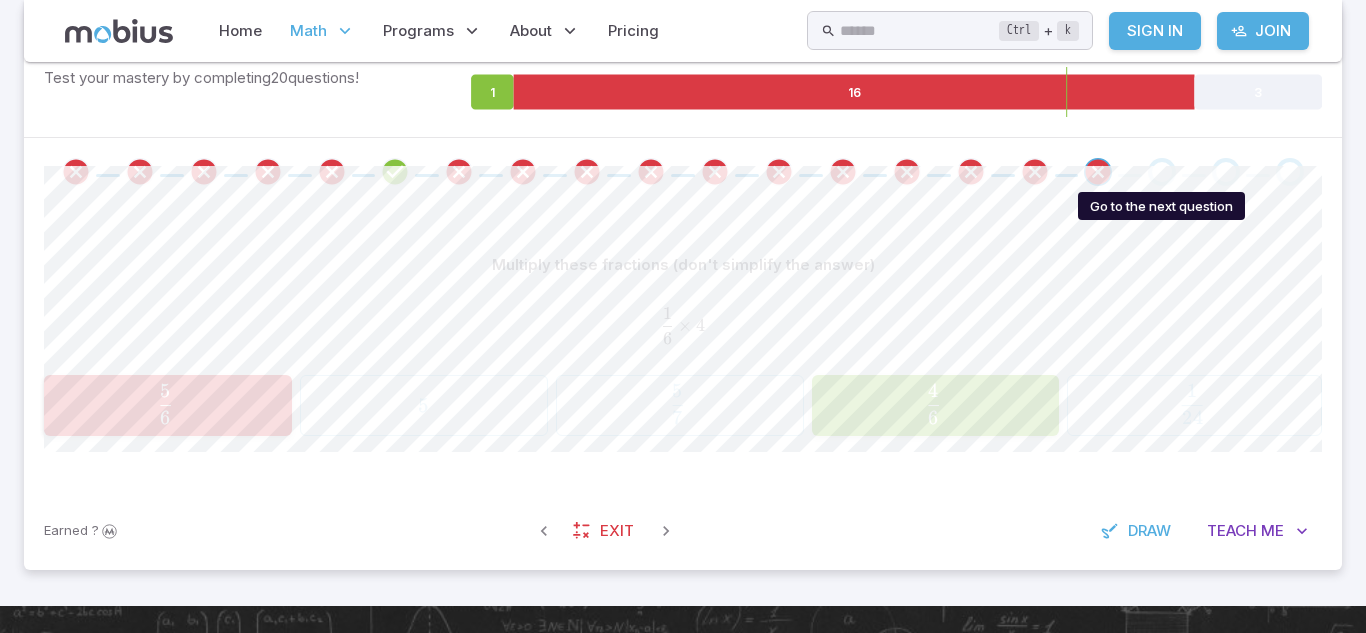 click at bounding box center (1162, 172) 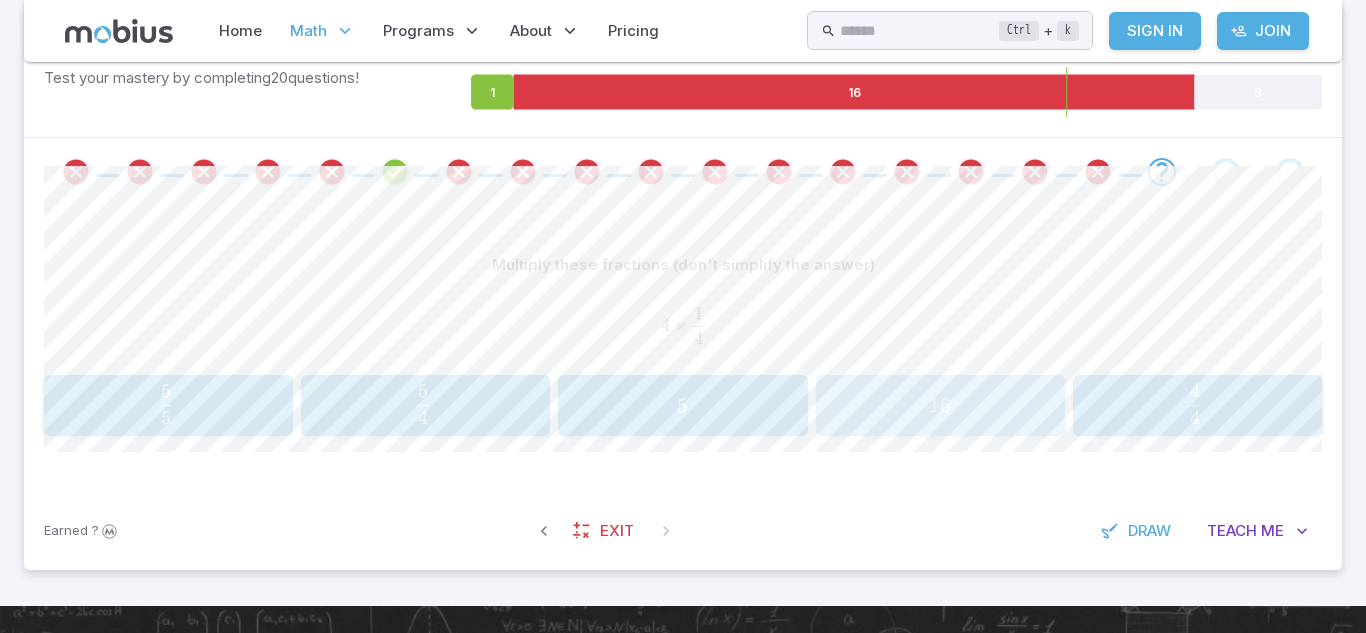 click on "16 16 16" at bounding box center (940, 406) 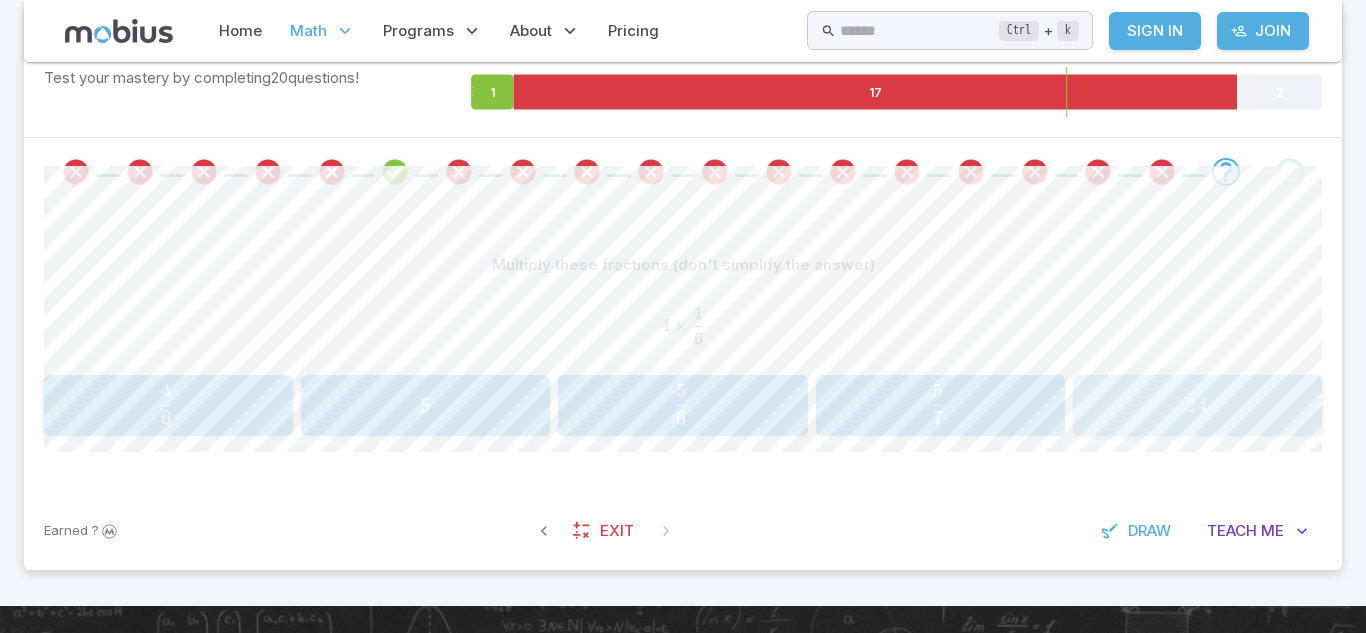 click on "24" at bounding box center (1197, 405) 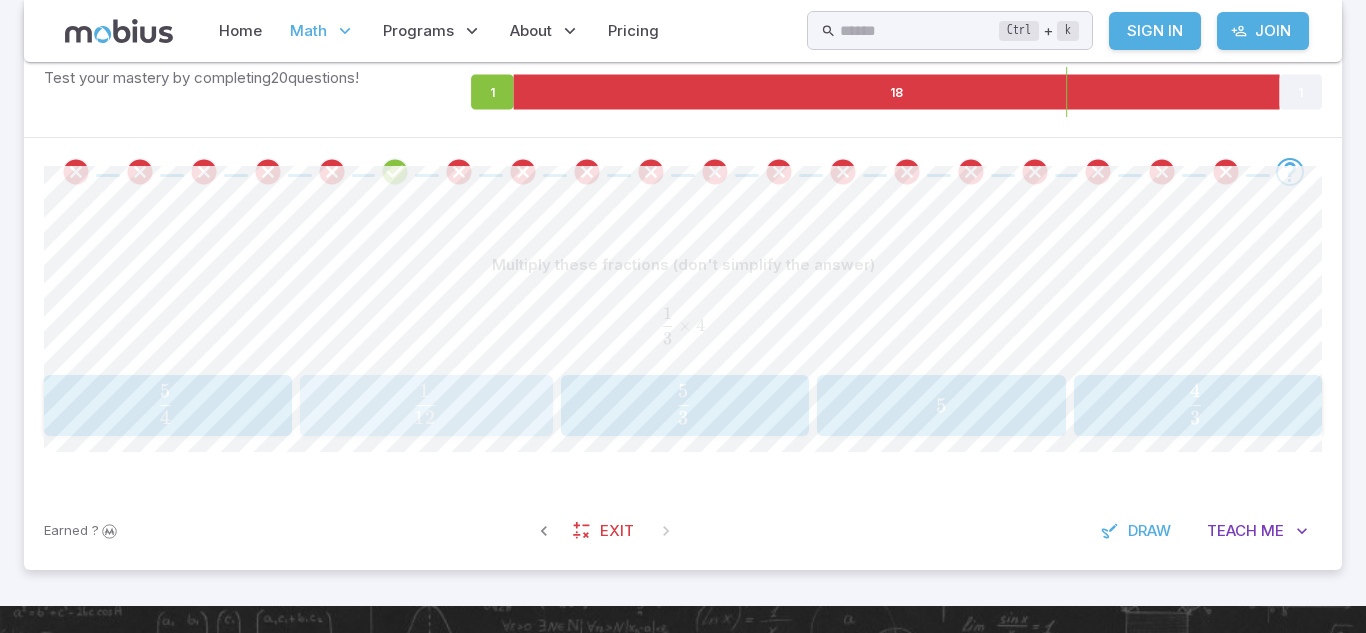click on "12 1 ​" at bounding box center (424, 404) 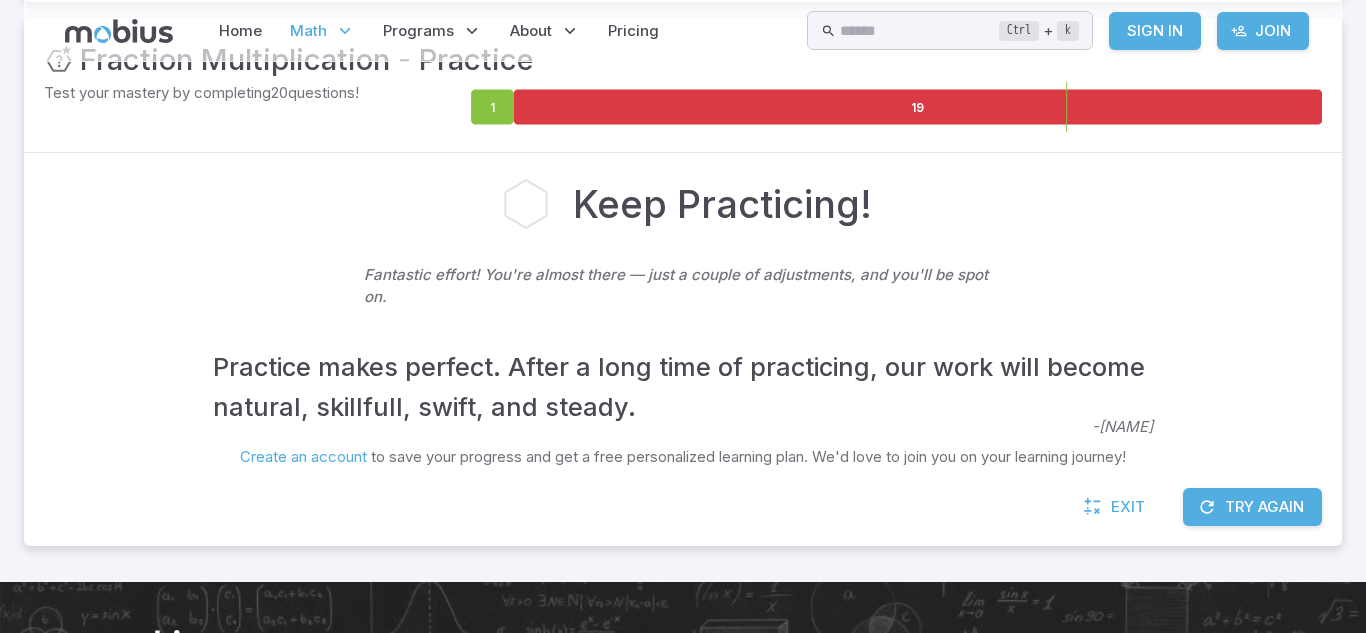 scroll, scrollTop: 0, scrollLeft: 0, axis: both 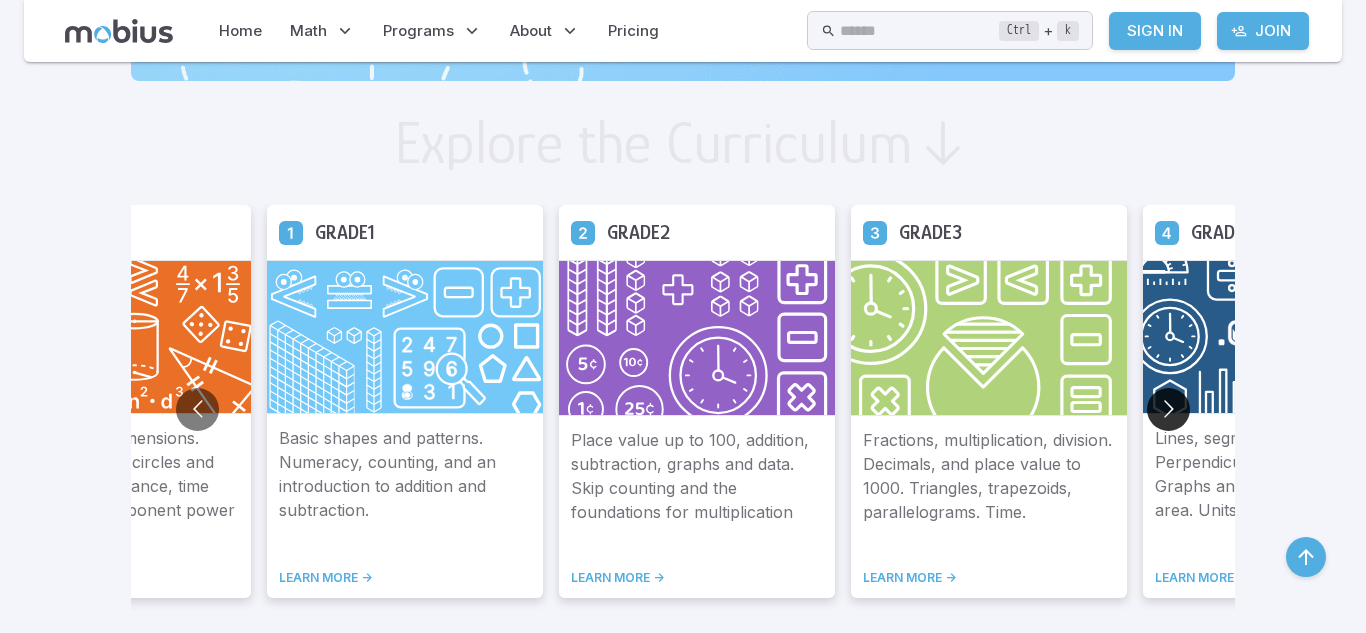 click at bounding box center (1168, 409) 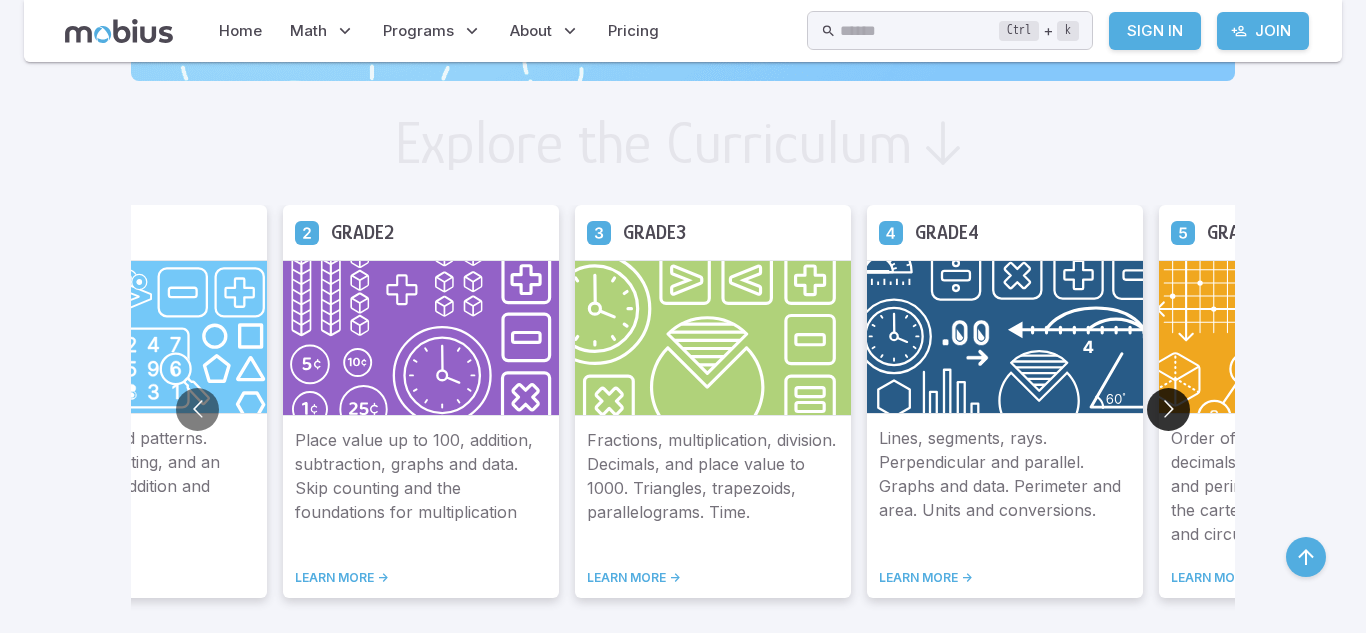 click at bounding box center [1168, 409] 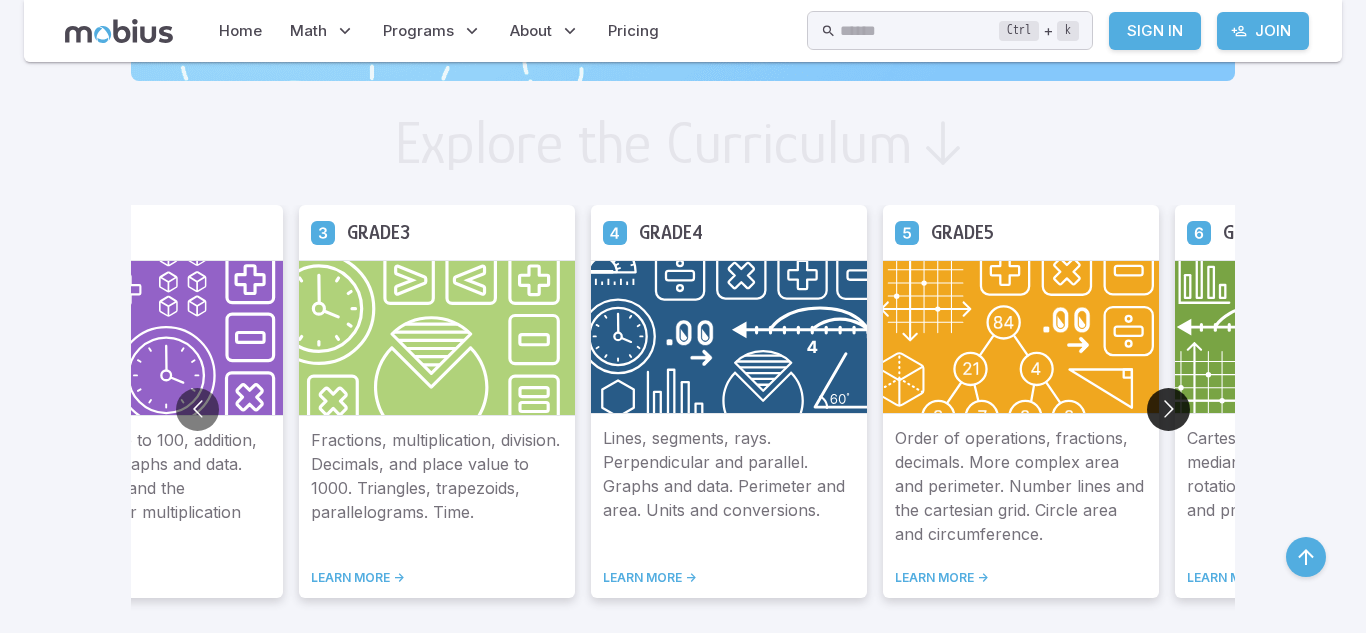 click at bounding box center (1168, 409) 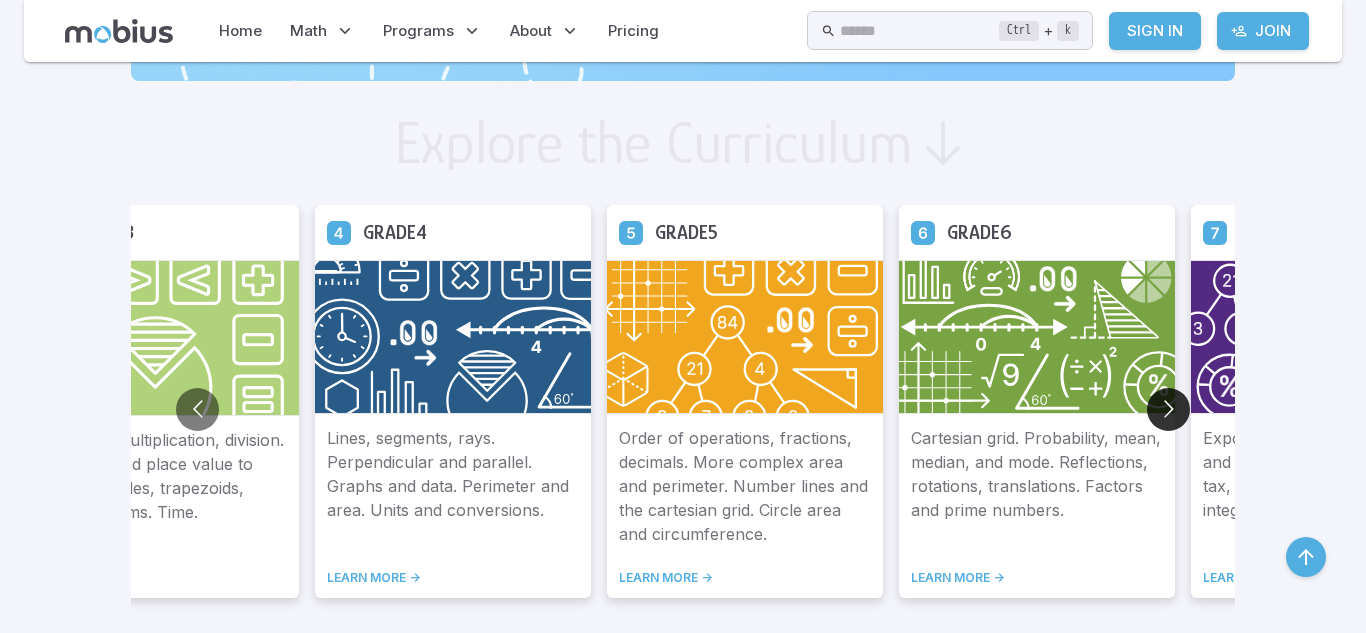 click at bounding box center (1168, 409) 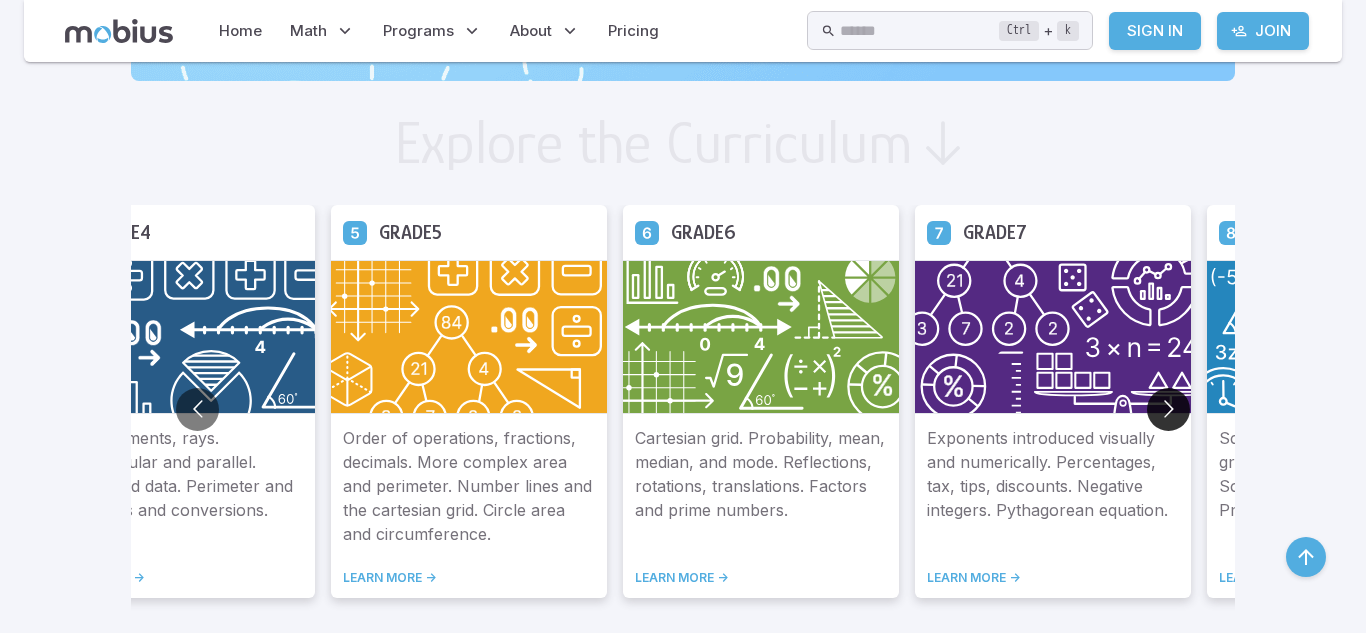 click at bounding box center (1168, 409) 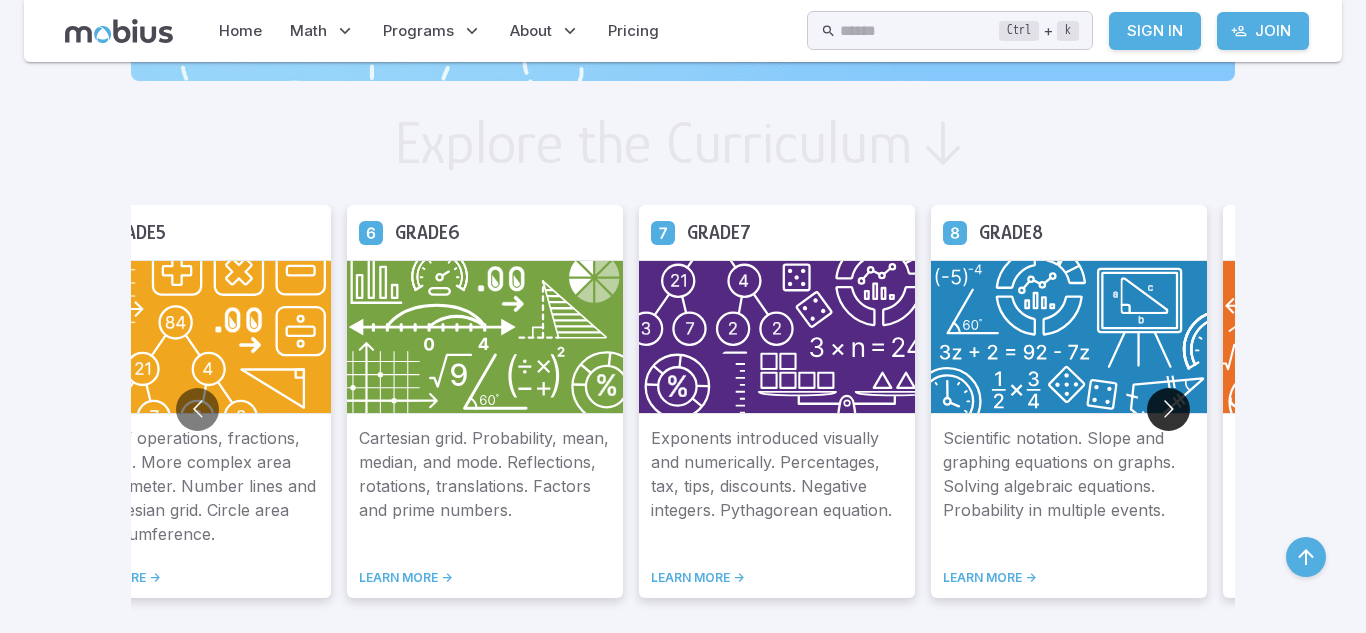 click at bounding box center [1168, 409] 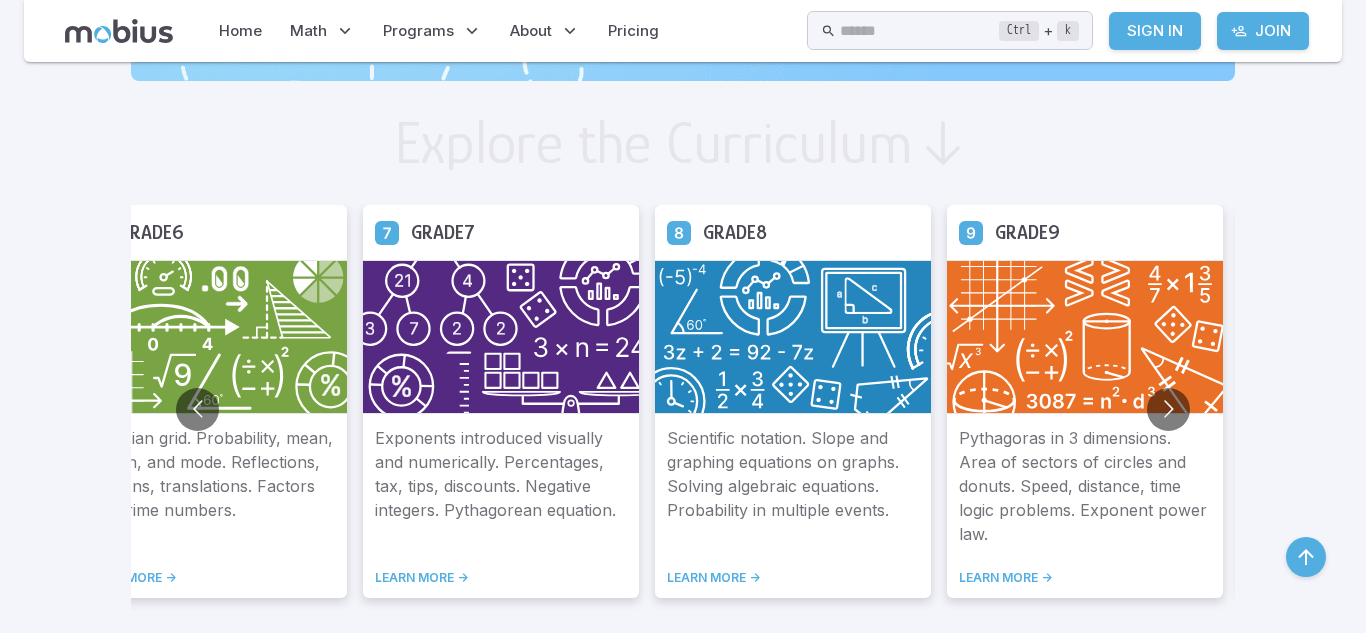 click at bounding box center (1085, 337) 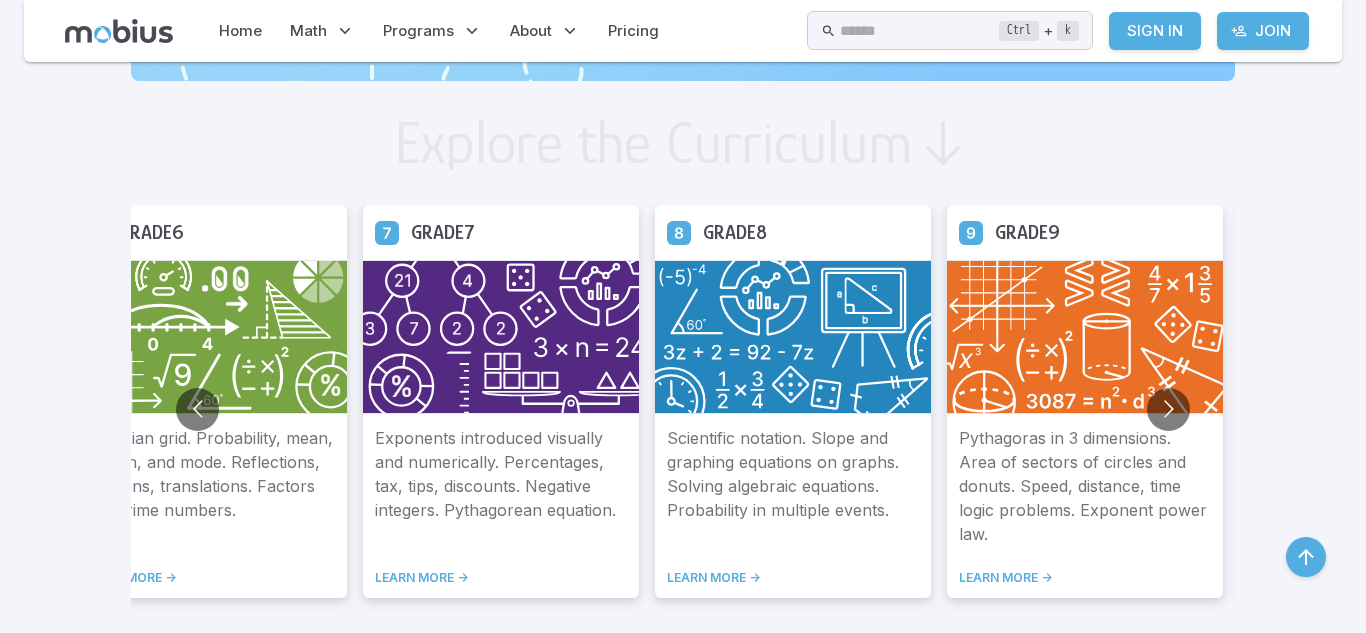 click on "Pythagoras in 3 dimensions. Area of sectors of circles and donuts. Speed, distance, time logic problems. Exponent power law." at bounding box center [1085, 486] 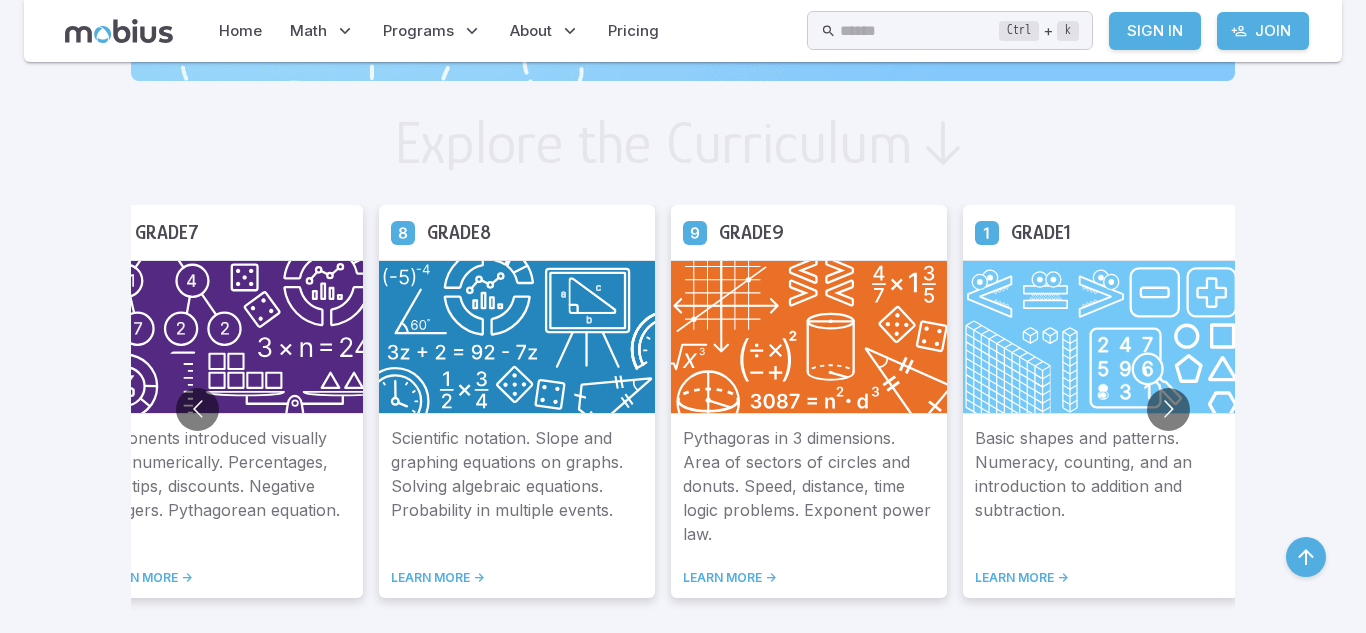 click on "Pythagoras in 3 dimensions. Area of sectors of circles and donuts. Speed, distance, time logic problems. Exponent power law. LEARN MORE ->" at bounding box center [809, 506] 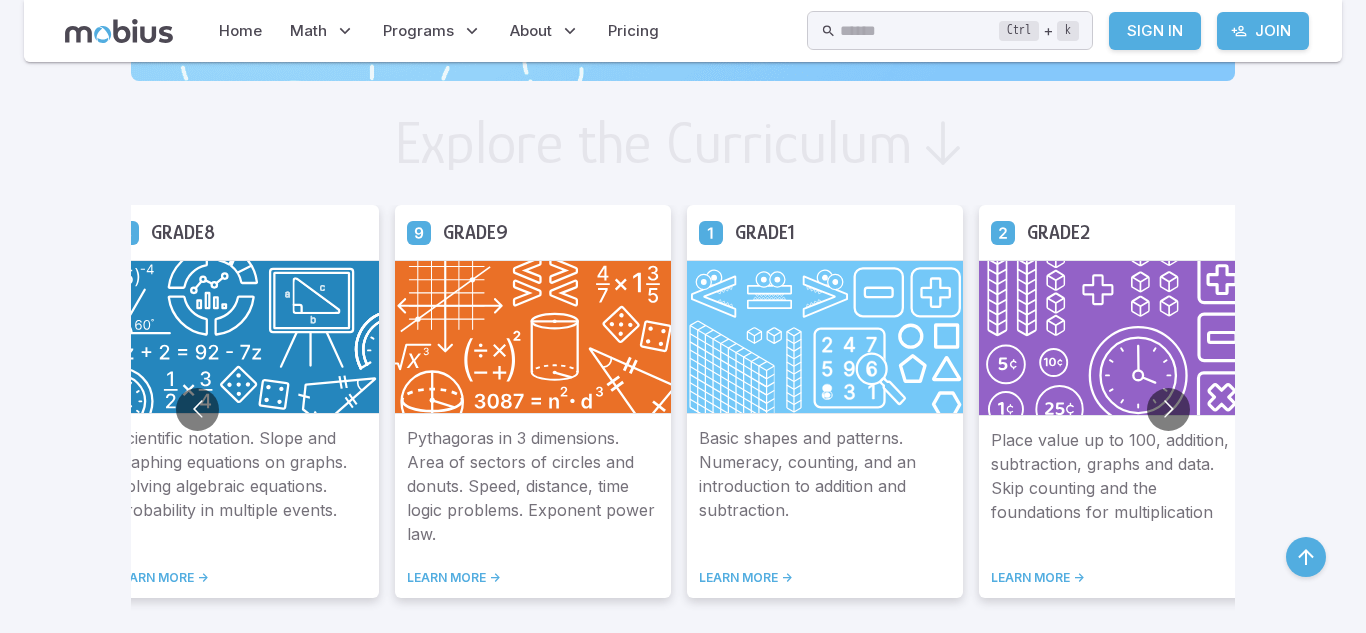 click on "LEARN MORE ->" at bounding box center (533, 578) 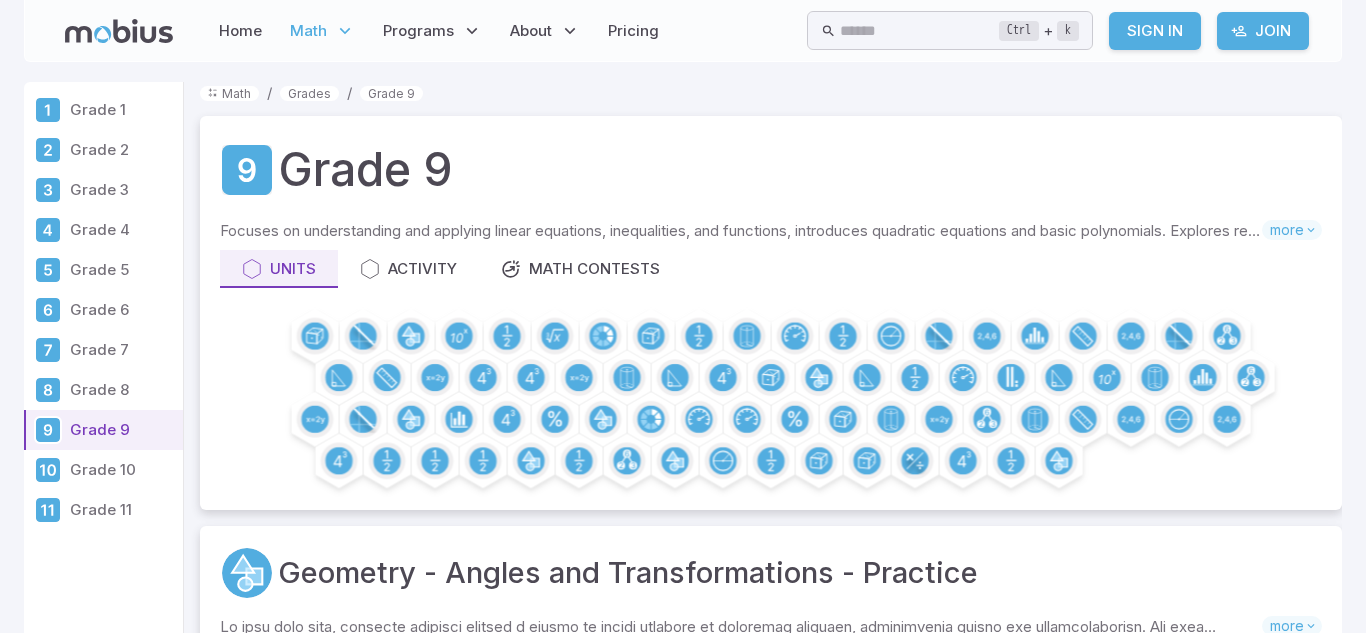 scroll, scrollTop: 0, scrollLeft: 0, axis: both 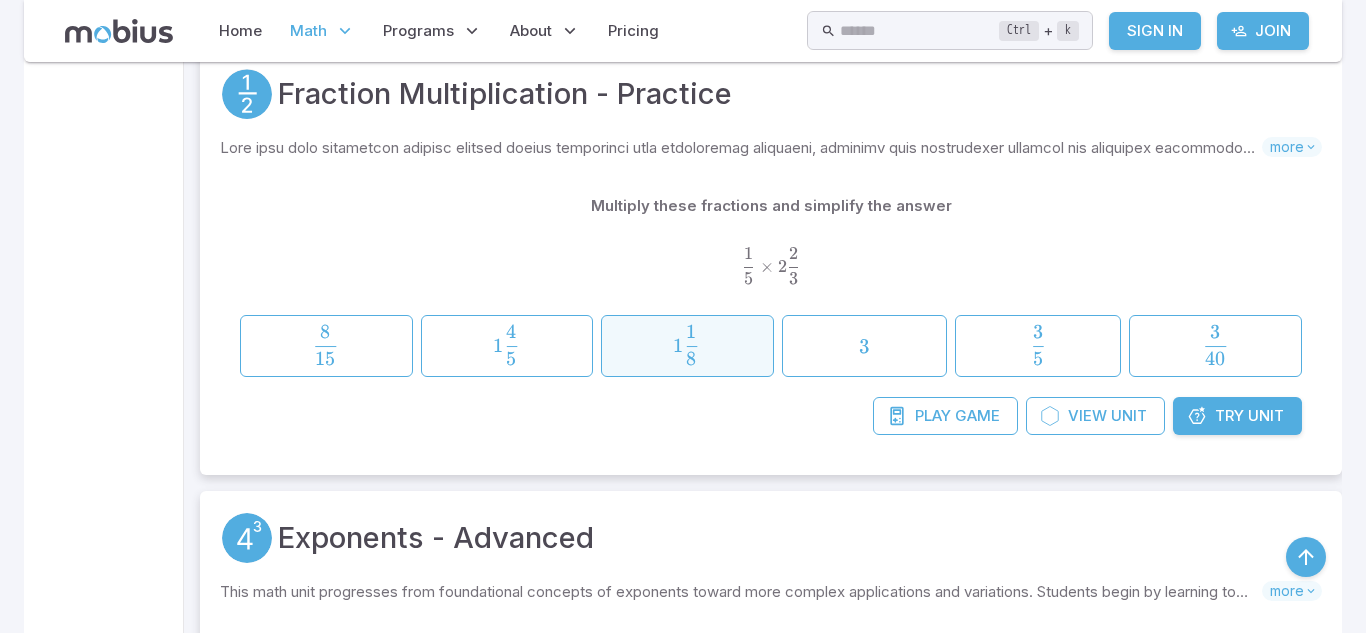 click on "1 8 1 ​" at bounding box center [686, 345] 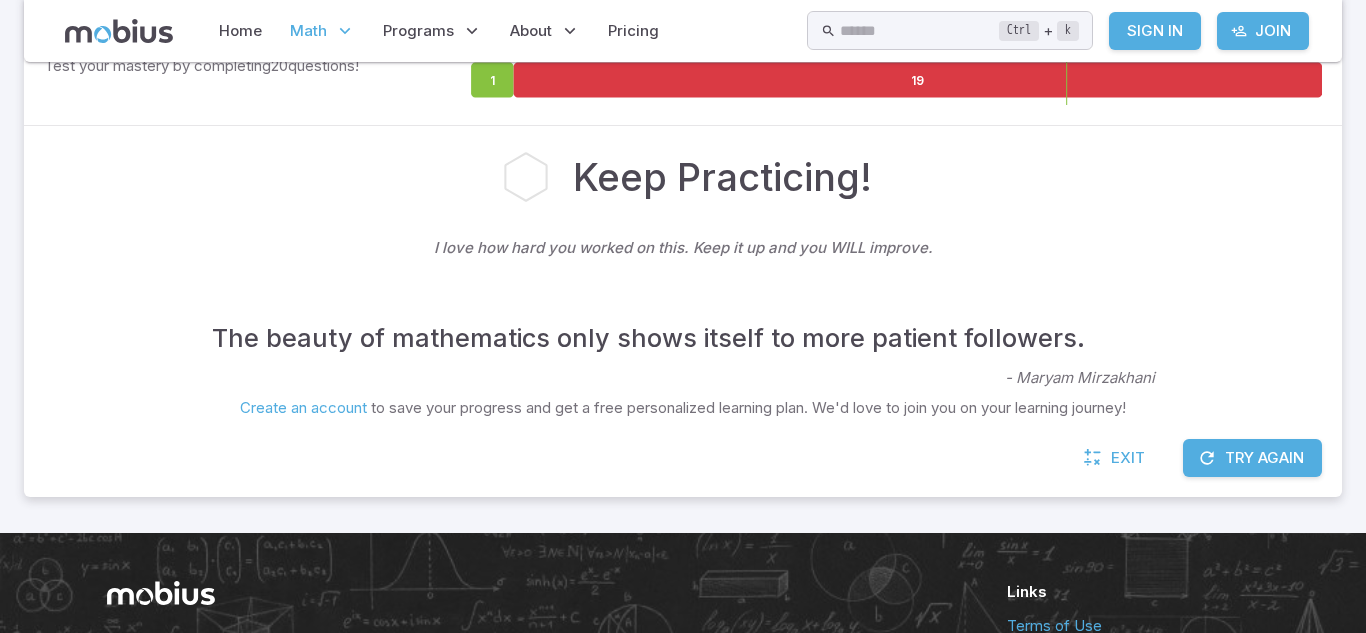 scroll, scrollTop: 361, scrollLeft: 0, axis: vertical 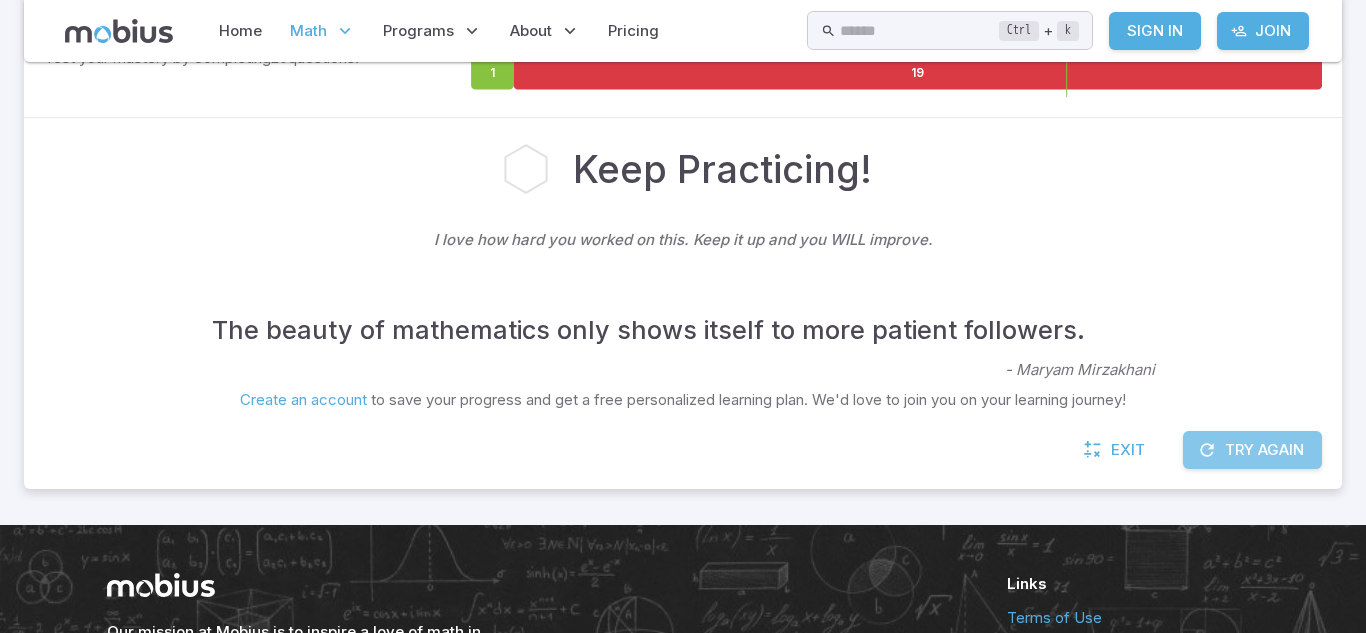 click on "Try Again" at bounding box center [1252, 450] 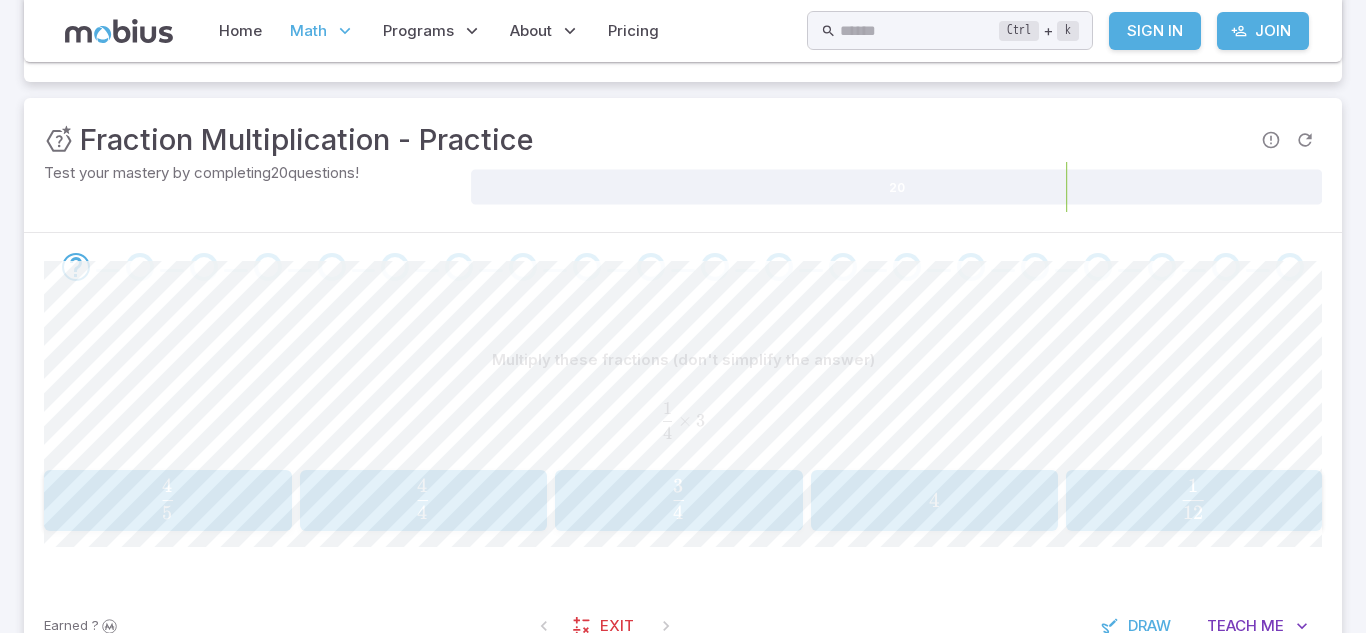 scroll, scrollTop: 258, scrollLeft: 0, axis: vertical 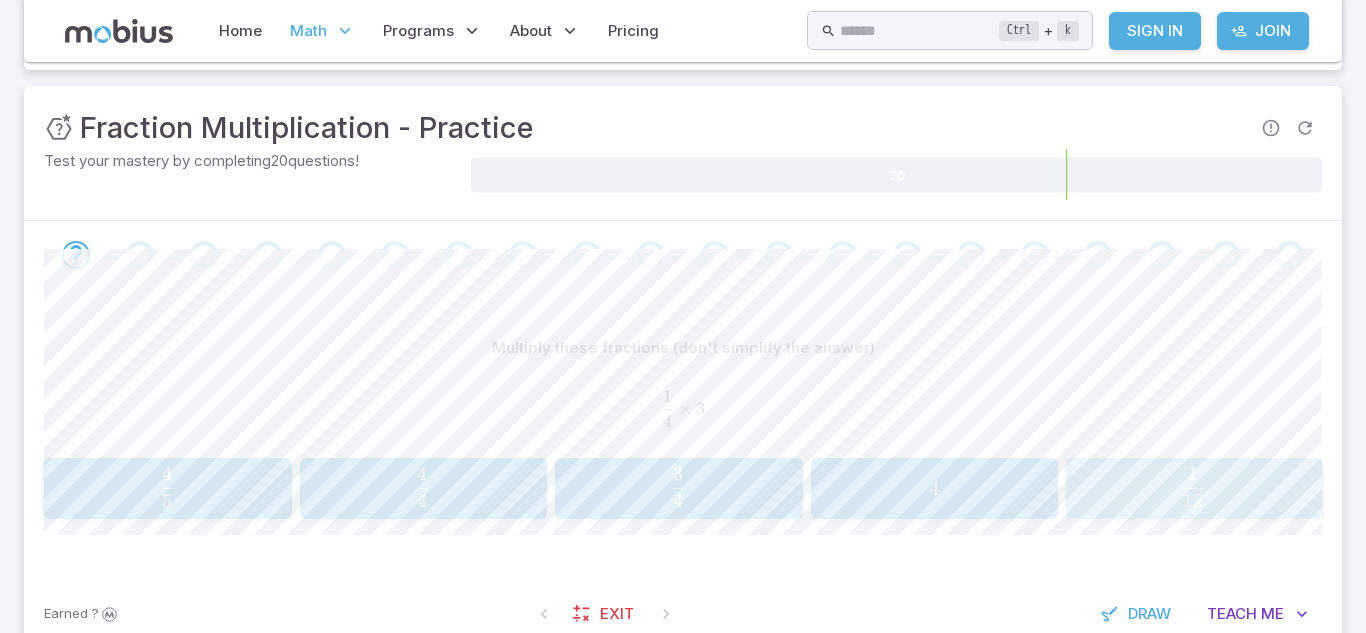 click on "12 1 ​" at bounding box center [1193, 487] 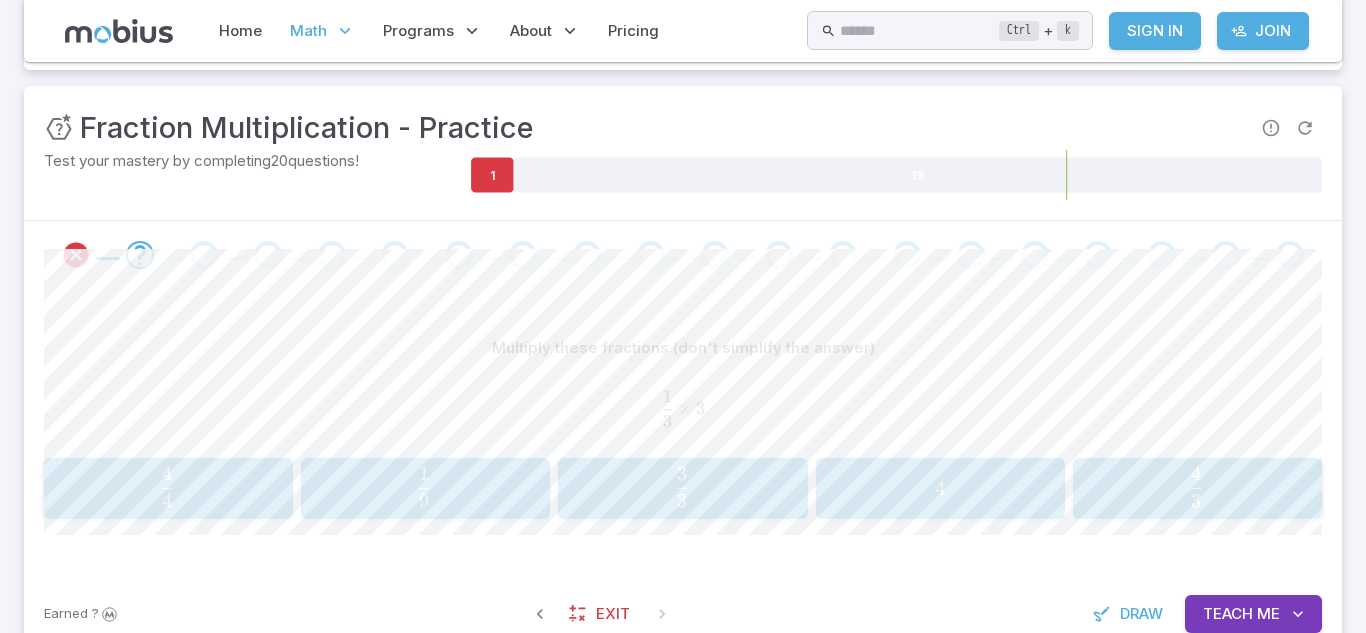 click on "4 4 ​" at bounding box center [167, 487] 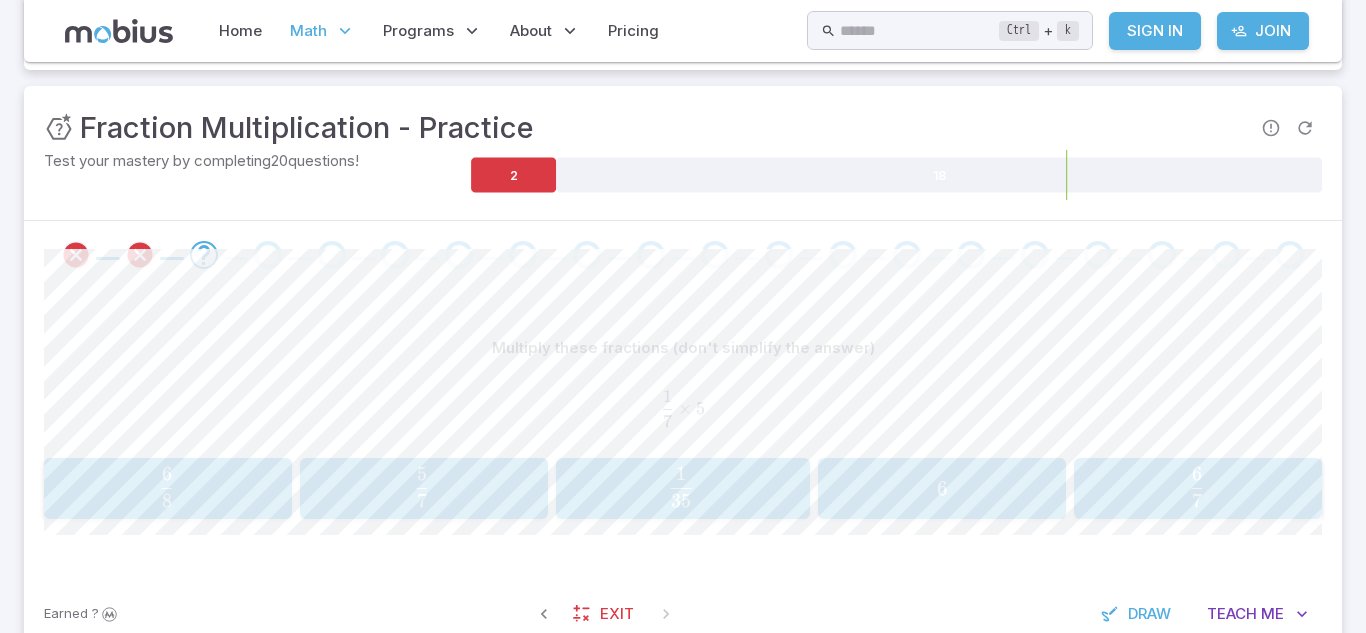 click on "1 35 \frac{1}{35} 35 1 ​" at bounding box center [683, 489] 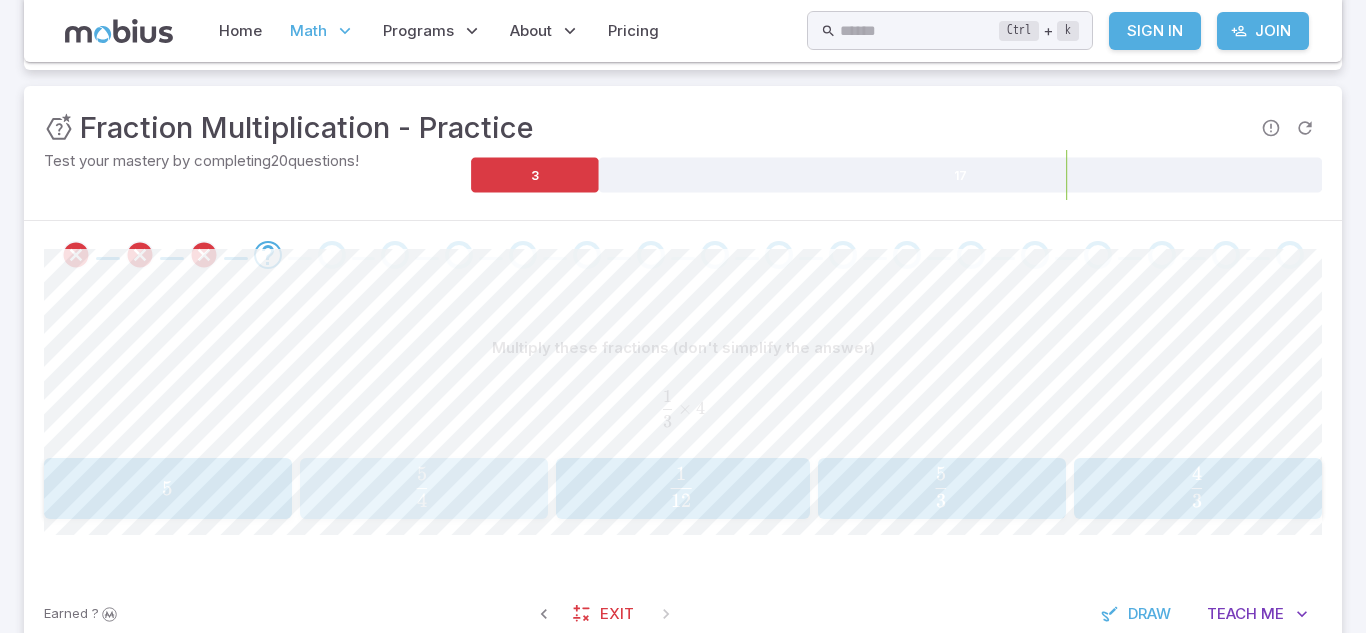 click on "4 5 ​" at bounding box center (422, 487) 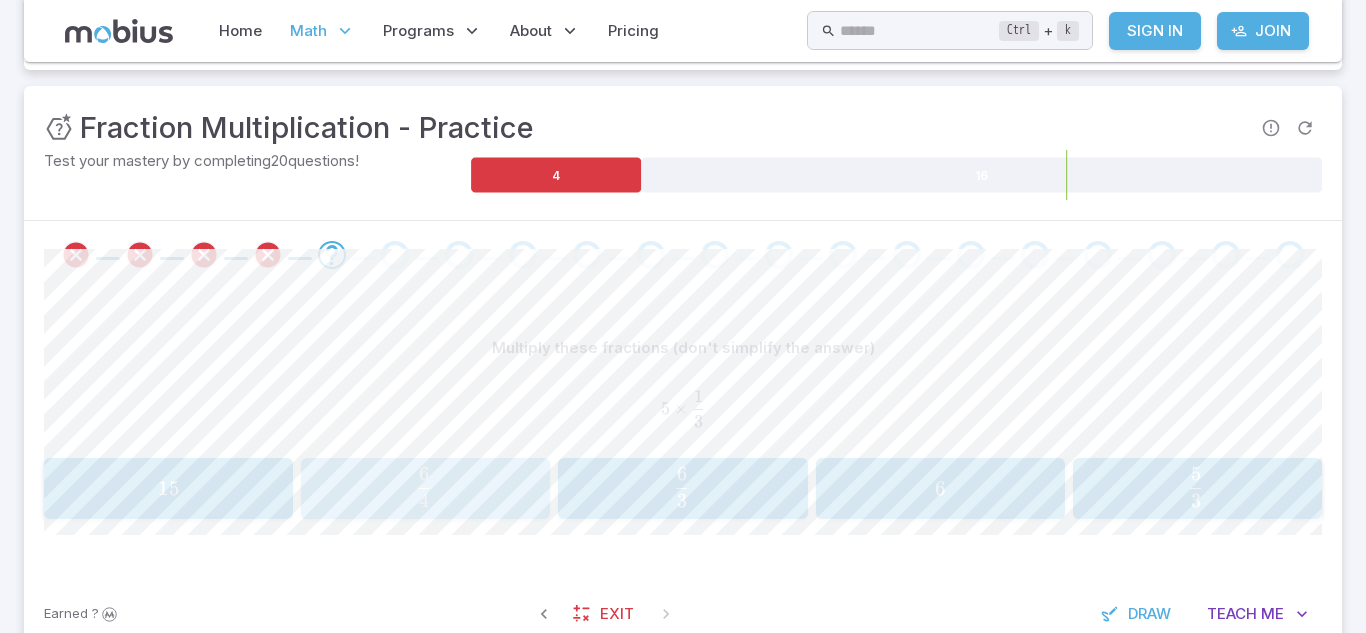 click on "4 6 ​" at bounding box center [424, 487] 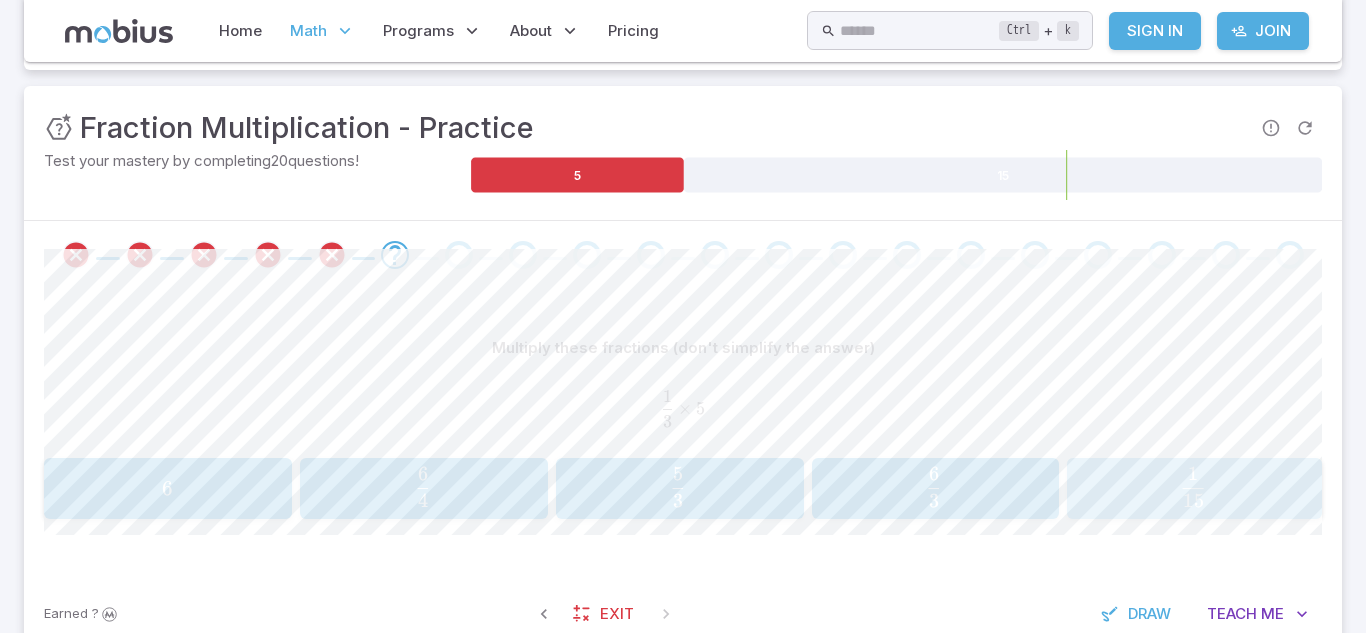 click on "1 15 \frac{1}{15} 15 1 ​" at bounding box center [1194, 489] 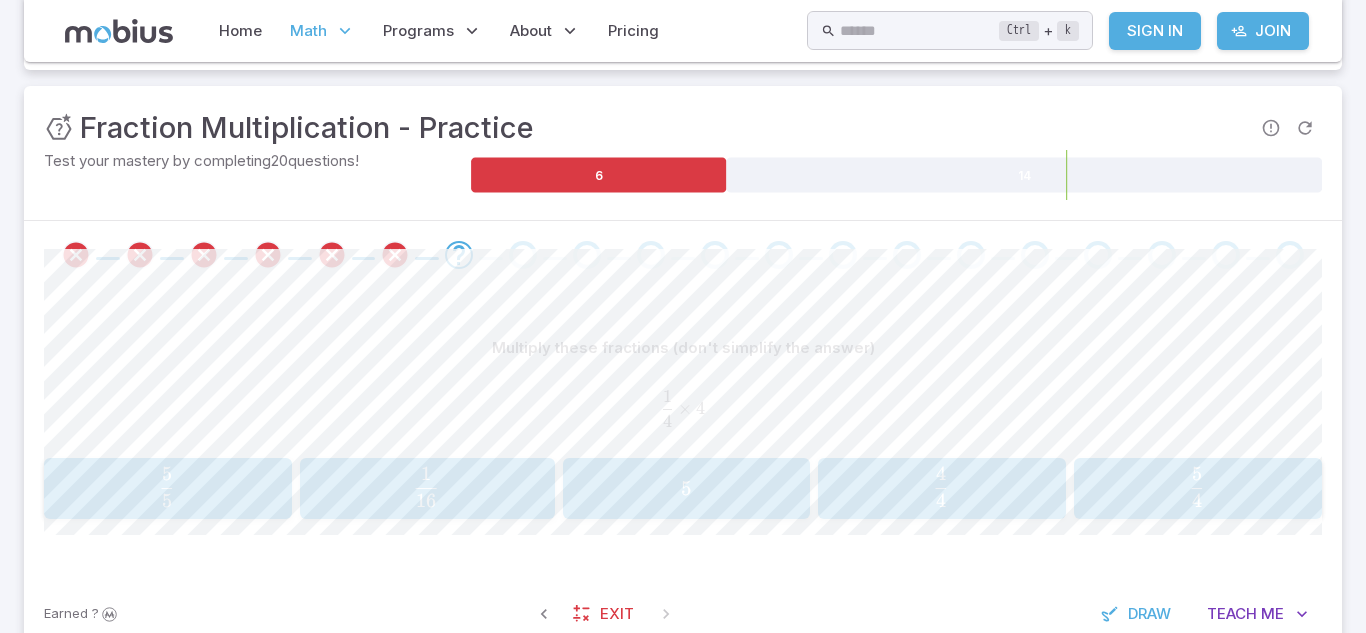 click on "5" at bounding box center (686, 488) 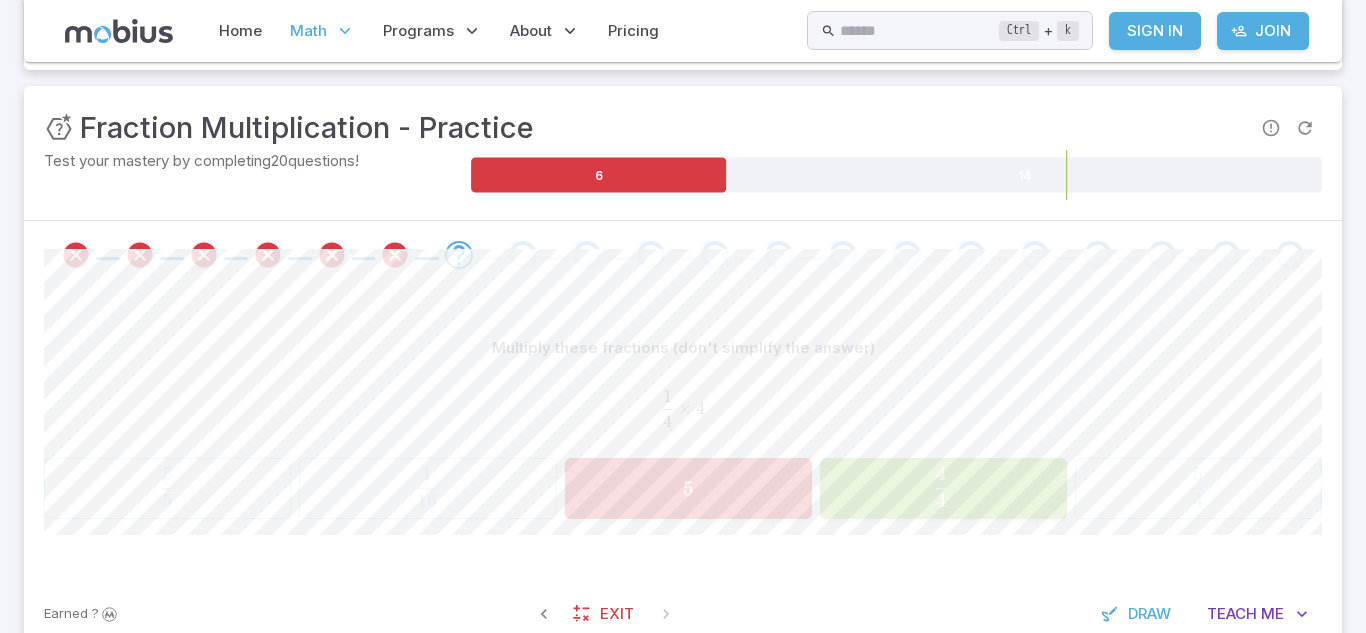 click on "4 4 ​" at bounding box center [941, 487] 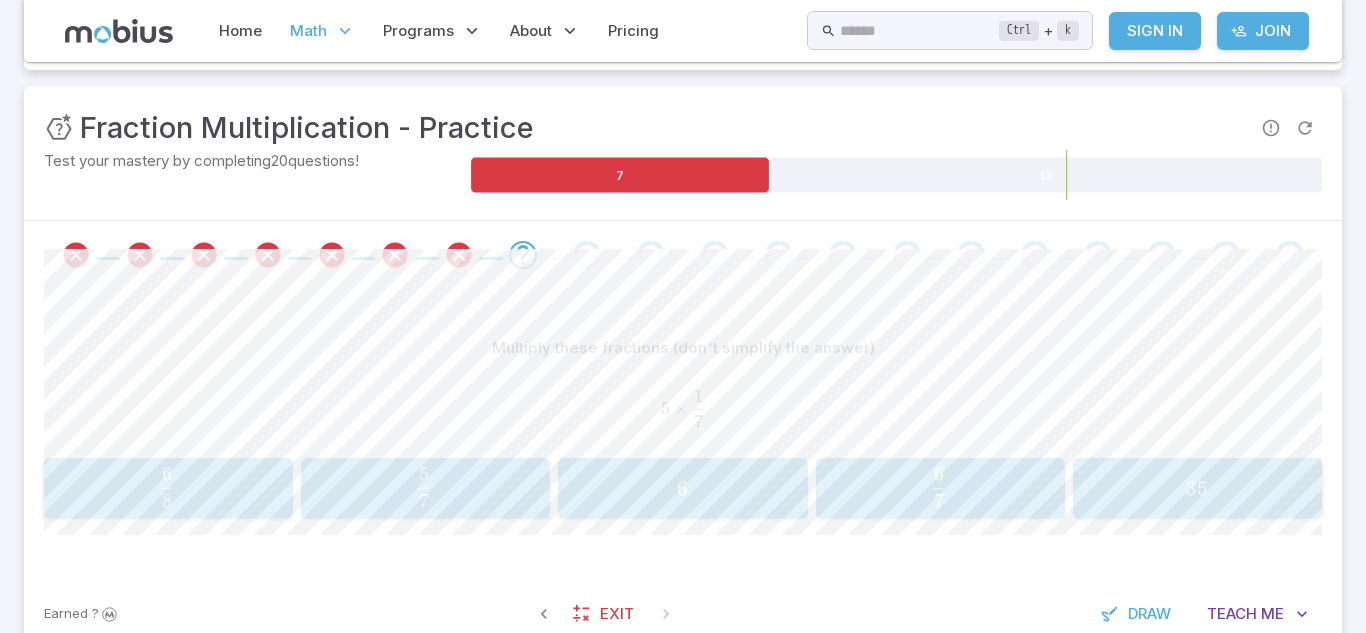 click on "Multiply these fractions (don't simplify the answer) 5 × 1 7 5\times \frac{1}{7} 5 × 7 1 ​ 6 8 \frac{6}{8} 8 6 ​ 5 7 \frac{5}{7} 7 5 ​ 6 6 6 6 7 \frac{6}{7} 7 6 ​ 35 35 35 Canvas actions 100 % Exit zen mode" at bounding box center [683, 432] 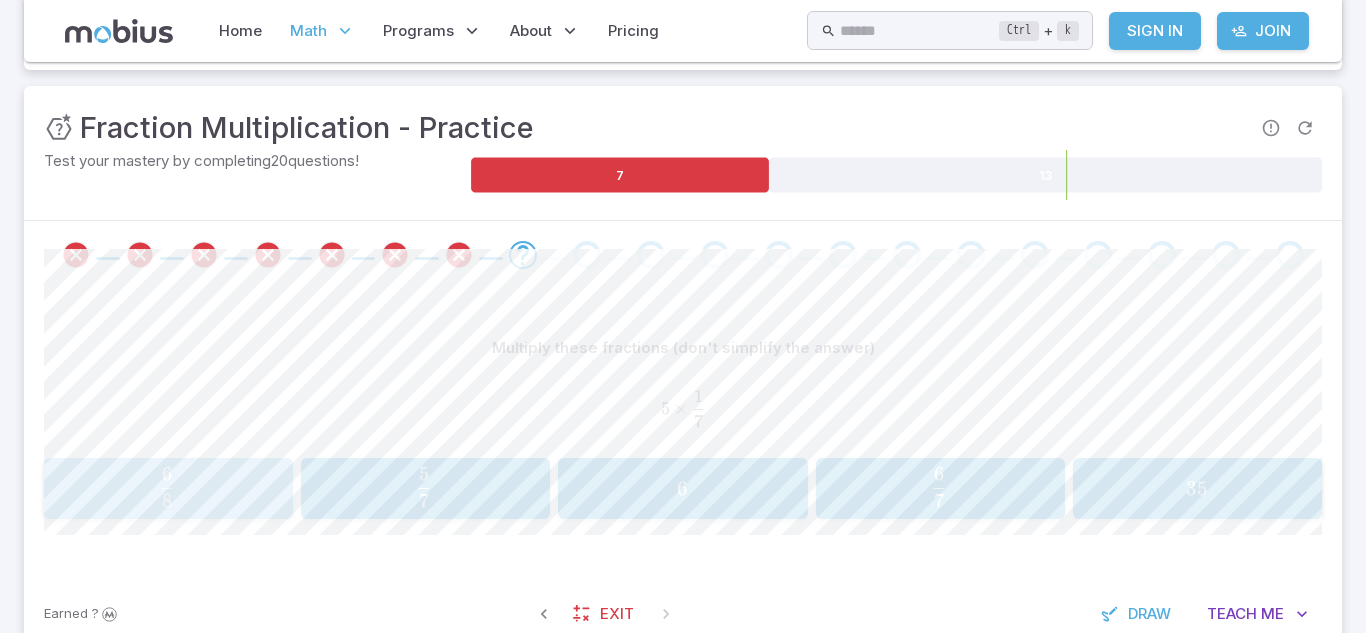 click on "8 6 ​" at bounding box center (167, 487) 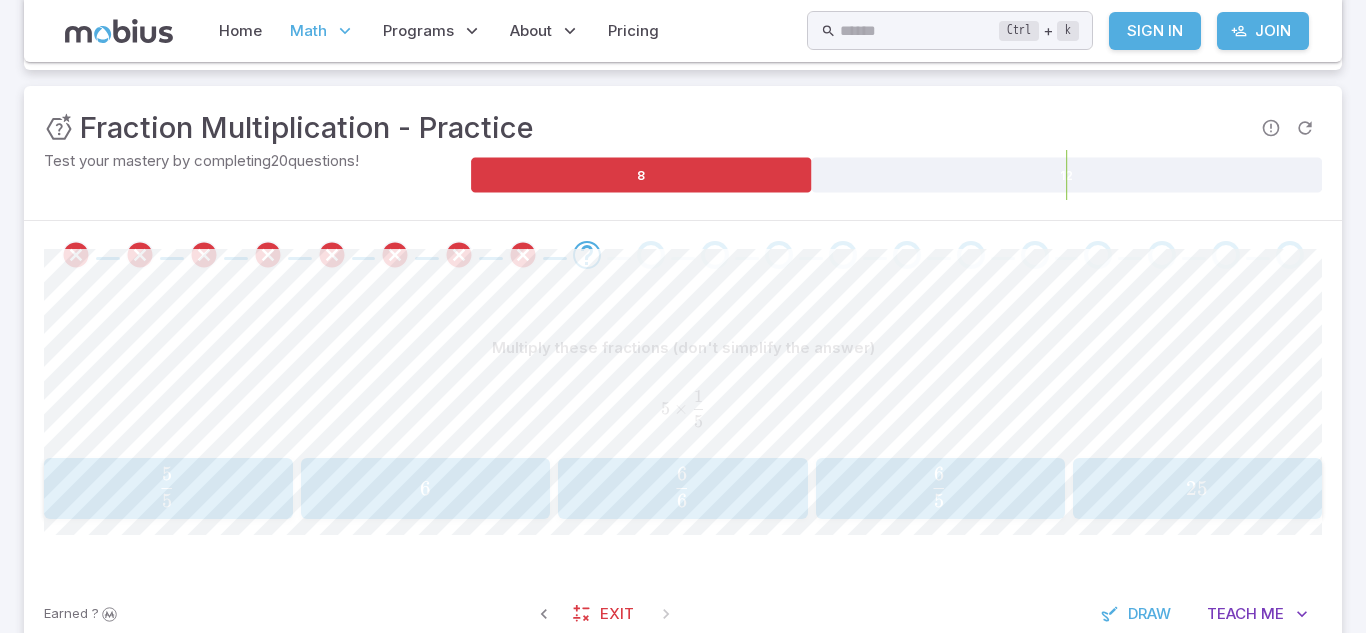 click at bounding box center [939, 501] 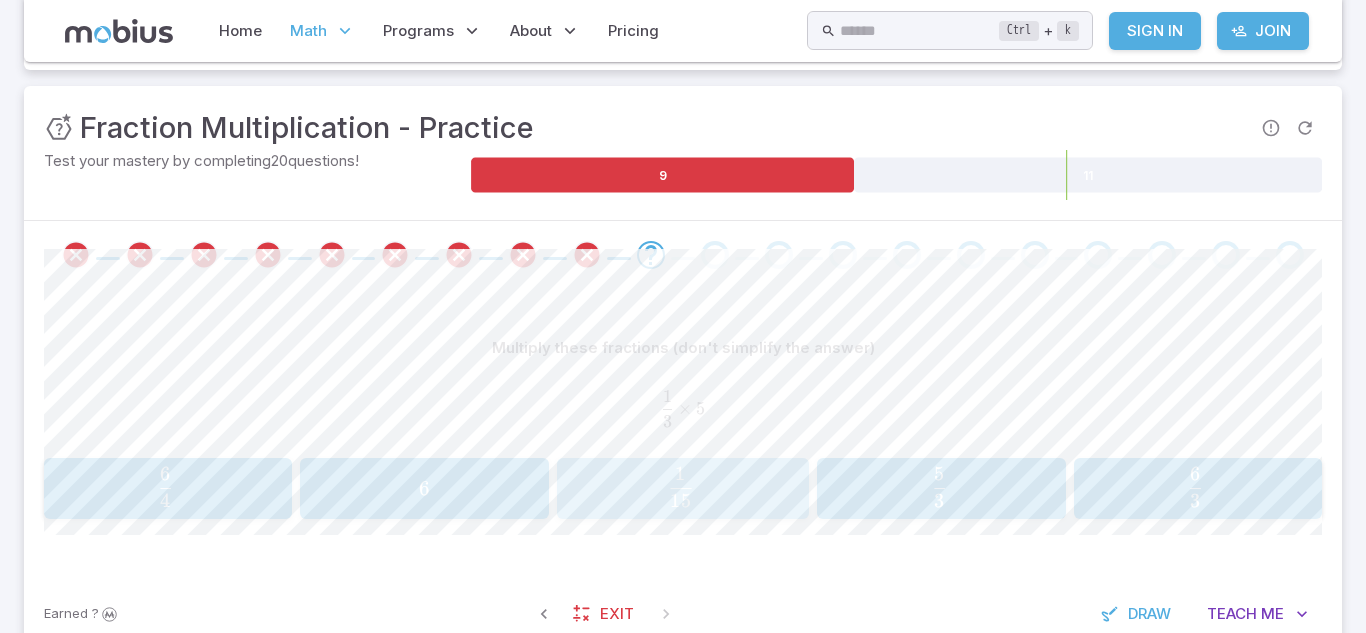 click on "15 1 ​" at bounding box center (680, 487) 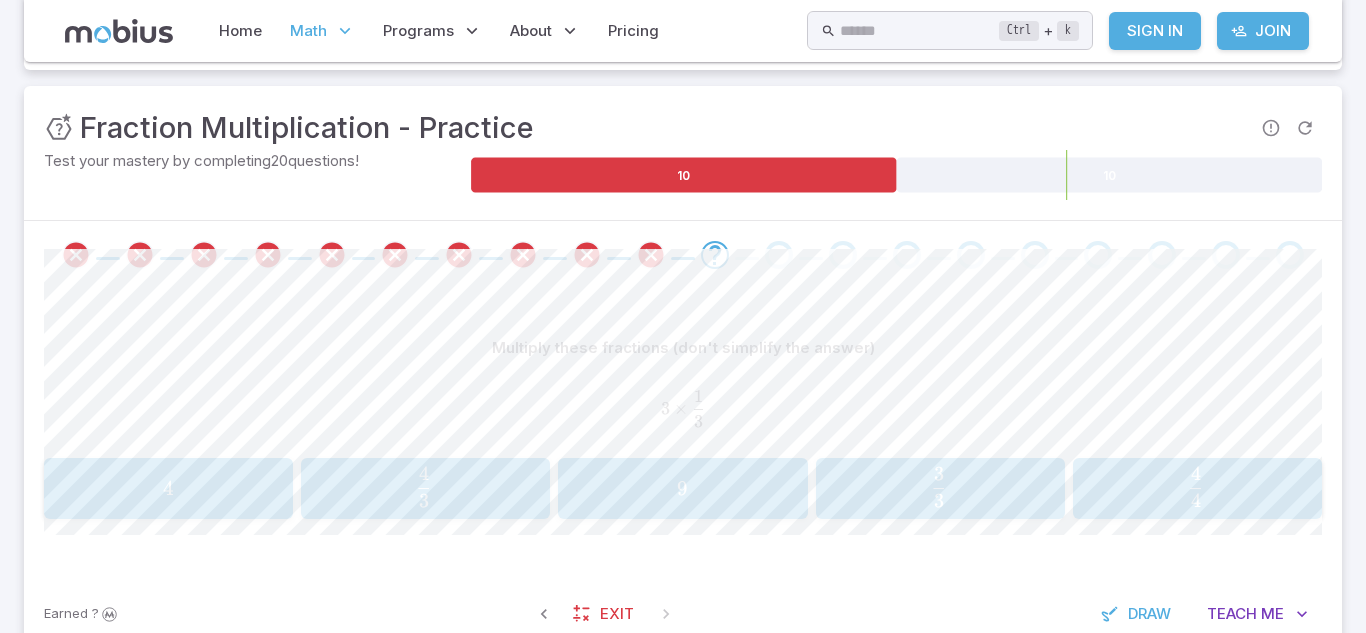 click on "1" at bounding box center [698, 396] 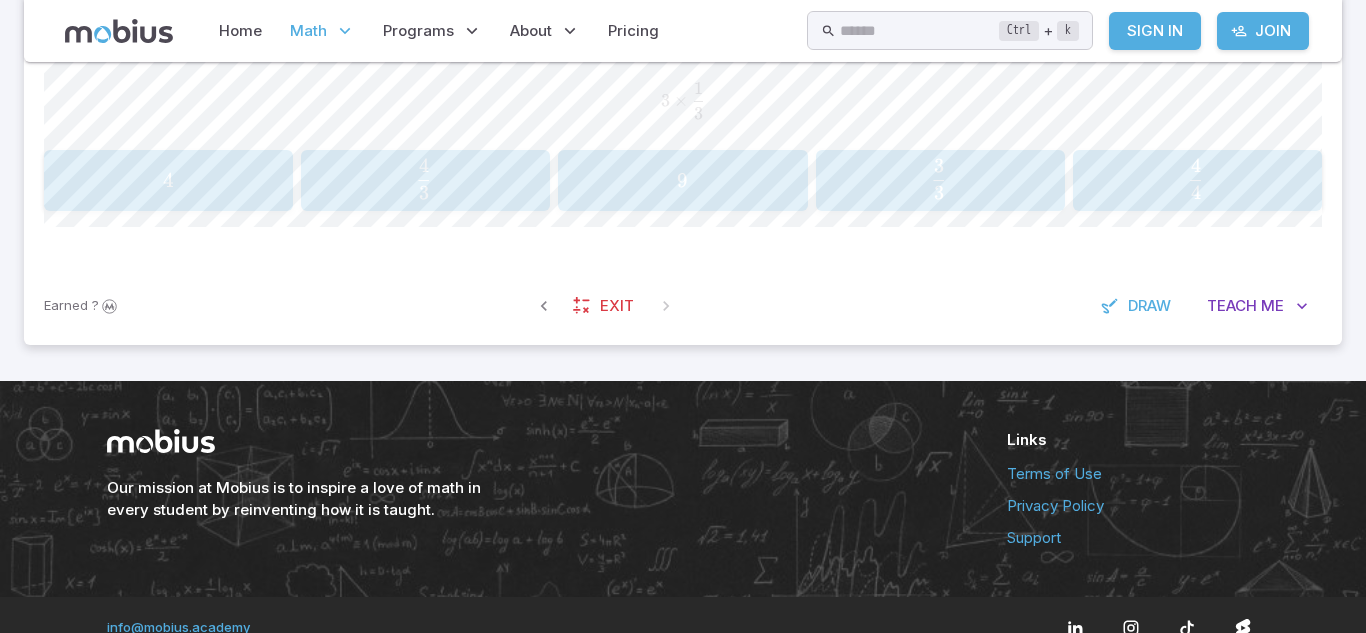 scroll, scrollTop: 592, scrollLeft: 0, axis: vertical 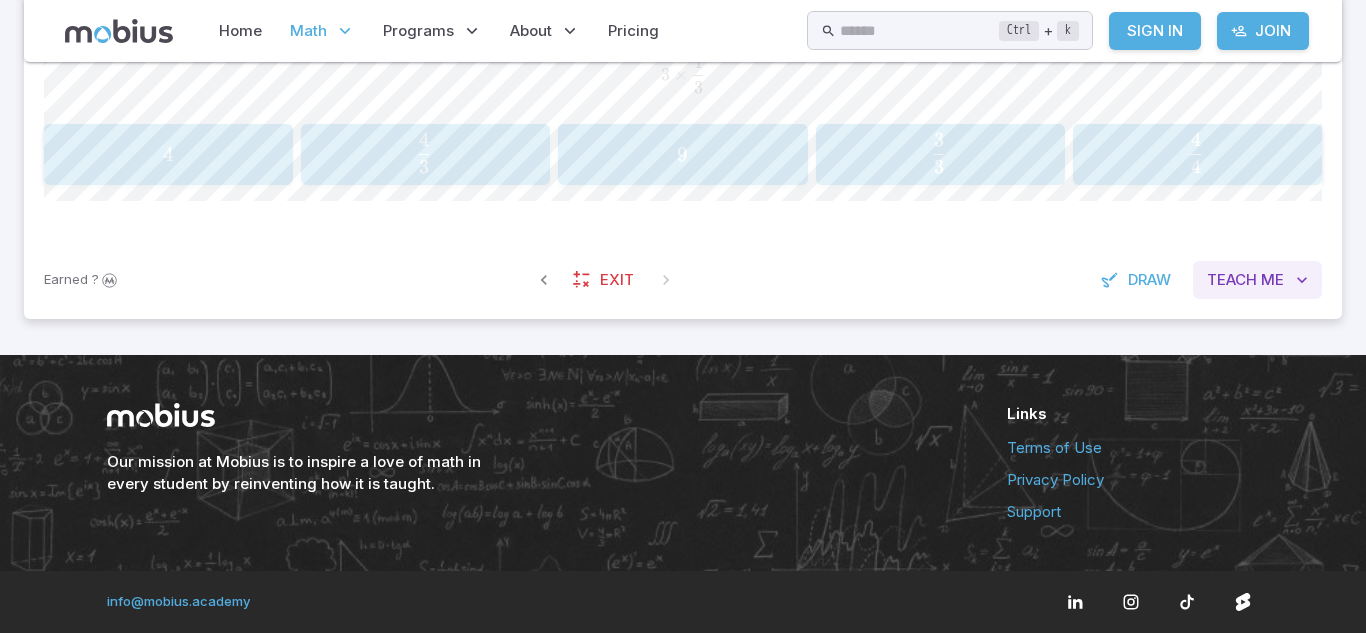 click on "Teach" at bounding box center [1232, 280] 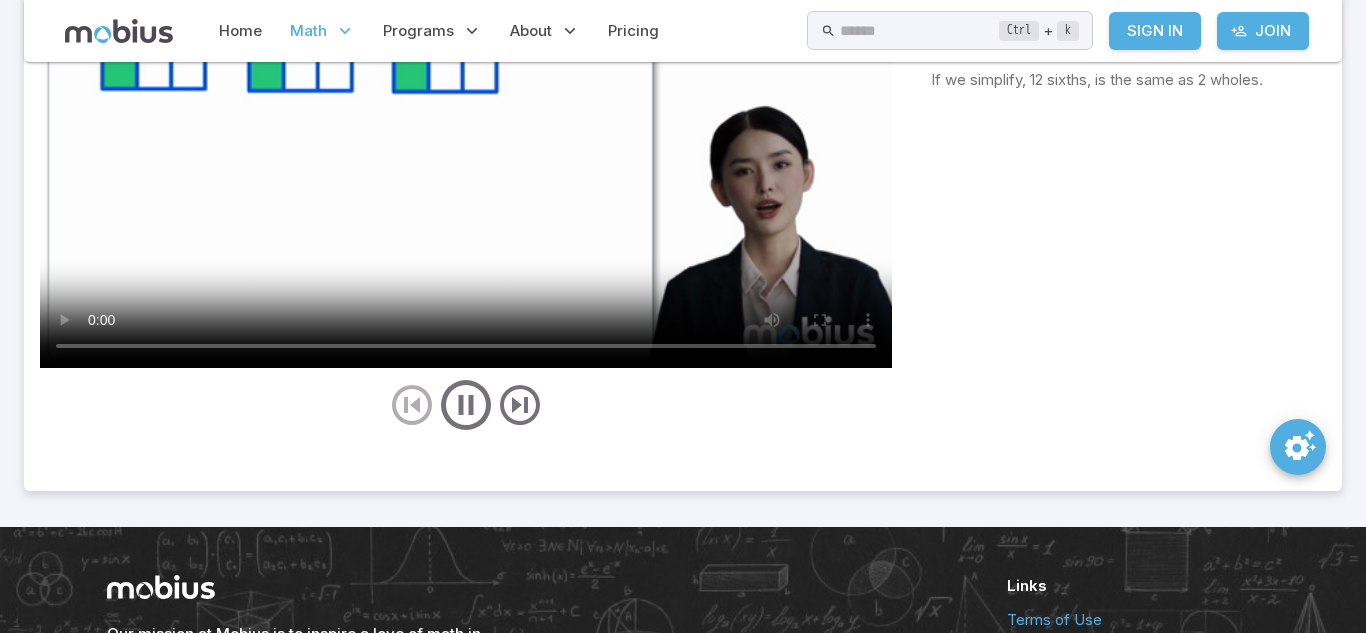 scroll, scrollTop: 1122, scrollLeft: 0, axis: vertical 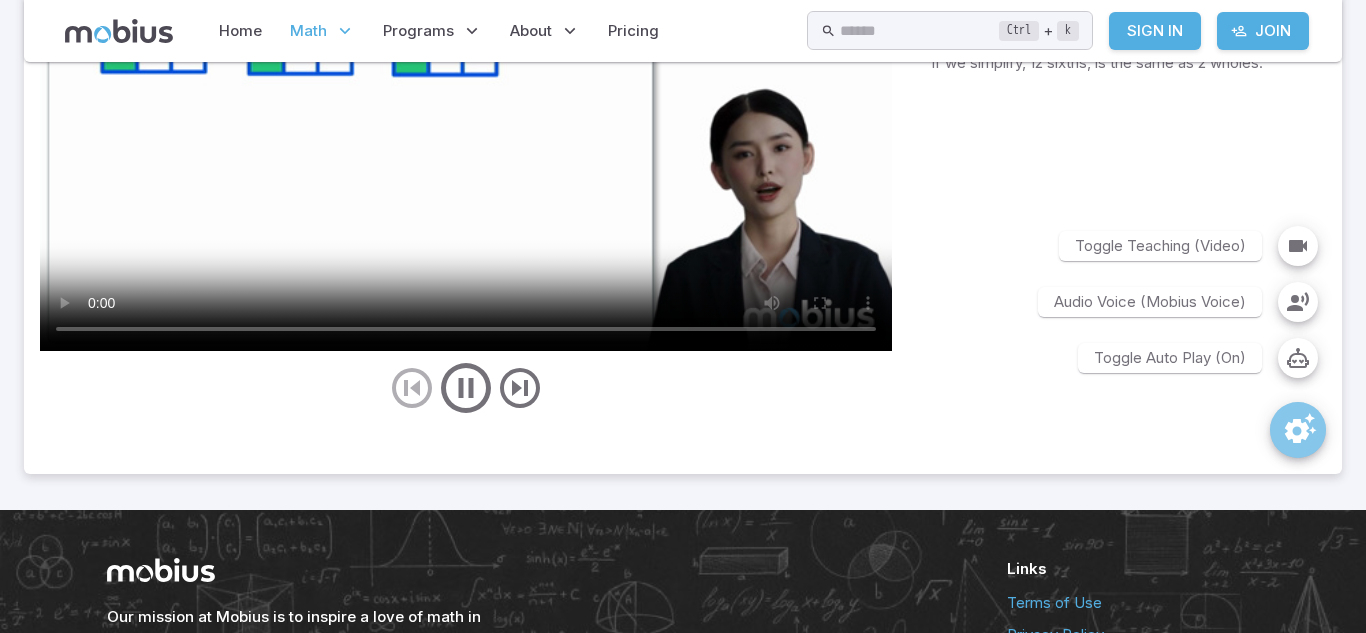 click at bounding box center (1300, 428) 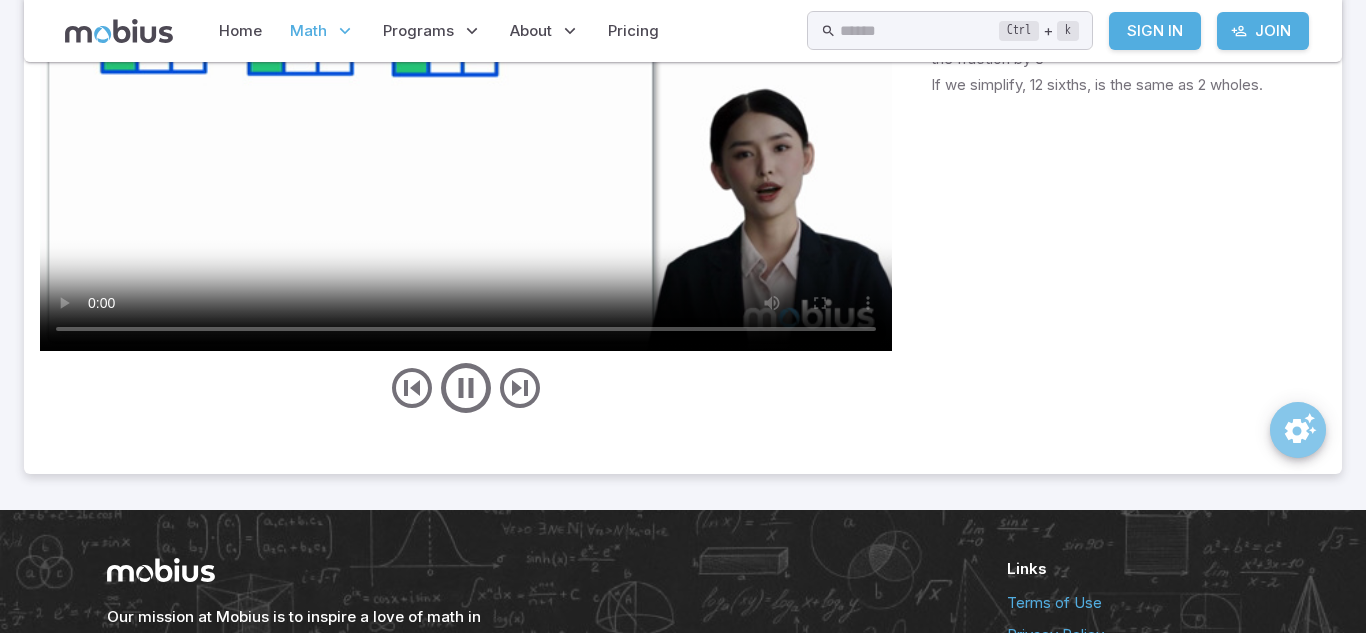 click at bounding box center [1300, 428] 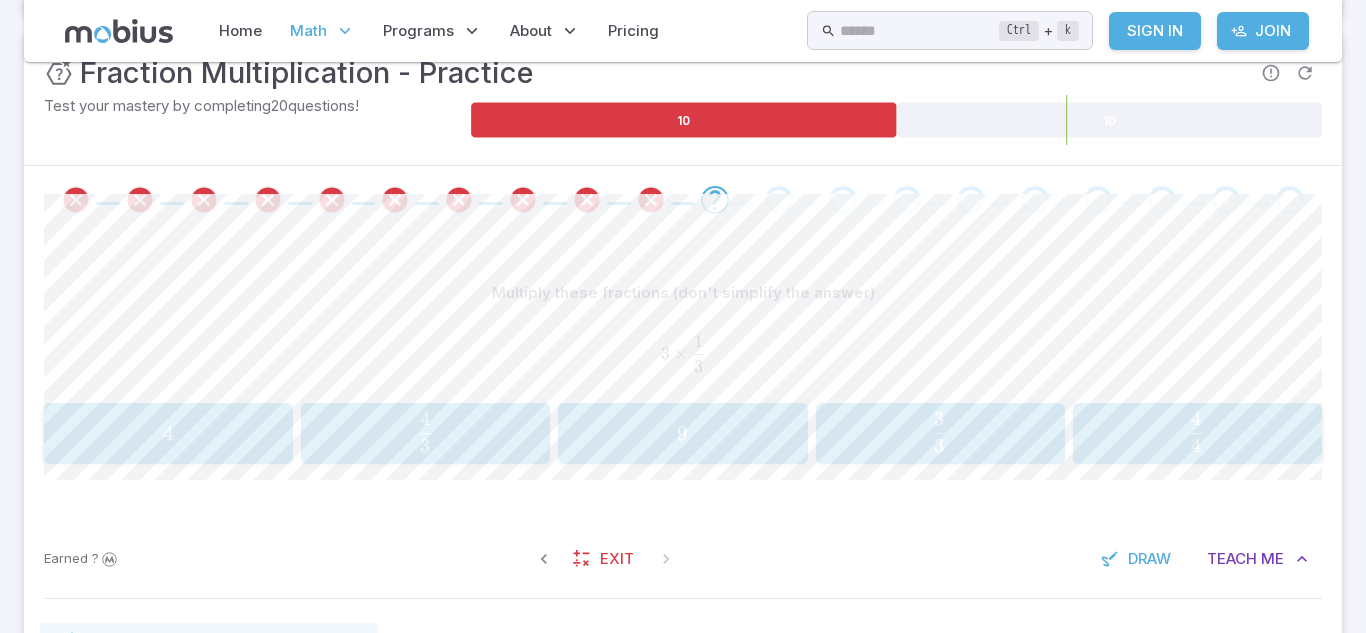 scroll, scrollTop: 306, scrollLeft: 0, axis: vertical 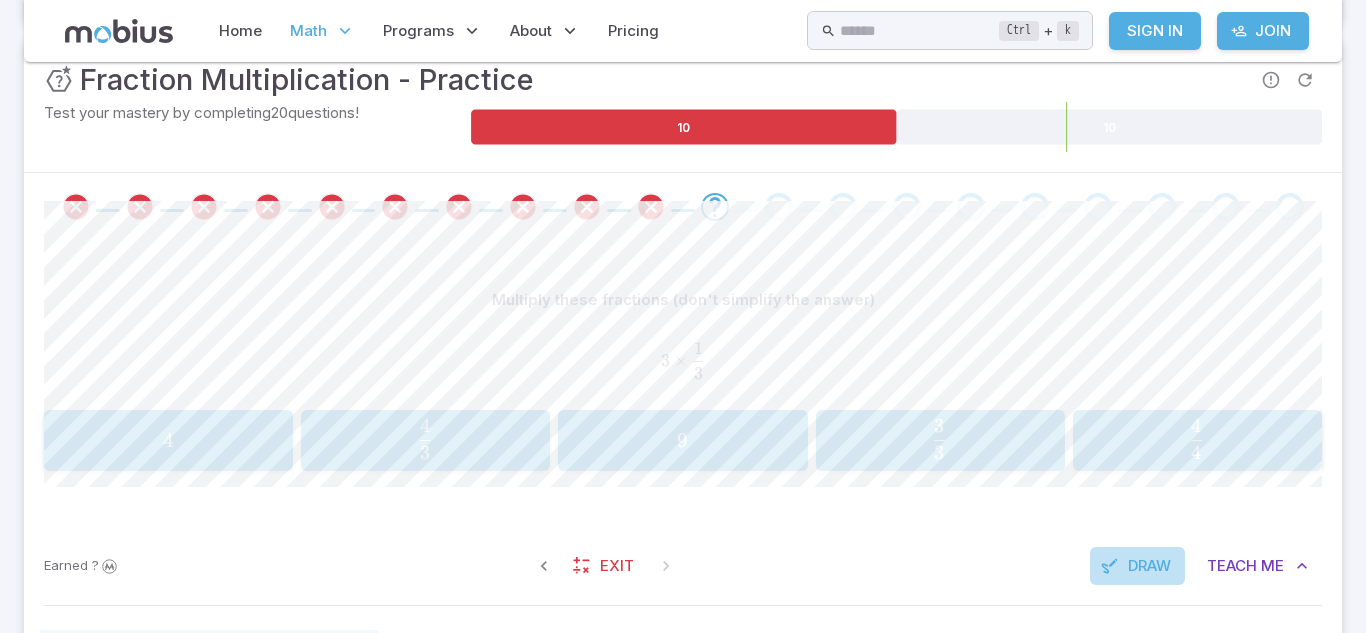 click on "Draw" at bounding box center (1149, 566) 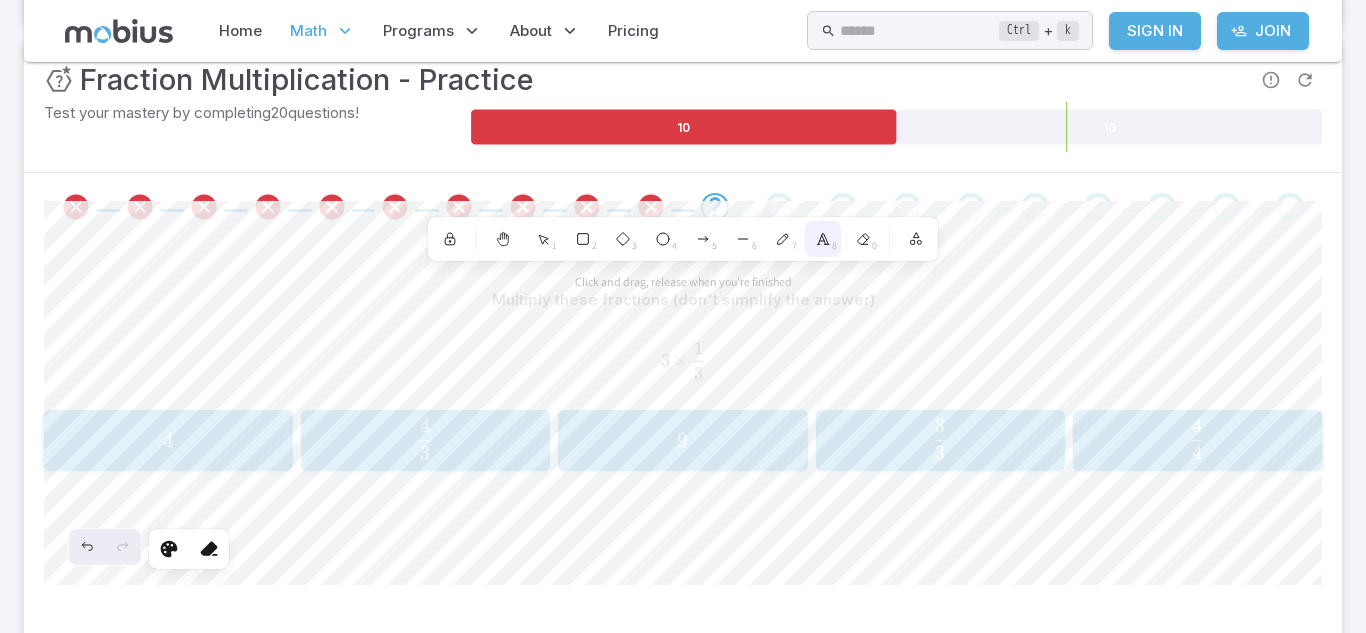click 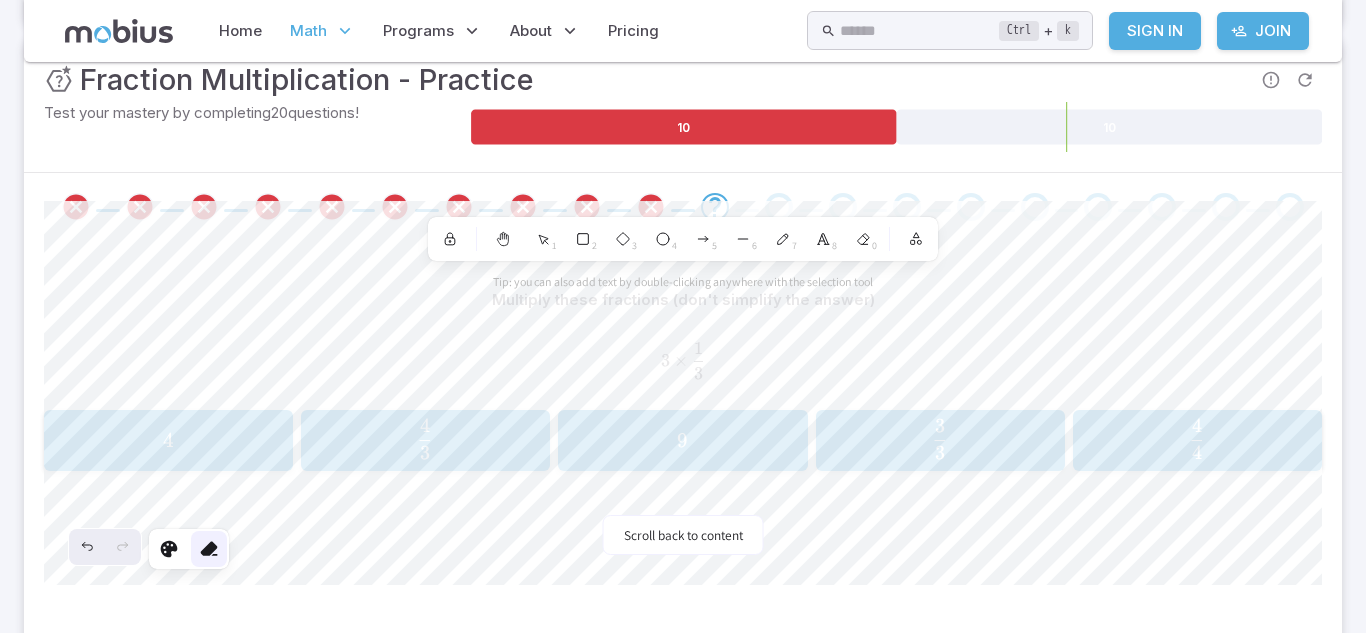 click at bounding box center (209, 549) 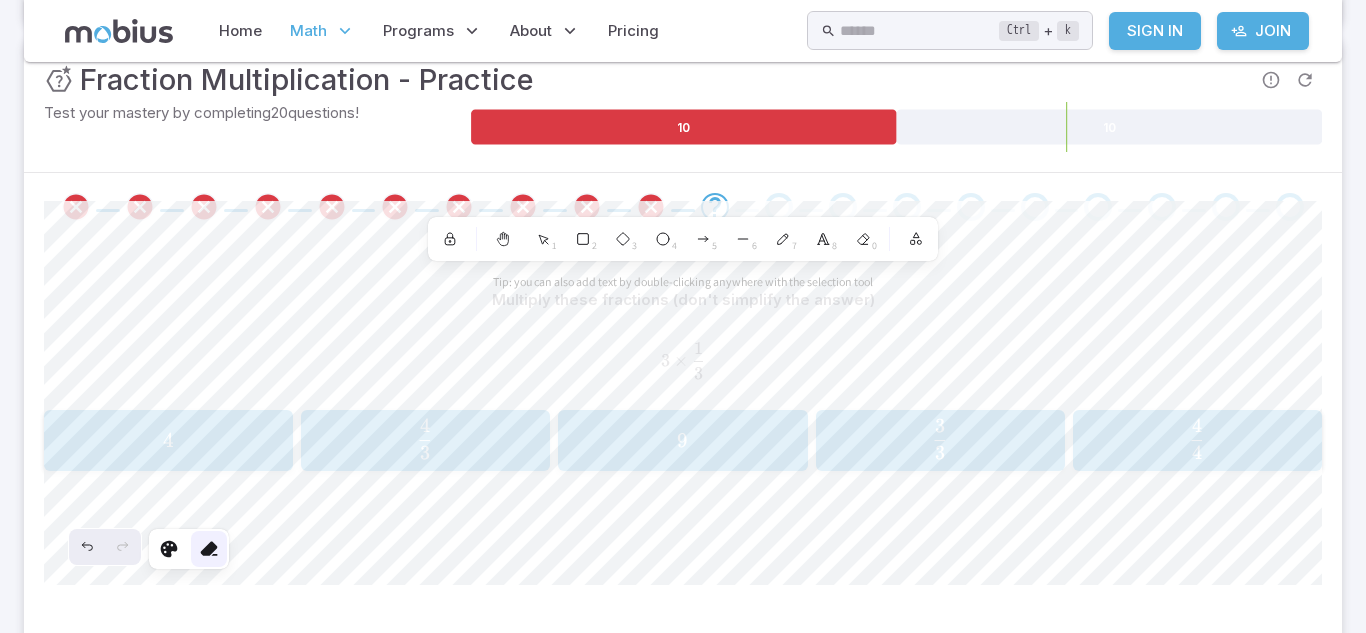 click at bounding box center [209, 549] 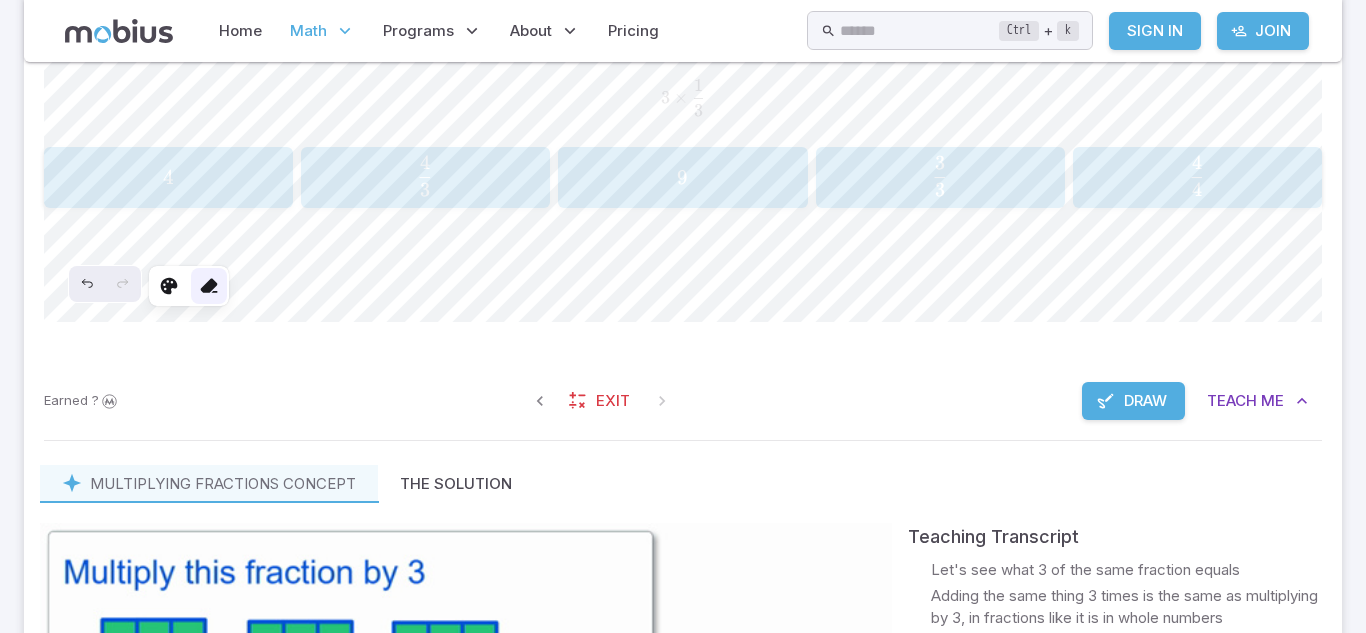 scroll, scrollTop: 599, scrollLeft: 0, axis: vertical 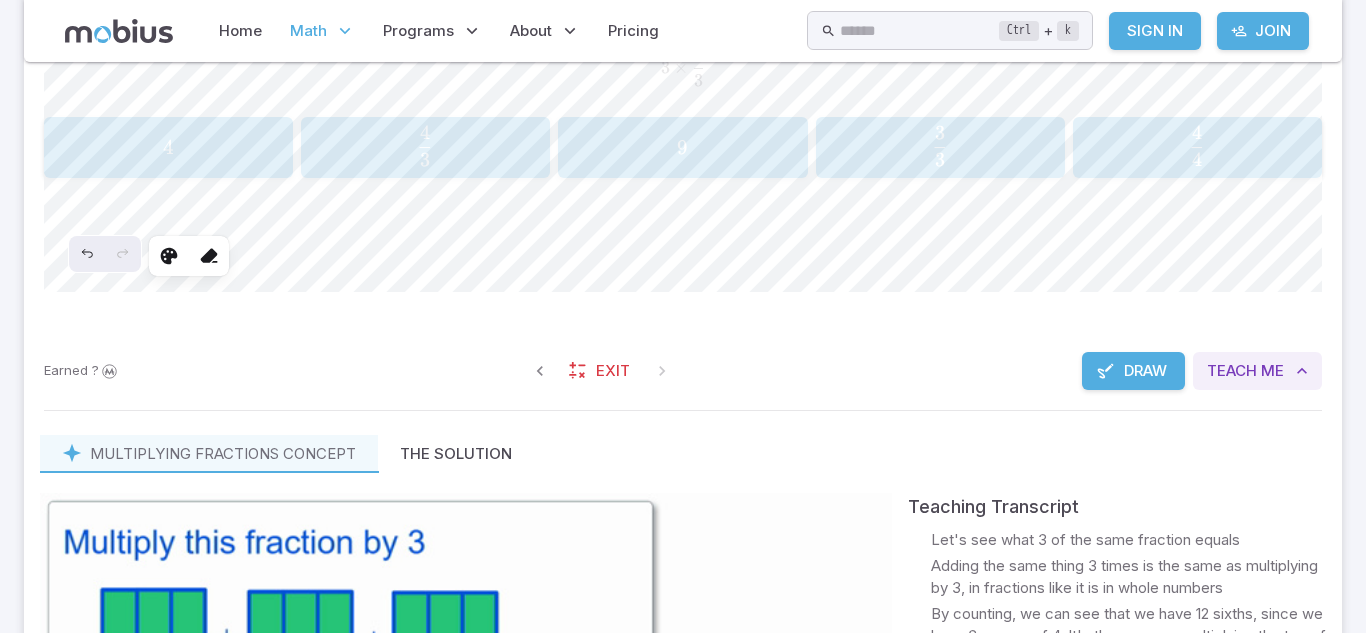 click on "Teach" at bounding box center (1232, 371) 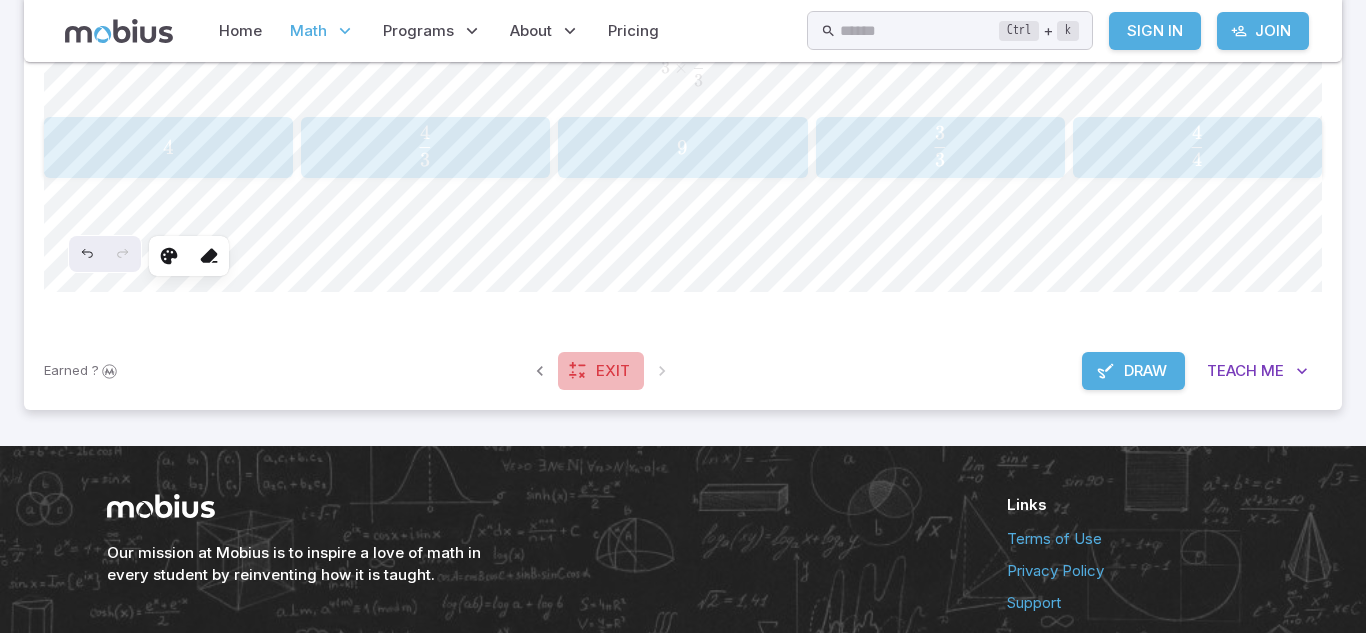 click on "Exit" at bounding box center (613, 371) 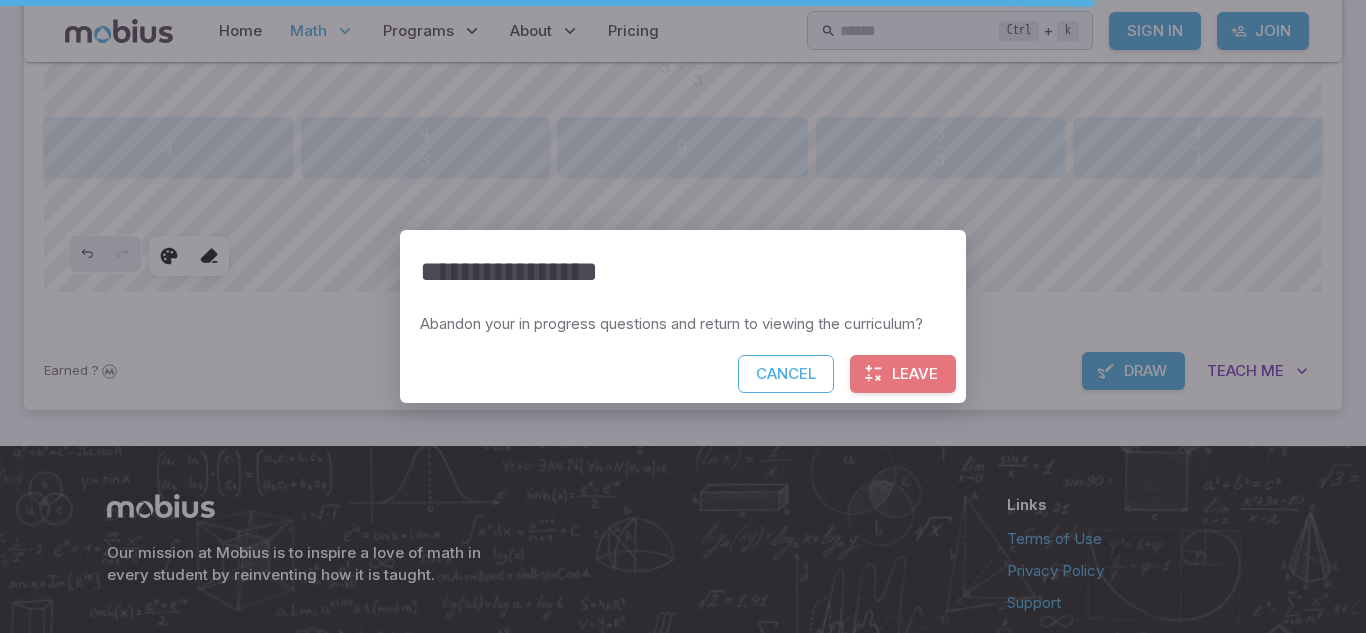 click on "Leave" at bounding box center [903, 374] 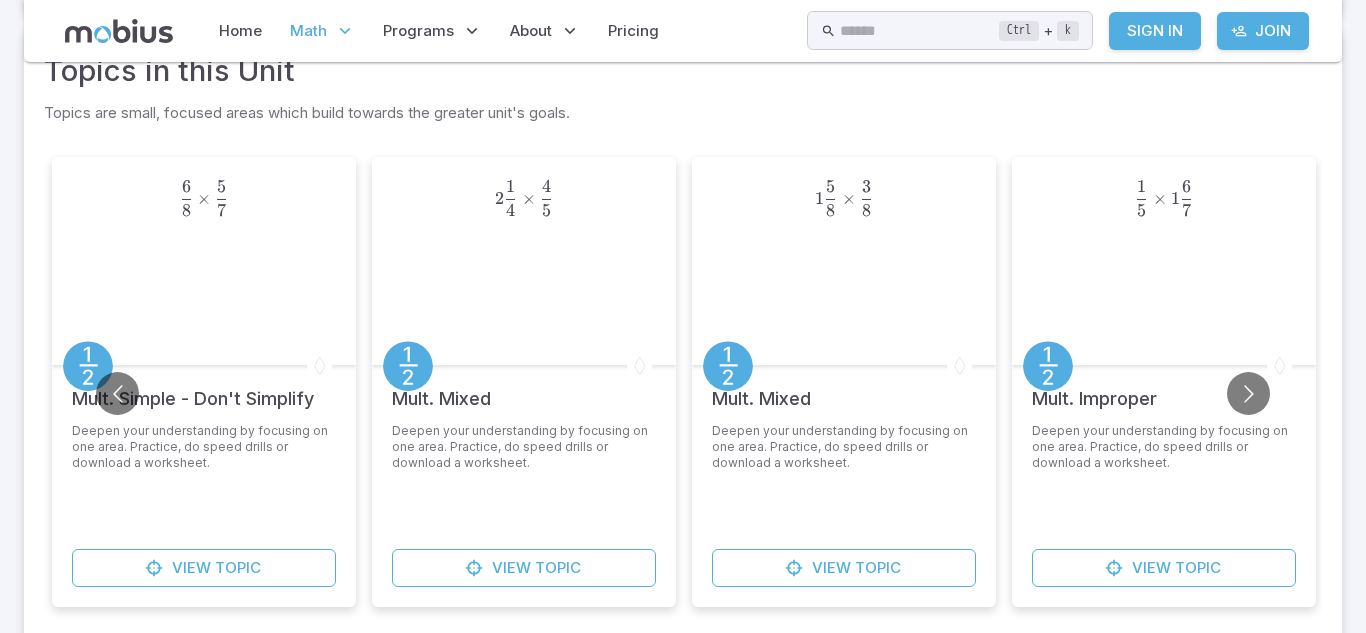 click on "1 5 × 1 6 7 \frac{1}{5}\times 1\frac{6}{7} 5 1 ​ × 1 7 6 ​" at bounding box center [1164, 261] 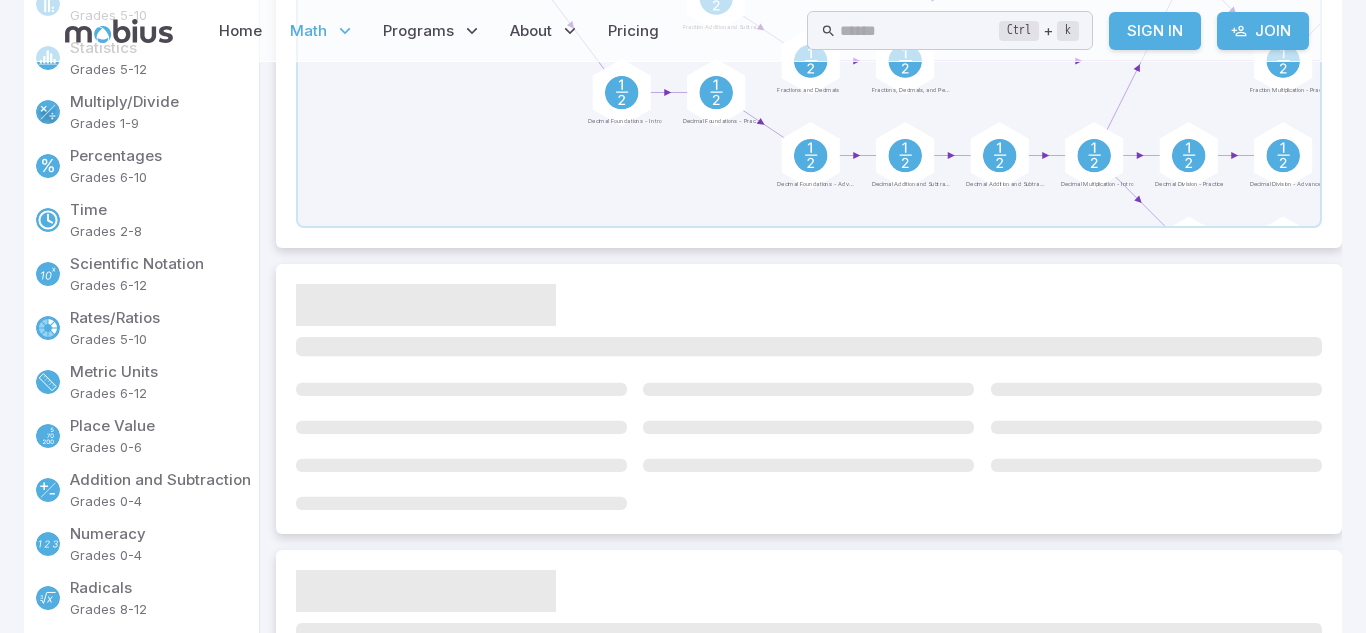 scroll, scrollTop: 0, scrollLeft: 0, axis: both 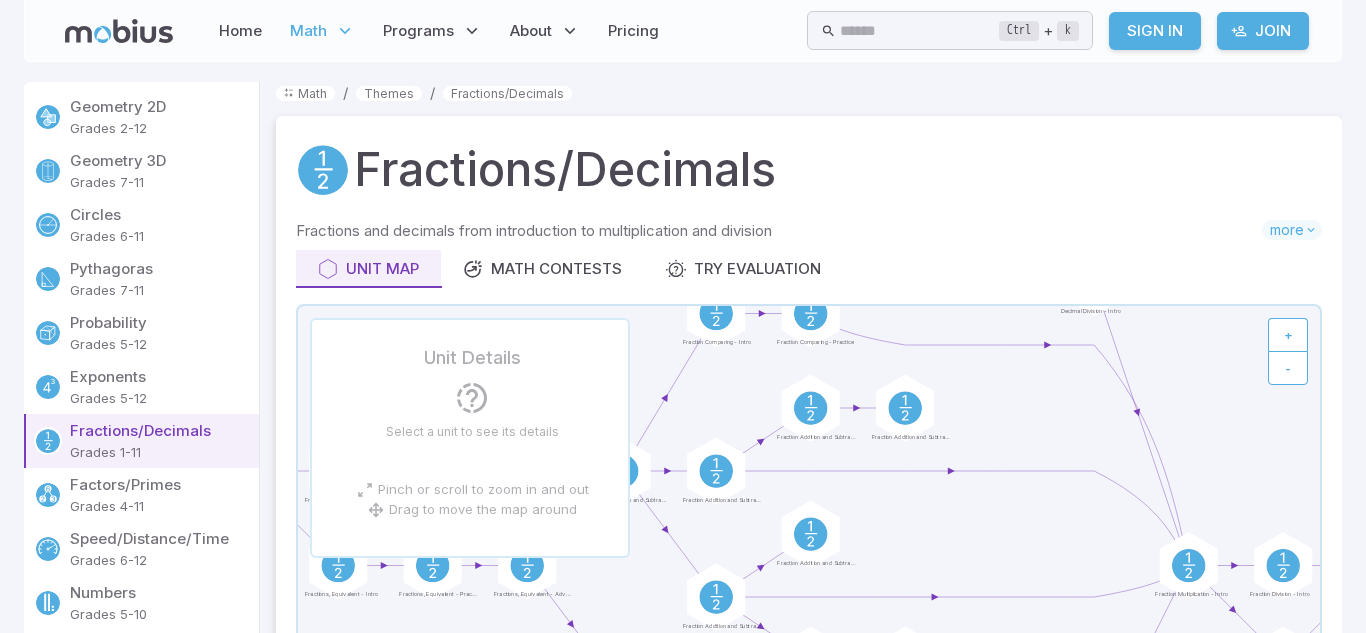 click 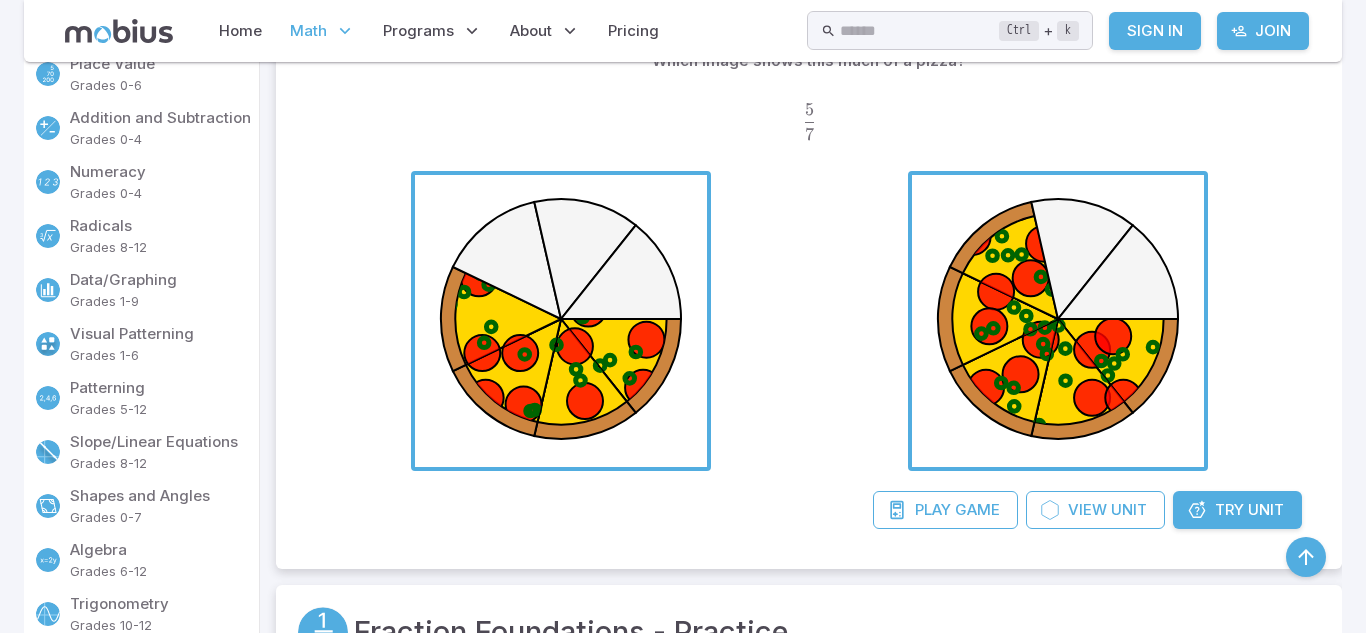 scroll, scrollTop: 963, scrollLeft: 0, axis: vertical 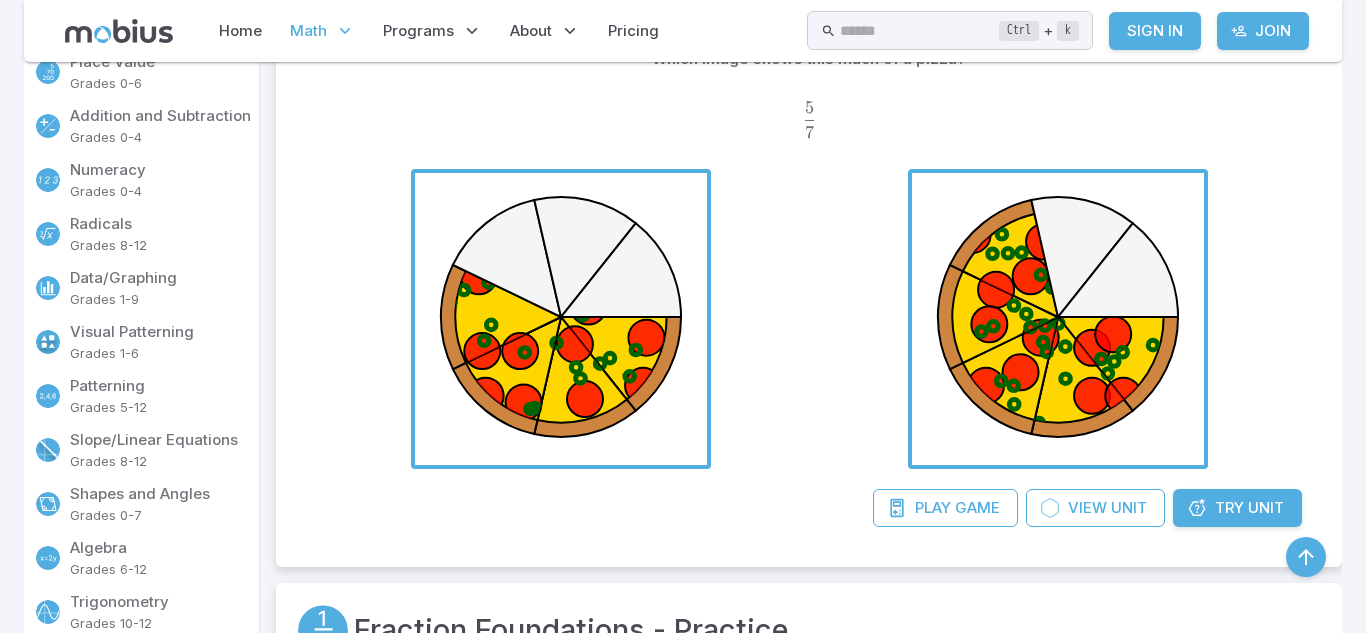 click at bounding box center (561, 319) 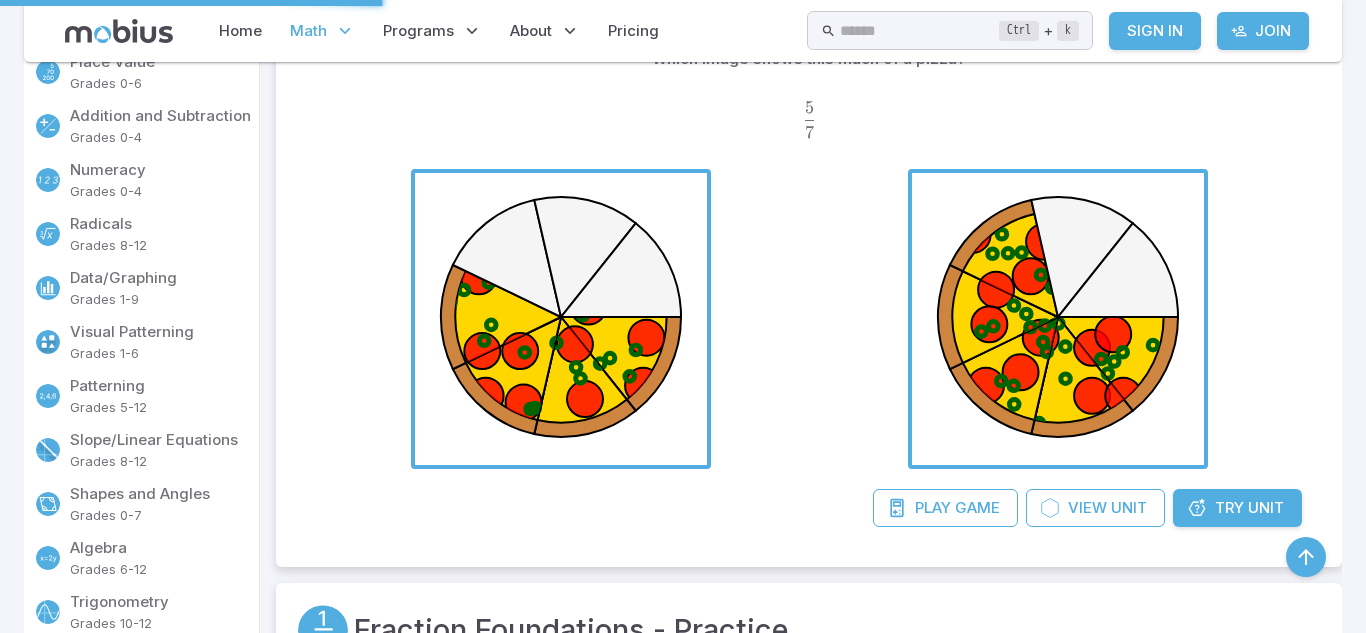 click at bounding box center [561, 319] 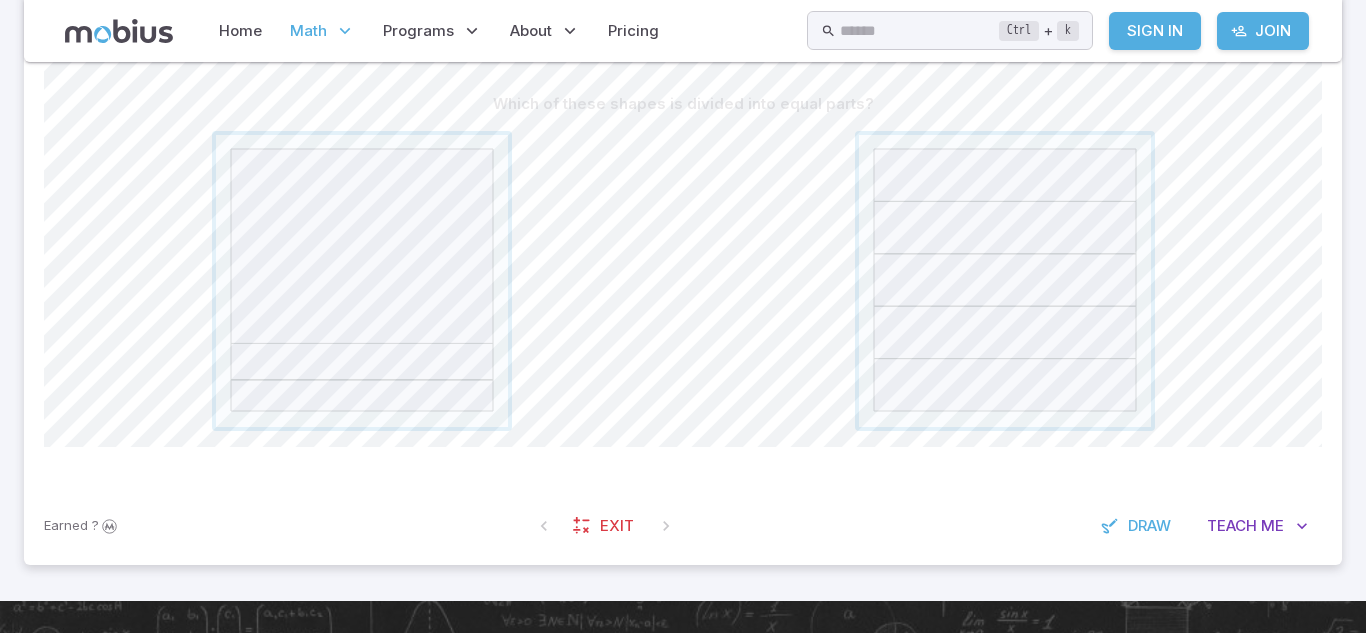 scroll, scrollTop: 492, scrollLeft: 0, axis: vertical 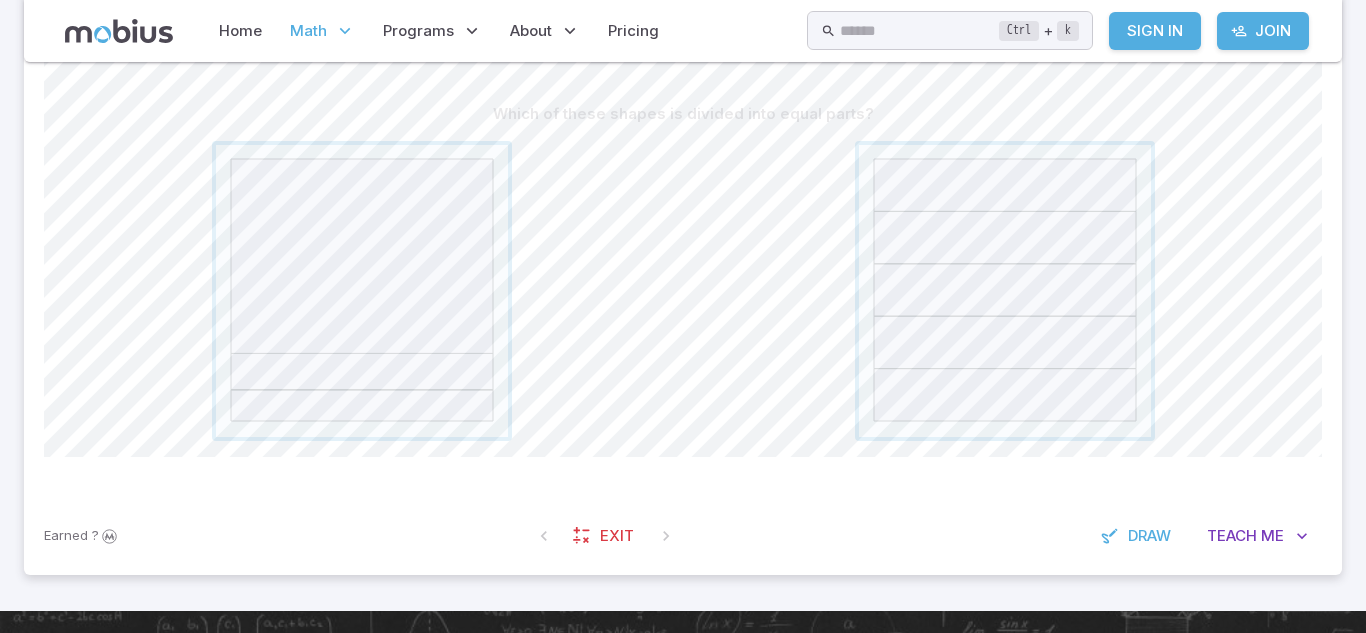 click at bounding box center [683, 291] 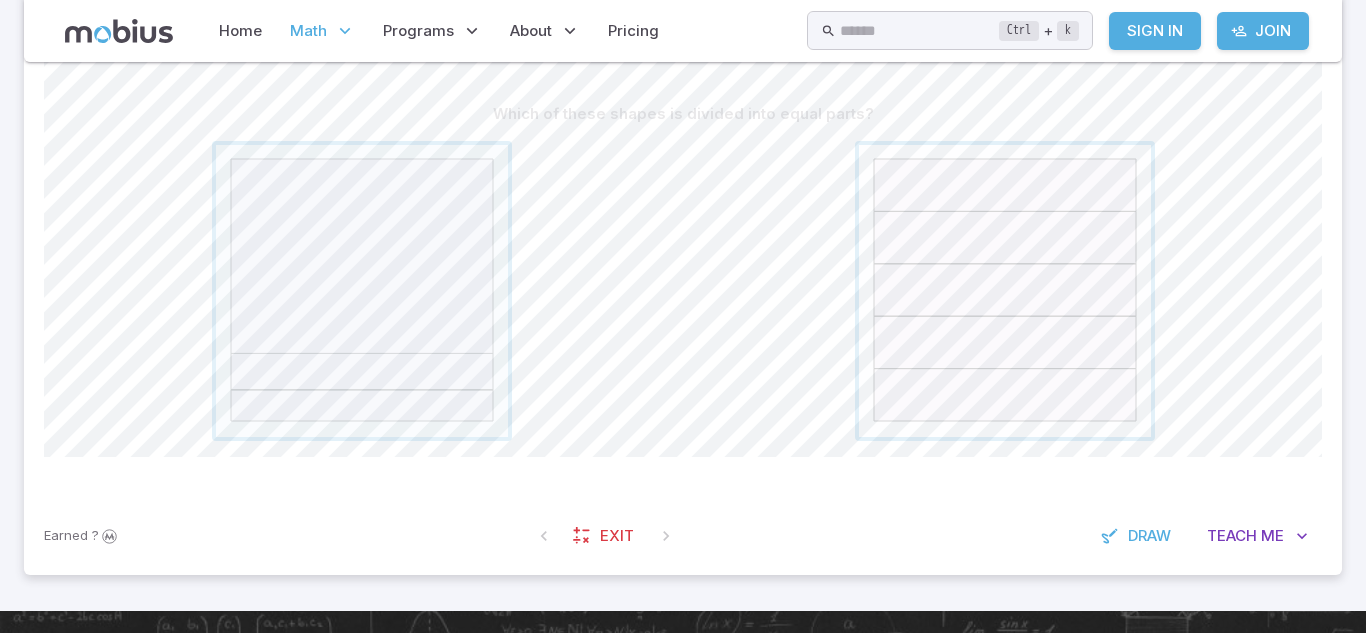 click at bounding box center [1005, 291] 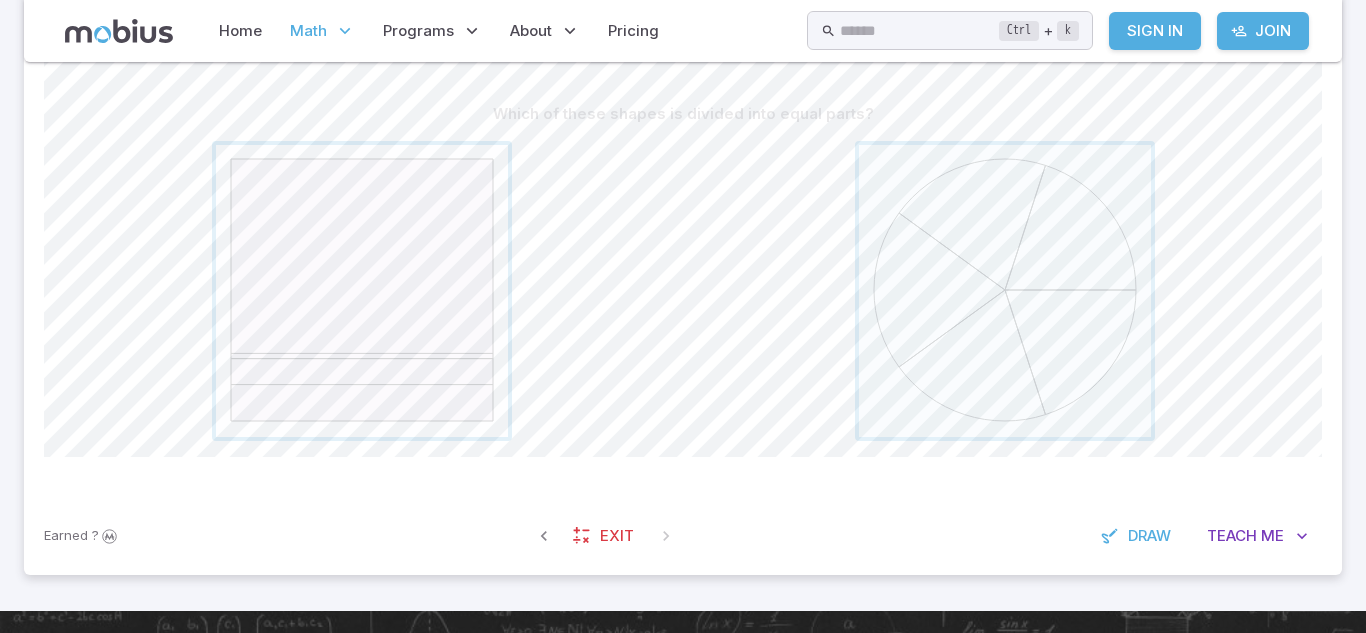 click at bounding box center [362, 291] 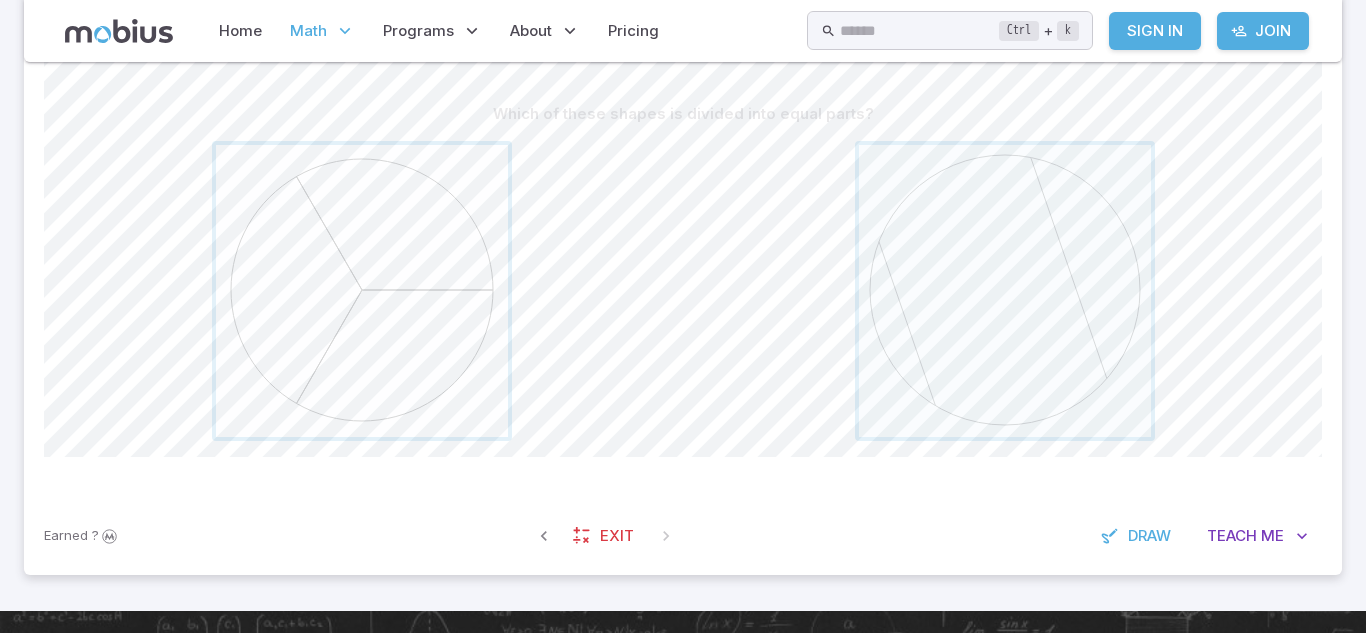 click at bounding box center [362, 291] 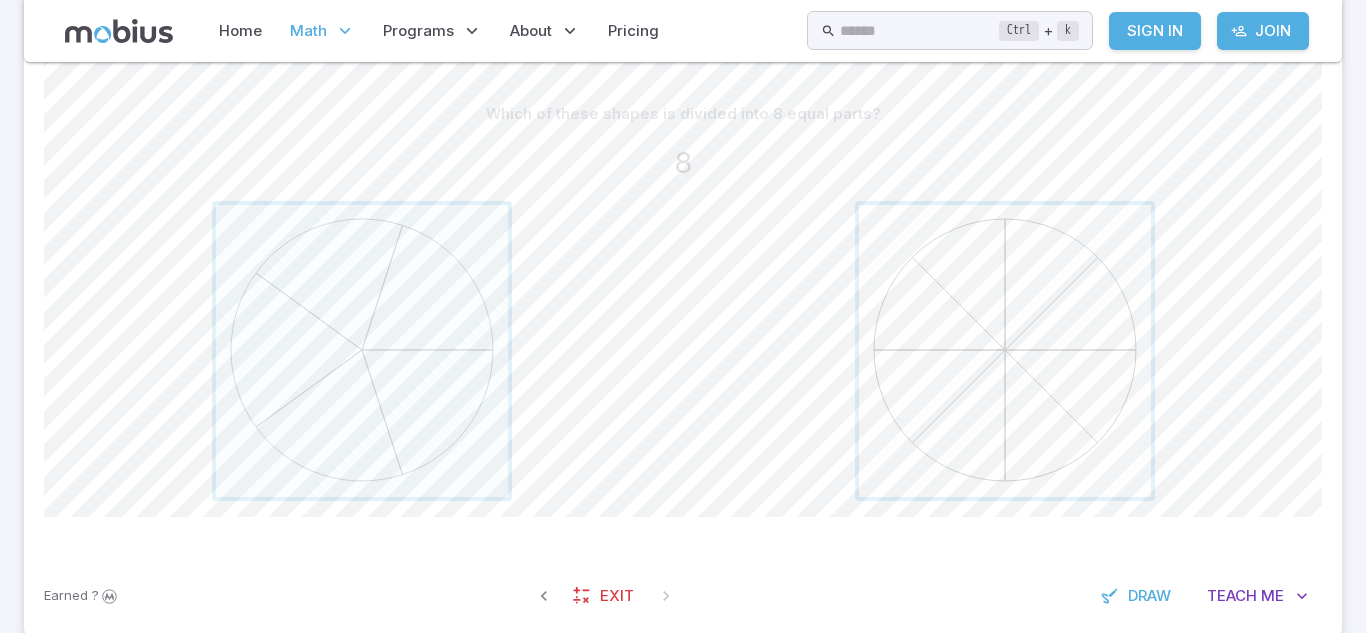 click at bounding box center (1005, 351) 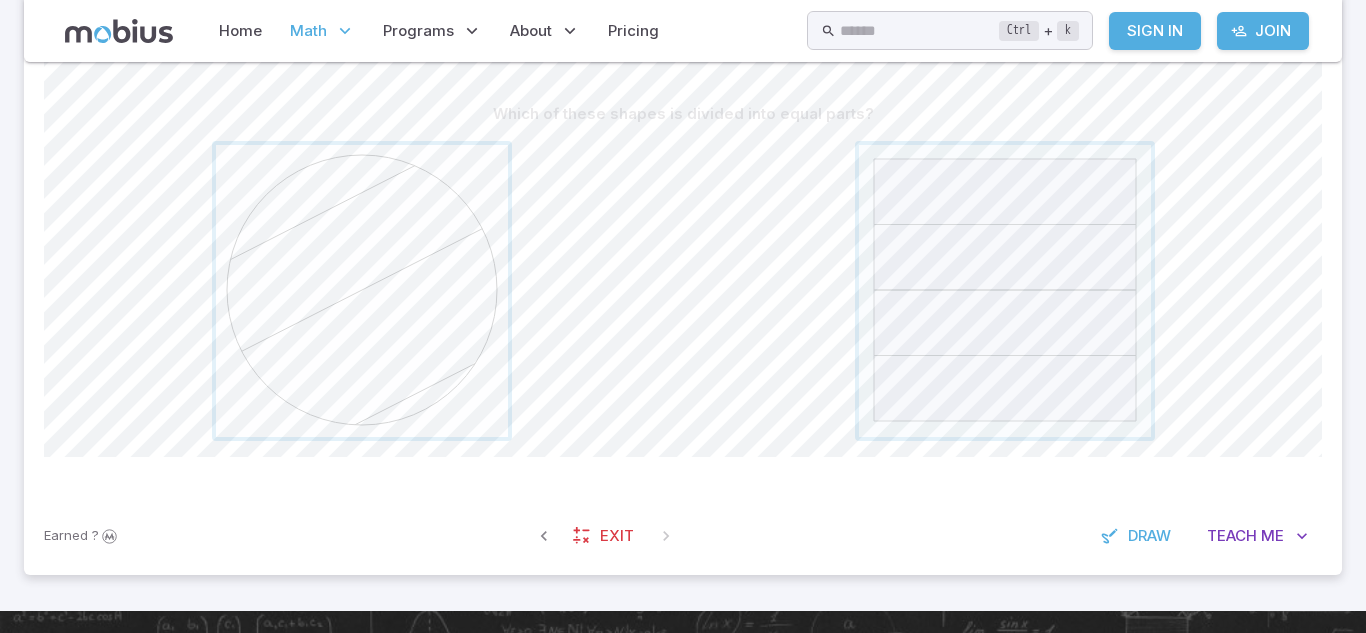 click at bounding box center (362, 291) 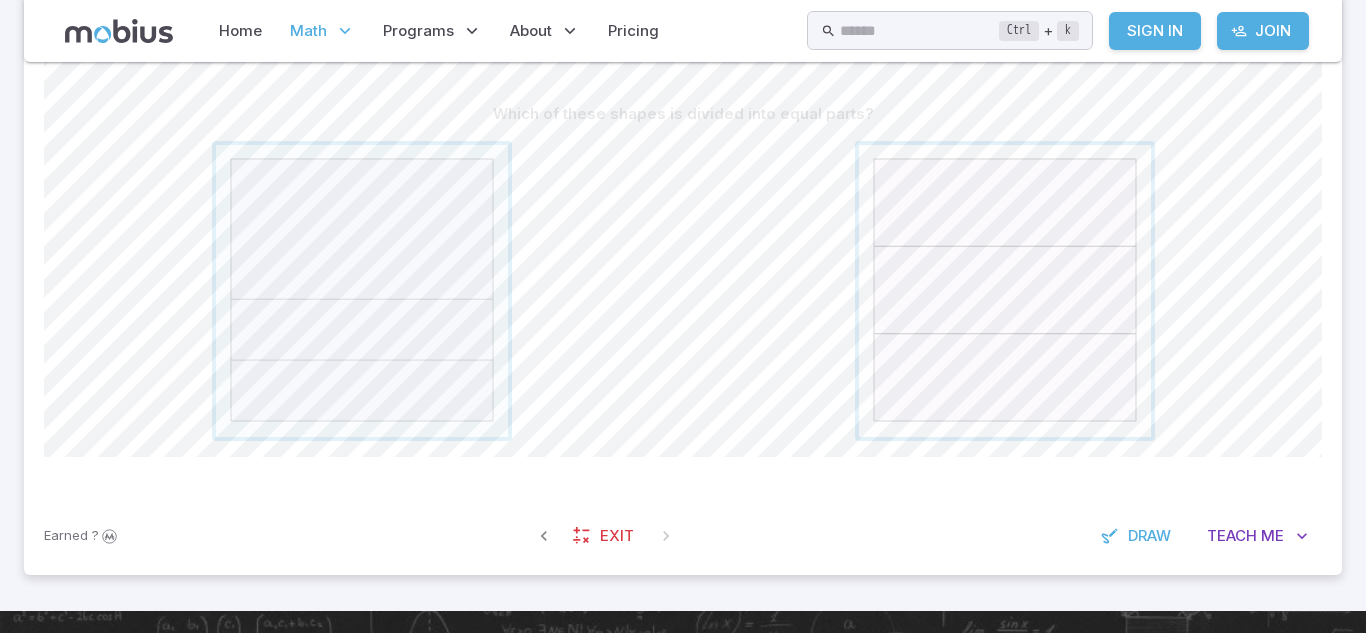 click at bounding box center (1005, 291) 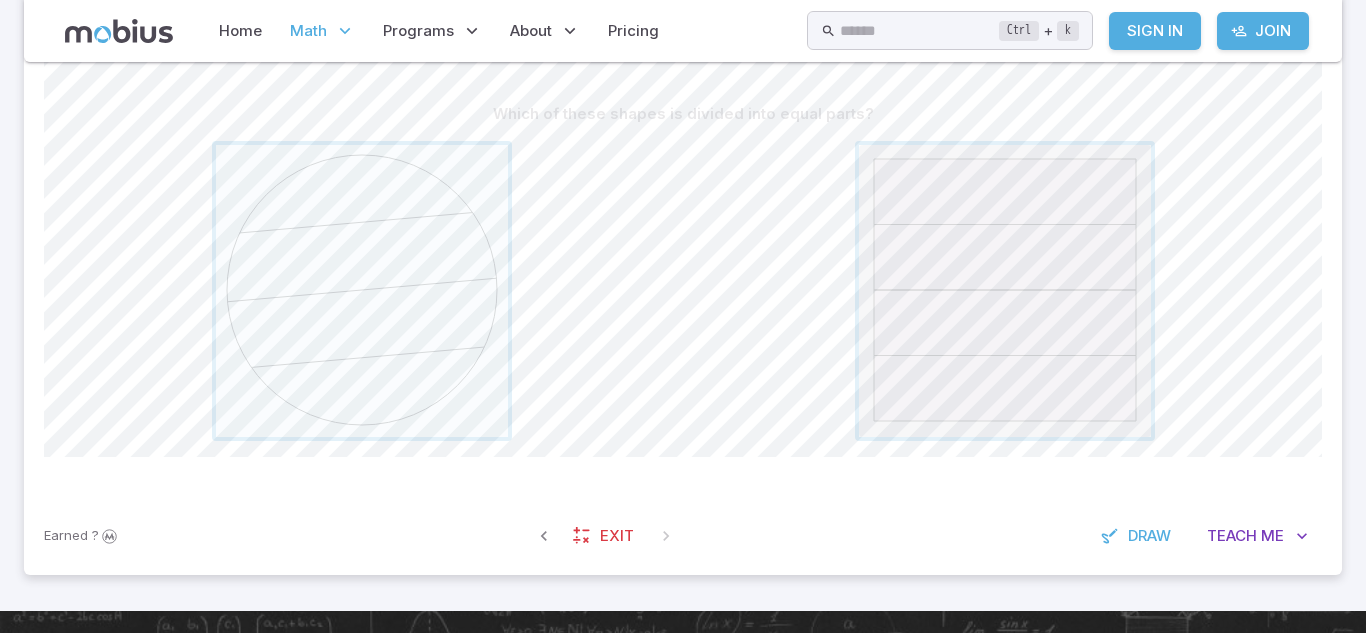 click at bounding box center (1005, 291) 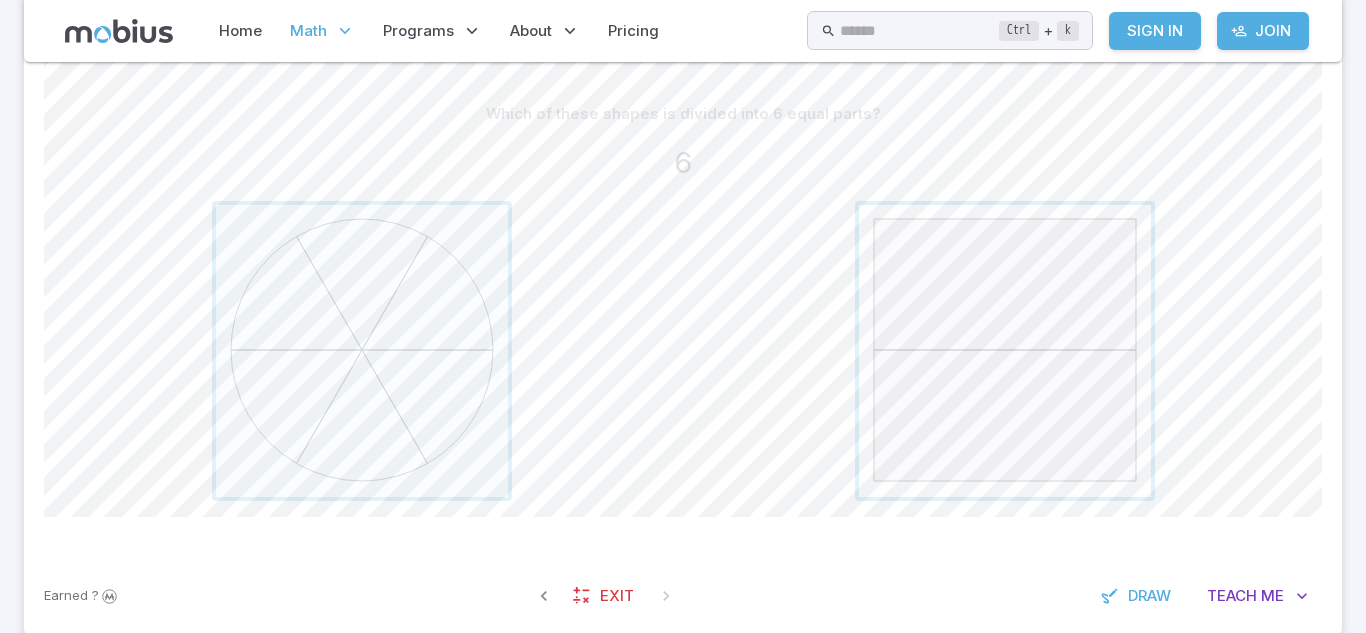 click at bounding box center (1005, 351) 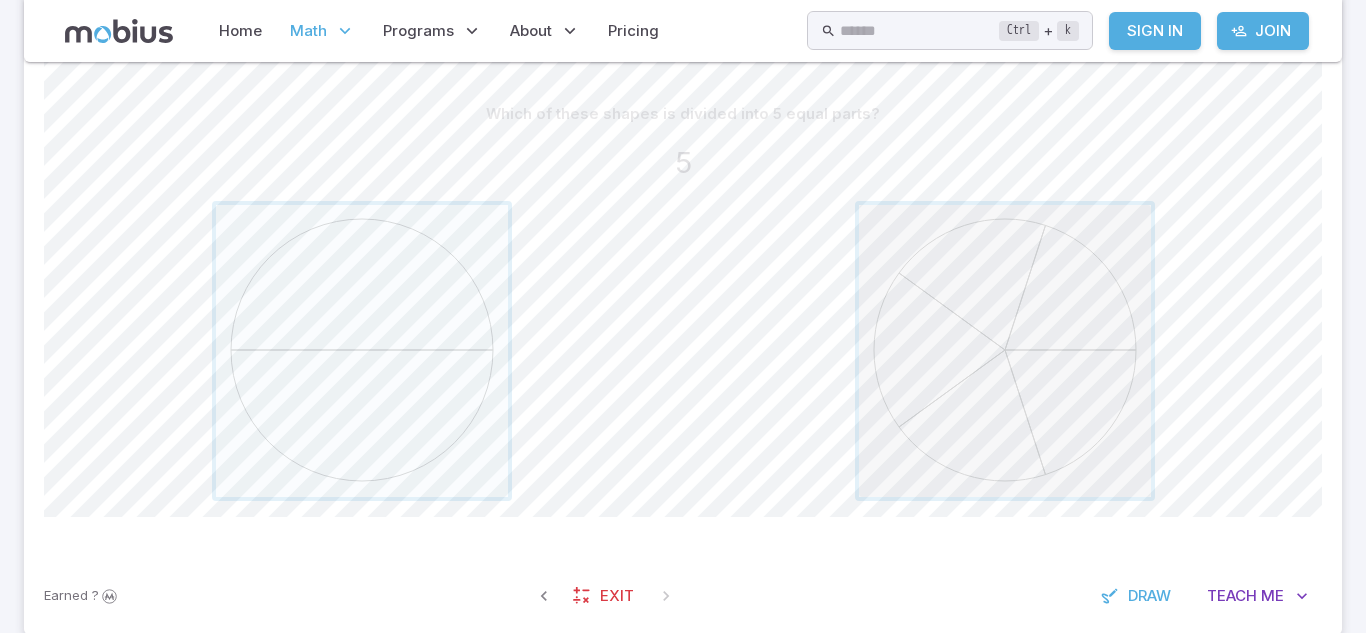 click at bounding box center [1005, 351] 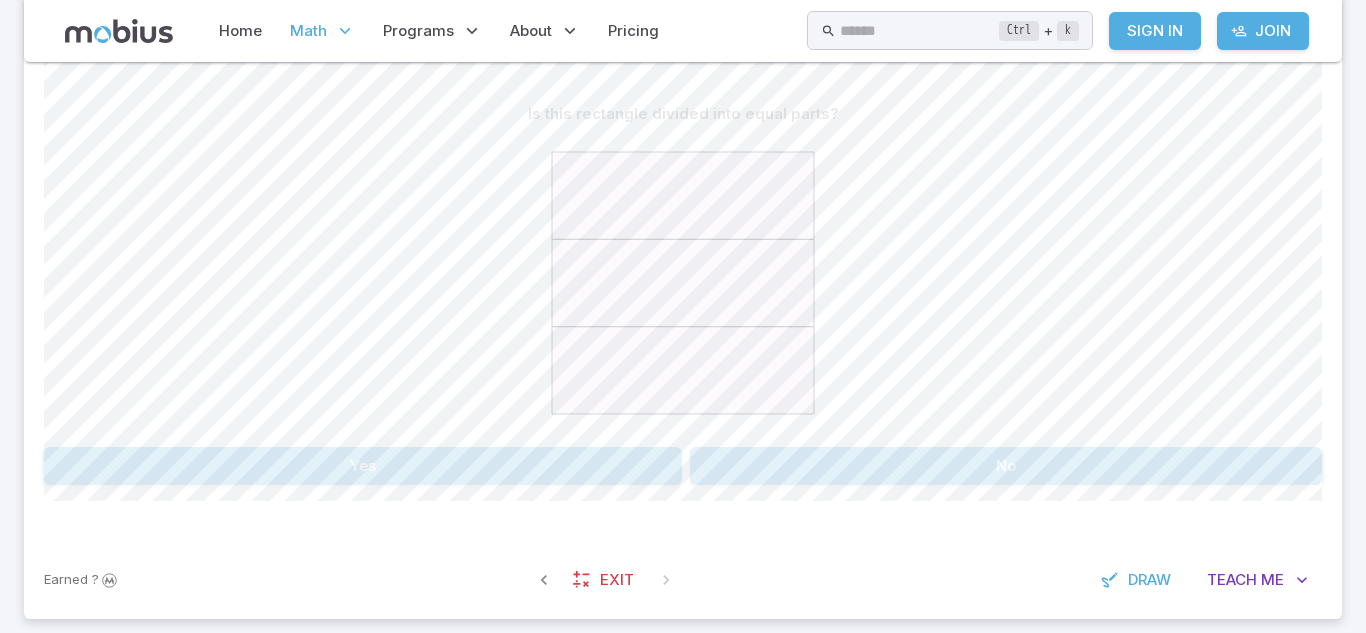 click 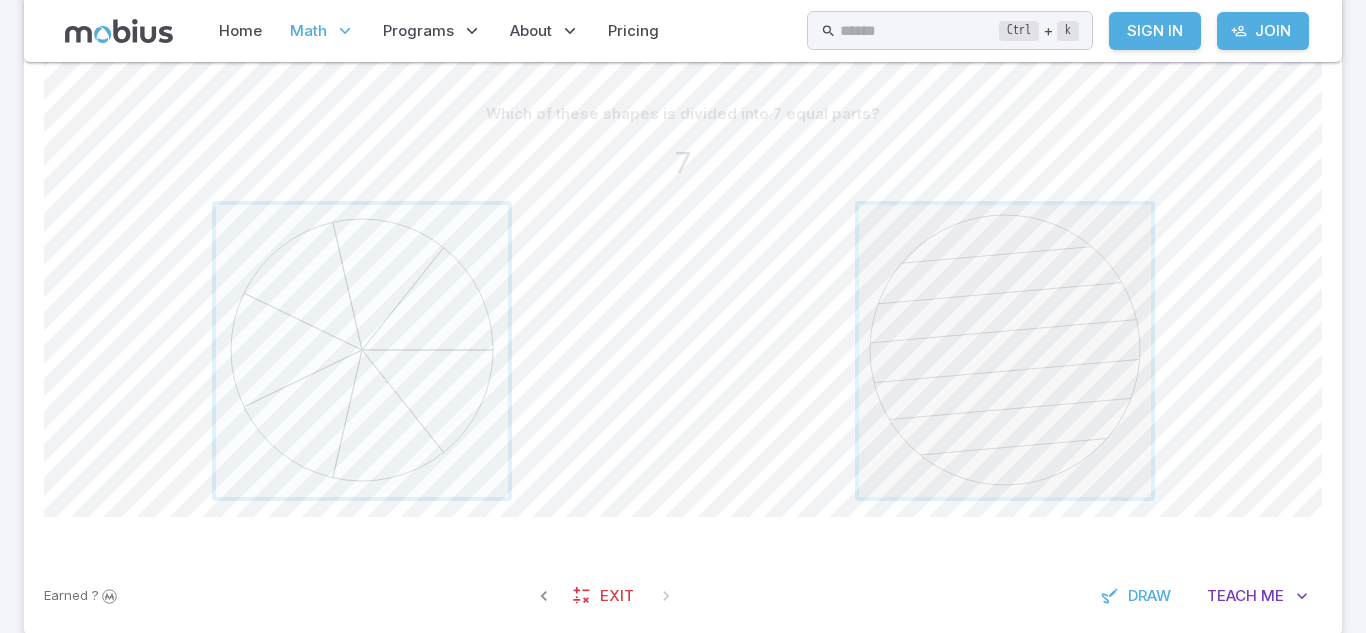 click at bounding box center (1005, 351) 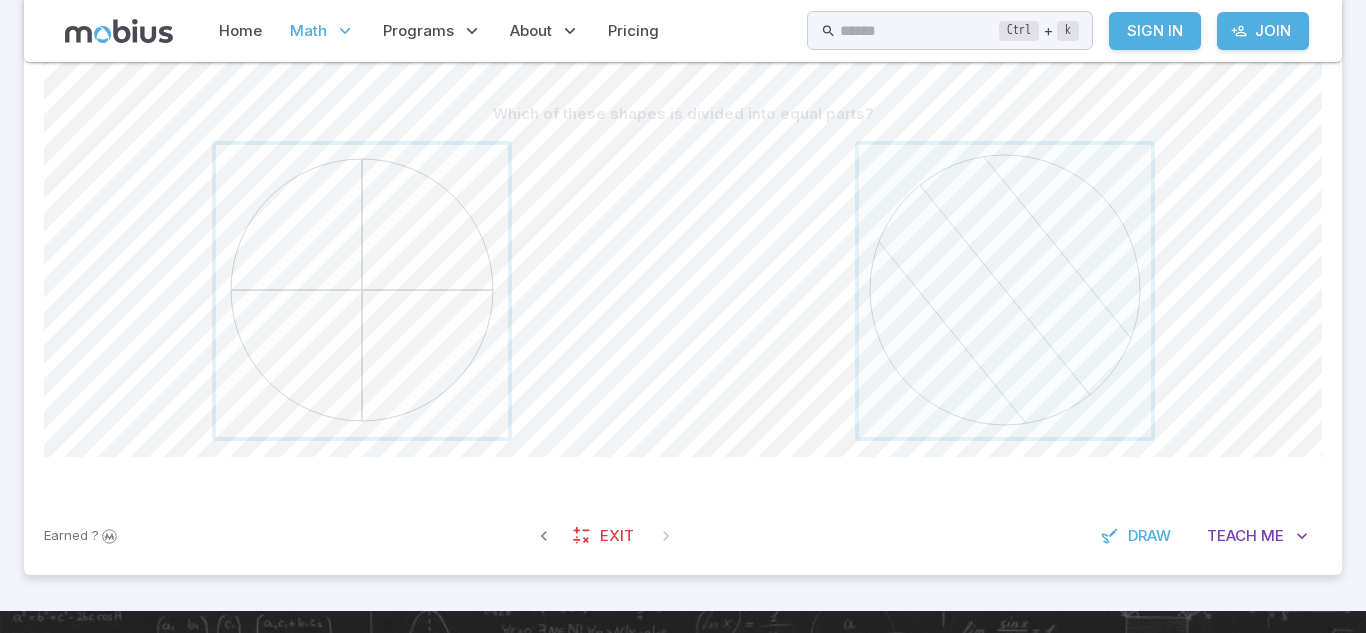 click at bounding box center (362, 291) 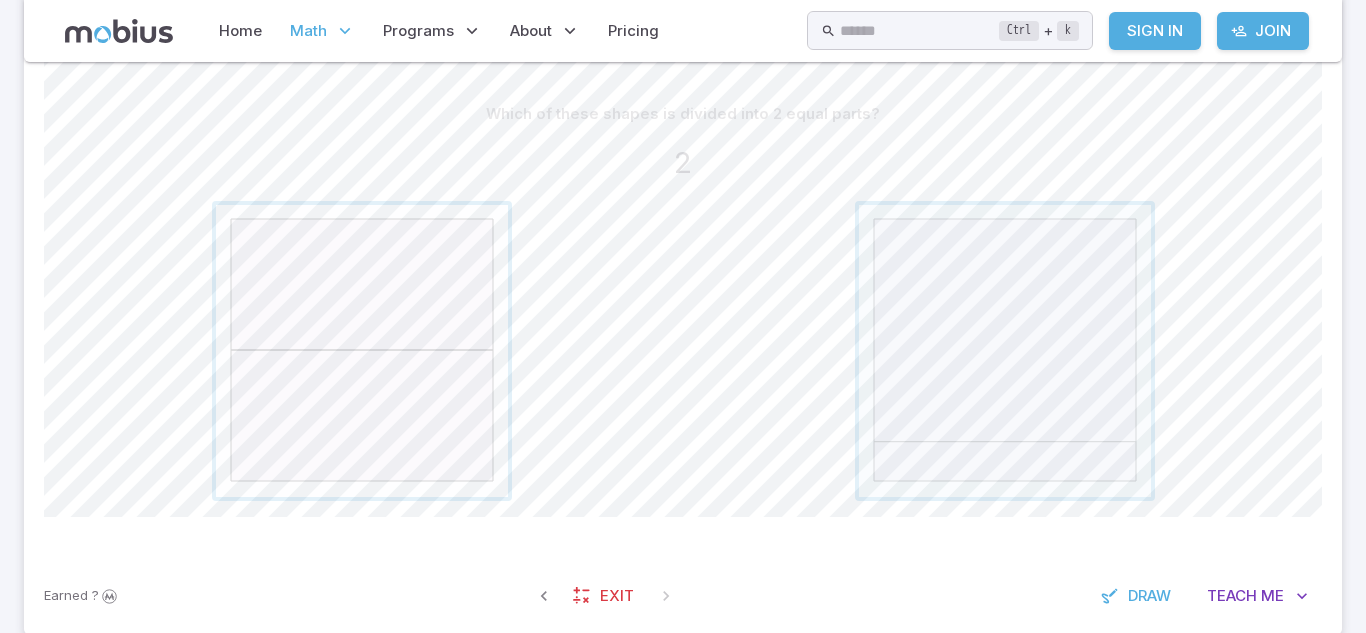 click at bounding box center [362, 351] 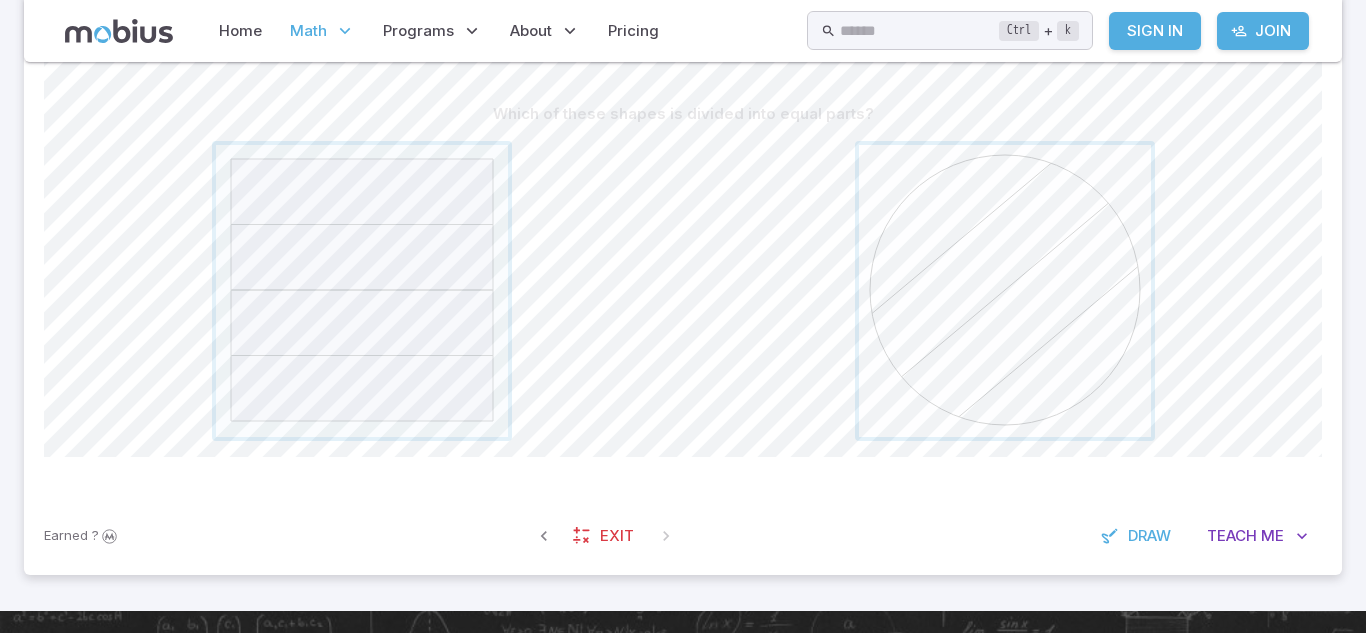 click at bounding box center [1005, 291] 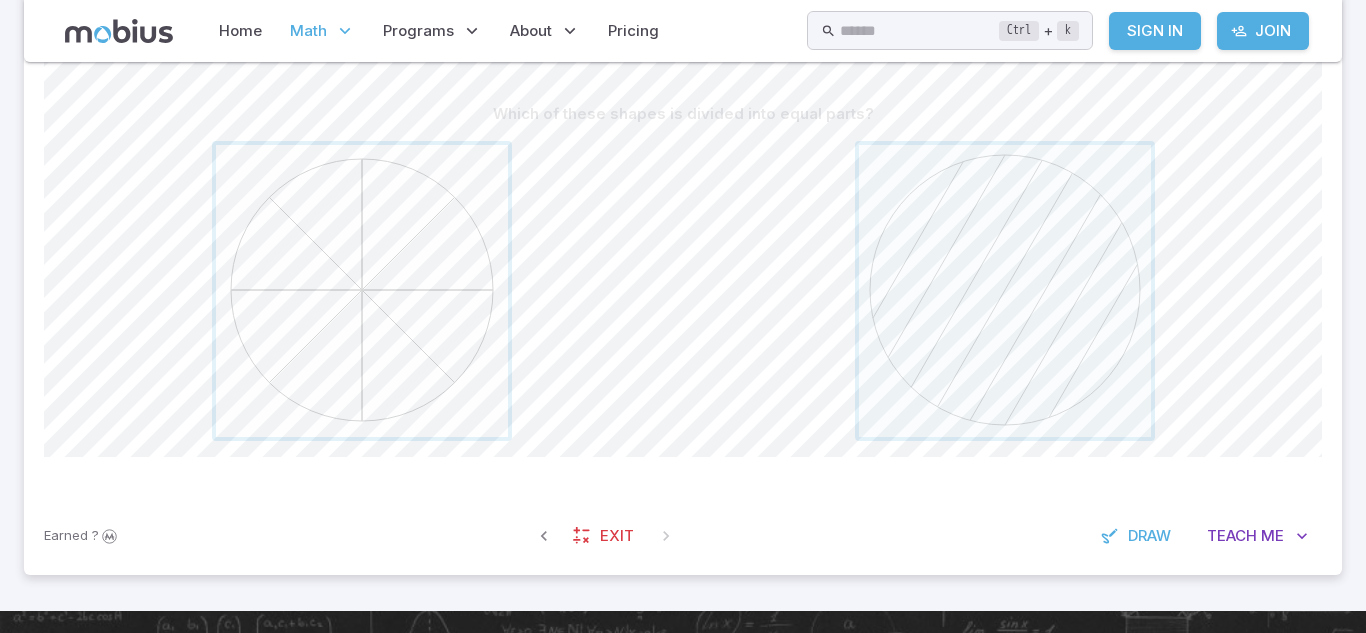 click at bounding box center (362, 291) 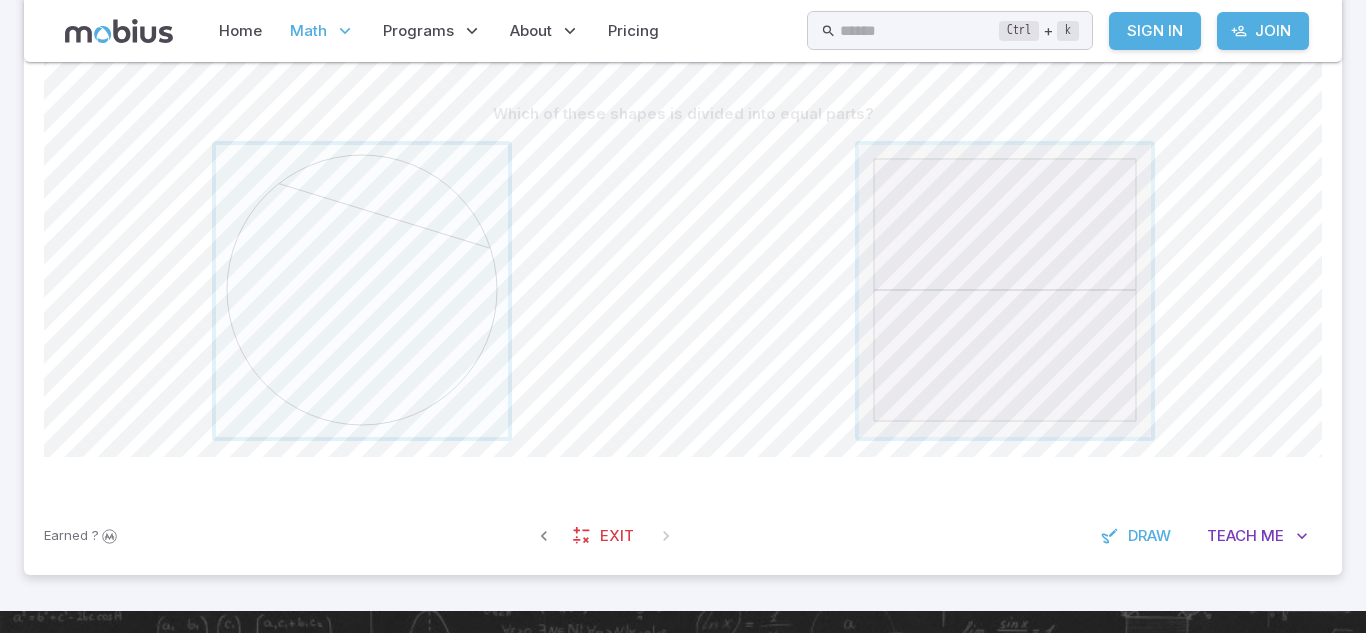 click at bounding box center (1005, 291) 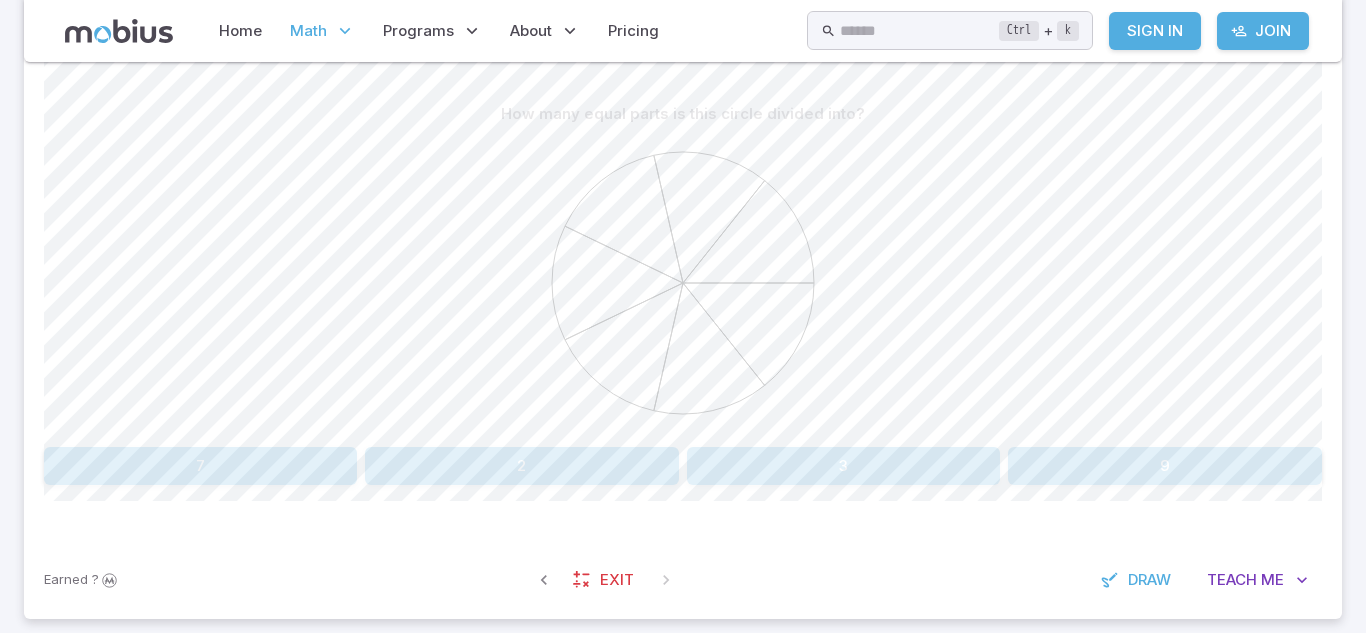 click 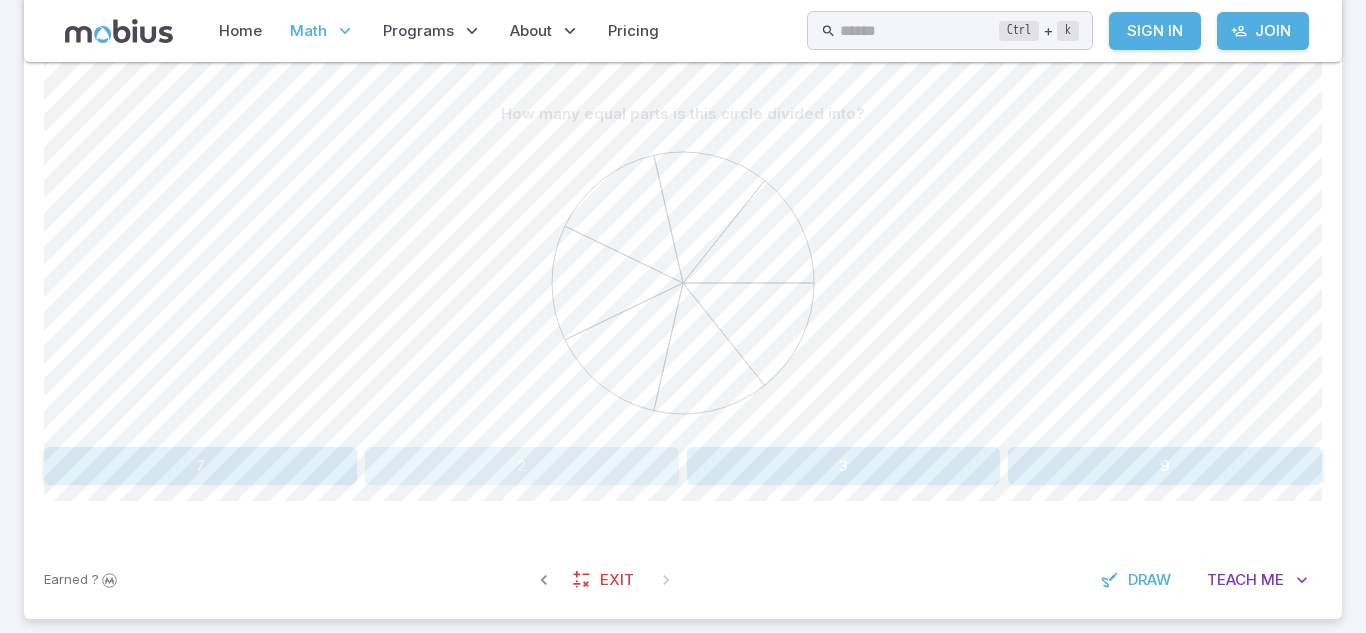 click on "2" at bounding box center [521, 466] 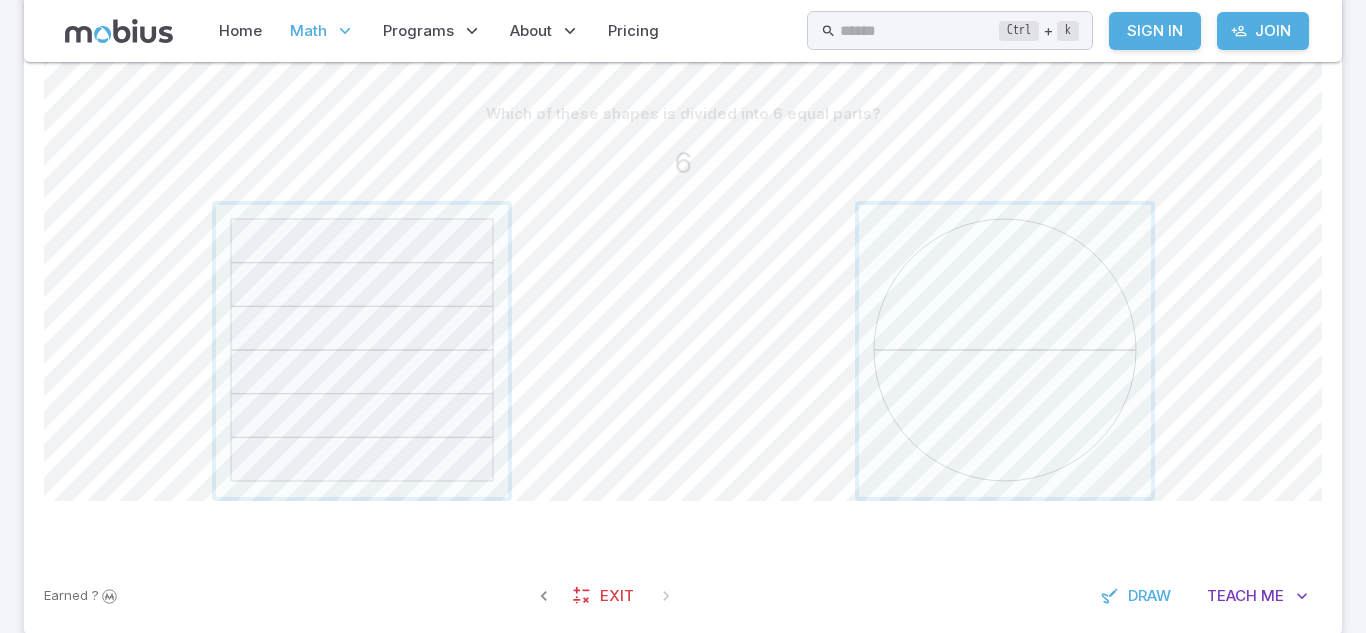 click at bounding box center (362, 351) 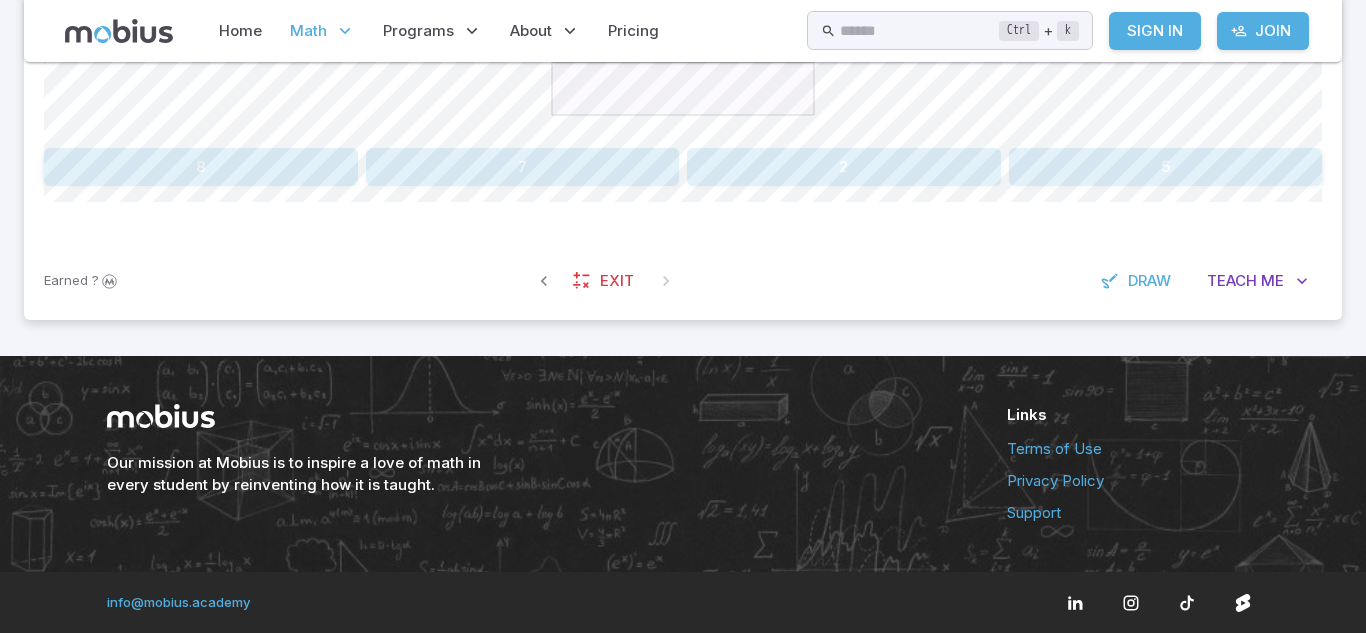 scroll, scrollTop: 792, scrollLeft: 0, axis: vertical 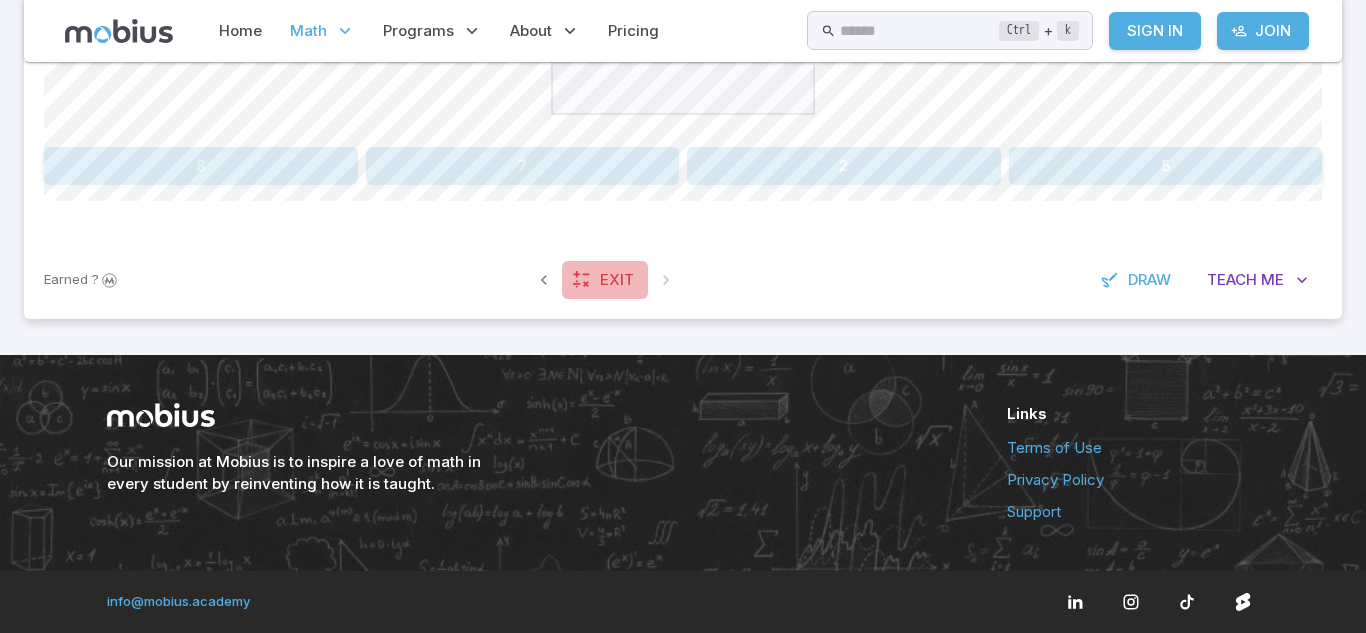 click on "Exit" at bounding box center [617, 280] 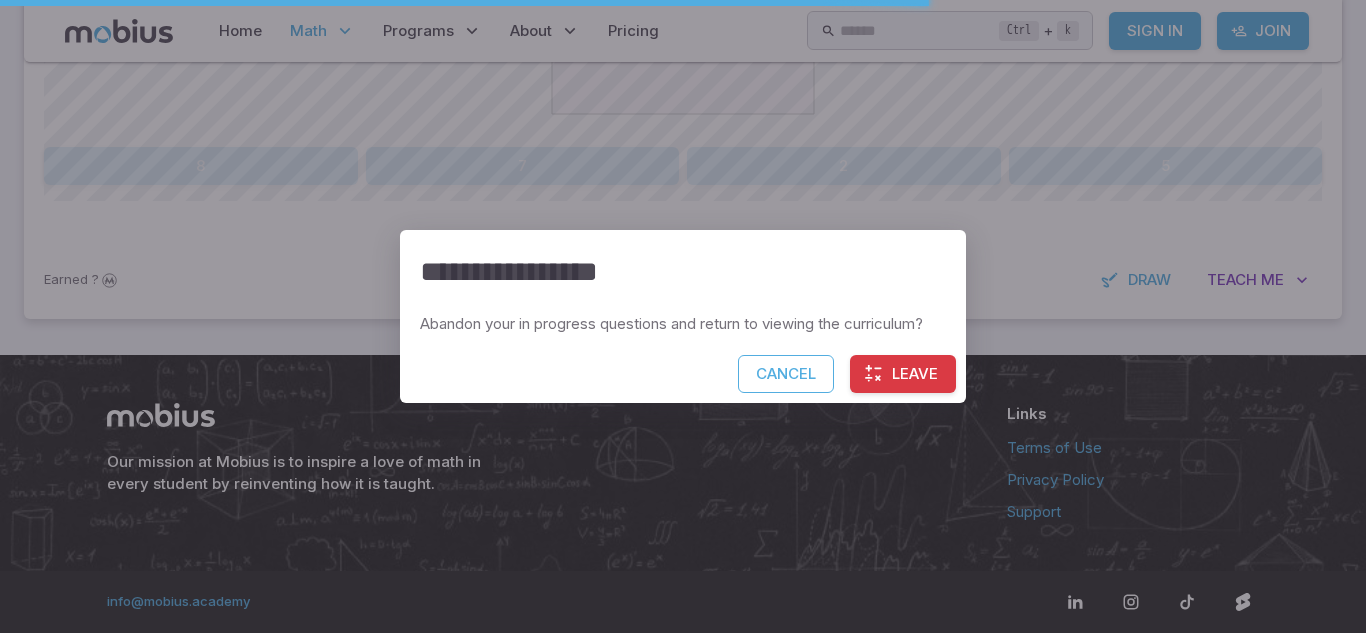 click on "Leave" at bounding box center [903, 374] 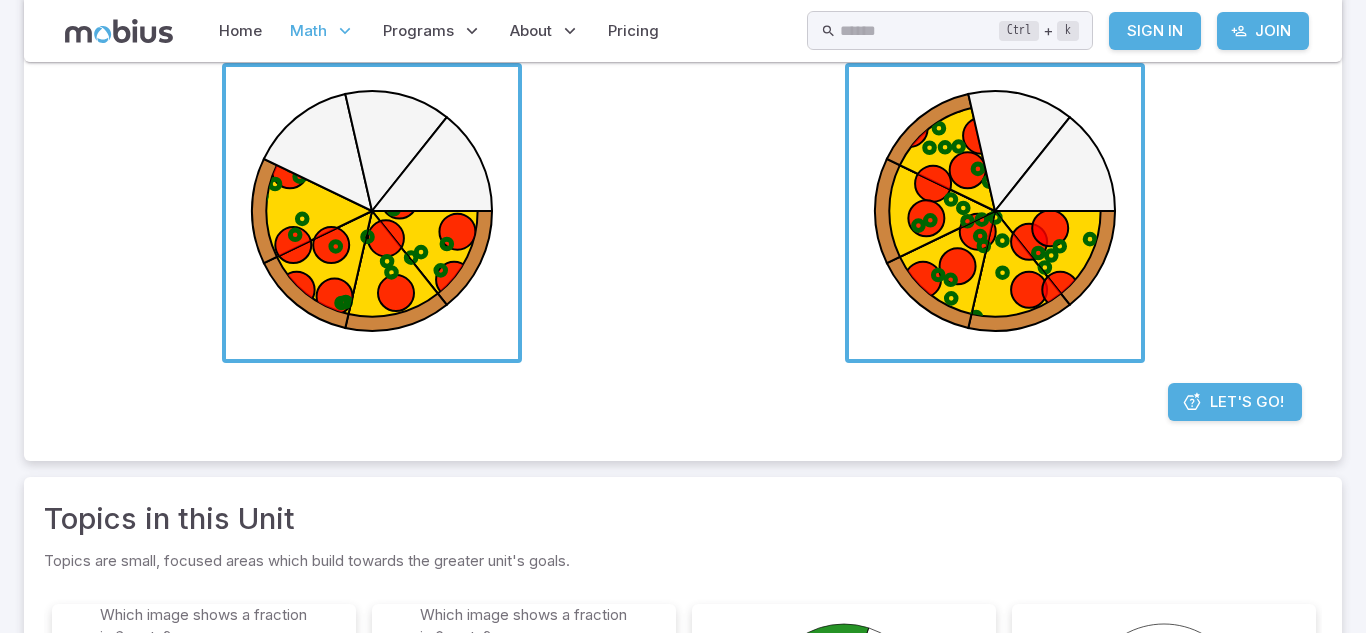 scroll, scrollTop: 402, scrollLeft: 0, axis: vertical 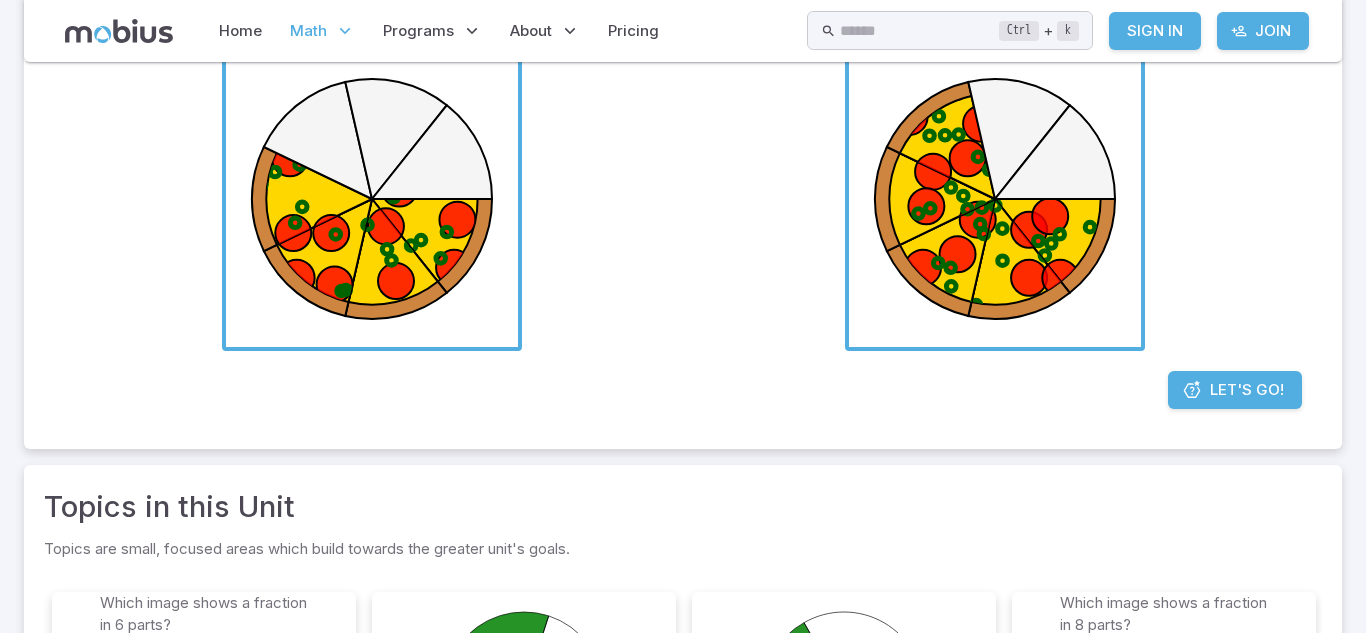 click on "Which image shows this much of a pizza? 5 7 \frac{5}{7} 7 5 ​" at bounding box center [683, 146] 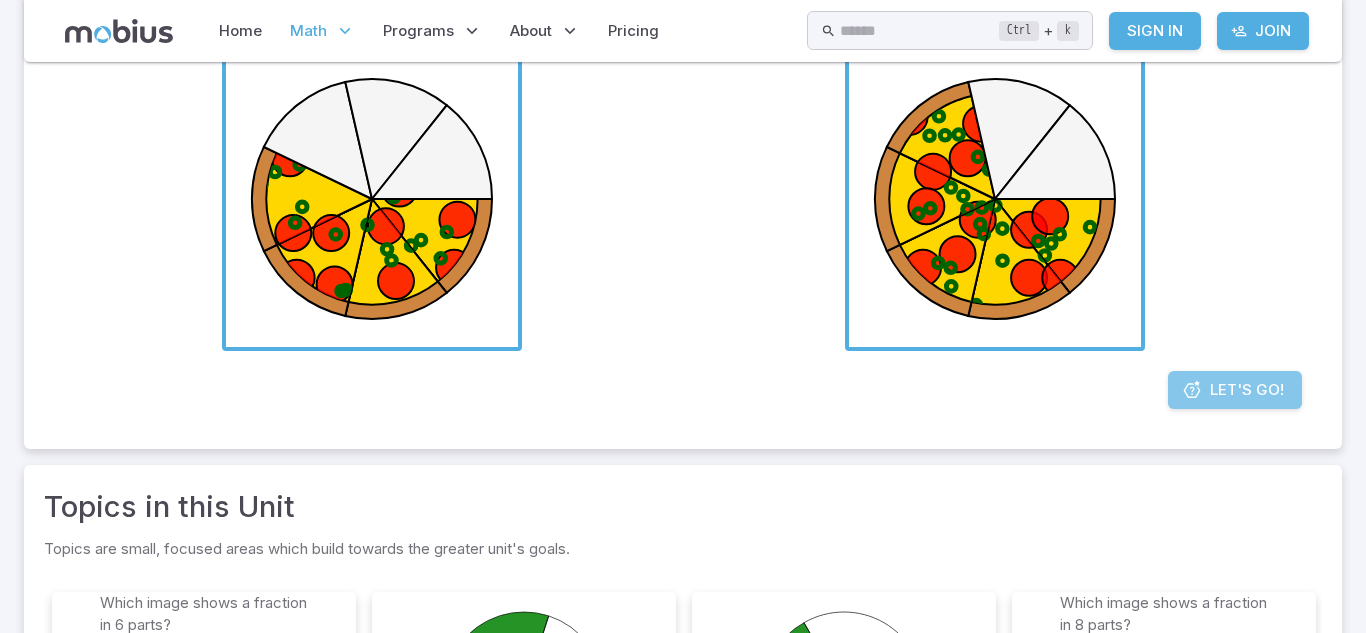 click on "Let's Go!" at bounding box center (1235, 390) 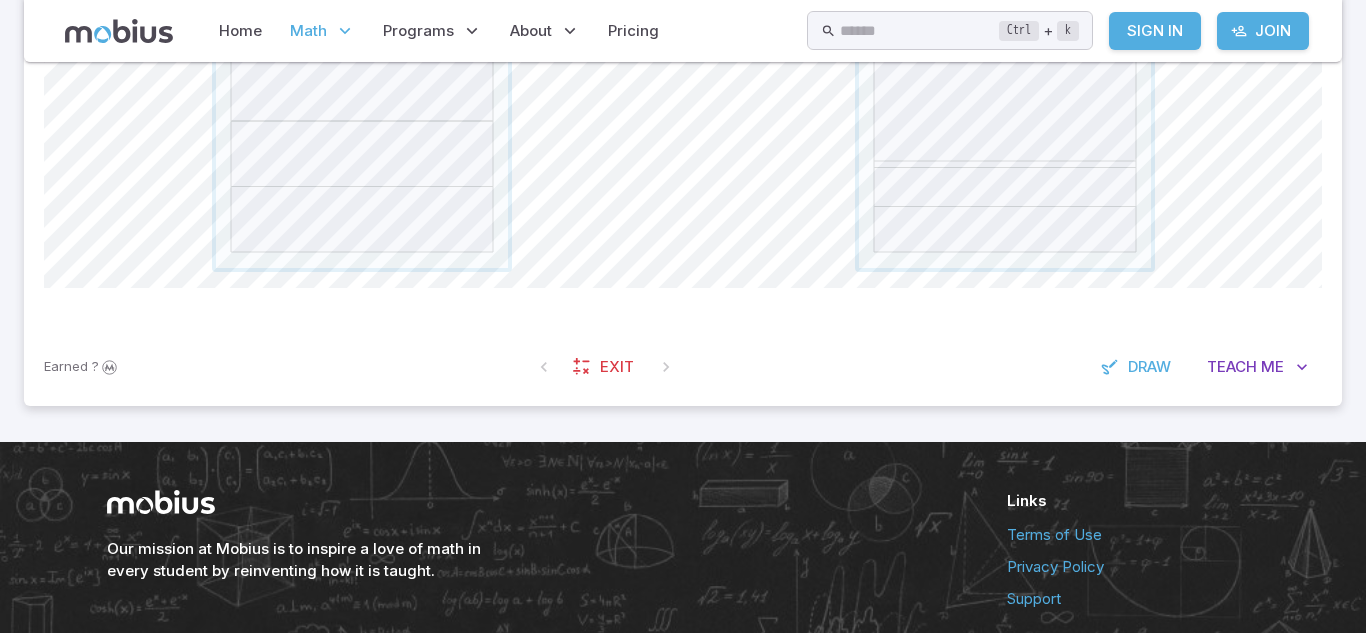 scroll, scrollTop: 673, scrollLeft: 0, axis: vertical 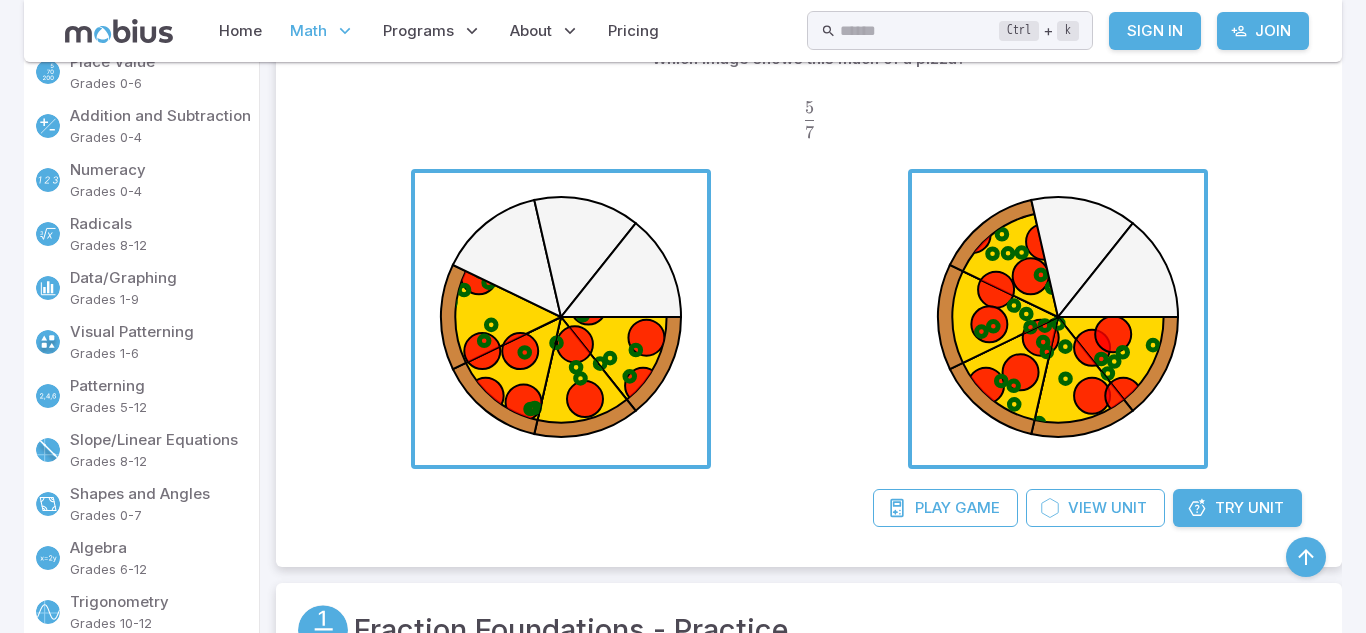 click on "Addition and Subtraction" at bounding box center [160, 116] 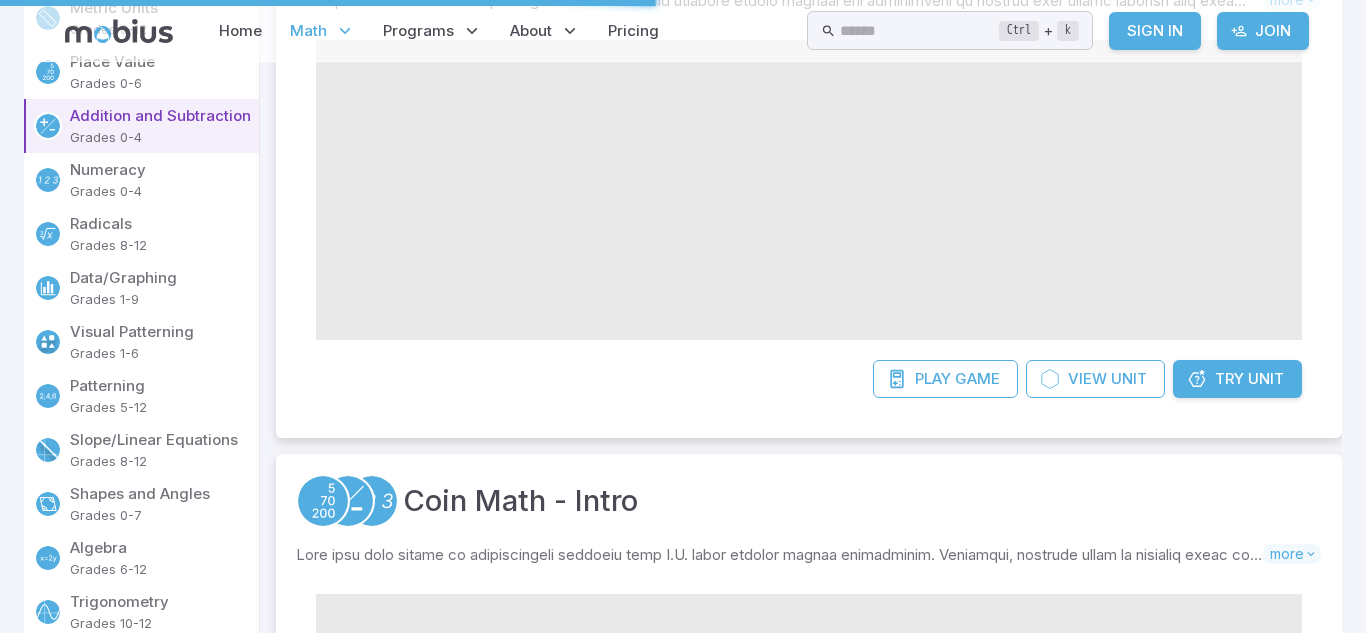 scroll, scrollTop: 0, scrollLeft: 0, axis: both 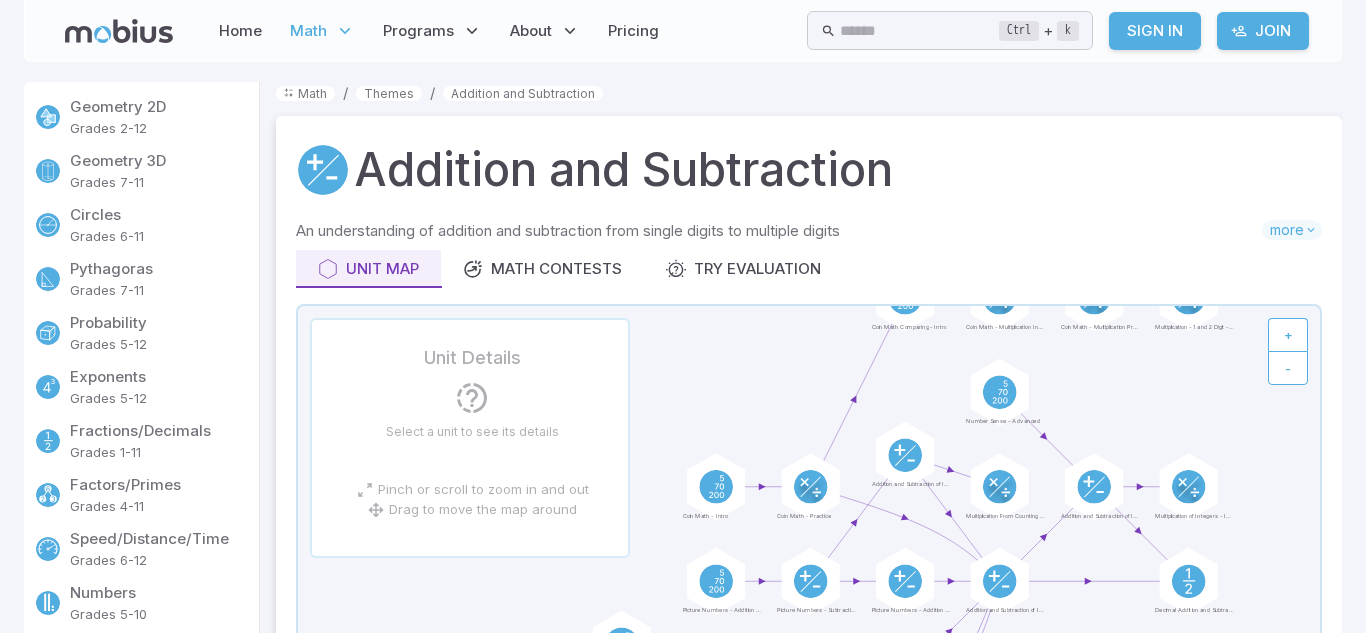 click on "Grades 6-11" at bounding box center (160, 236) 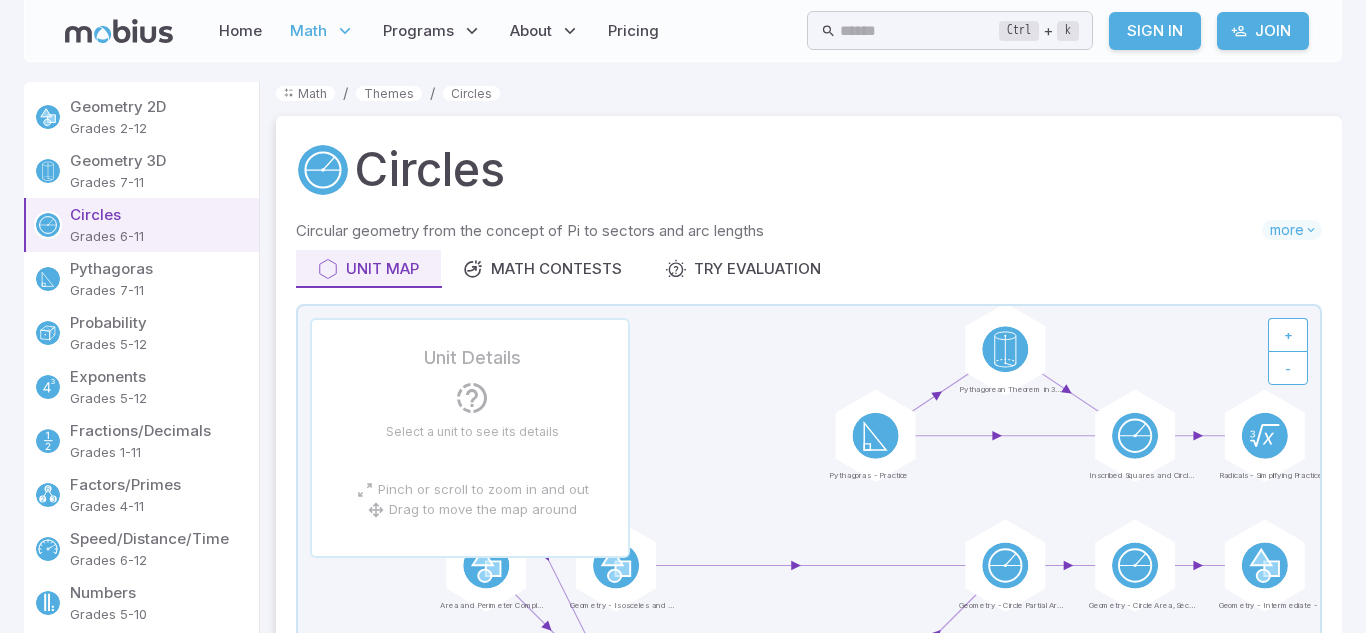 click on "Grades 7-11" at bounding box center (160, 290) 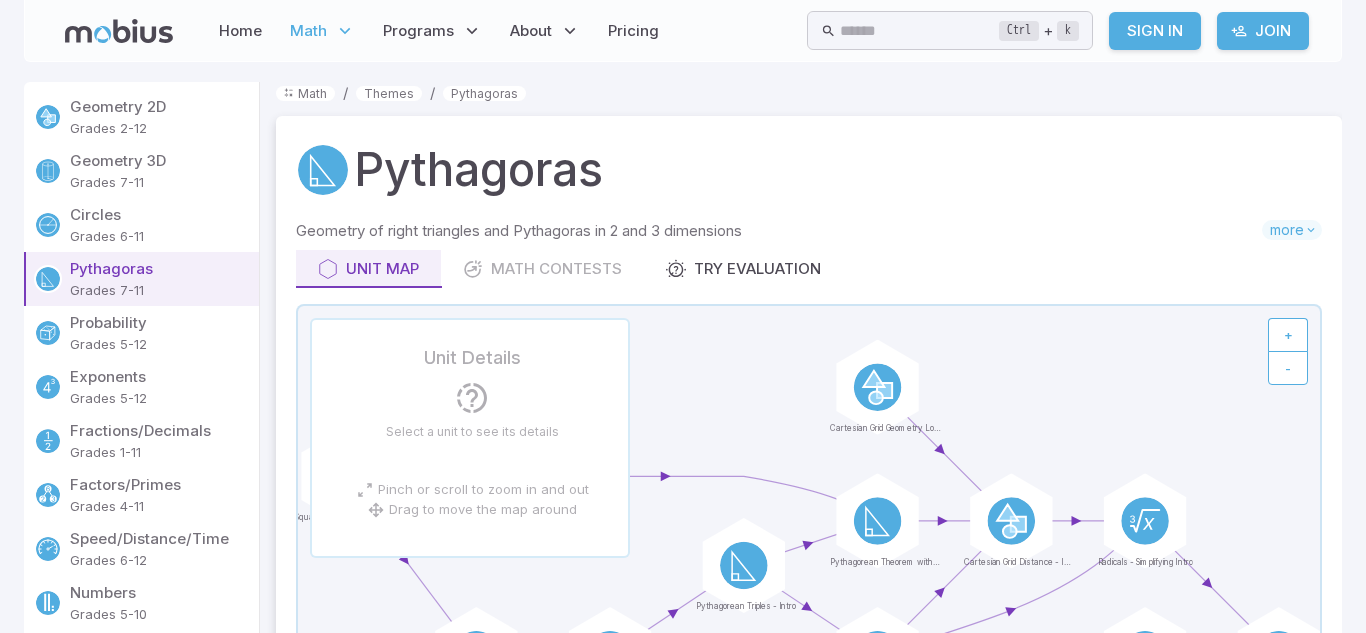 click on "Grades 5-12" at bounding box center [160, 344] 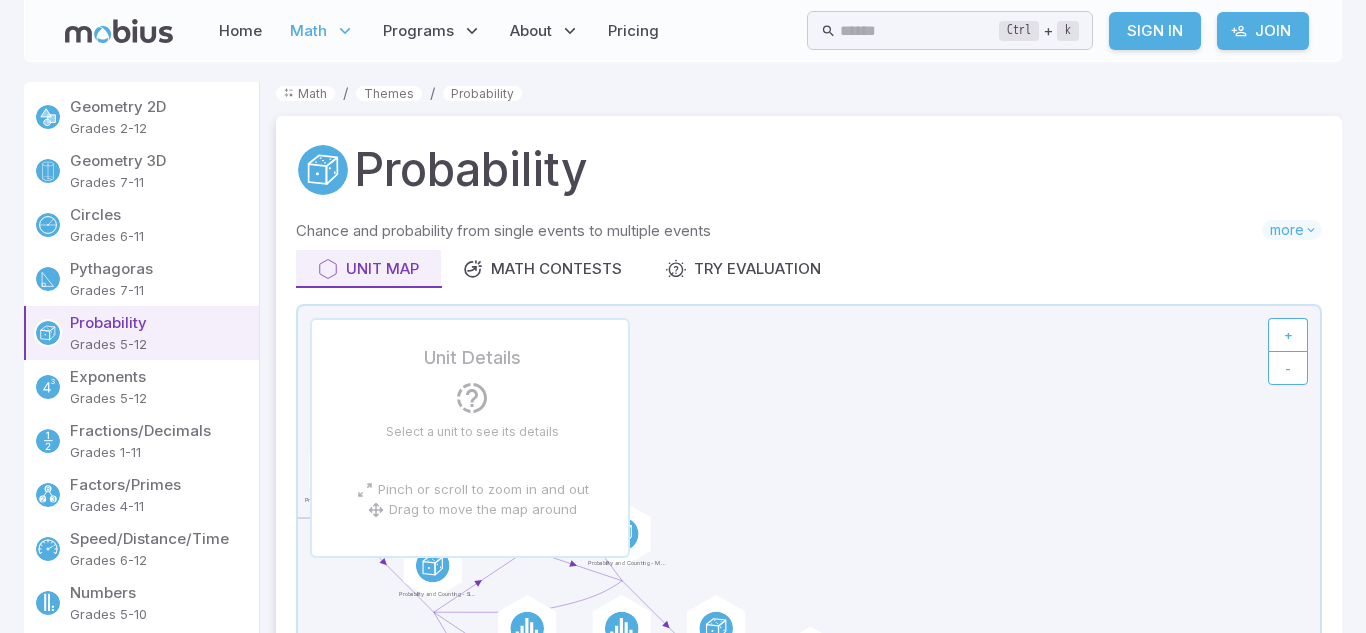 click on "Exponents" at bounding box center (160, 377) 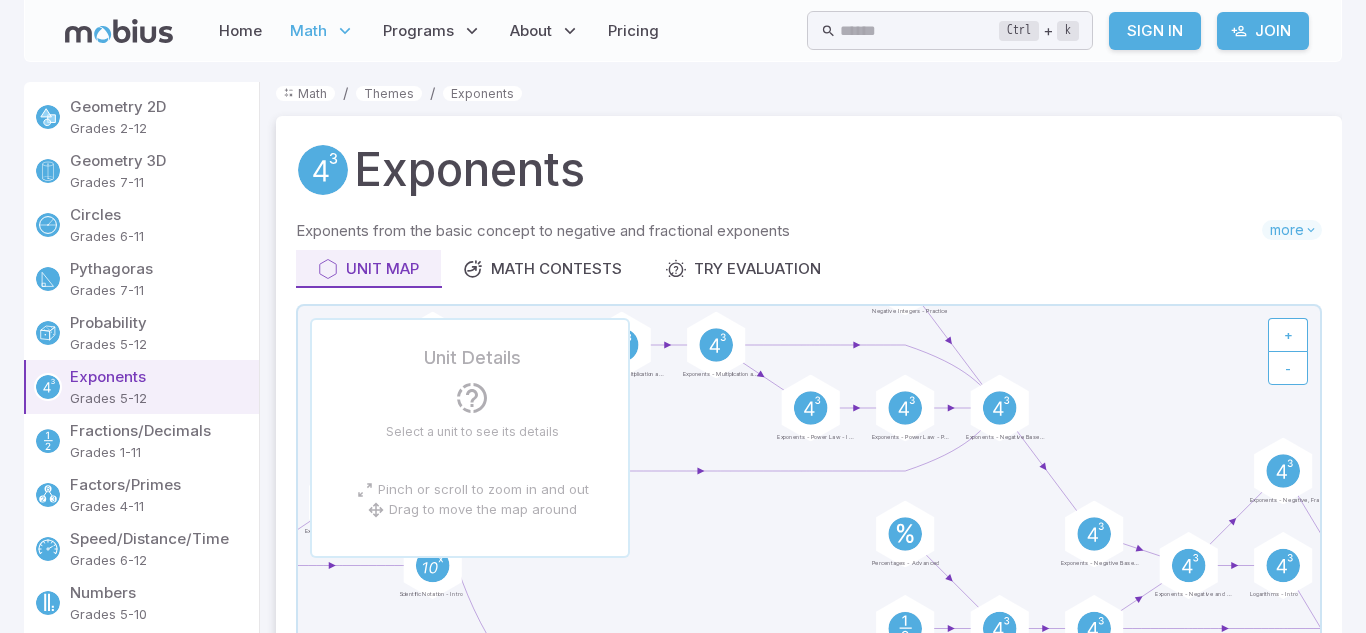 click on "Fractions/Decimals" at bounding box center (160, 431) 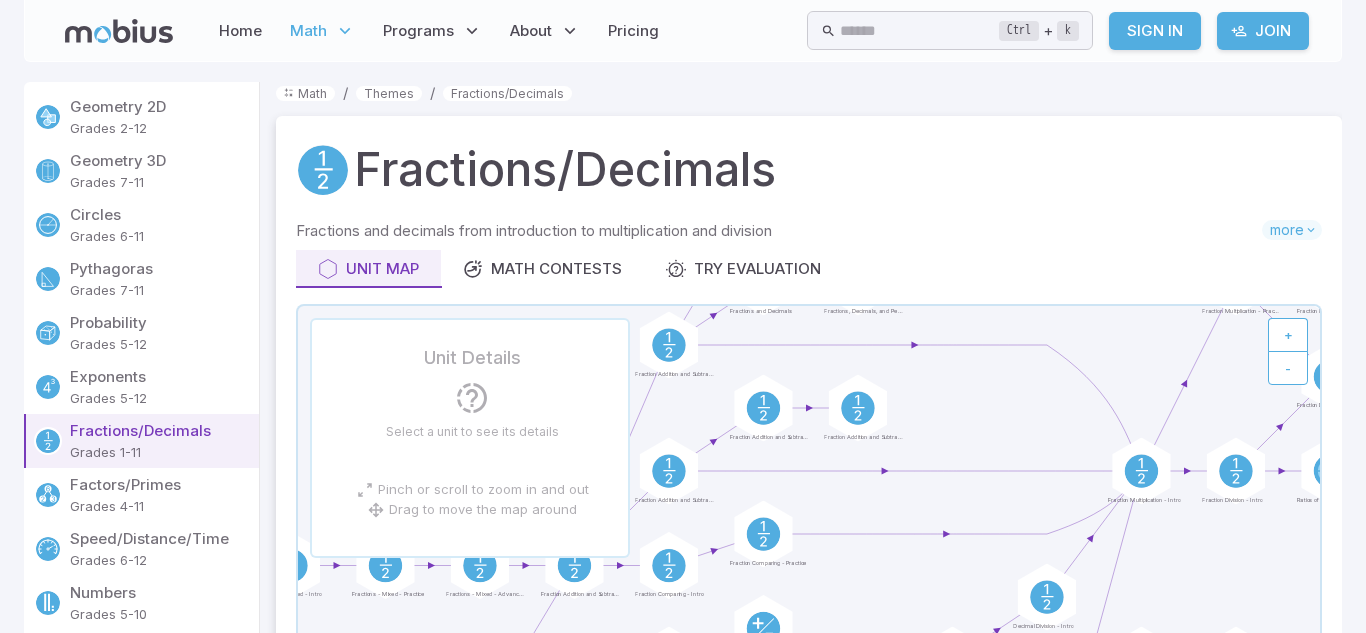 click on "Factors/Primes" at bounding box center [160, 485] 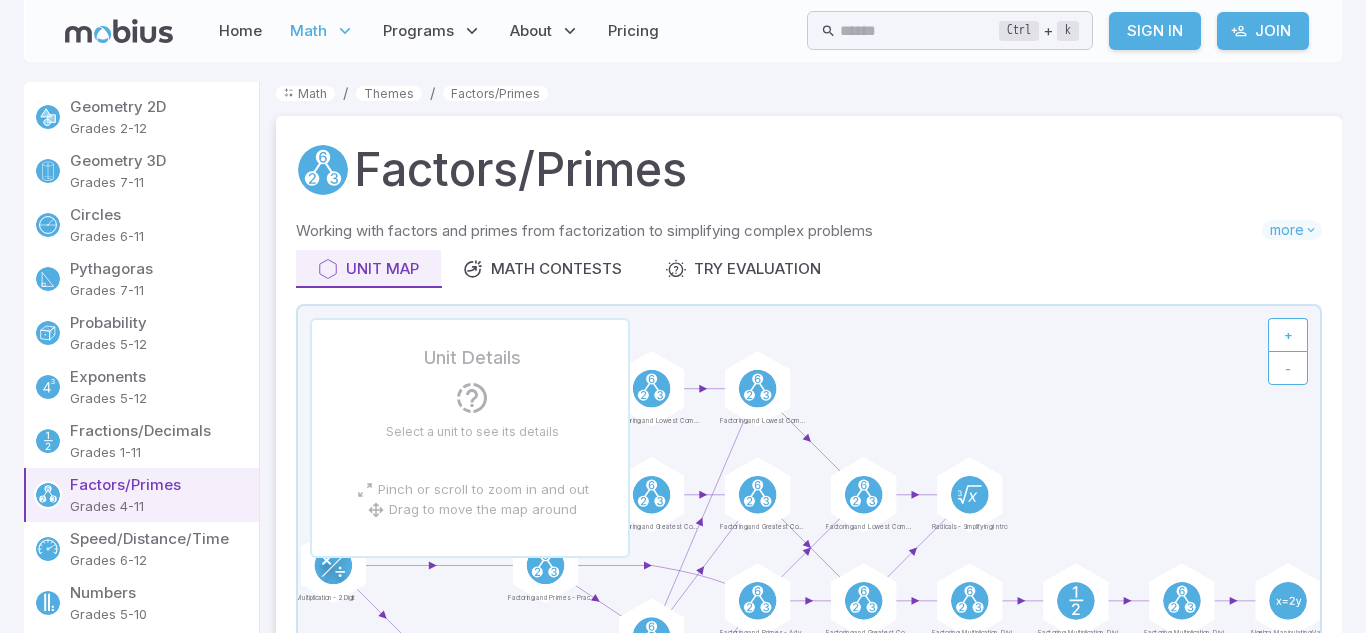 click on "Geometry 2D" at bounding box center [160, 107] 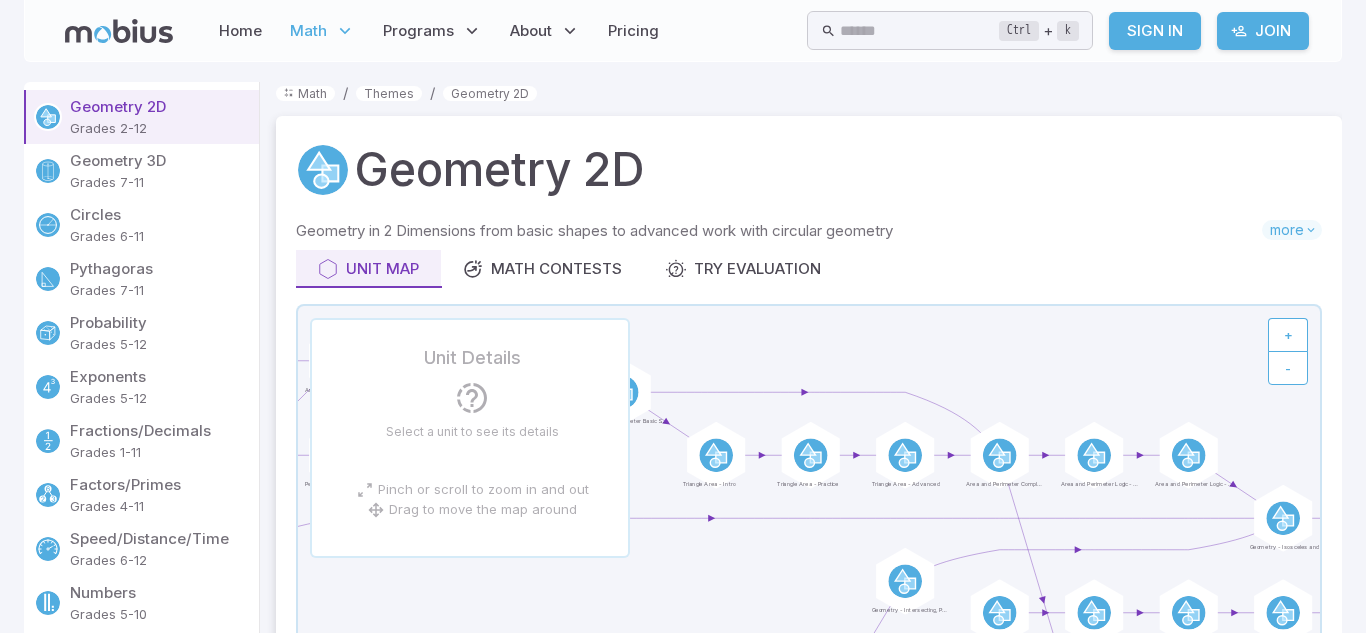 click on "Geometry 3D" at bounding box center (160, 161) 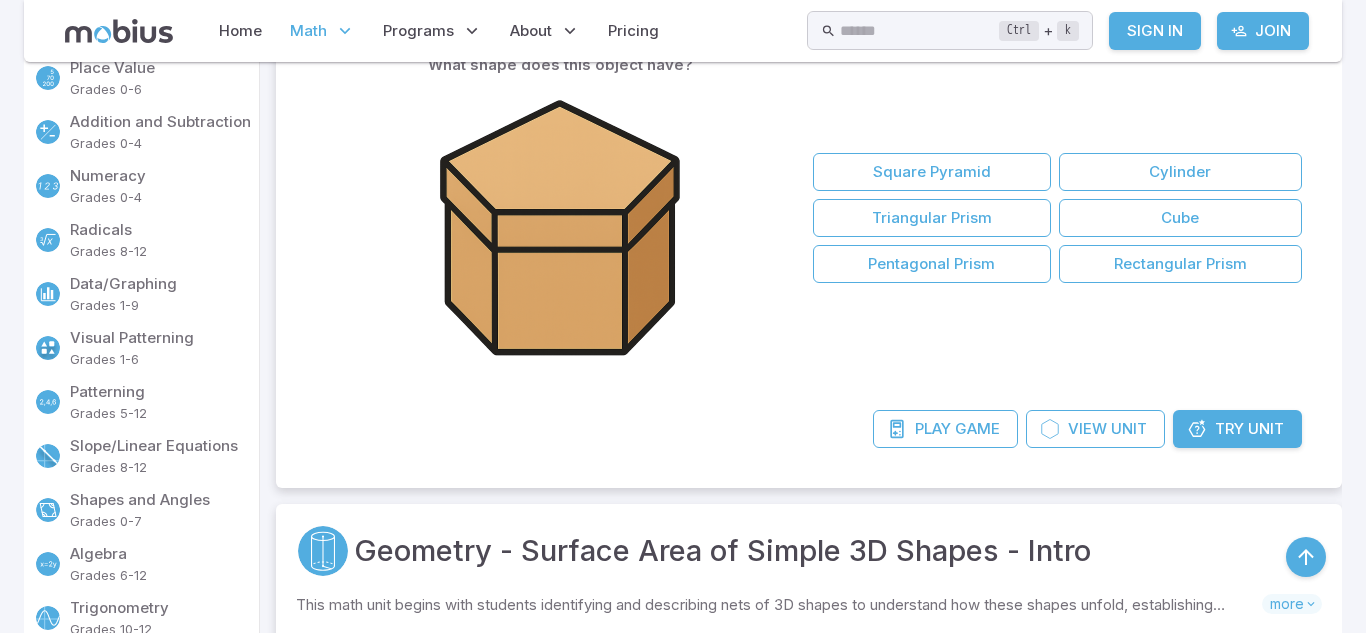 scroll, scrollTop: 960, scrollLeft: 0, axis: vertical 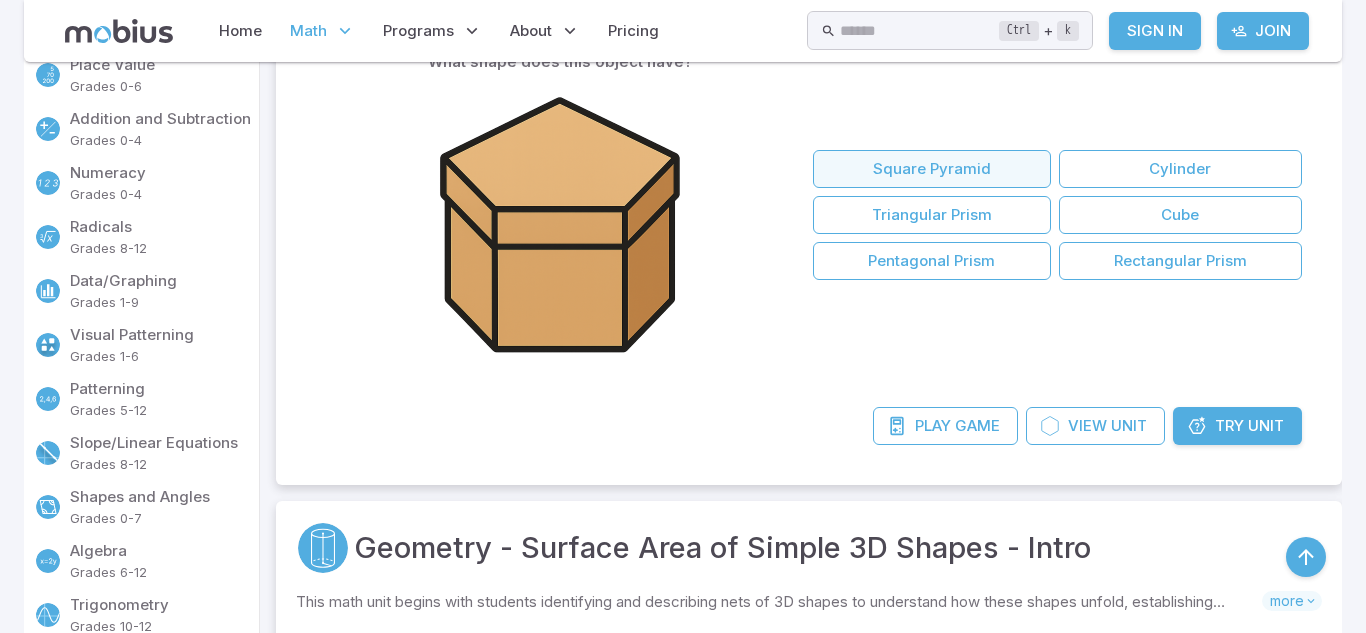 click on "Square Pyramid" at bounding box center [932, 169] 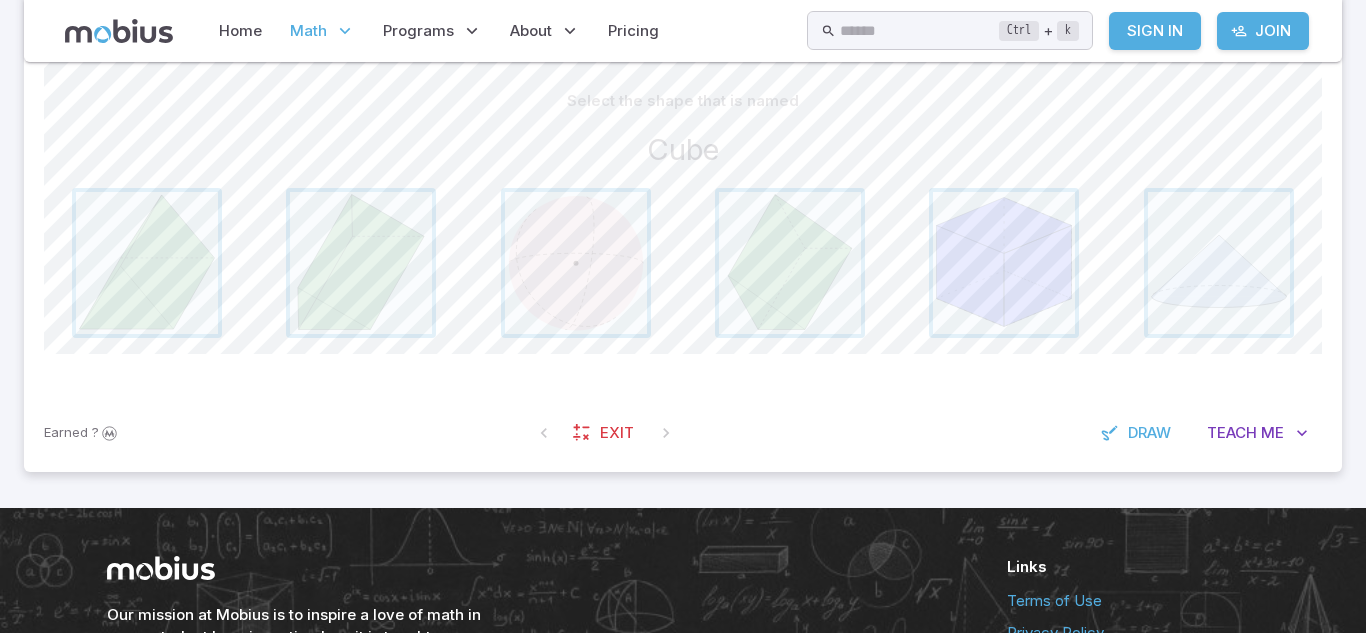 scroll, scrollTop: 507, scrollLeft: 0, axis: vertical 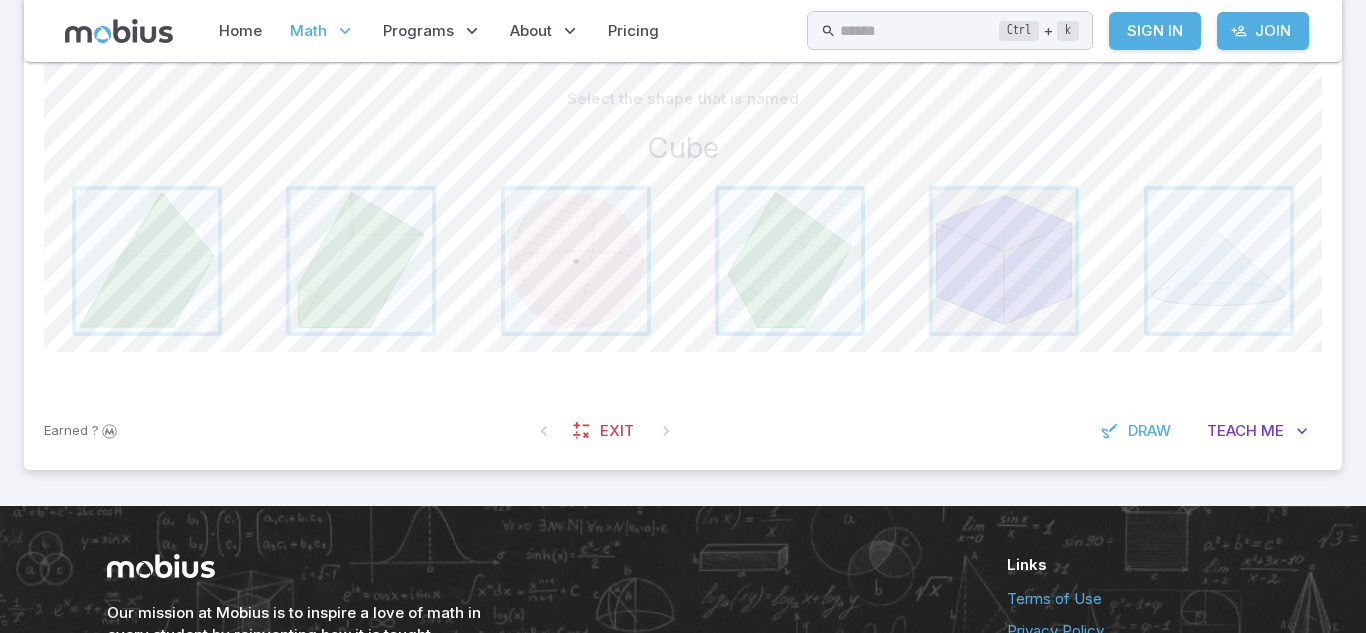 click at bounding box center (1004, 261) 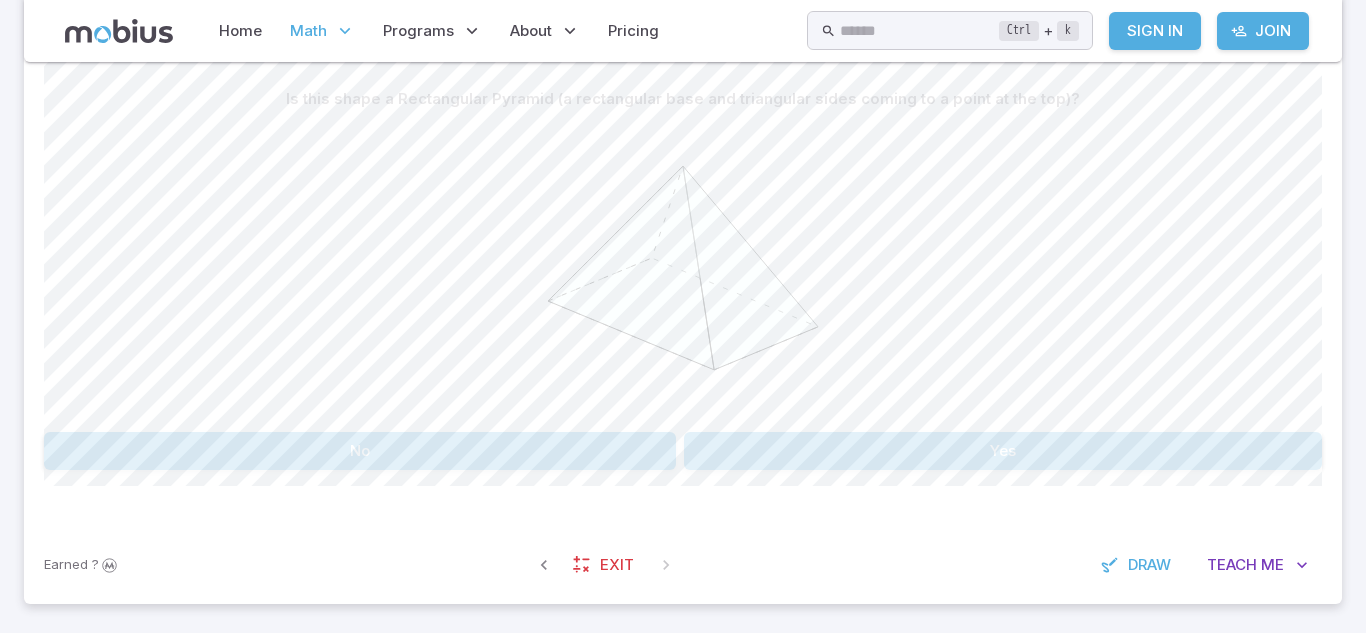 click 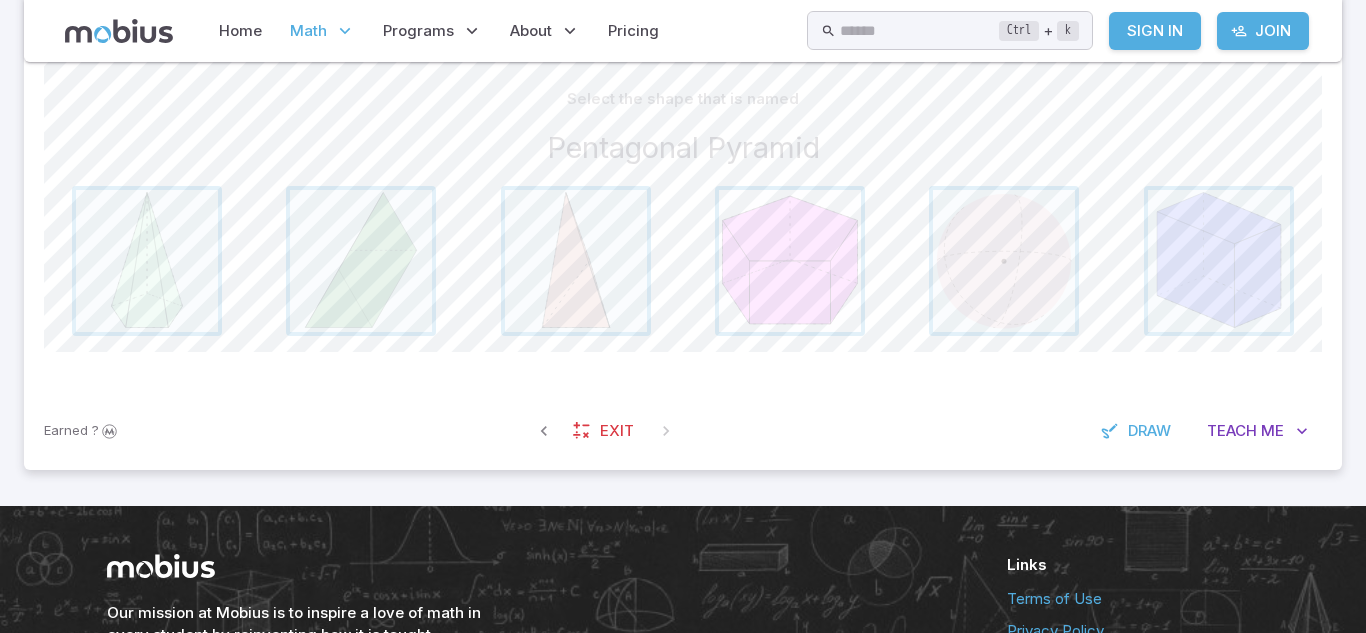 click at bounding box center [790, 261] 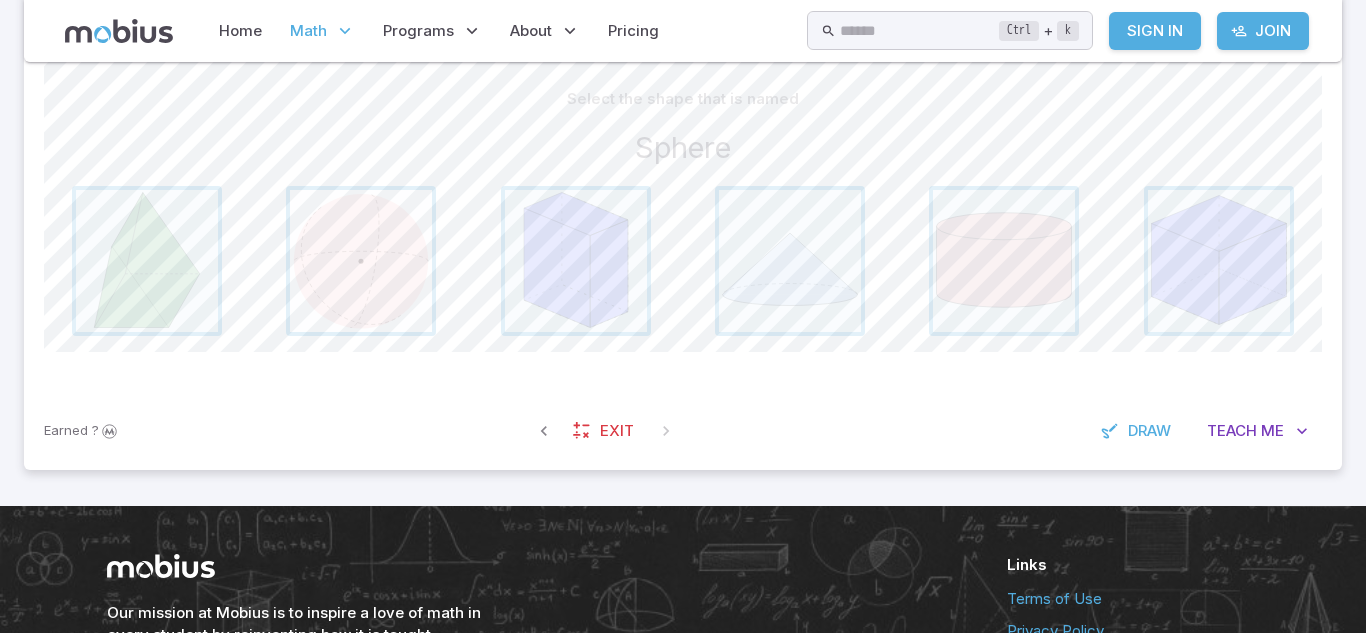 click at bounding box center (361, 261) 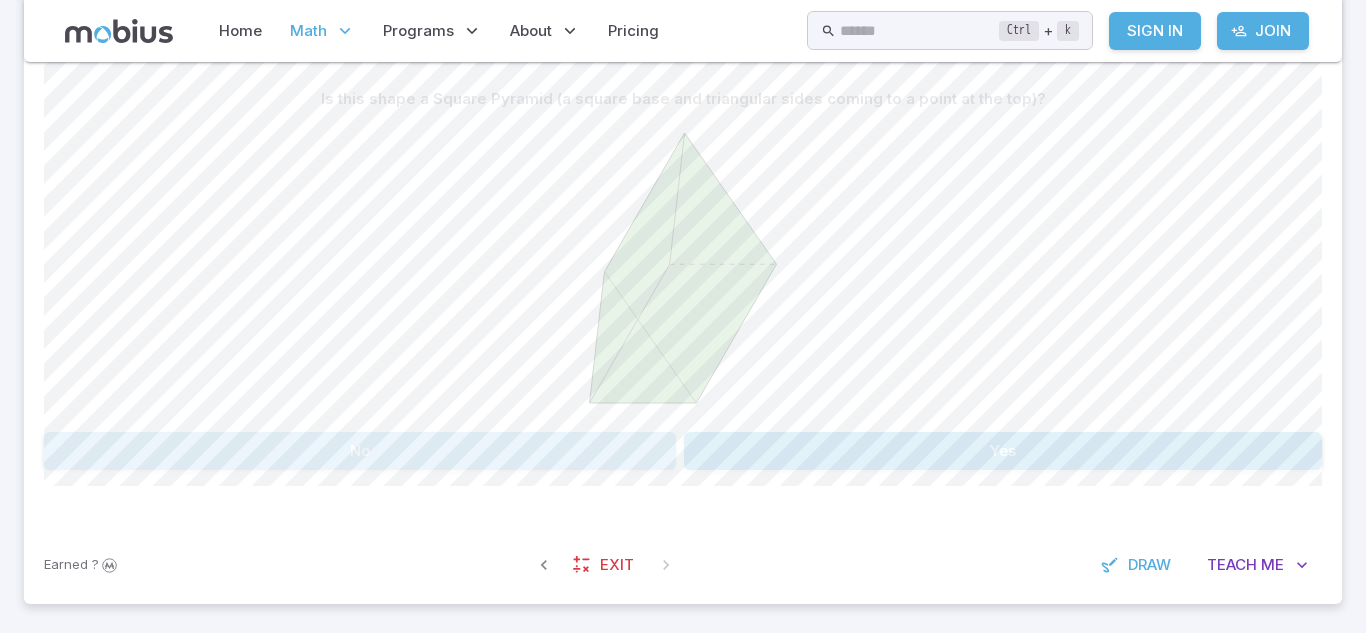 click on "No" at bounding box center [360, 451] 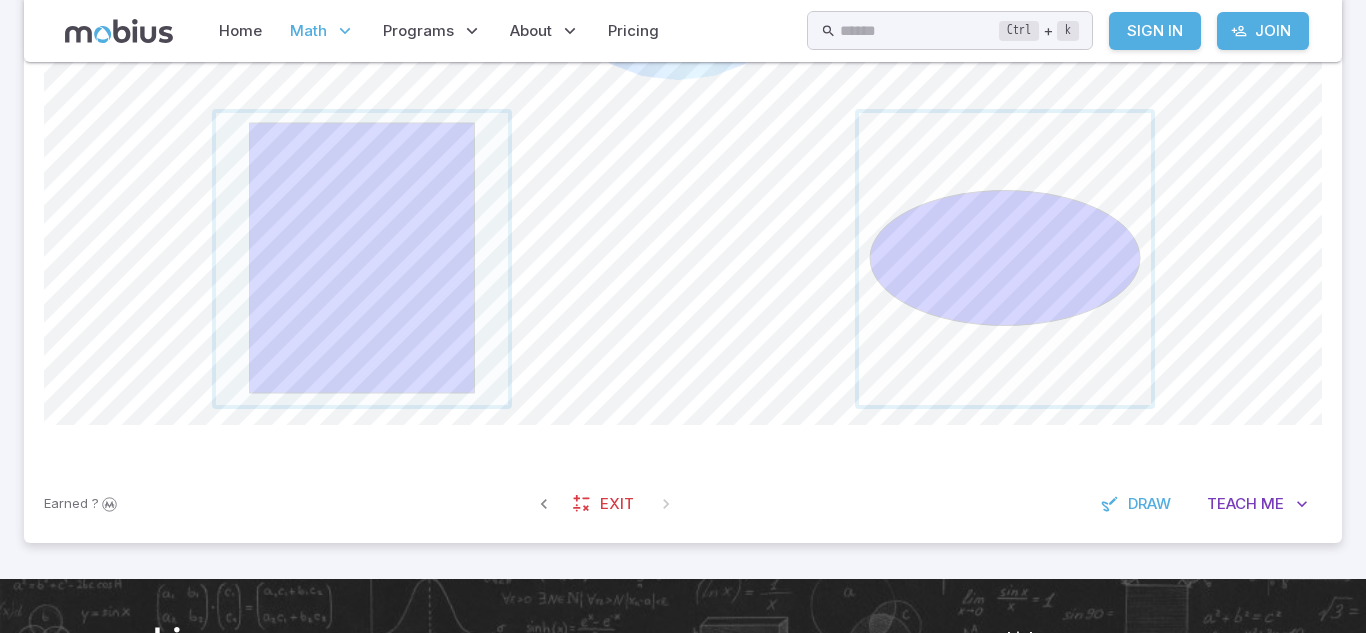 scroll, scrollTop: 831, scrollLeft: 0, axis: vertical 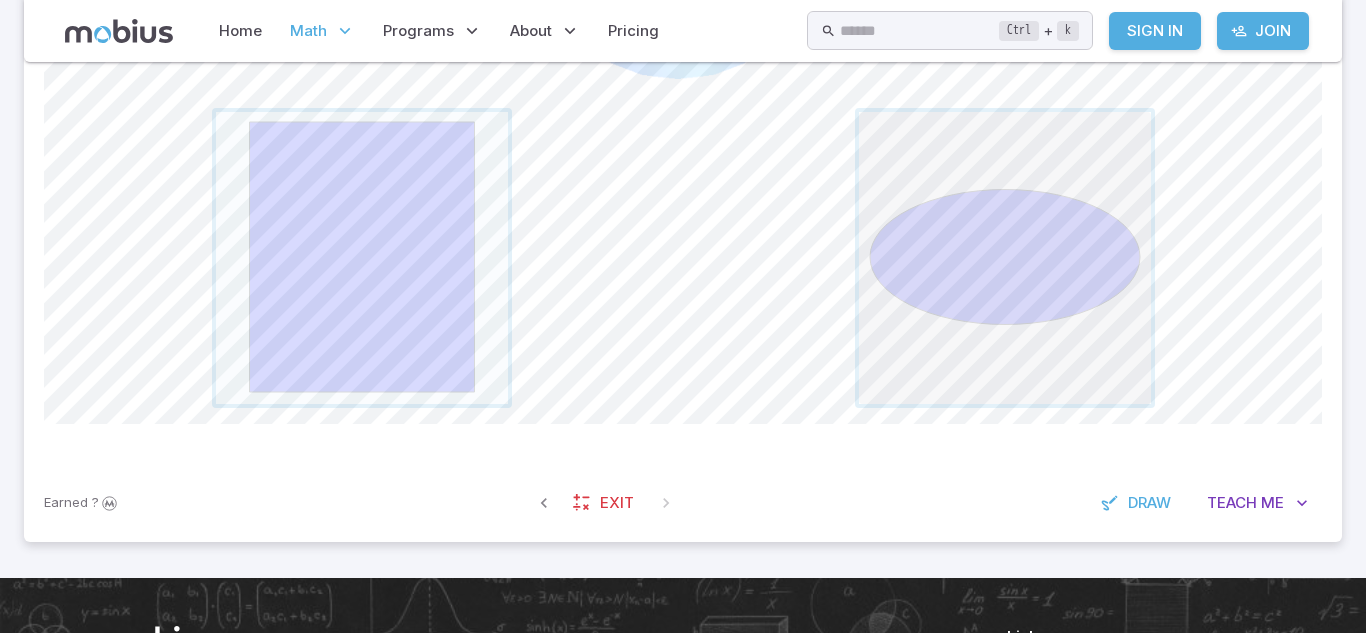 click at bounding box center (1005, 258) 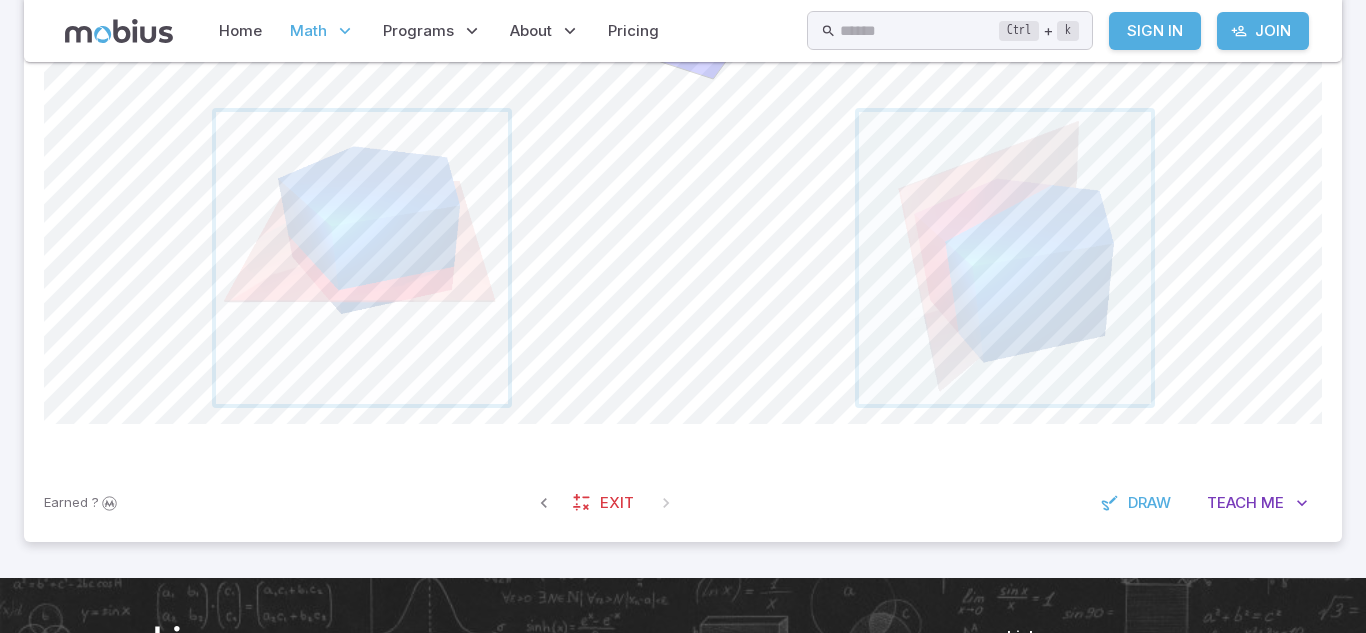 click at bounding box center [362, 258] 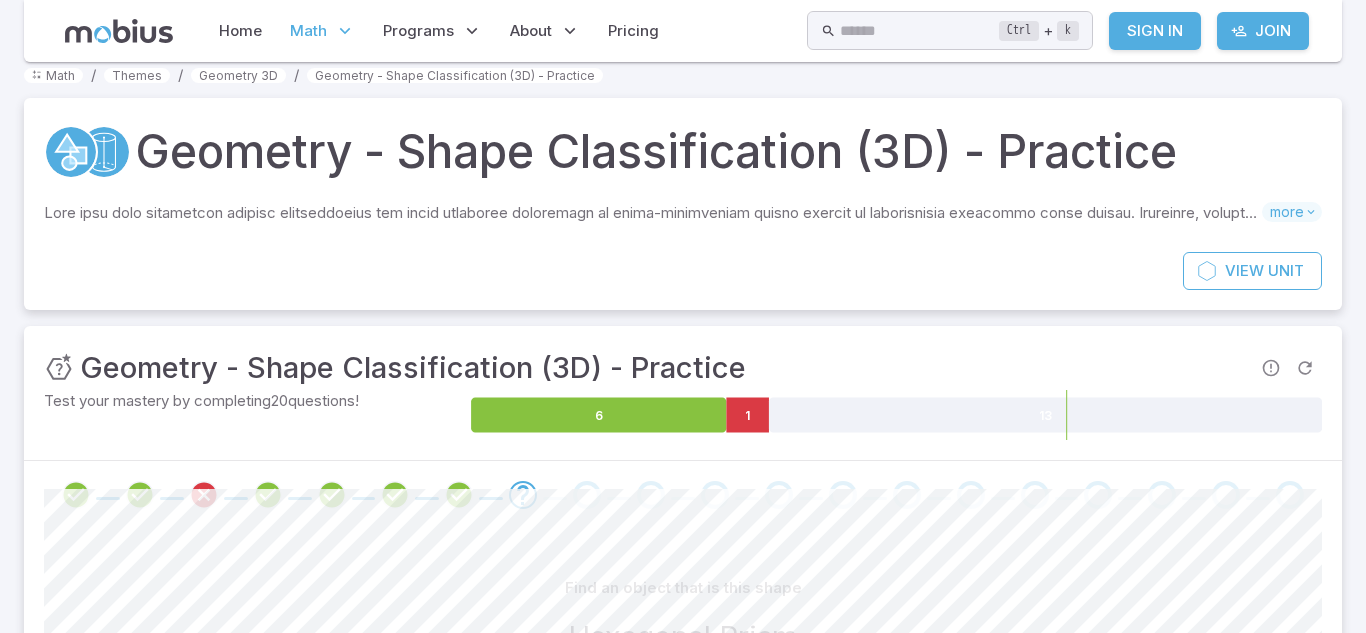 scroll, scrollTop: 23, scrollLeft: 0, axis: vertical 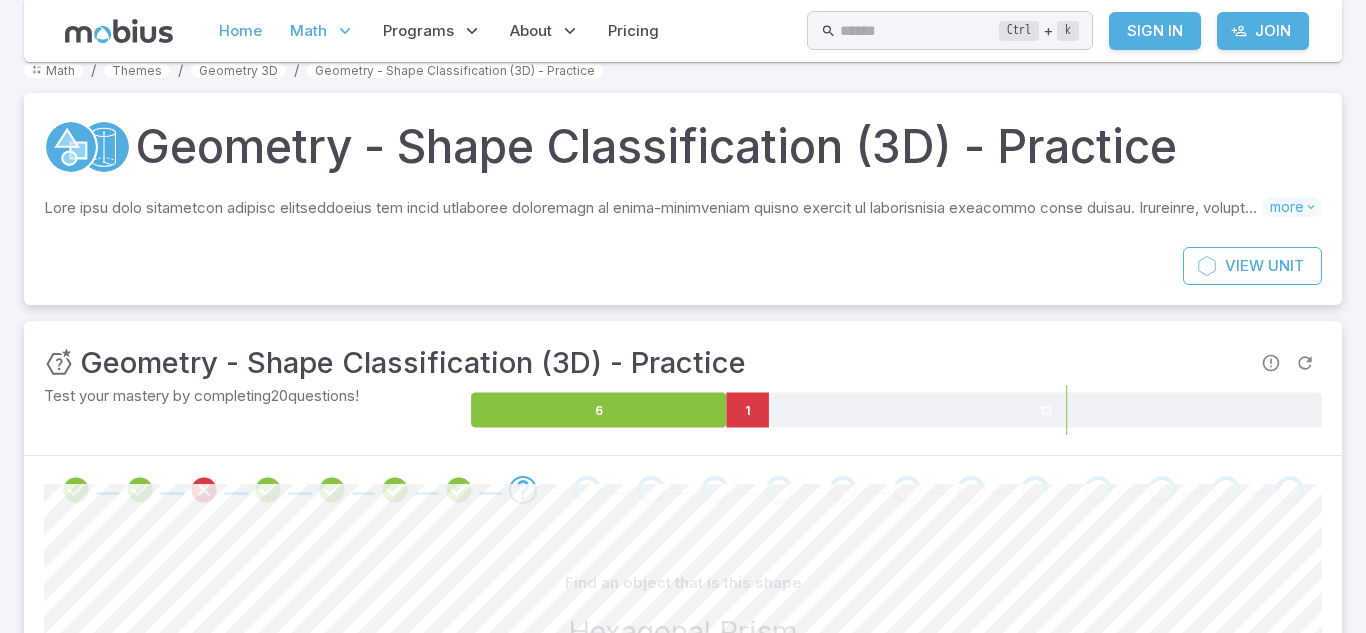 click on "Home" at bounding box center [240, 31] 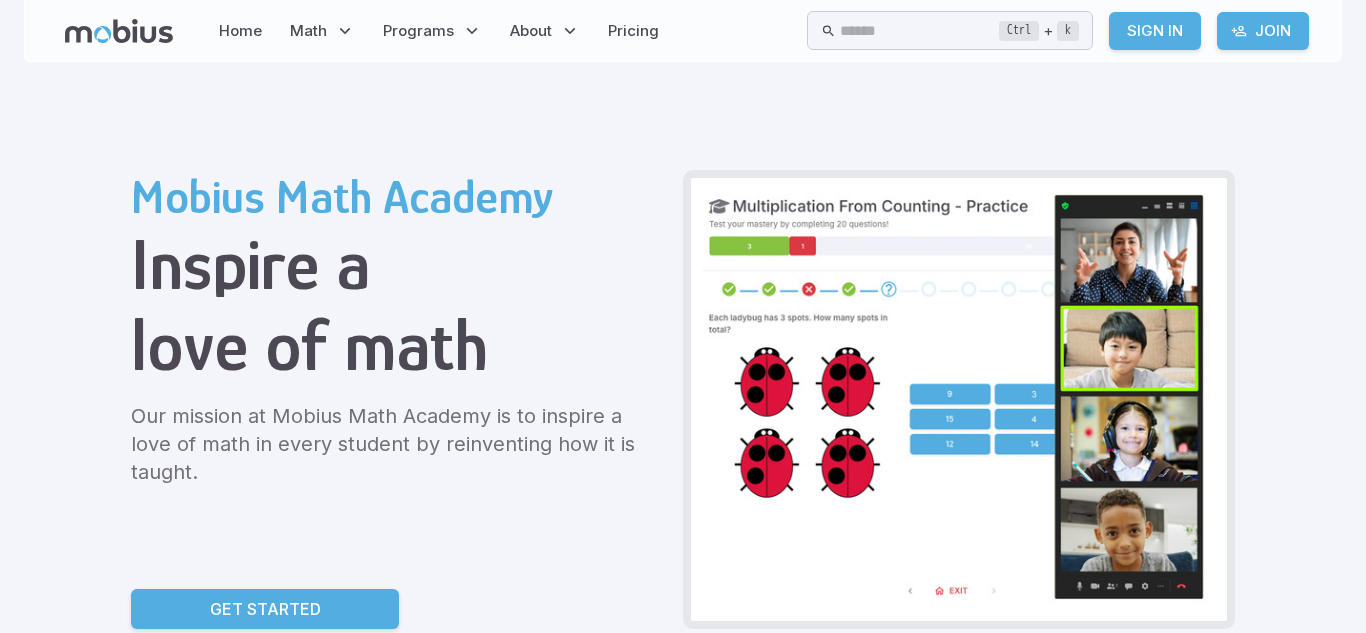scroll, scrollTop: 0, scrollLeft: 0, axis: both 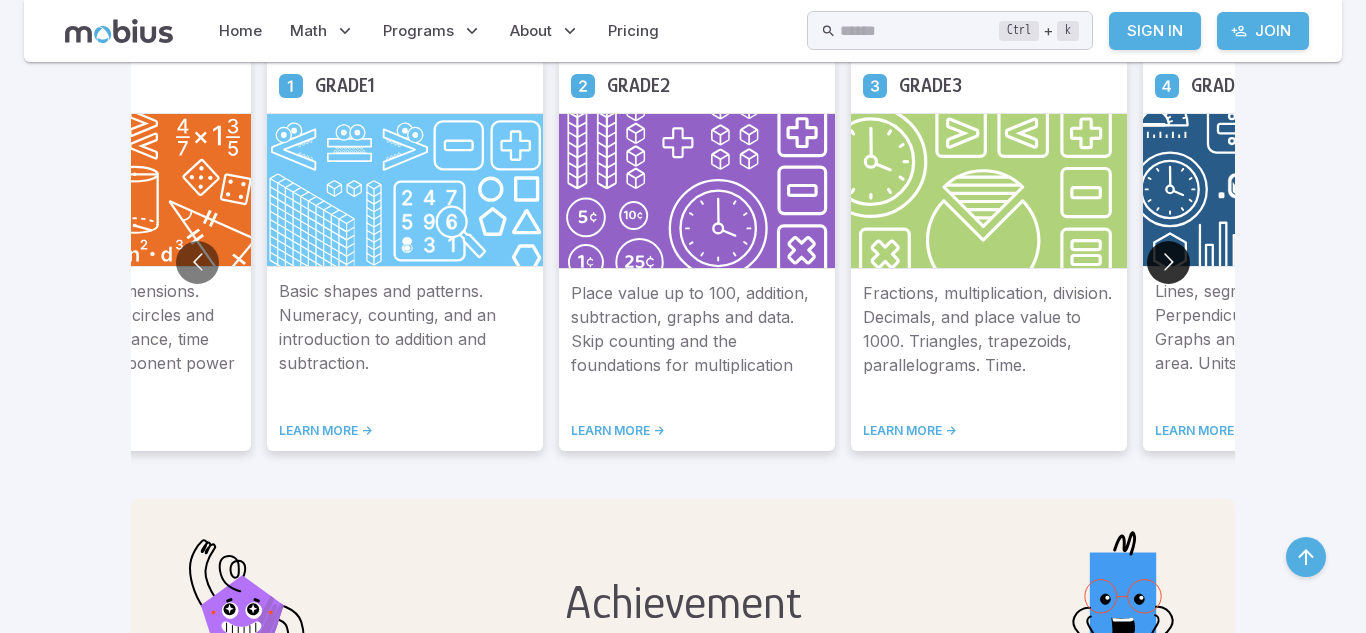click at bounding box center (1168, 262) 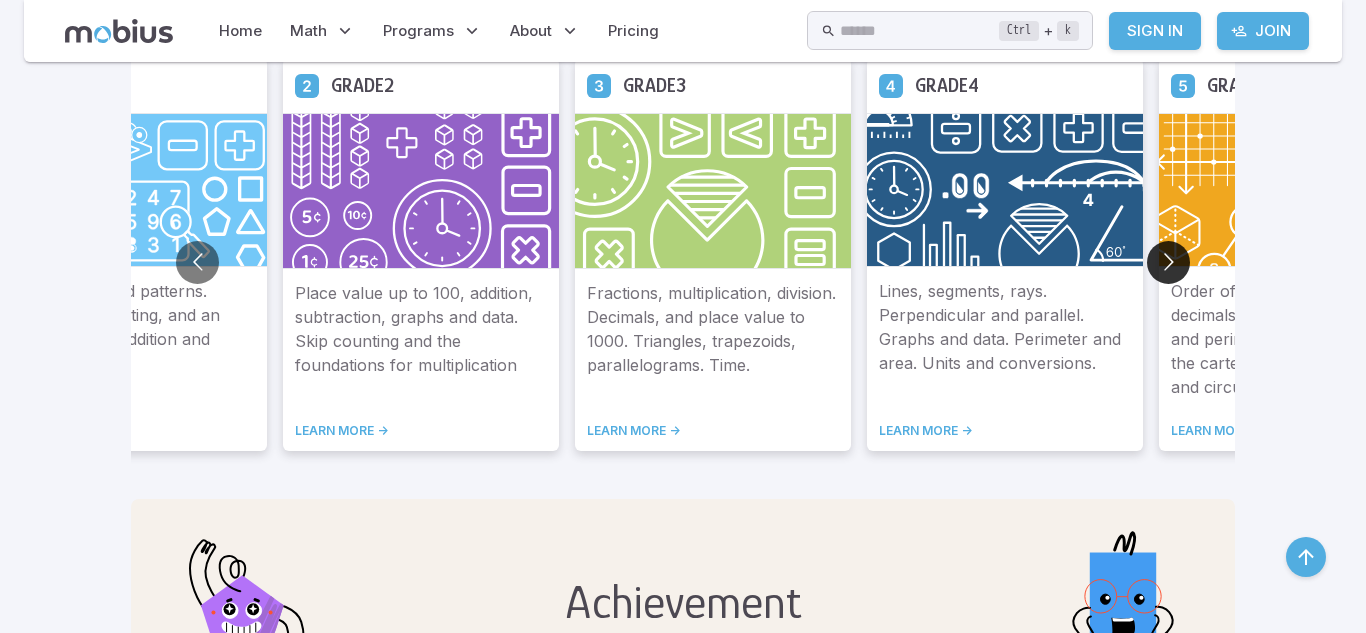 click at bounding box center (1168, 262) 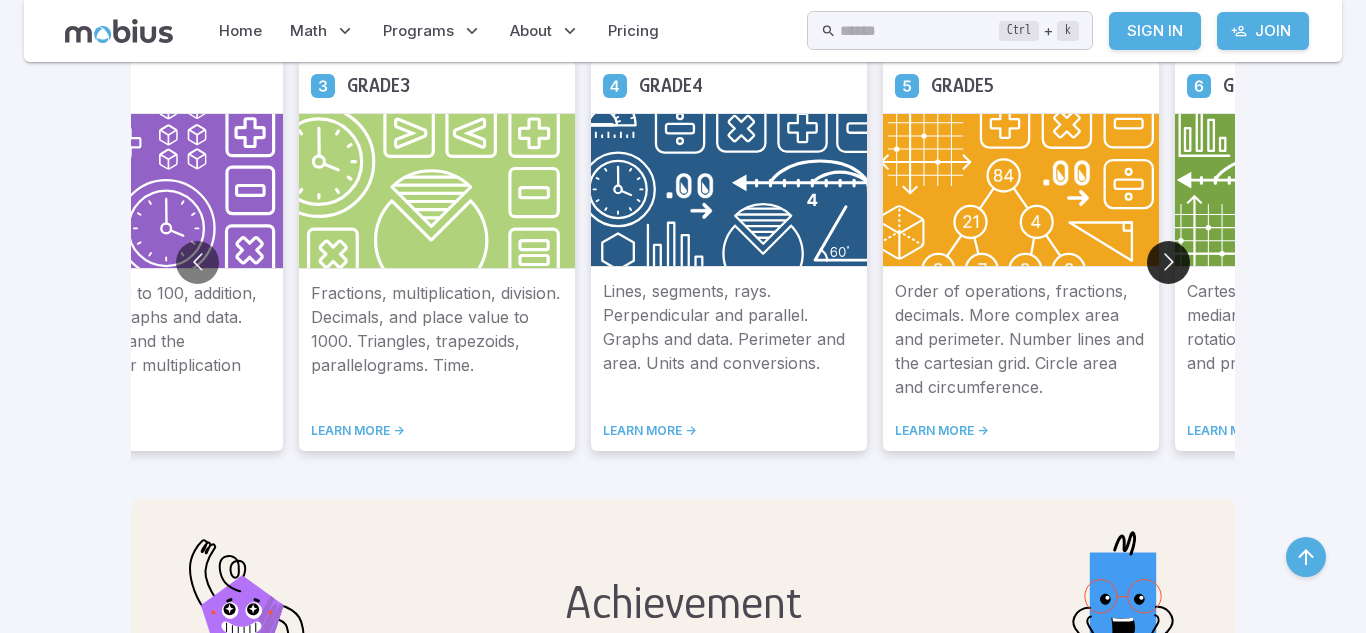 click at bounding box center (1168, 262) 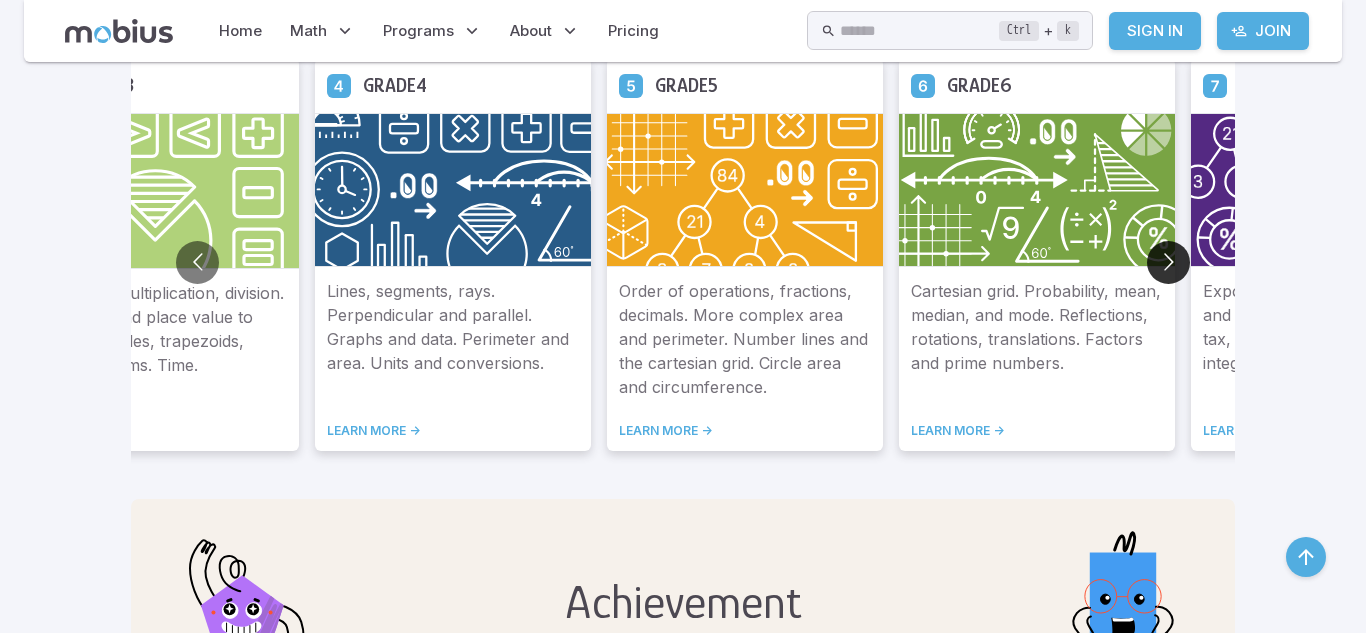 click at bounding box center (1168, 262) 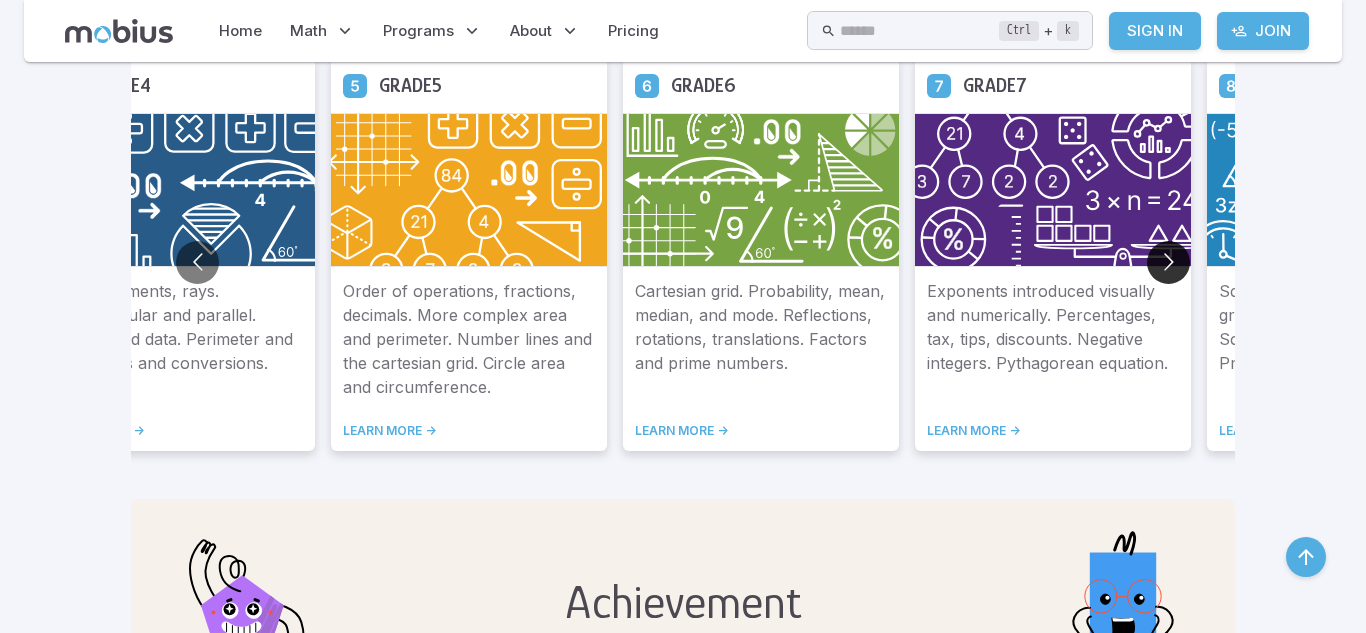 click at bounding box center (1168, 262) 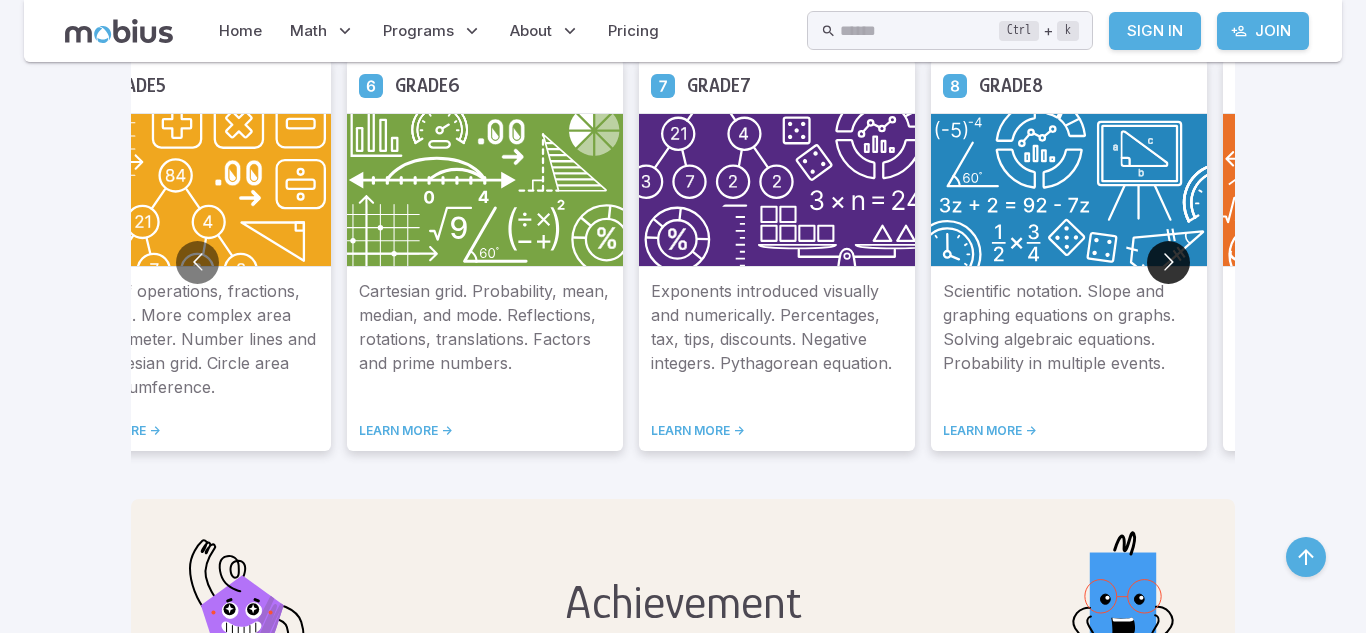 click at bounding box center [1168, 262] 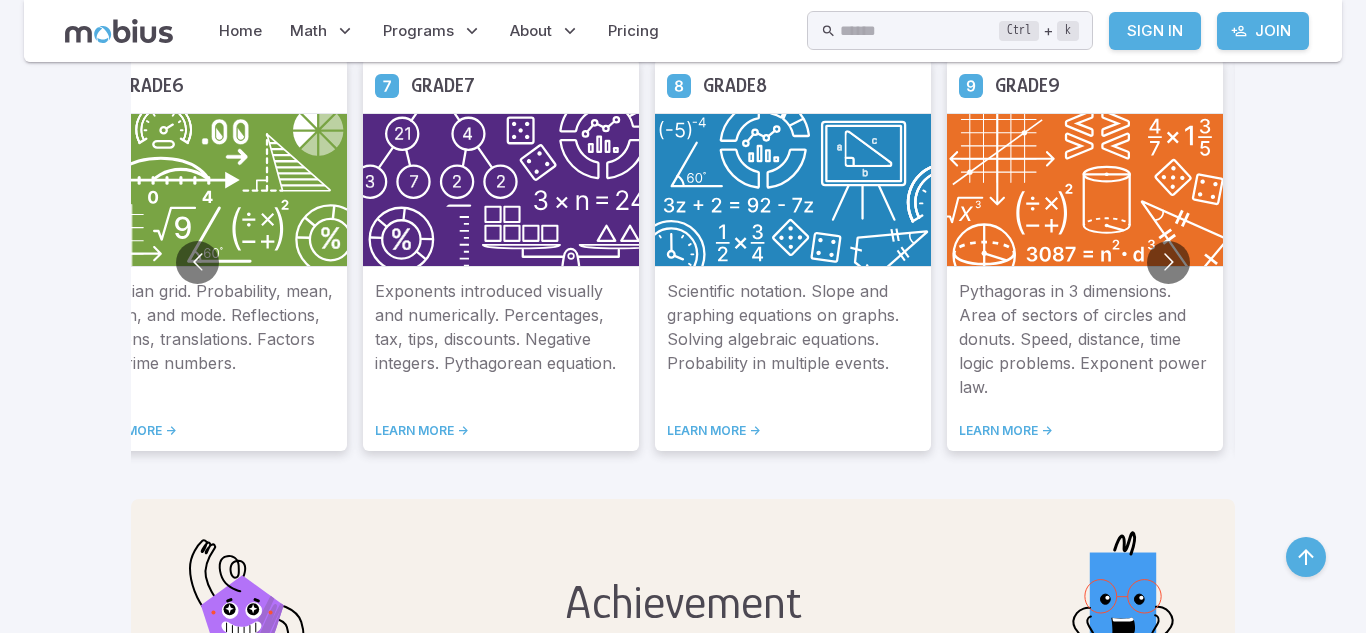 click on "LEARN MORE ->" at bounding box center (1085, 431) 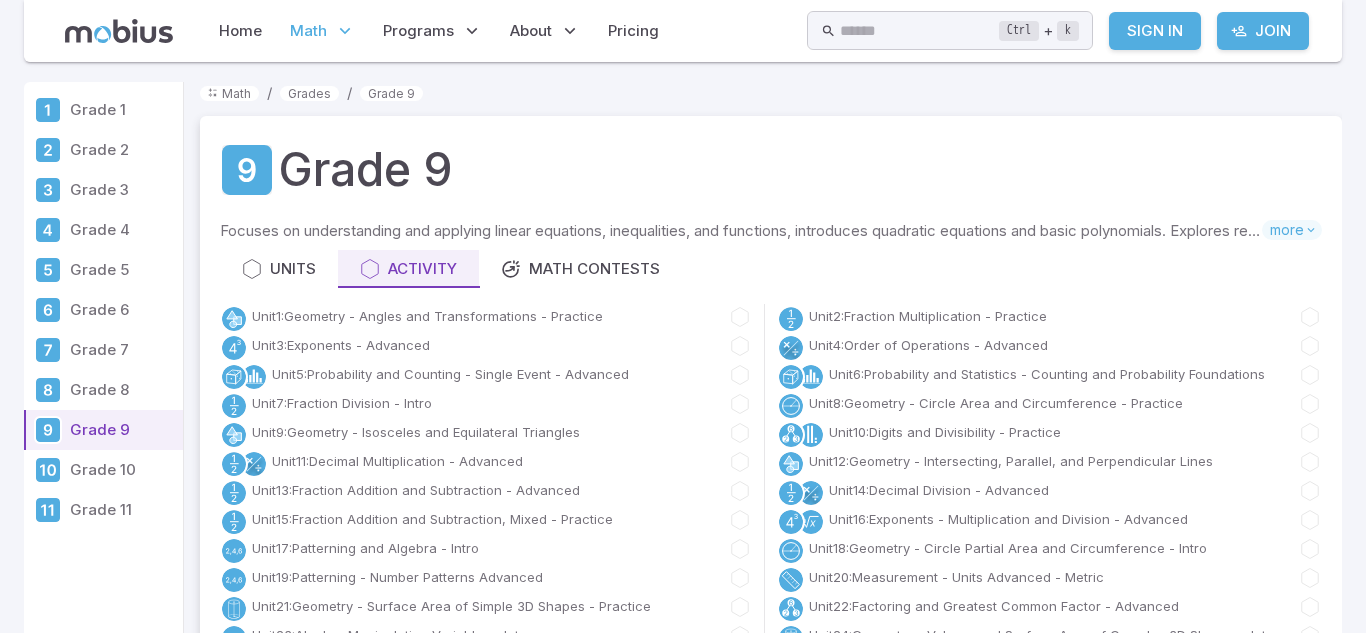 scroll, scrollTop: 129, scrollLeft: 0, axis: vertical 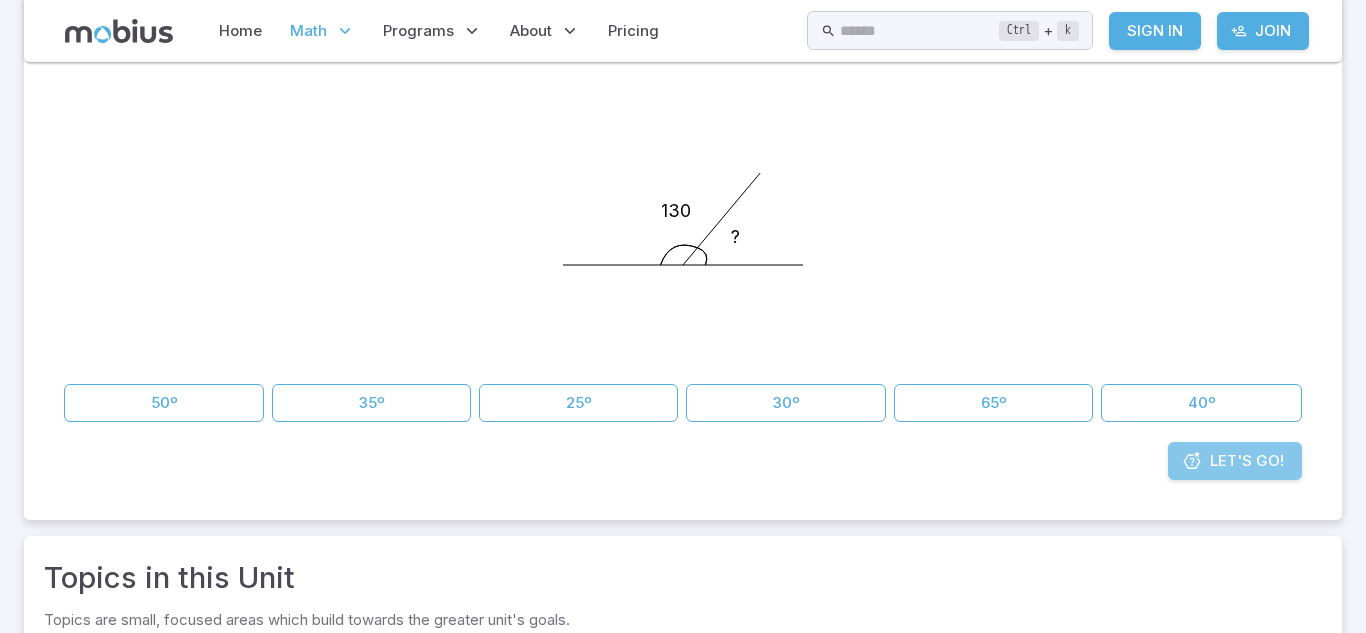 click on "Let's Go!" at bounding box center (1235, 461) 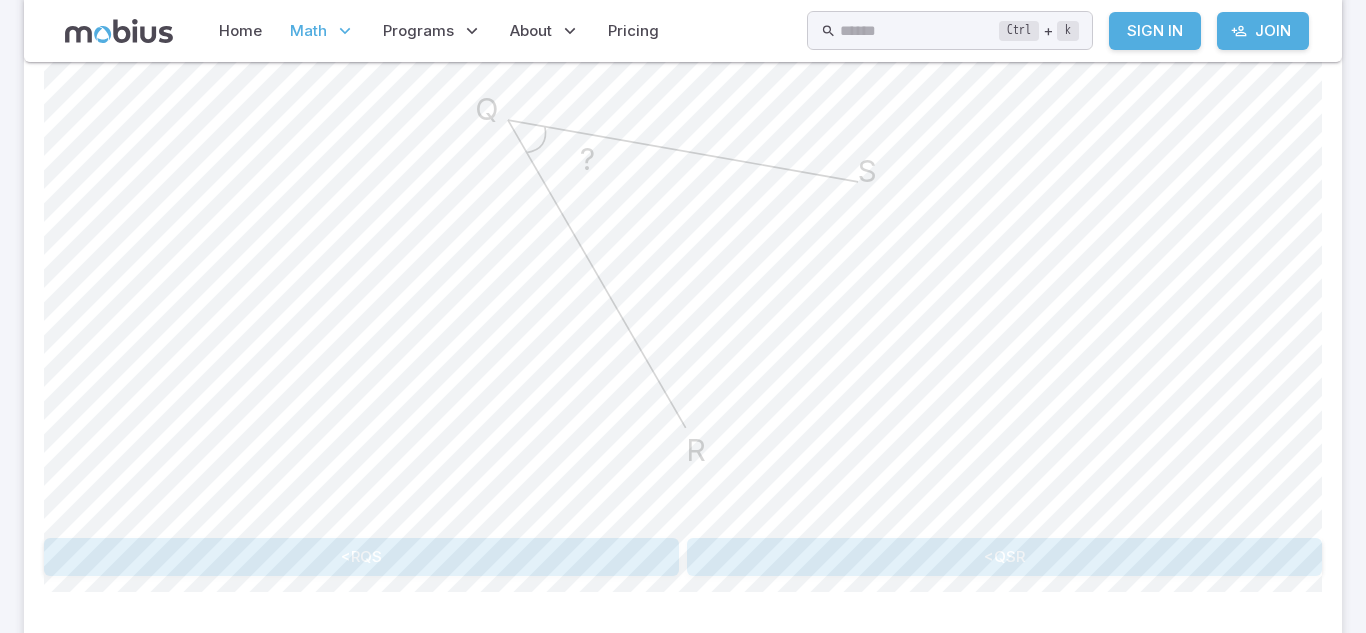 scroll, scrollTop: 605, scrollLeft: 0, axis: vertical 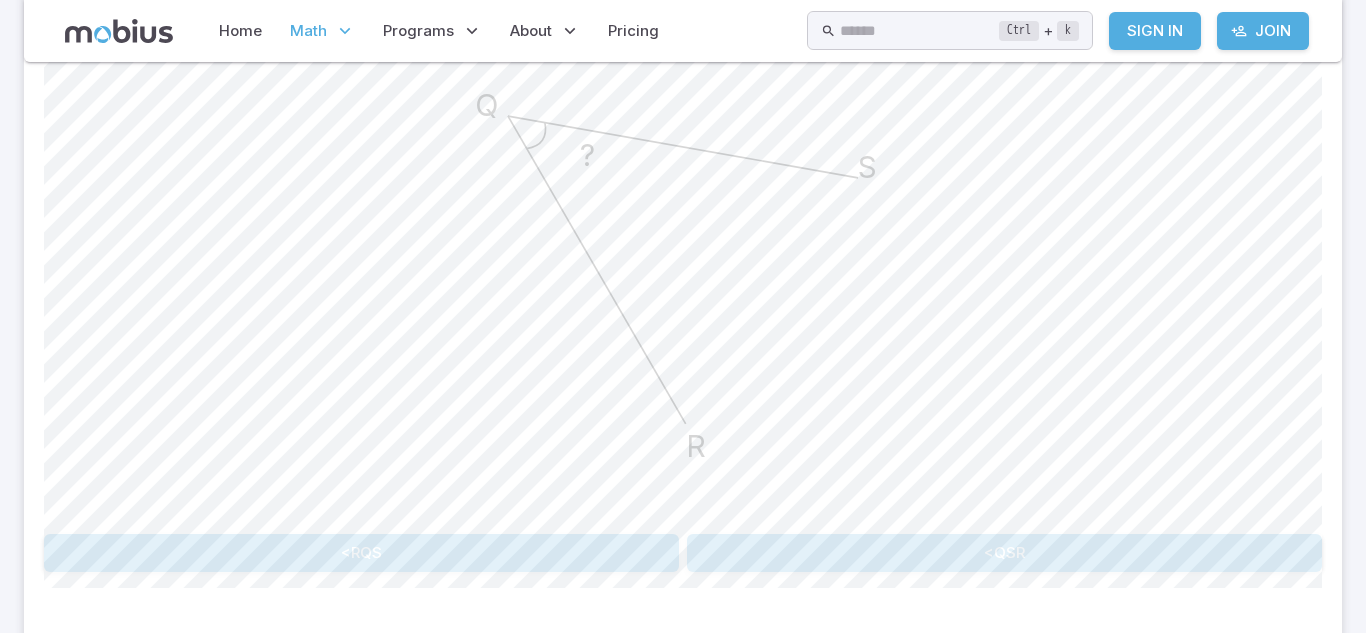click on "<RQS" at bounding box center (361, 553) 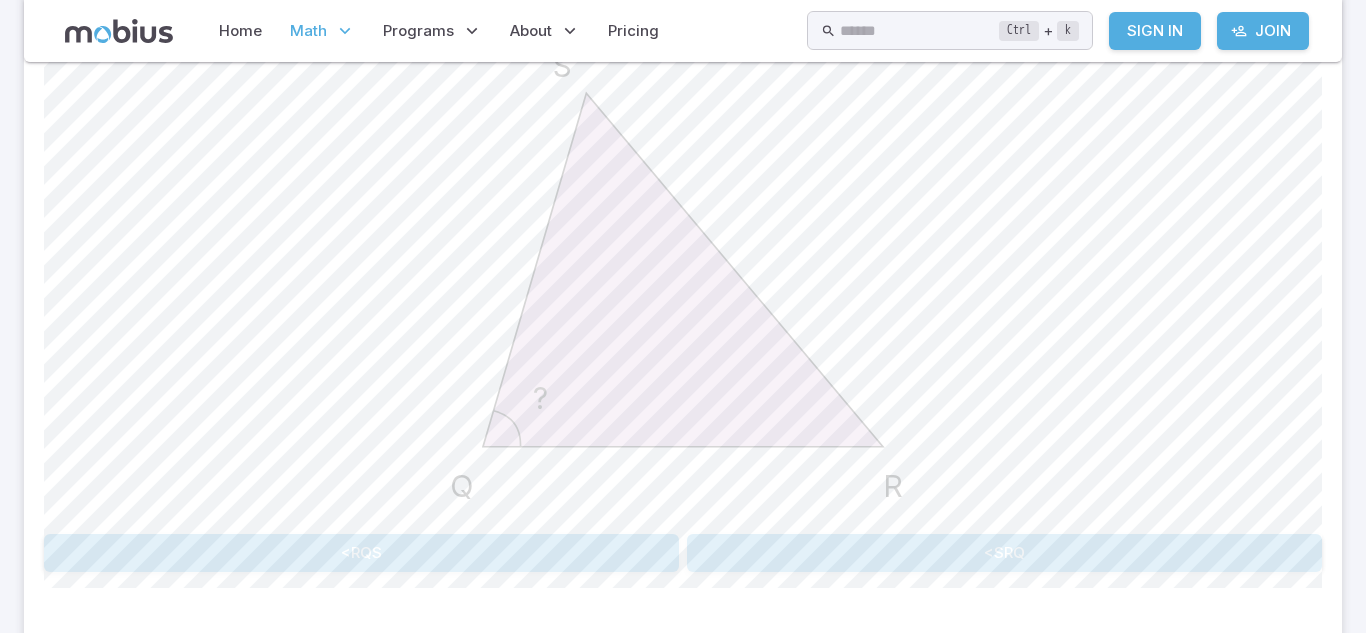 click on "<SRQ" at bounding box center (1004, 553) 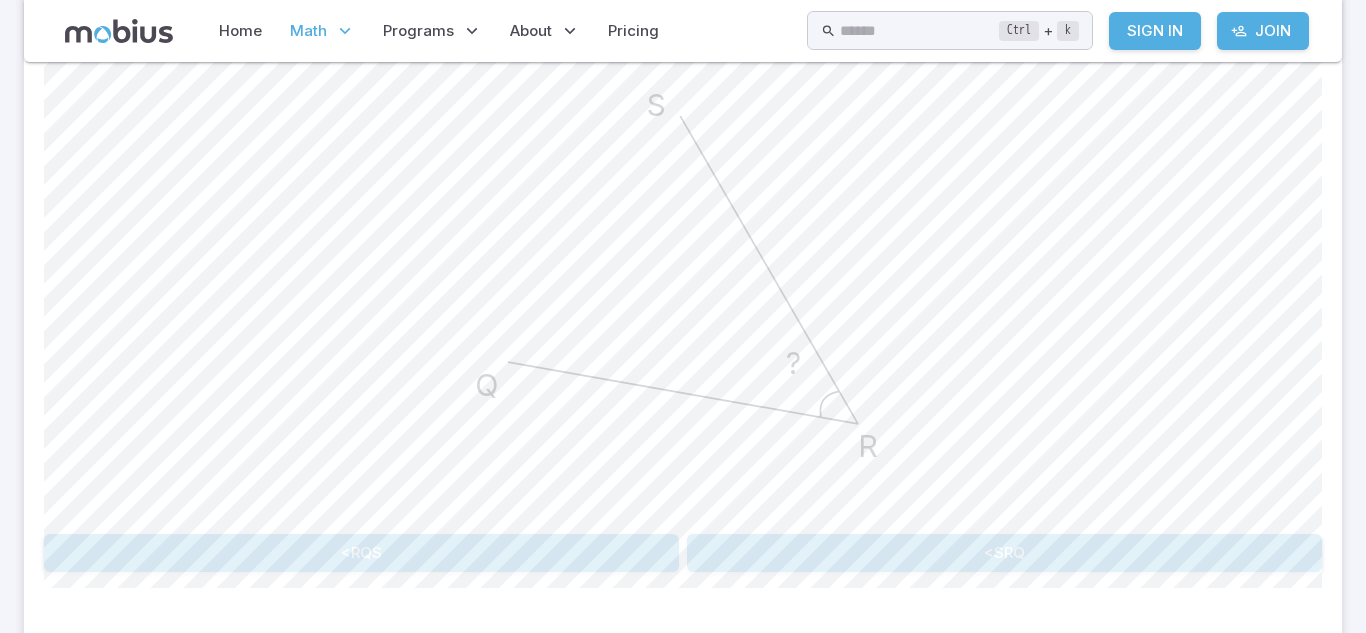 click on "How would this angle be named in the <ABC naming convention? ? S R Q <RQS <SRQ" at bounding box center (683, 277) 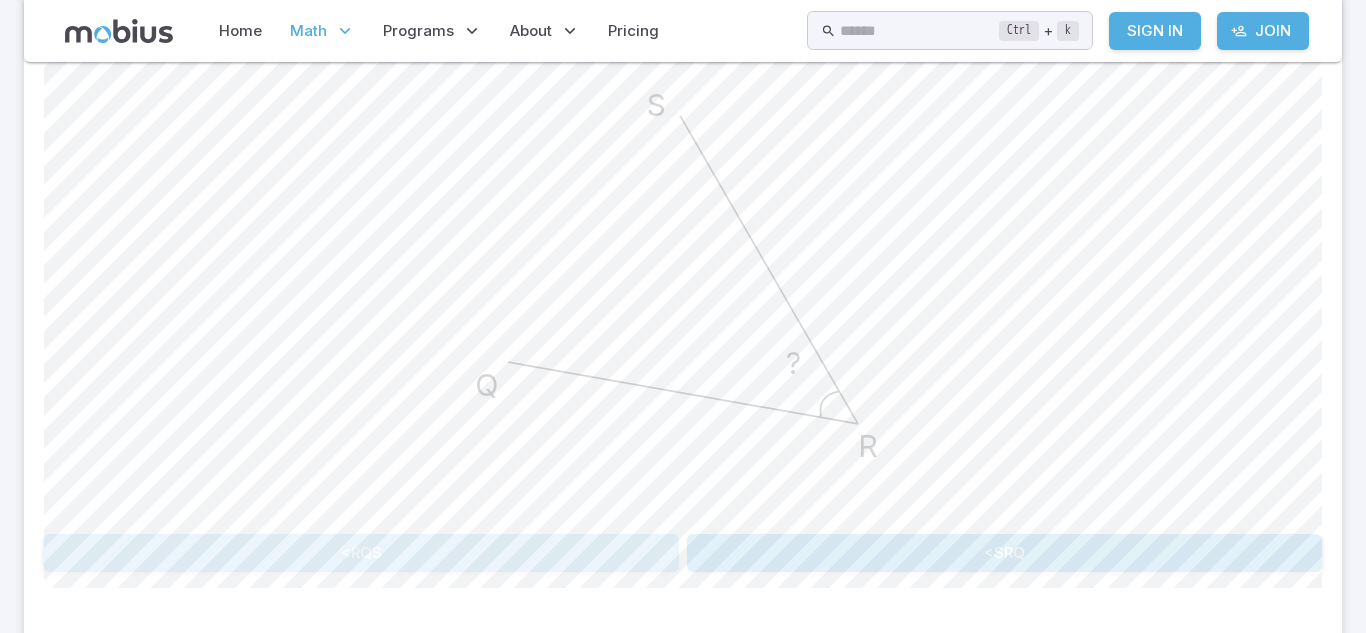 click on "<RQS" at bounding box center (361, 553) 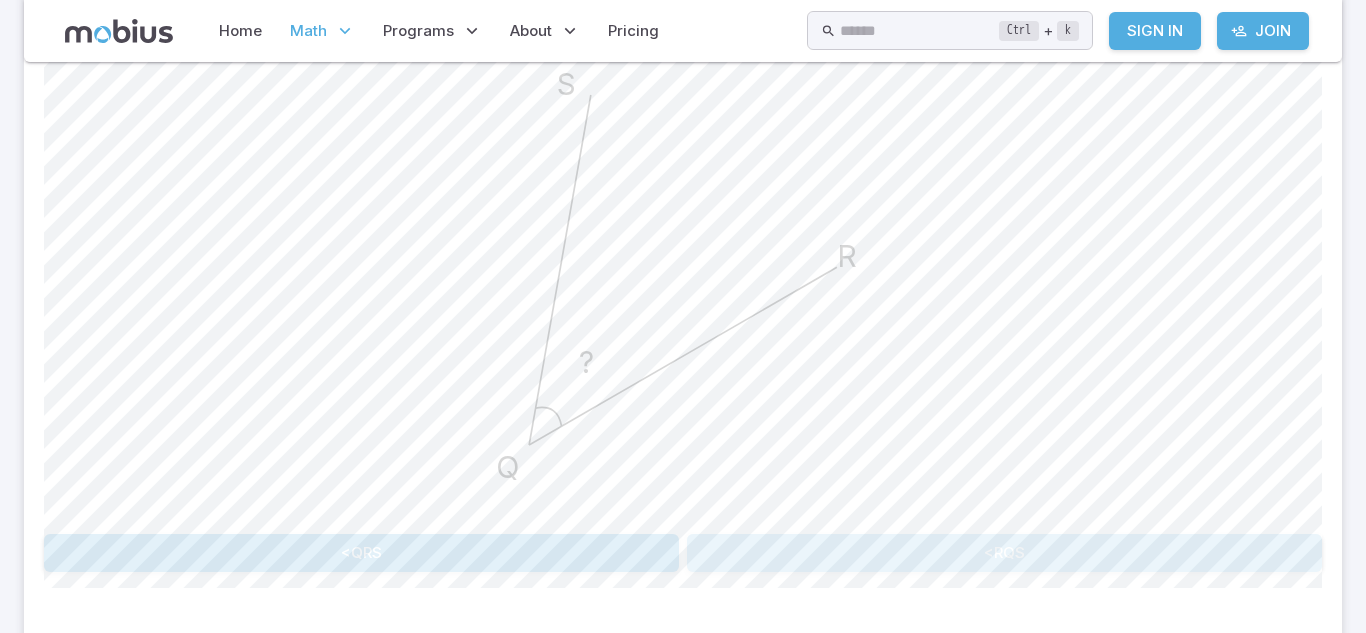 click on "<RQS" at bounding box center [1004, 553] 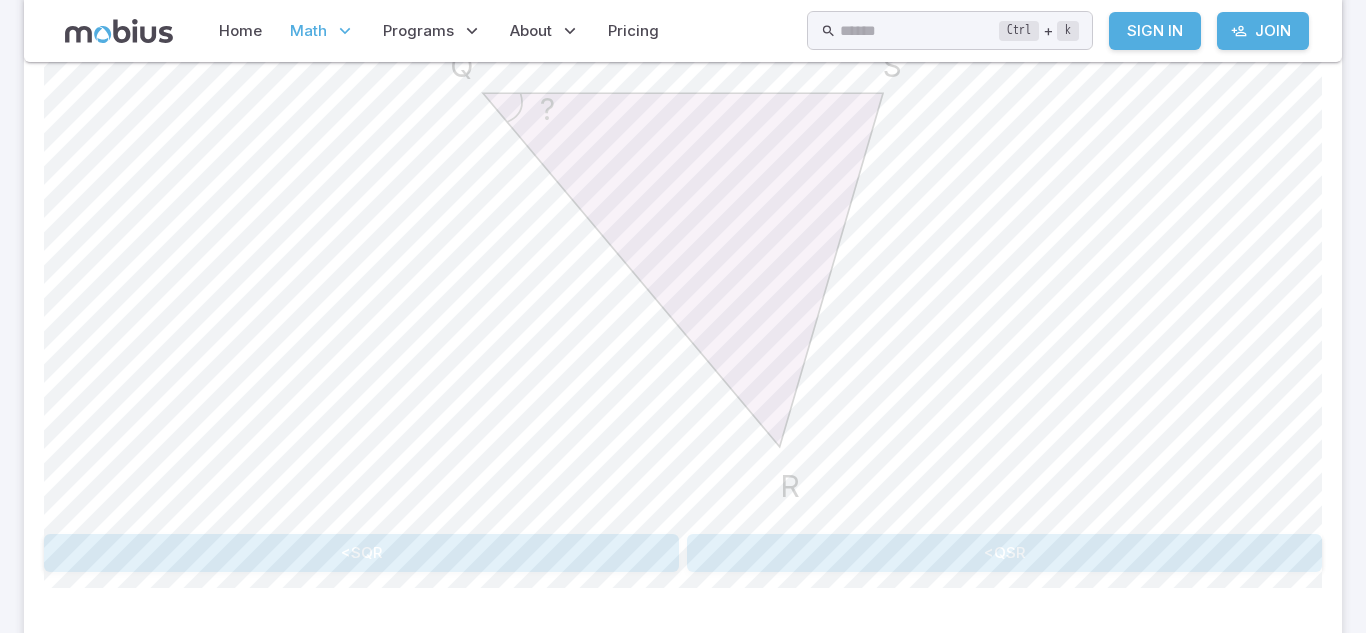 click on "<QSR" at bounding box center (1004, 553) 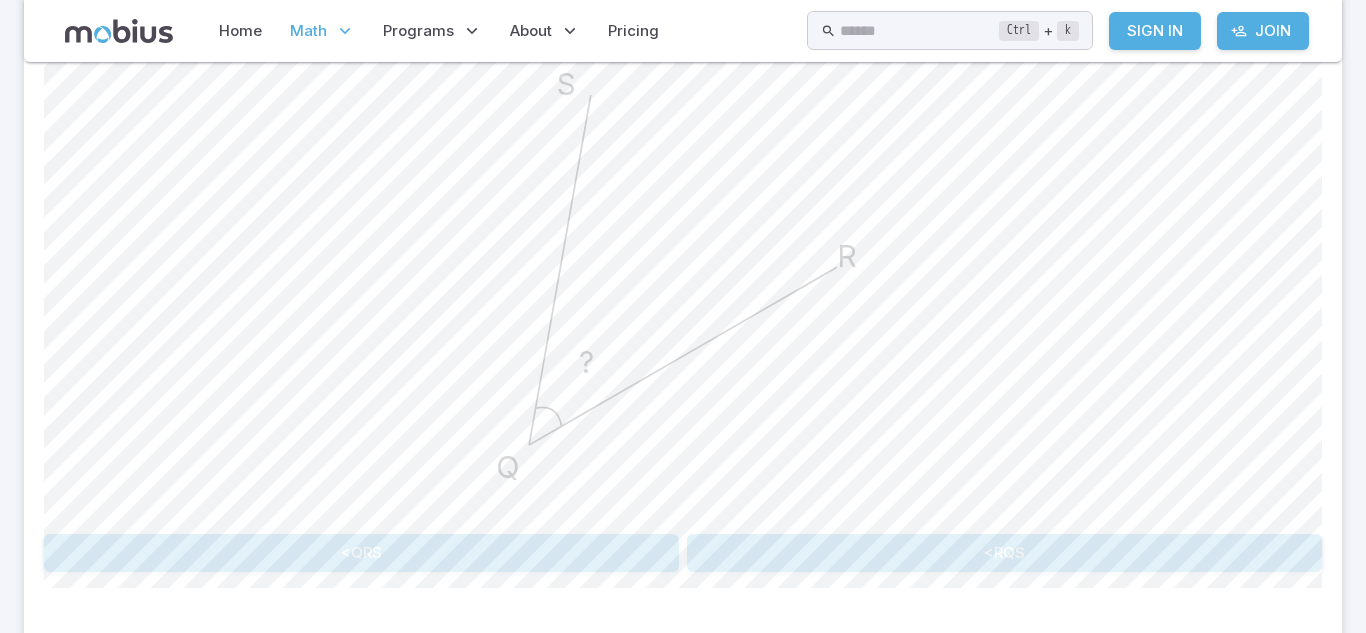 click on "<QRS" at bounding box center [361, 553] 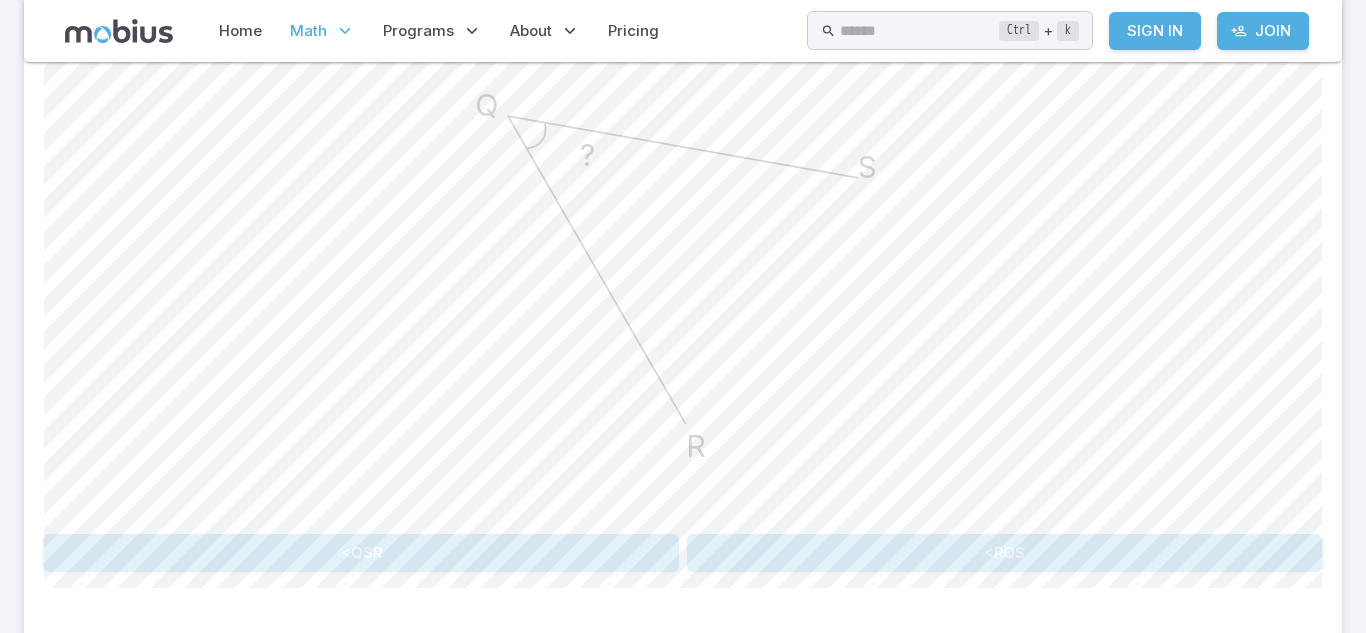 click on "<RQS" at bounding box center [1004, 553] 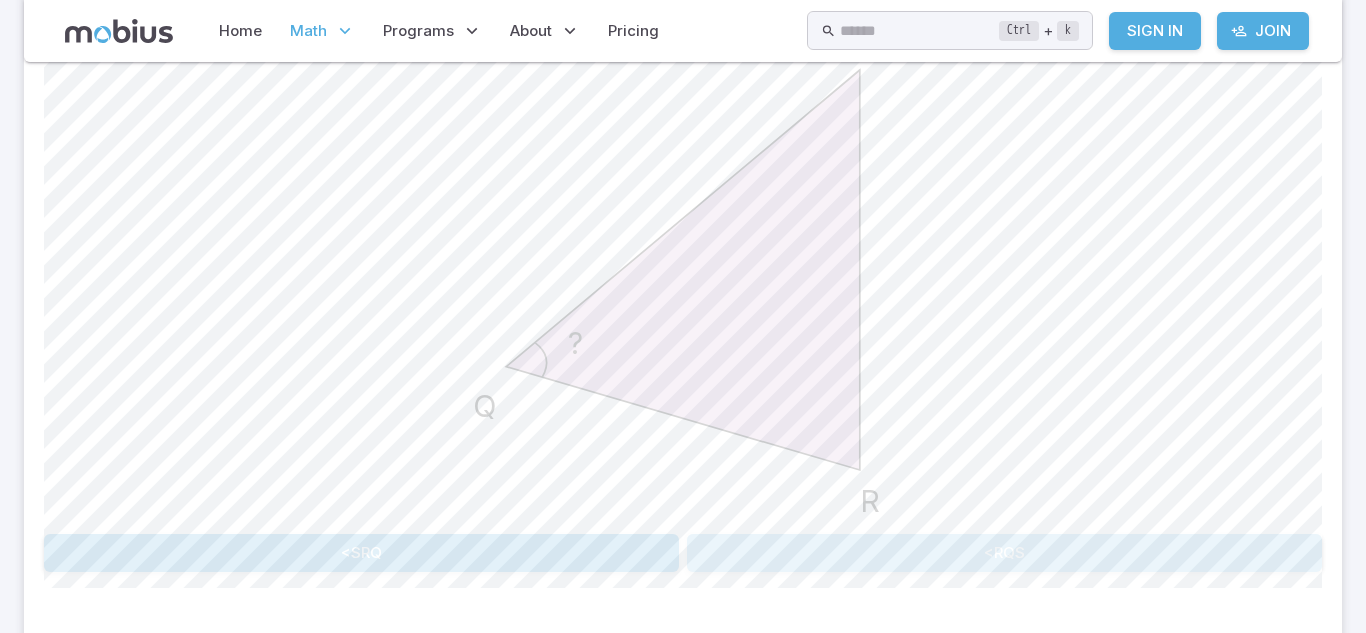 click on "<RQS" at bounding box center [1004, 553] 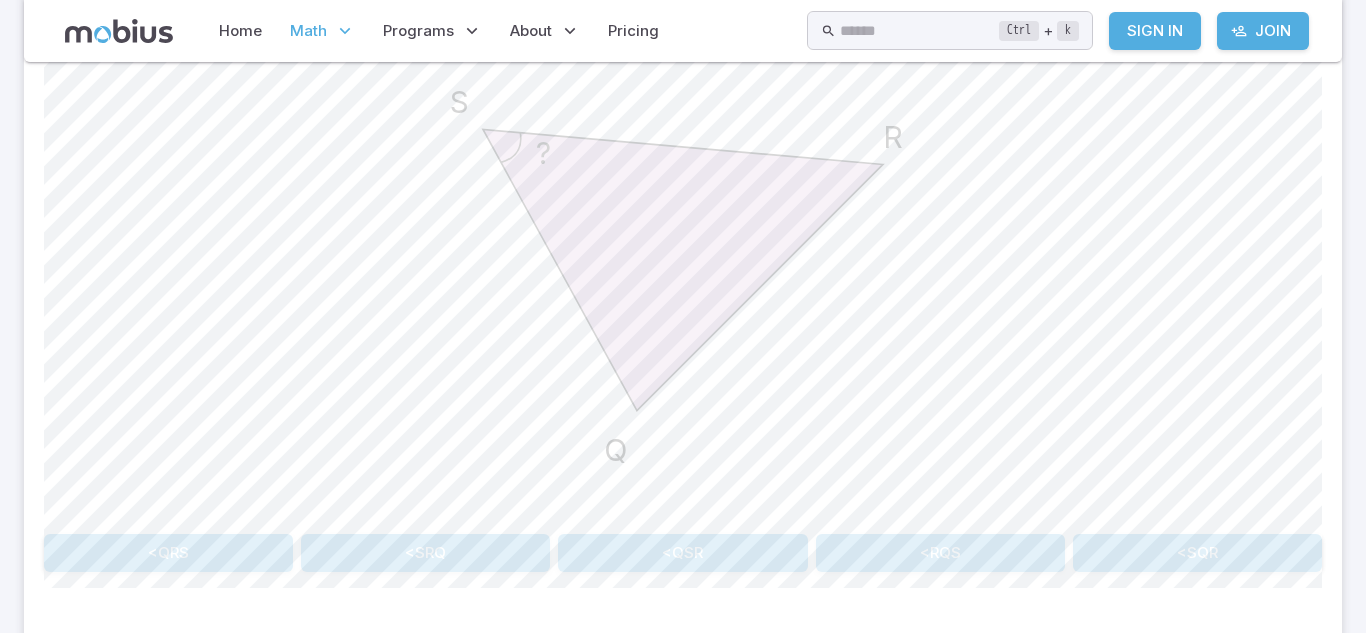 click on "<QSR" at bounding box center (682, 553) 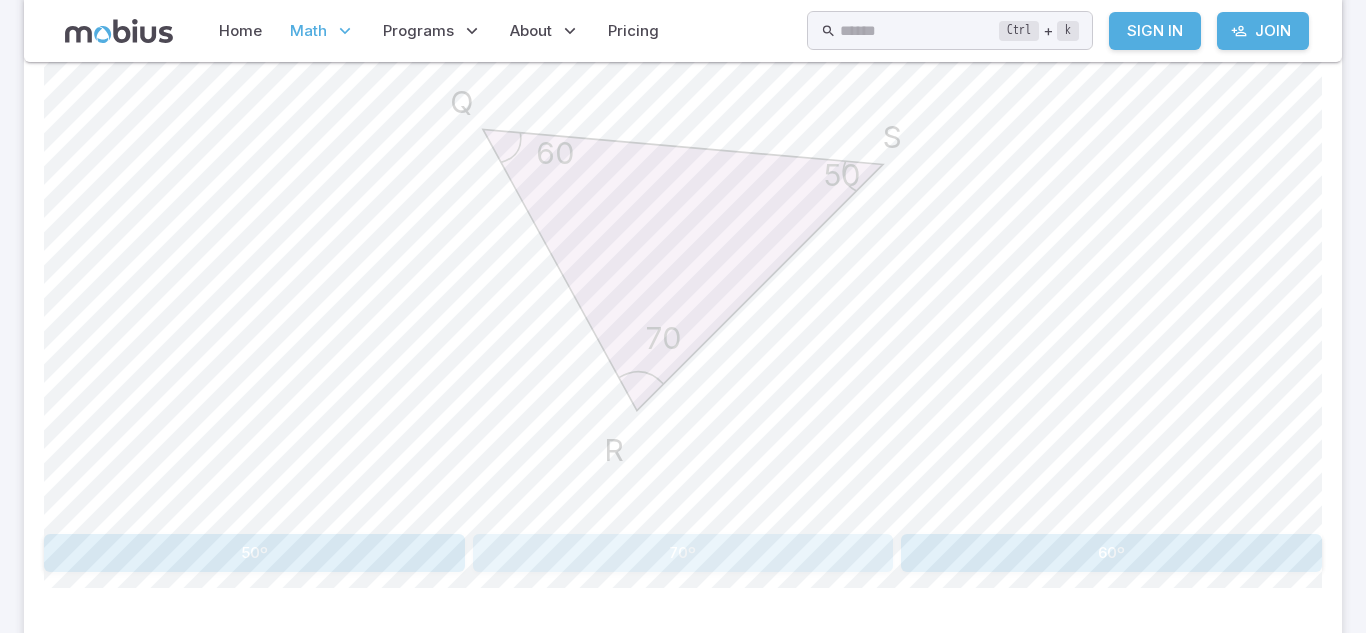 click on "70º" at bounding box center [683, 553] 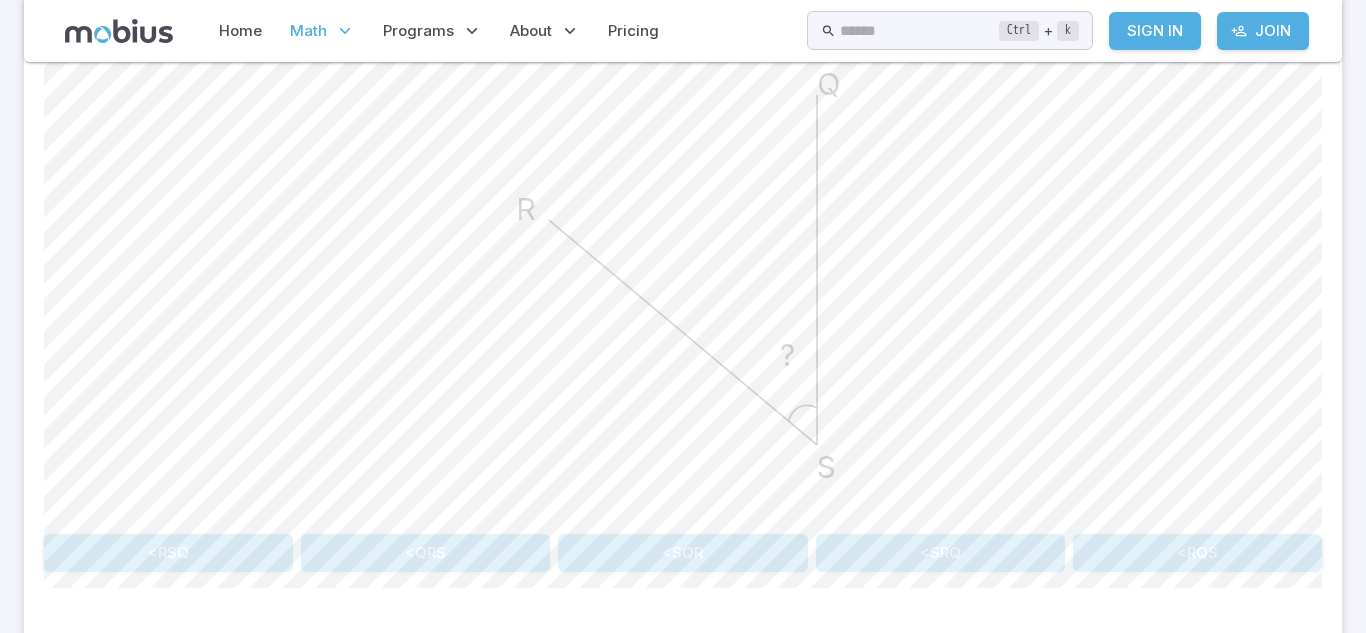 click on "<QRS" at bounding box center (425, 553) 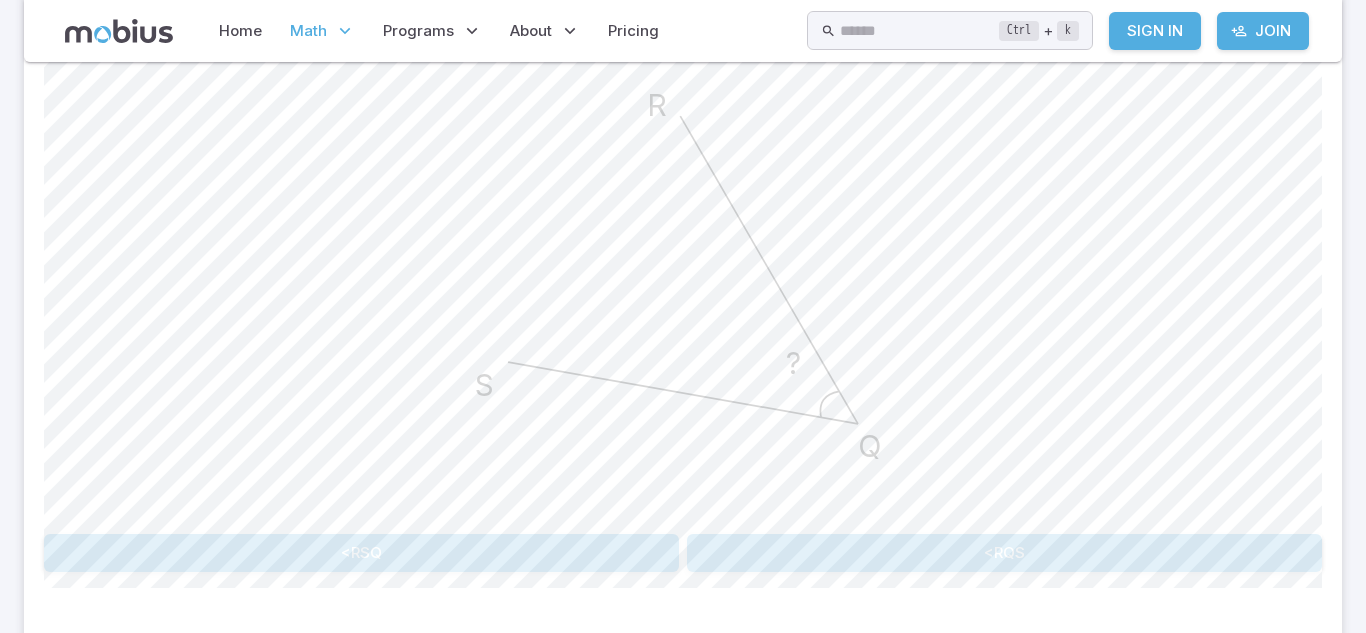 click on "? R Q S" at bounding box center (683, 273) 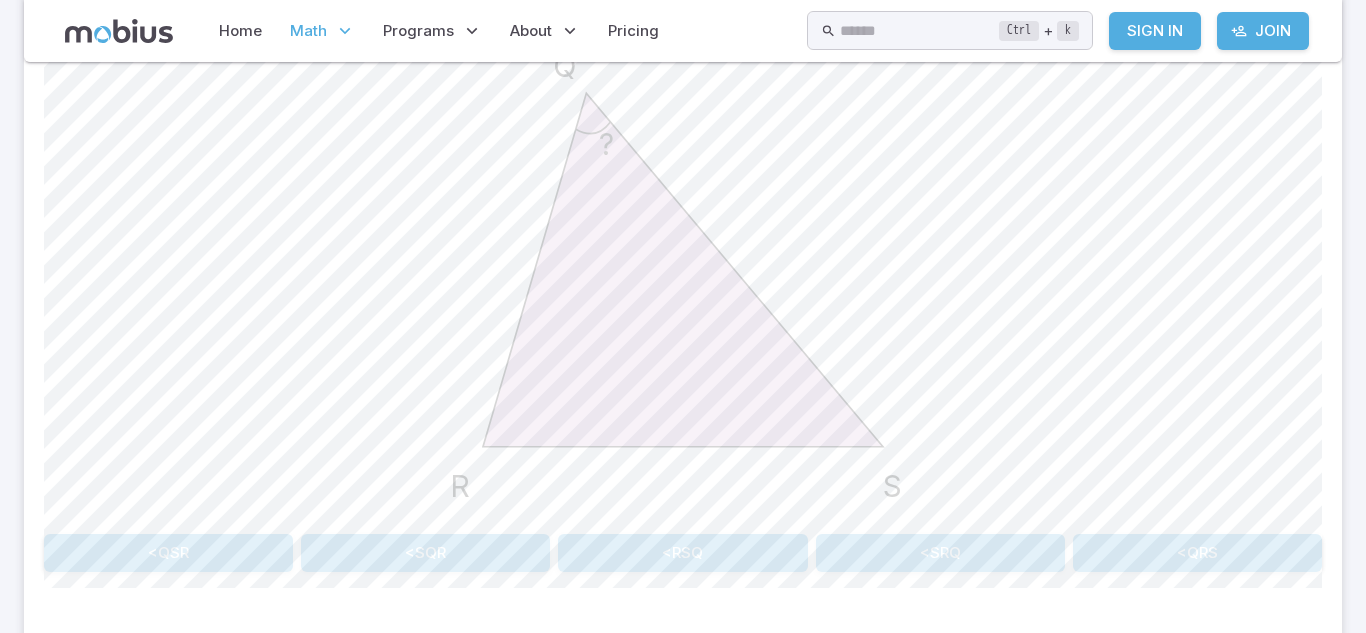 click on "<QRS" at bounding box center (1197, 553) 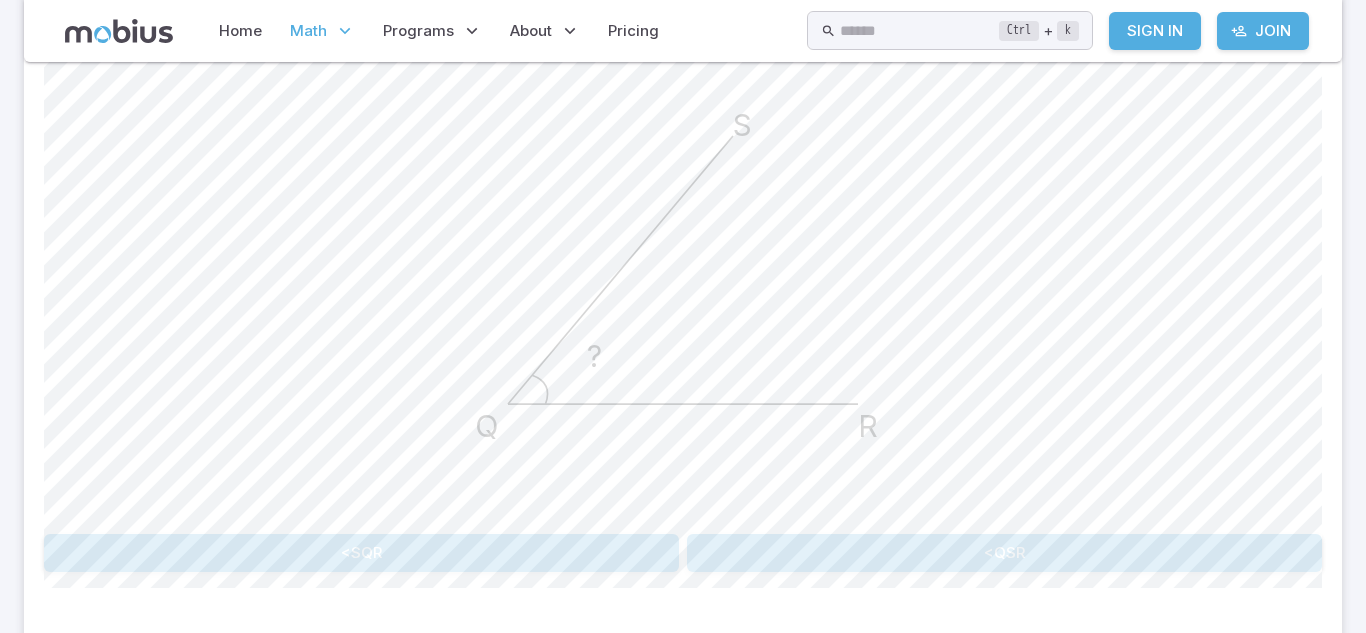 click on "<SQR" at bounding box center [361, 553] 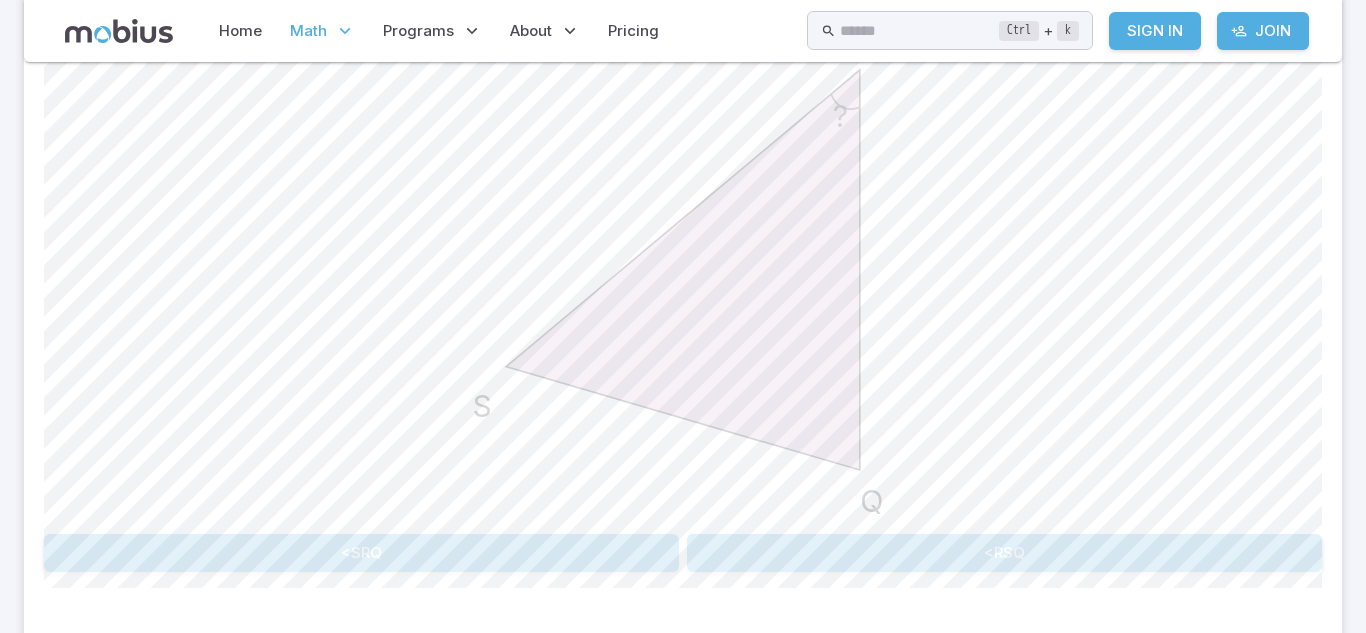 click on "<SRQ" at bounding box center [361, 553] 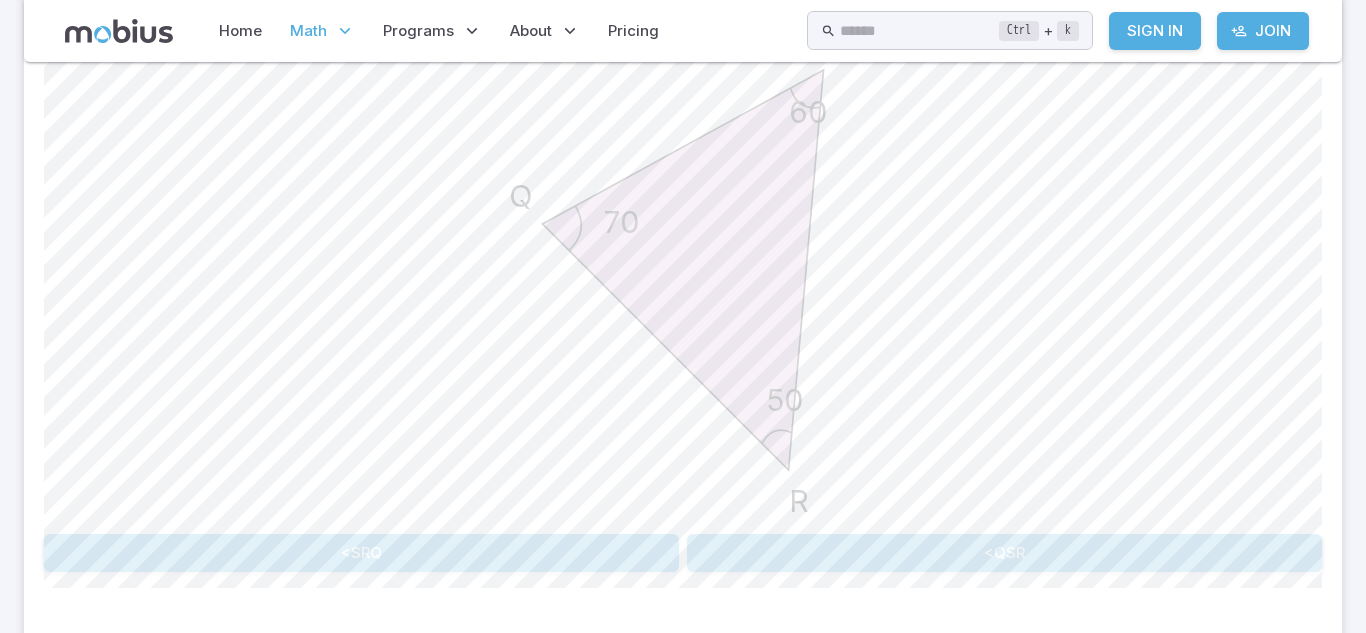 click on "<SRQ" at bounding box center [361, 553] 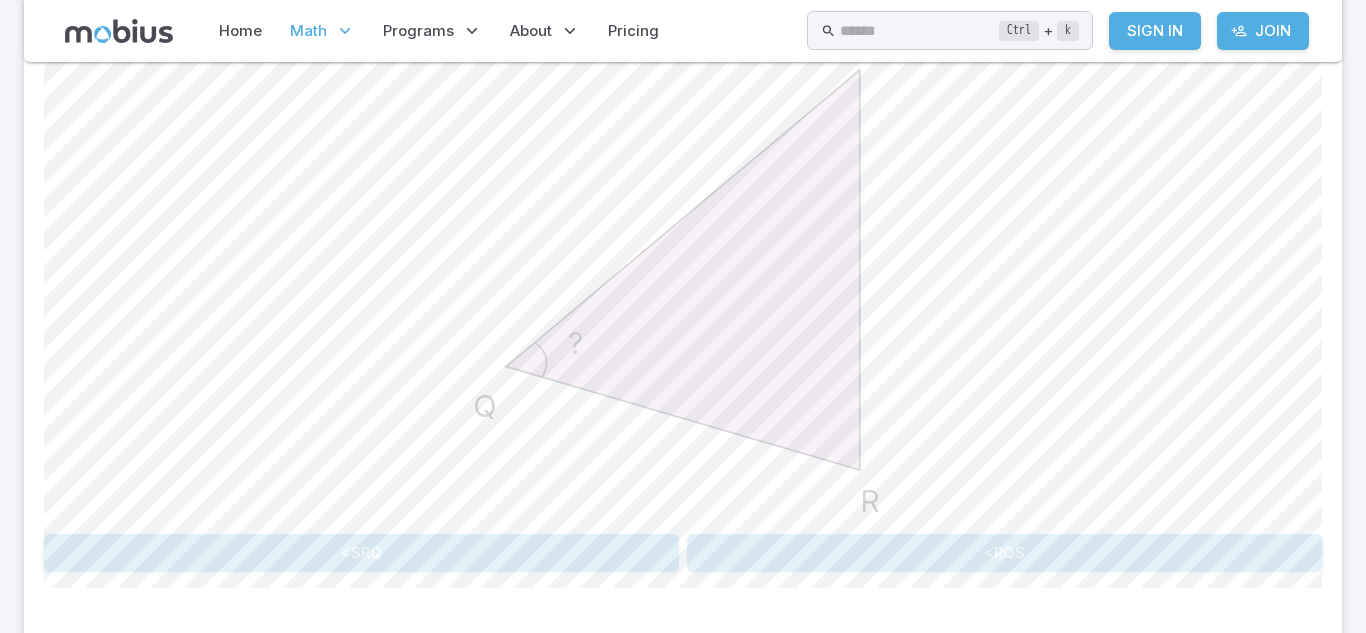 click on "<RQS" at bounding box center (1004, 553) 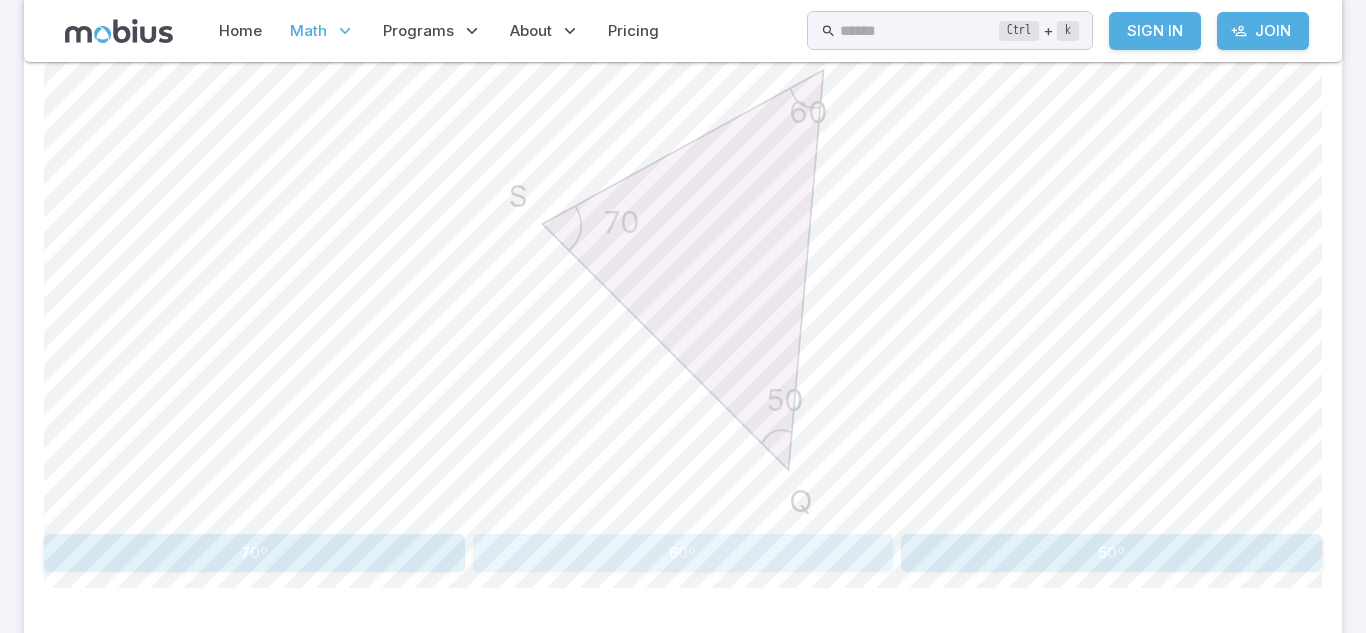 click on "60º" at bounding box center [683, 553] 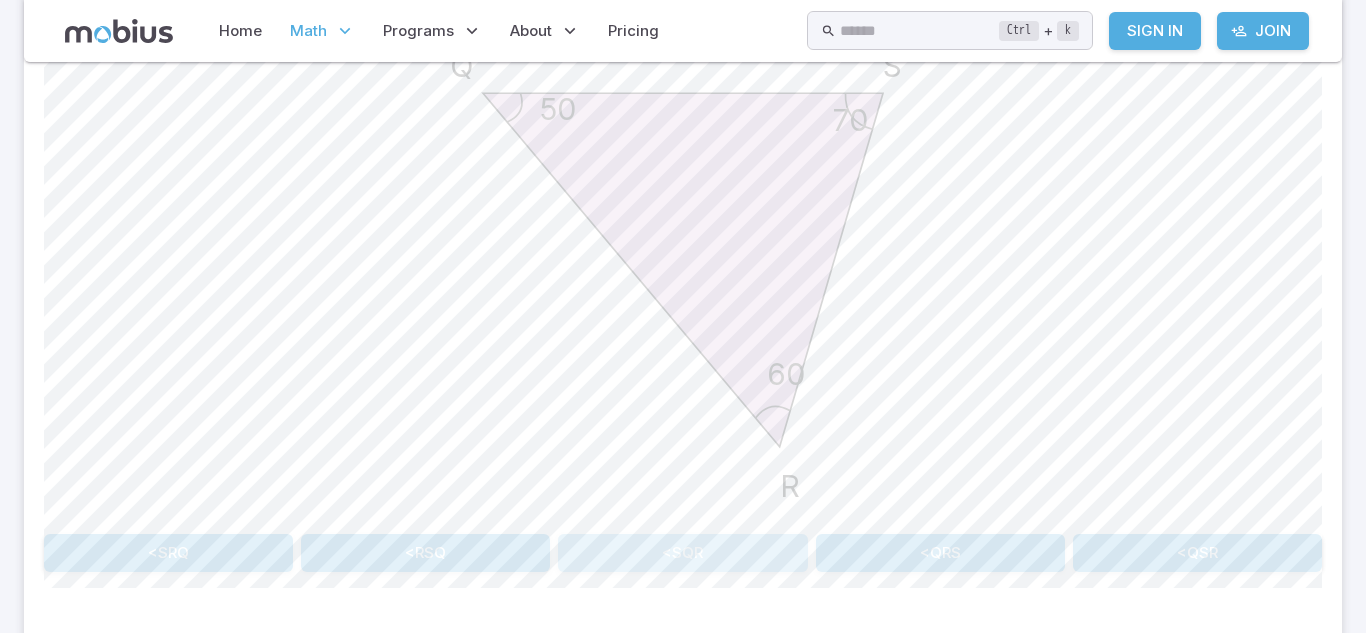 click on "<SQR" at bounding box center [682, 553] 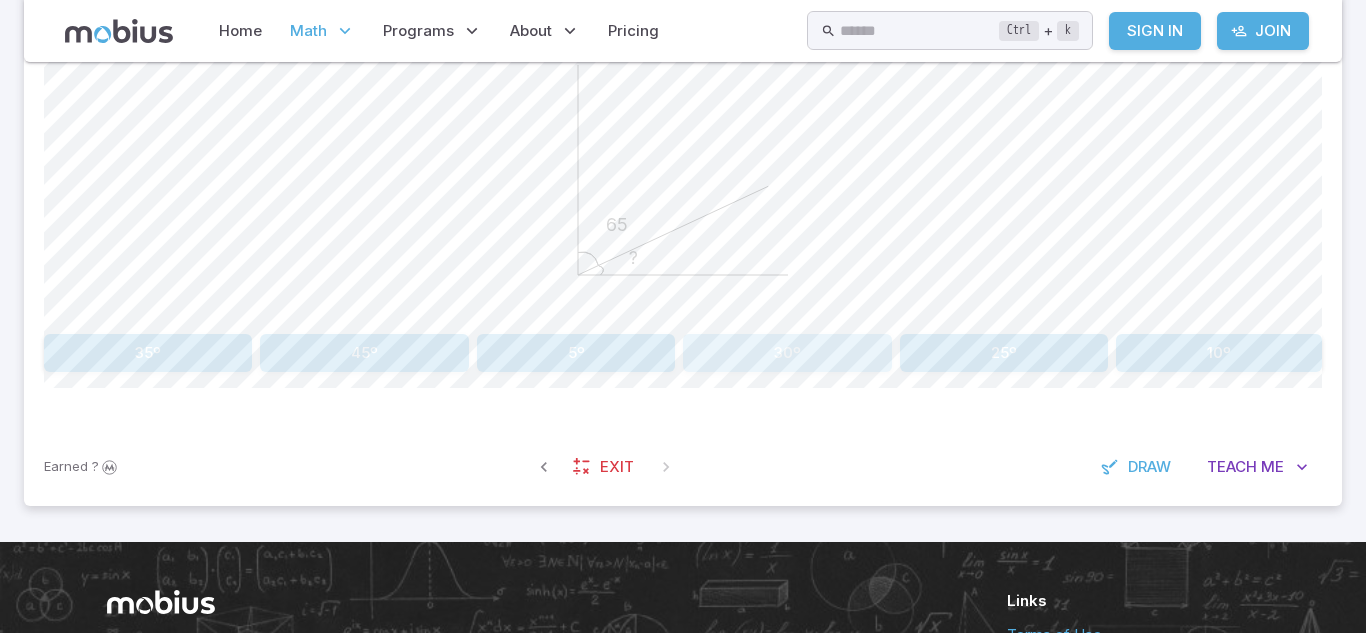 click on "30º" at bounding box center [787, 353] 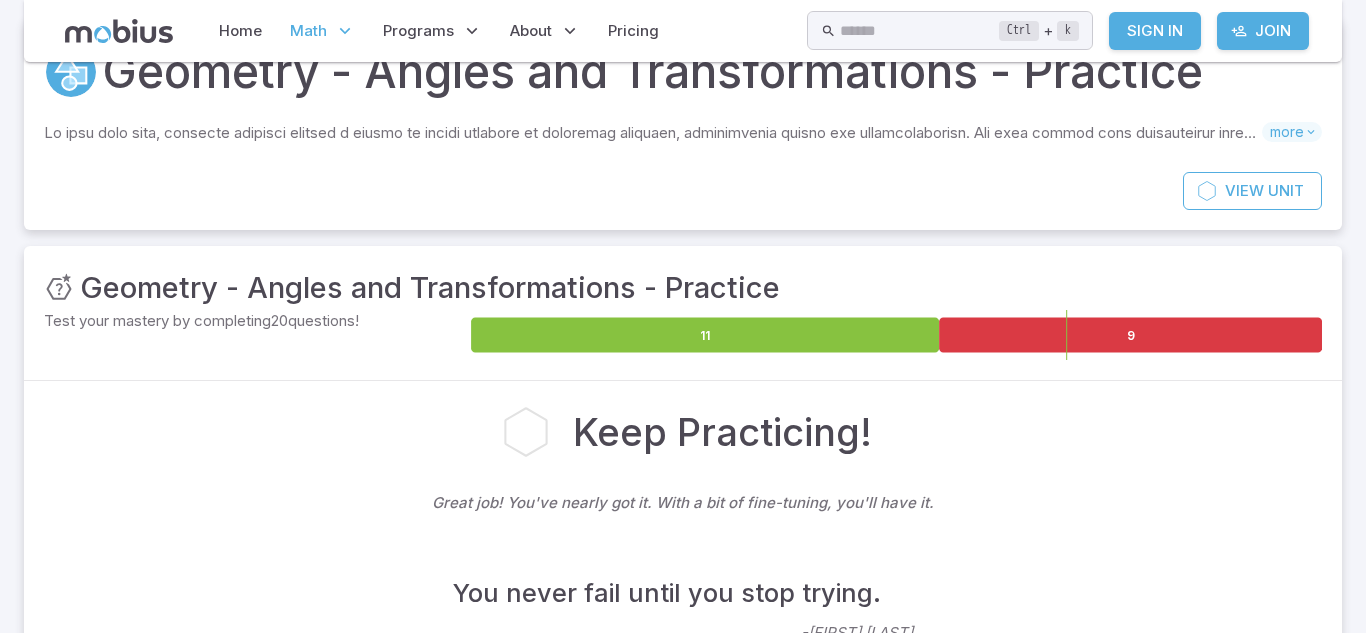 scroll, scrollTop: 0, scrollLeft: 0, axis: both 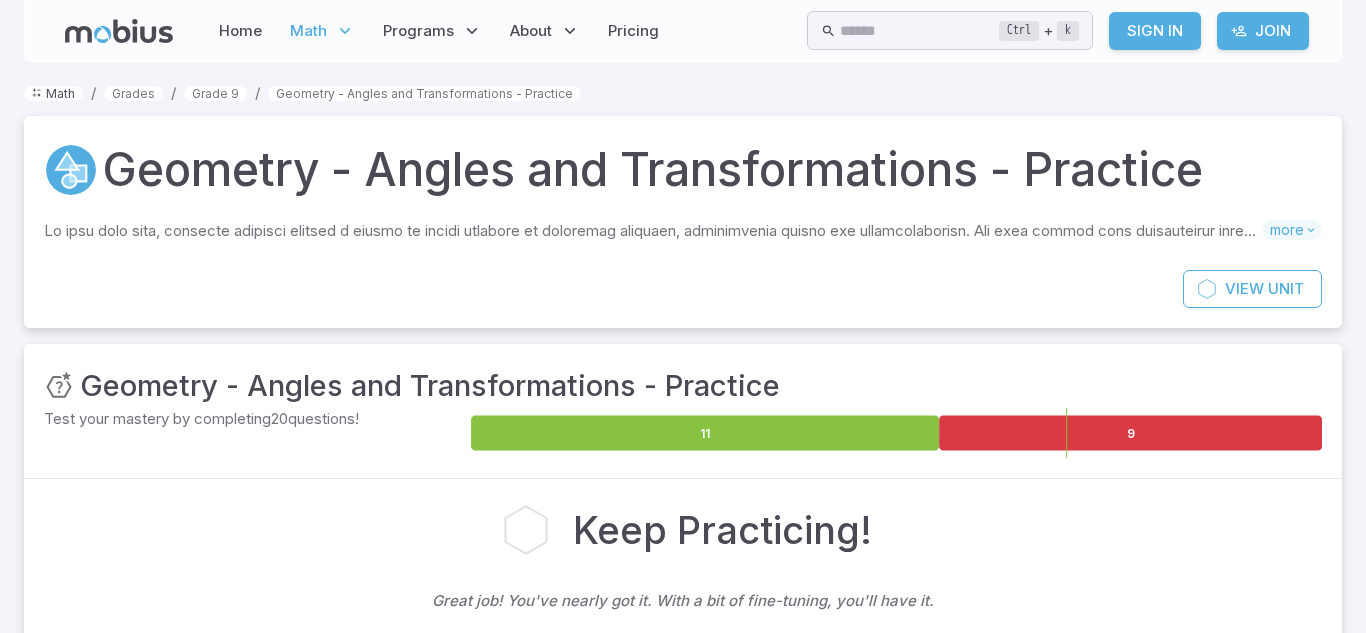 click on "Math" at bounding box center (53, 93) 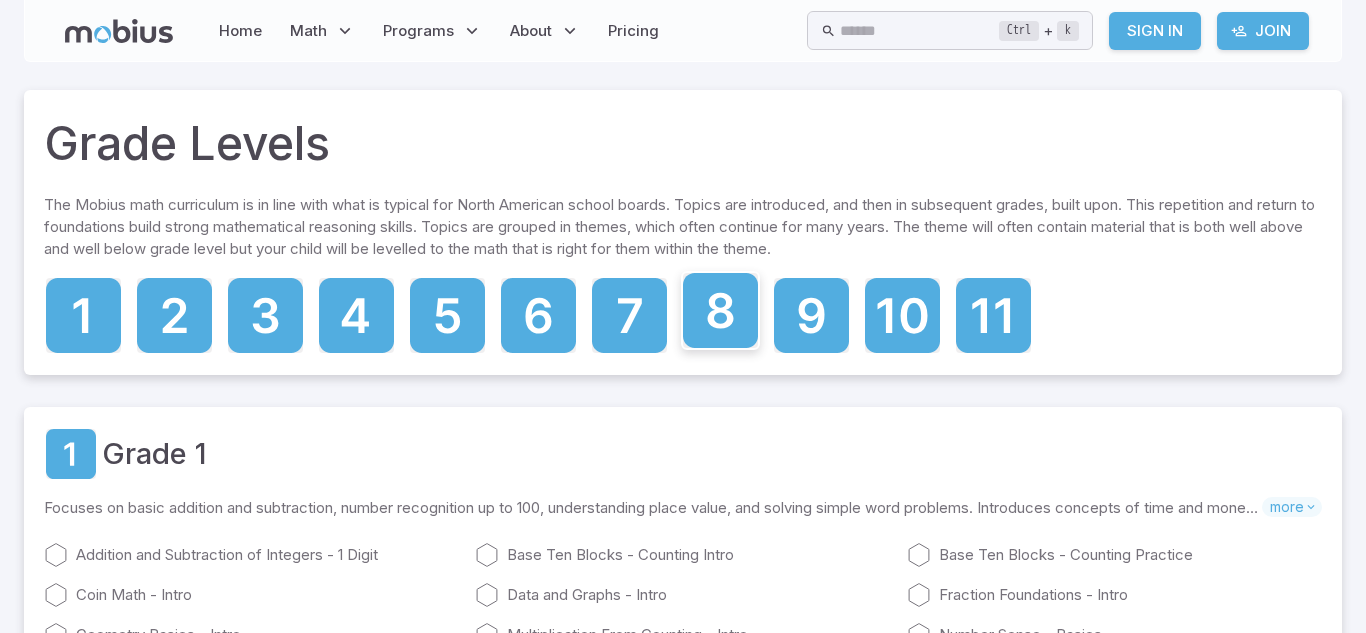click 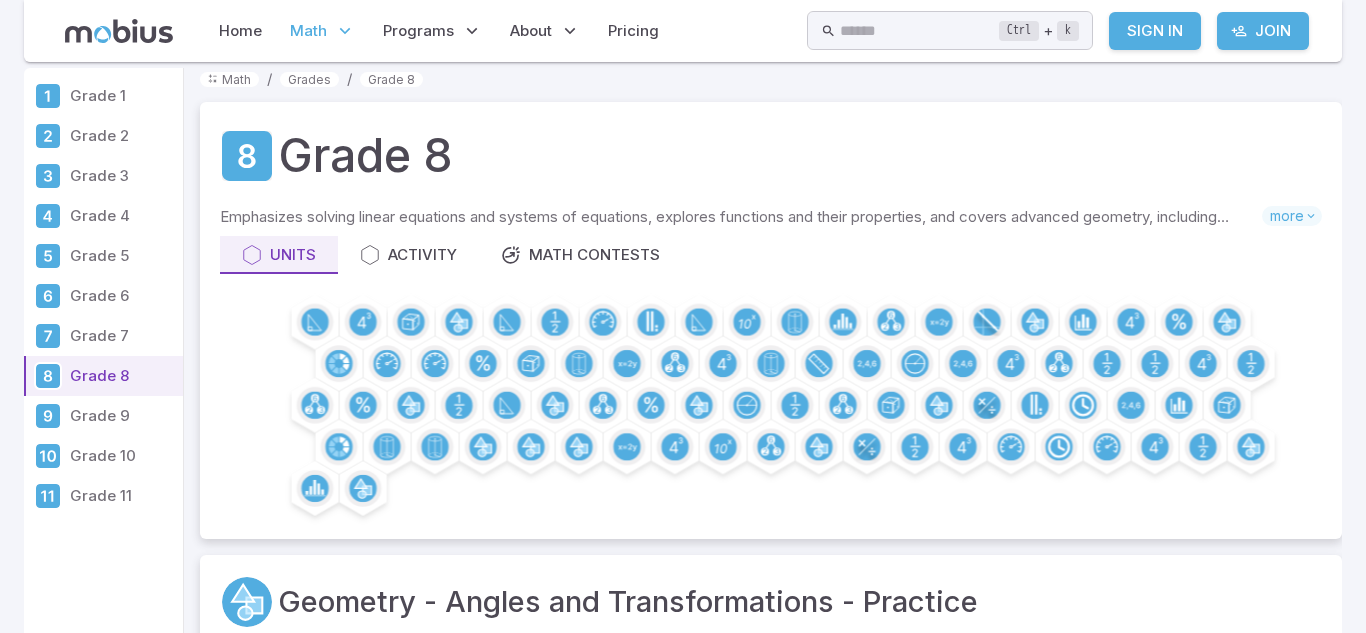 scroll, scrollTop: 0, scrollLeft: 0, axis: both 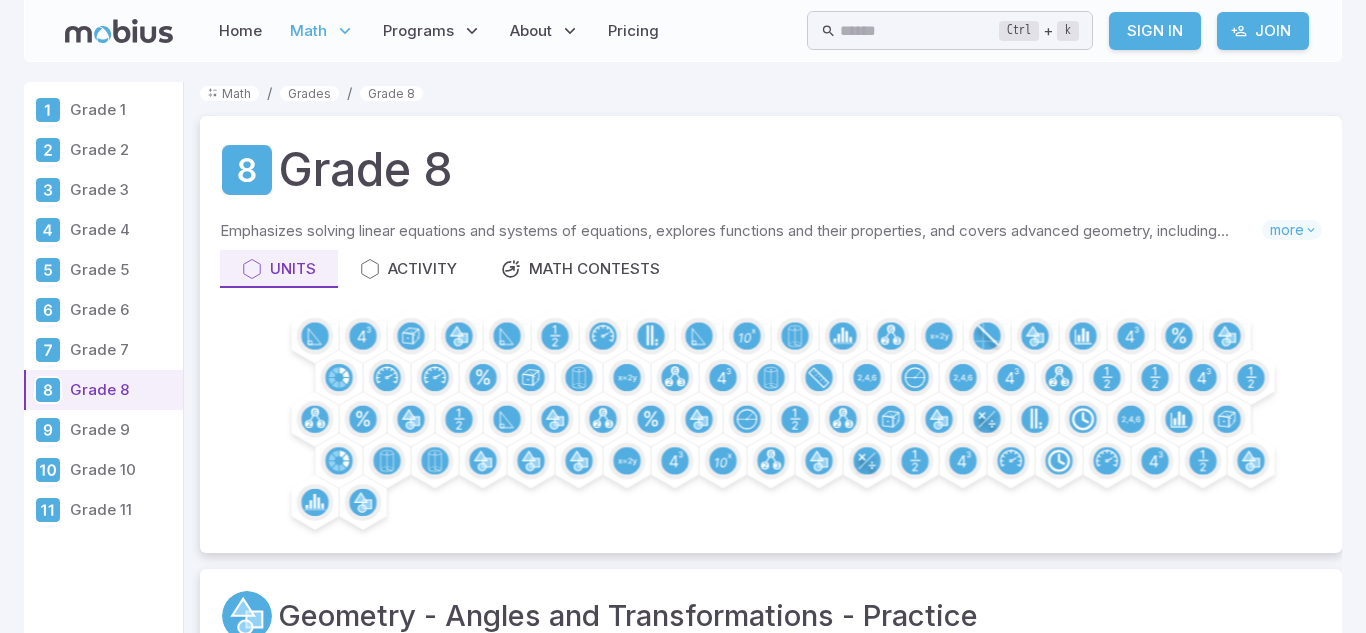click on "Grade 7" at bounding box center [122, 350] 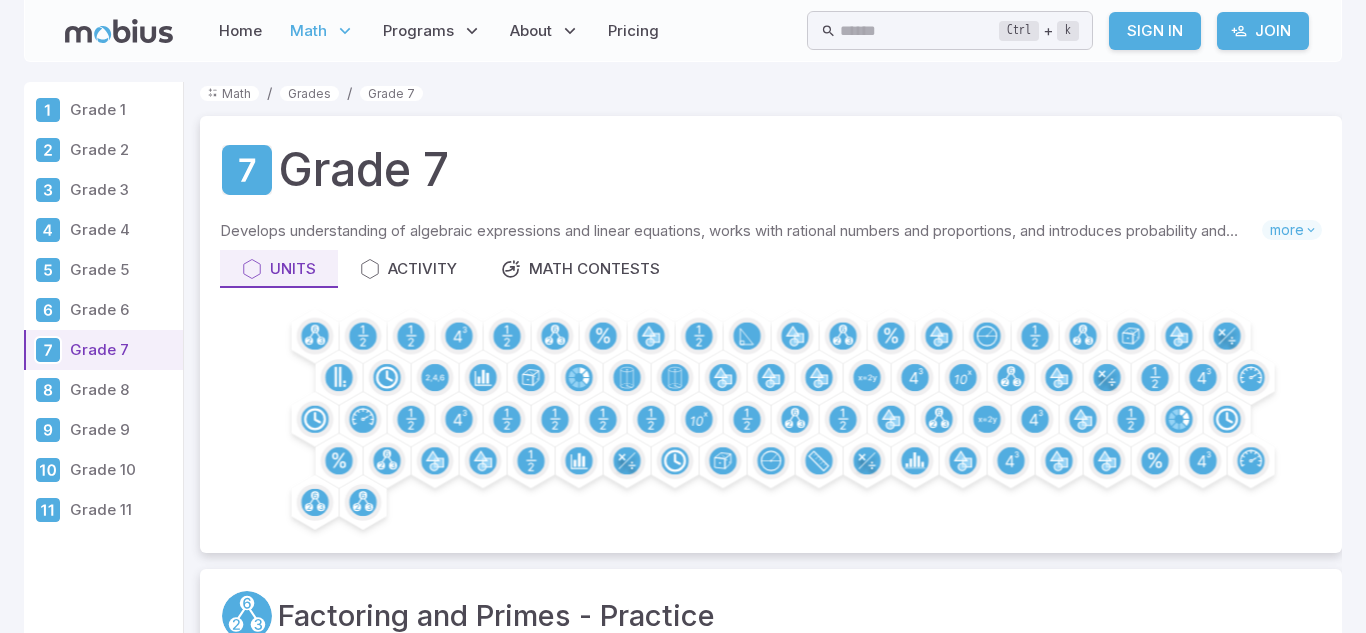 scroll, scrollTop: 0, scrollLeft: 0, axis: both 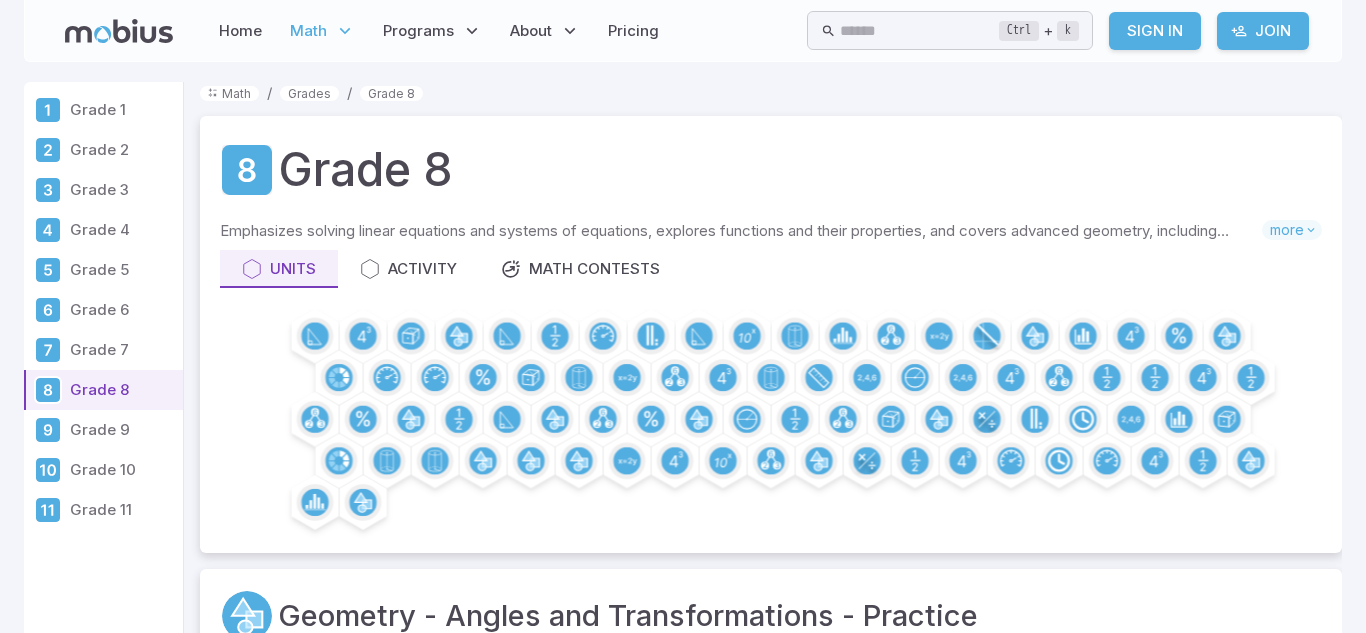 click on "Grade 9" at bounding box center [122, 430] 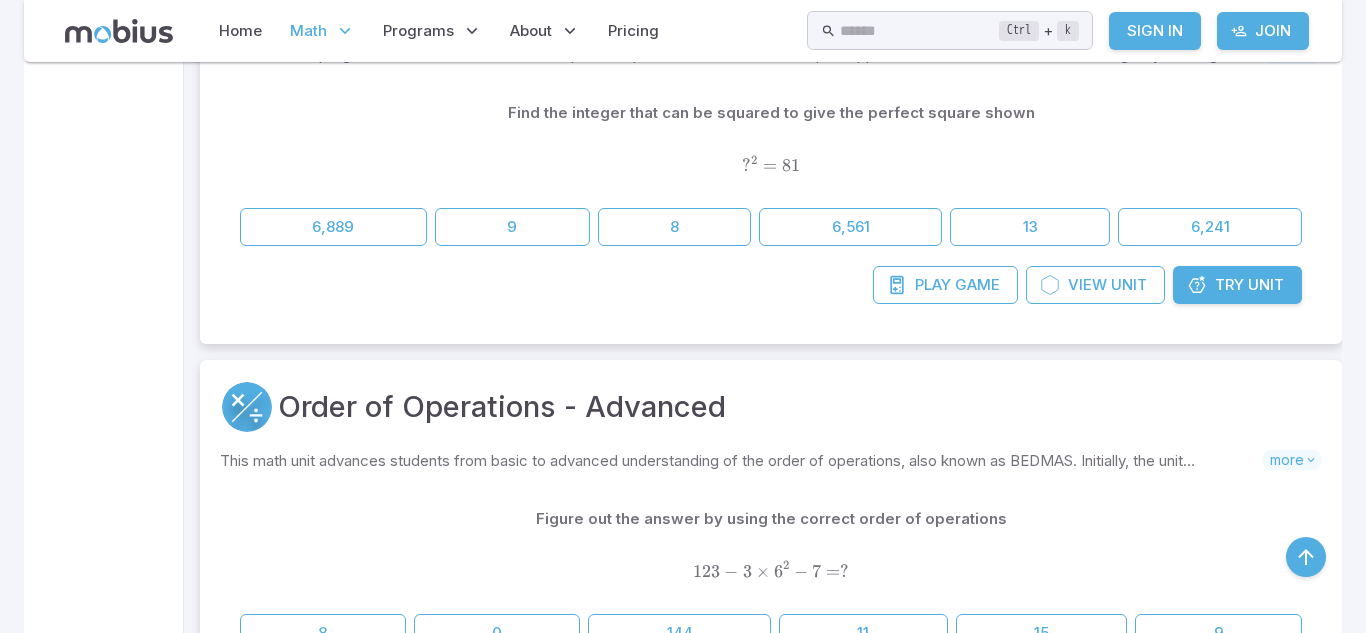 scroll, scrollTop: 1662, scrollLeft: 0, axis: vertical 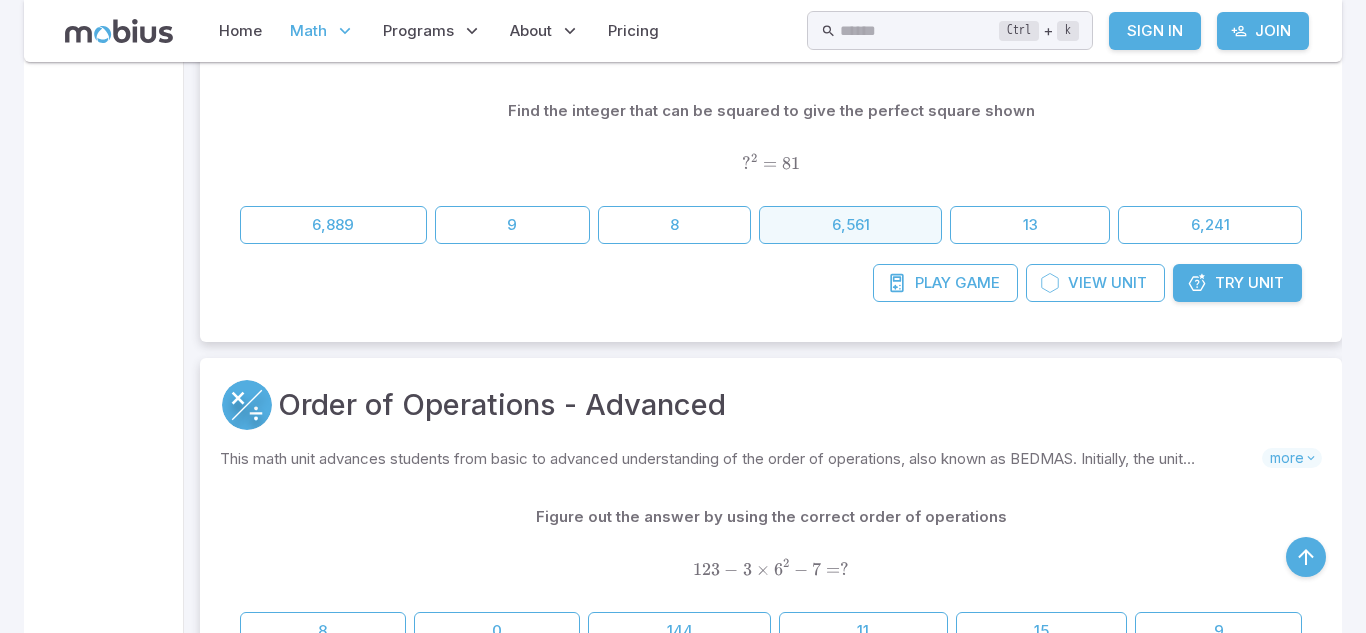 click on "6,561" at bounding box center [850, 225] 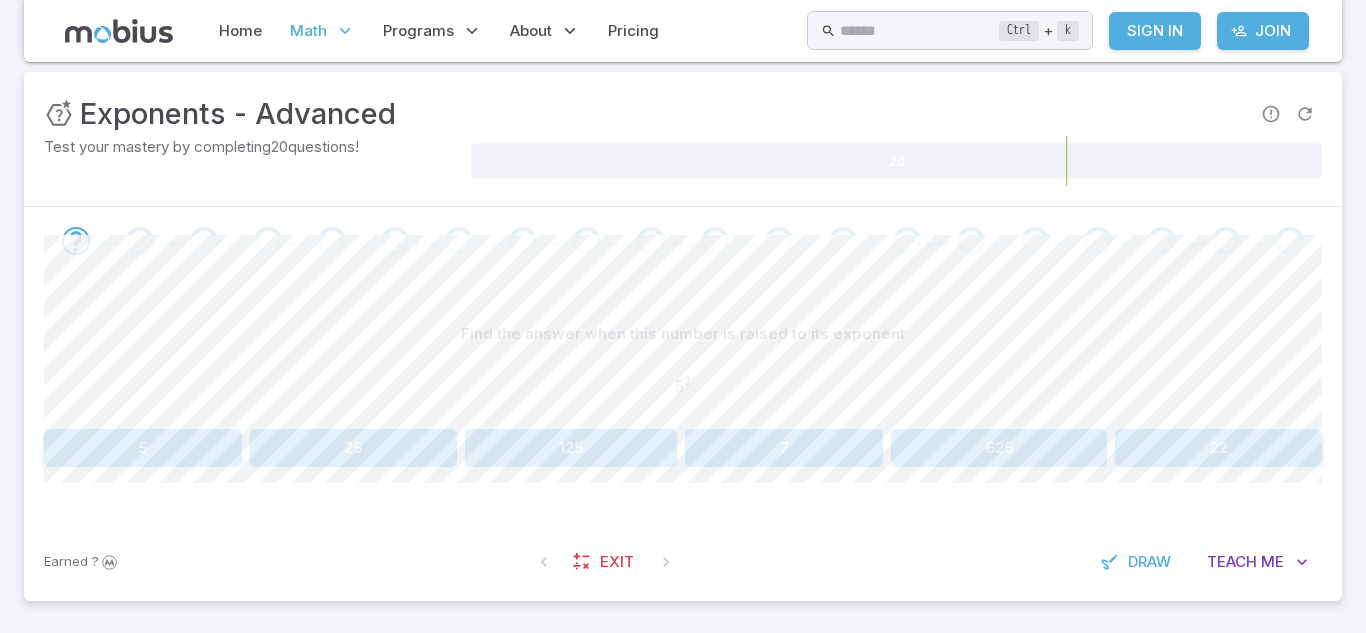 scroll, scrollTop: 279, scrollLeft: 0, axis: vertical 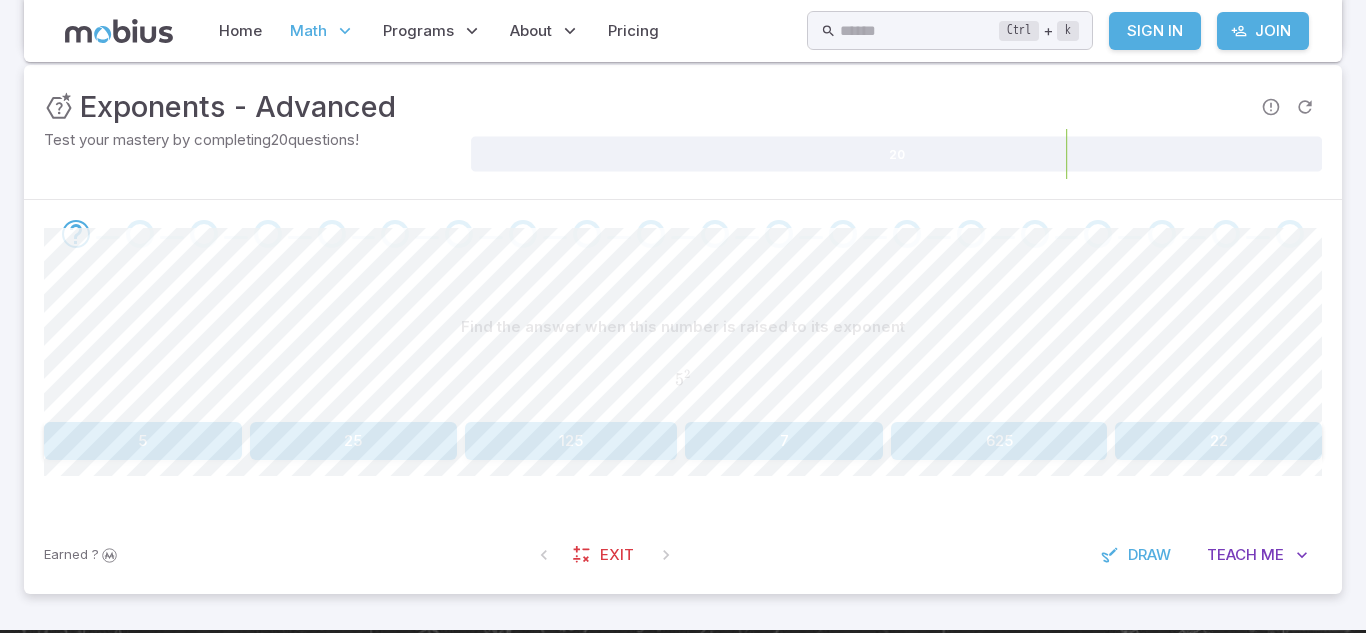 click on "125" at bounding box center (571, 441) 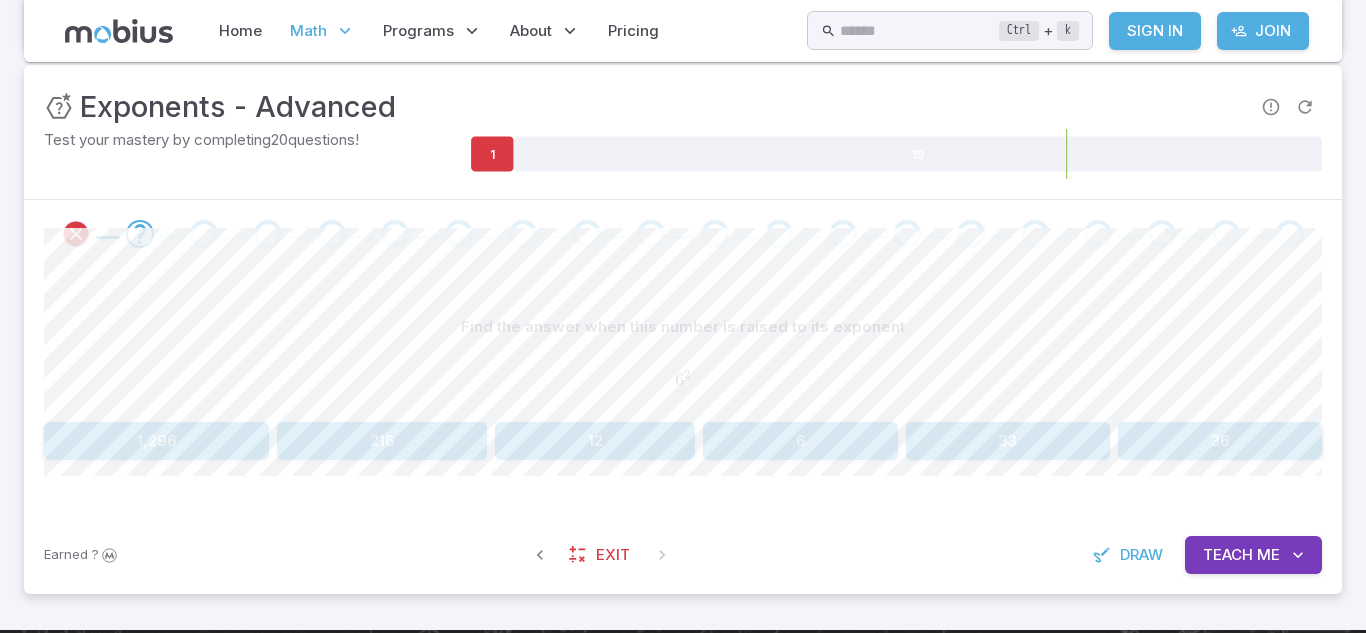 click on "216" at bounding box center (382, 441) 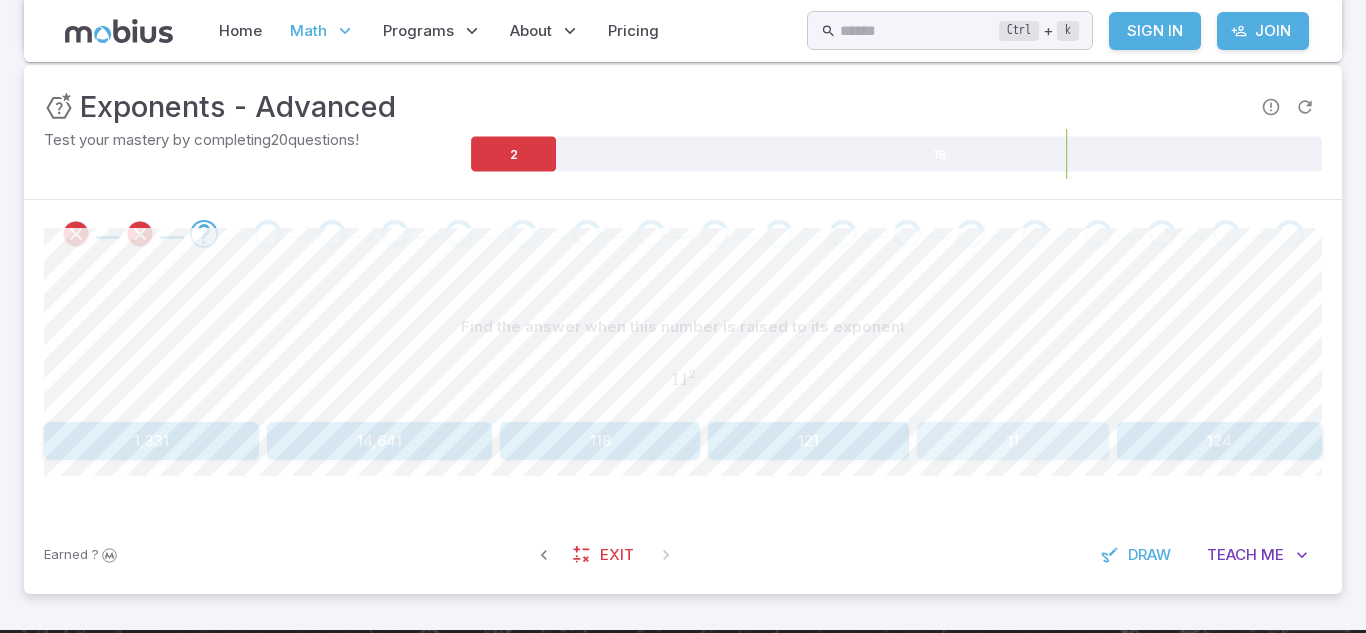 click on "11" at bounding box center [1013, 441] 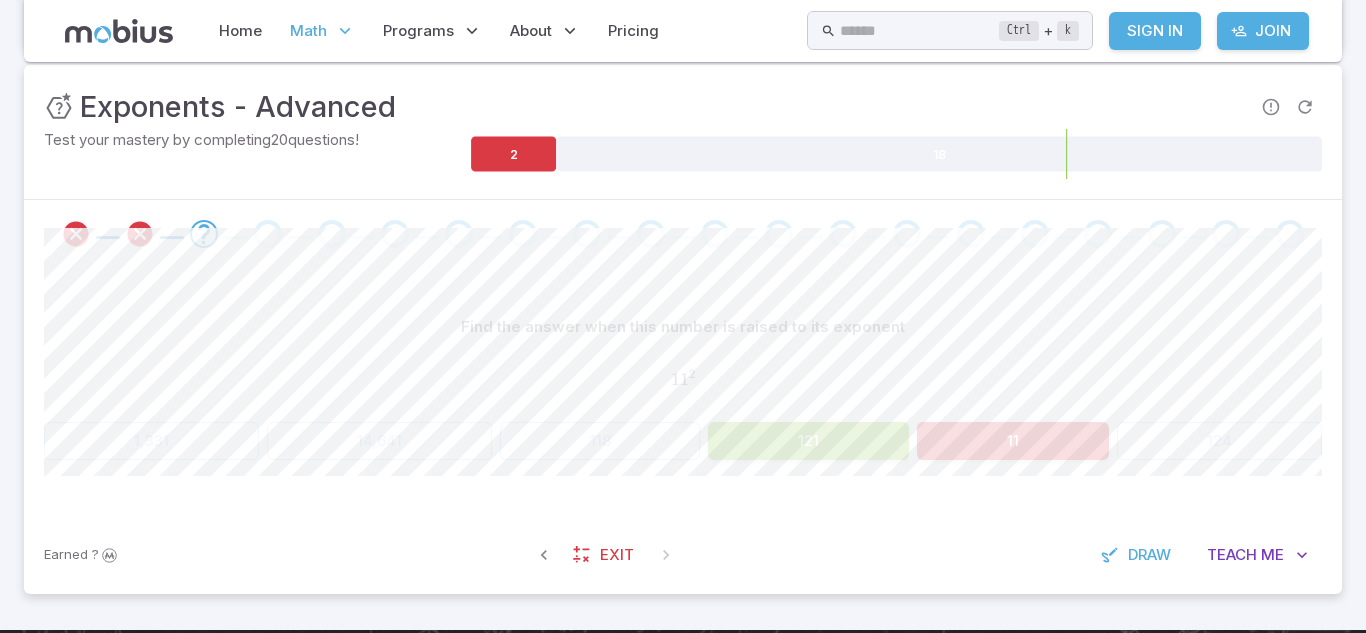click on "121" at bounding box center (808, 441) 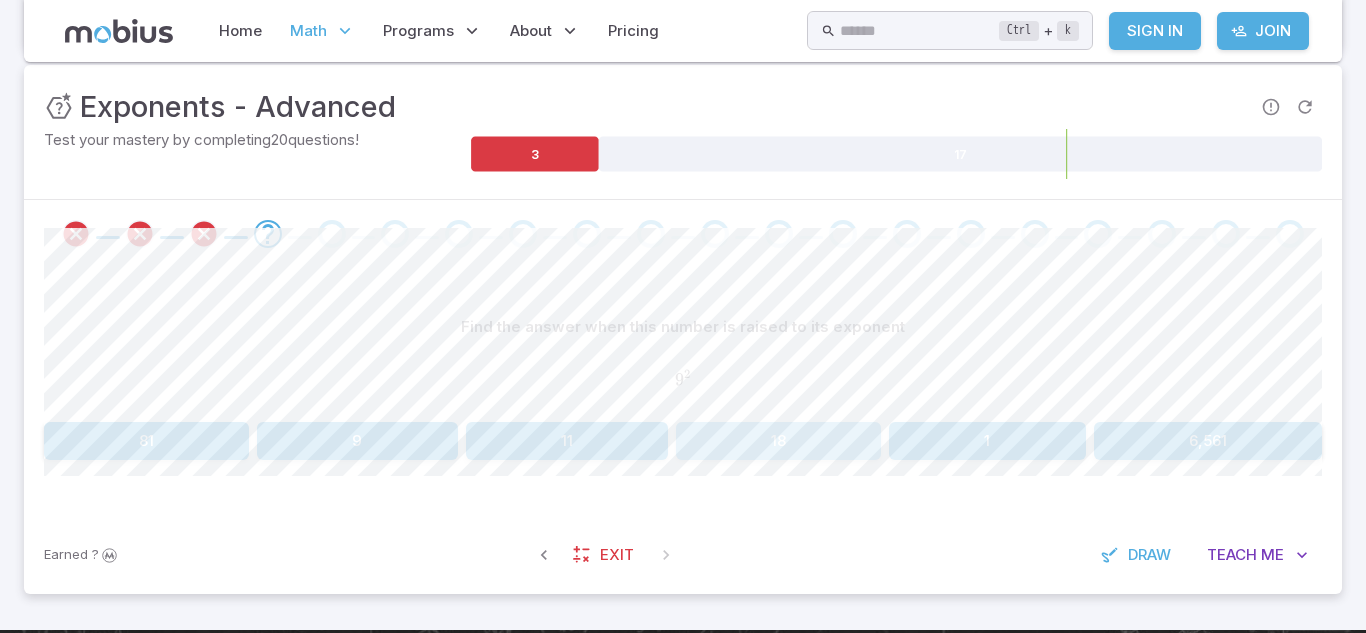 click on "18" at bounding box center (778, 441) 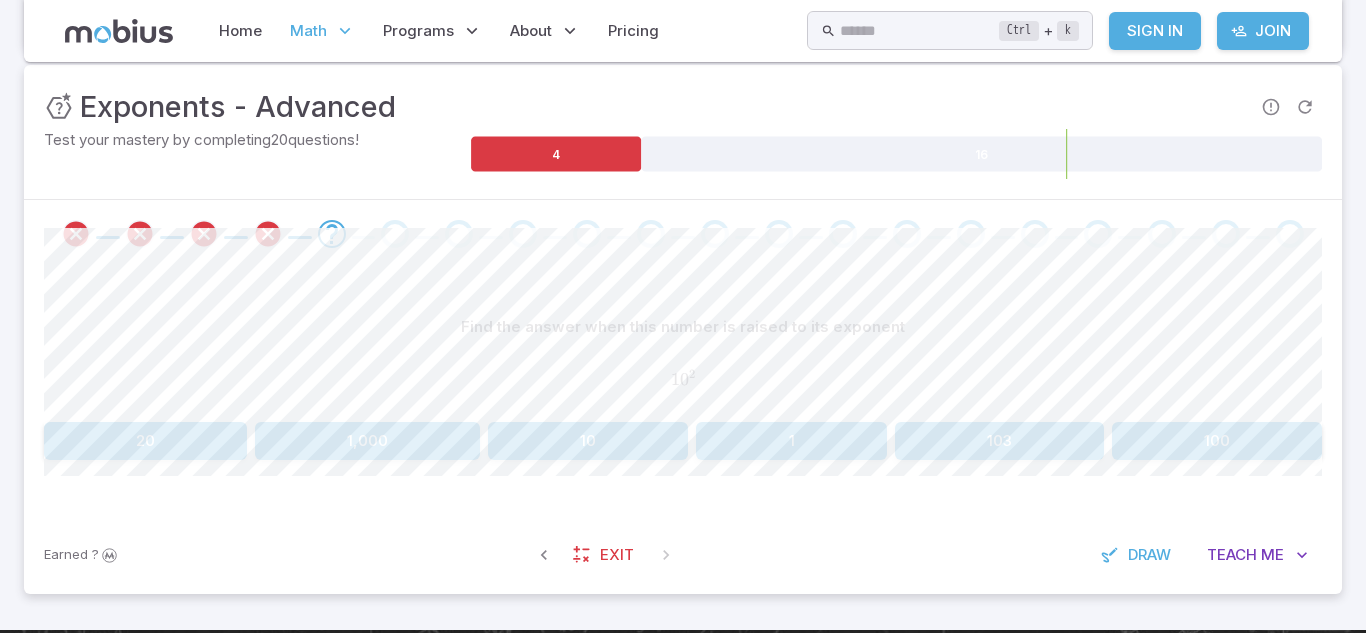 click on "20" at bounding box center [145, 441] 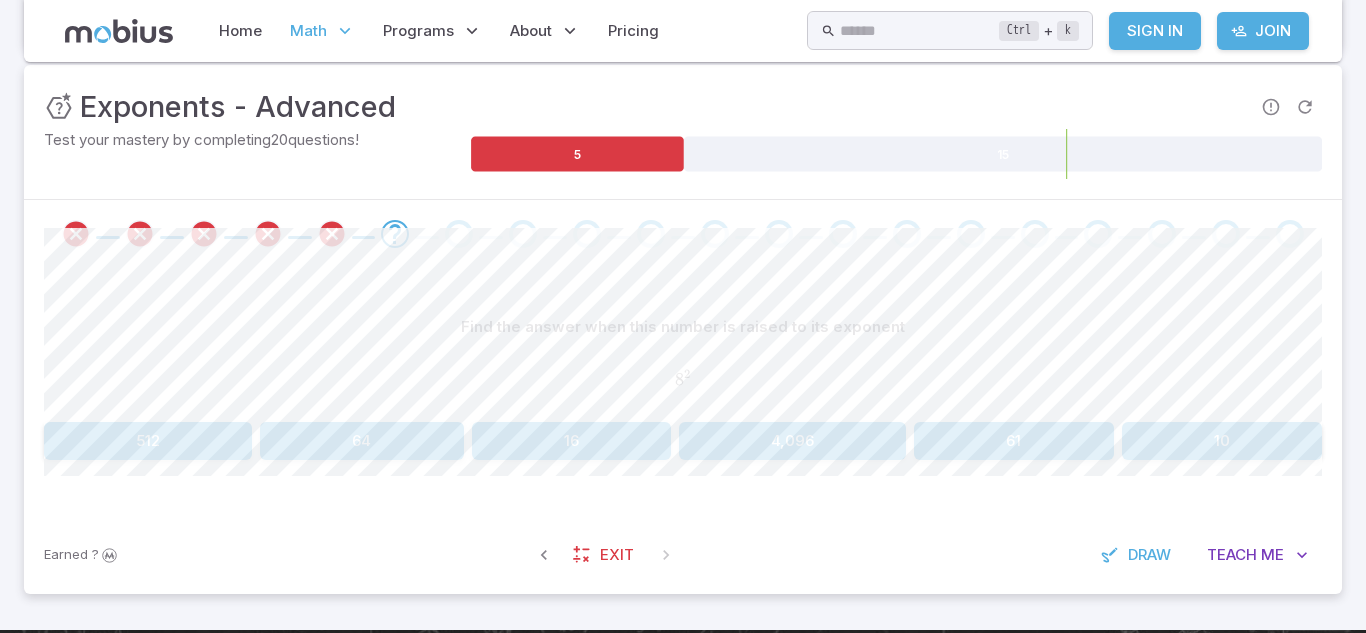 click on "4,096" at bounding box center (792, 441) 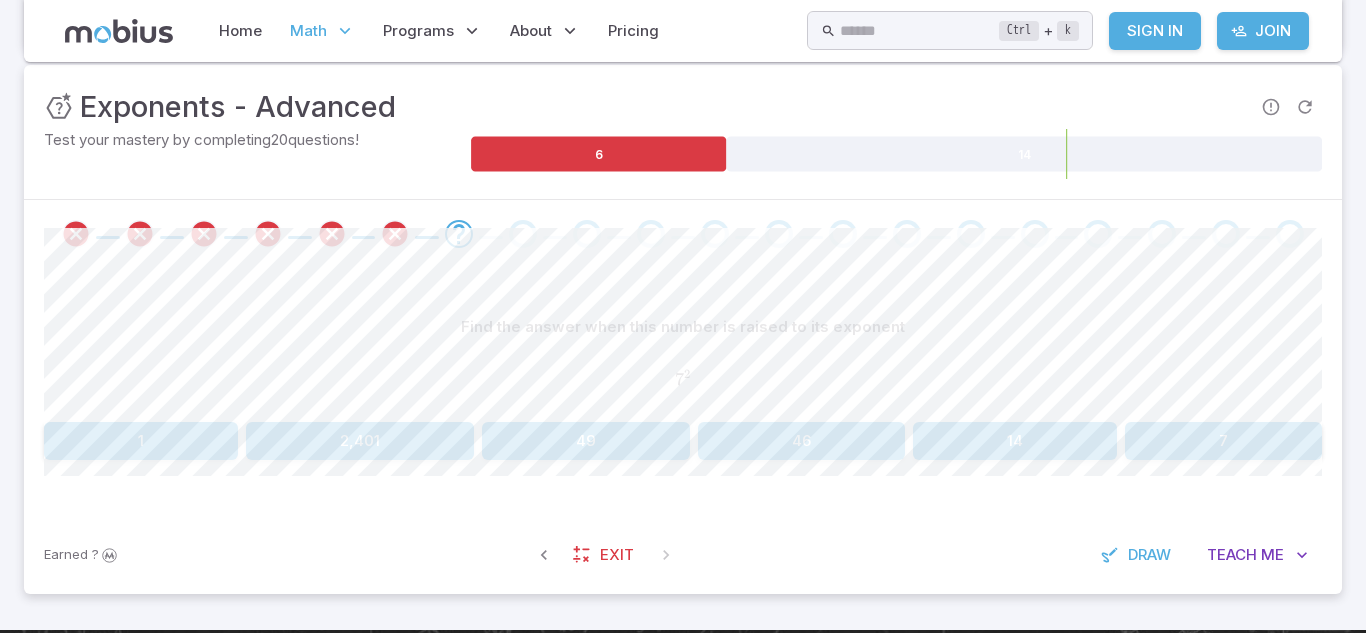 click on "7" at bounding box center (1223, 441) 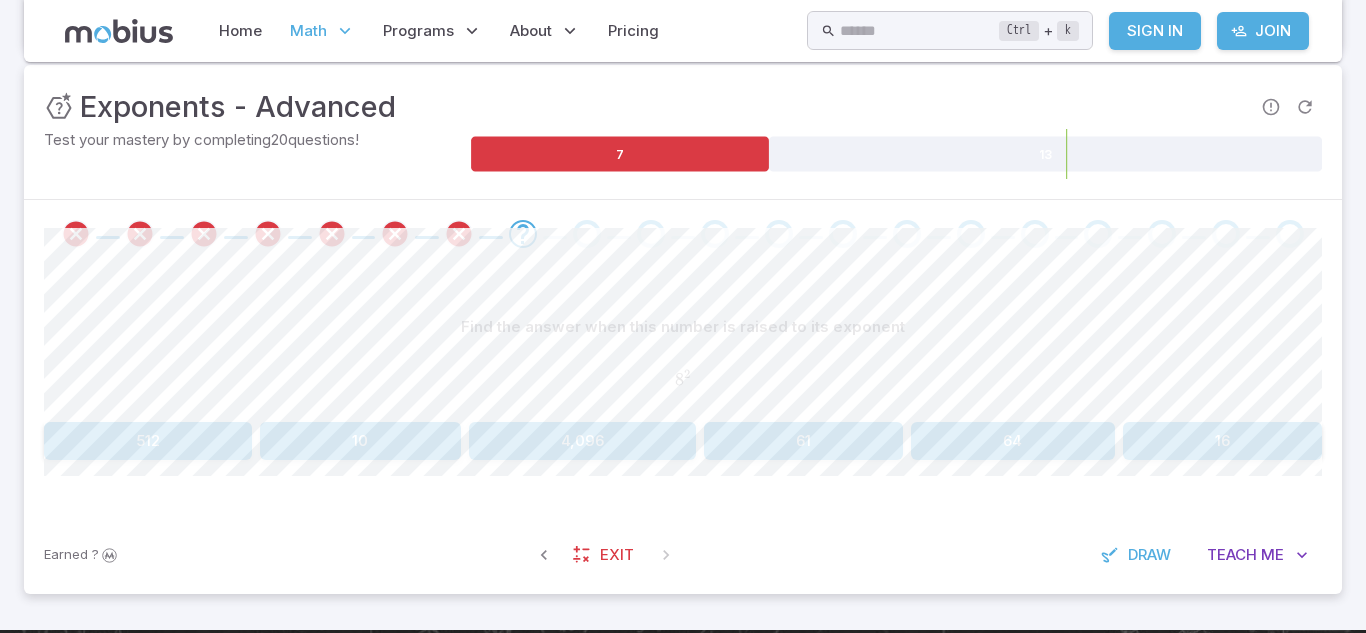 click on "61" at bounding box center (803, 441) 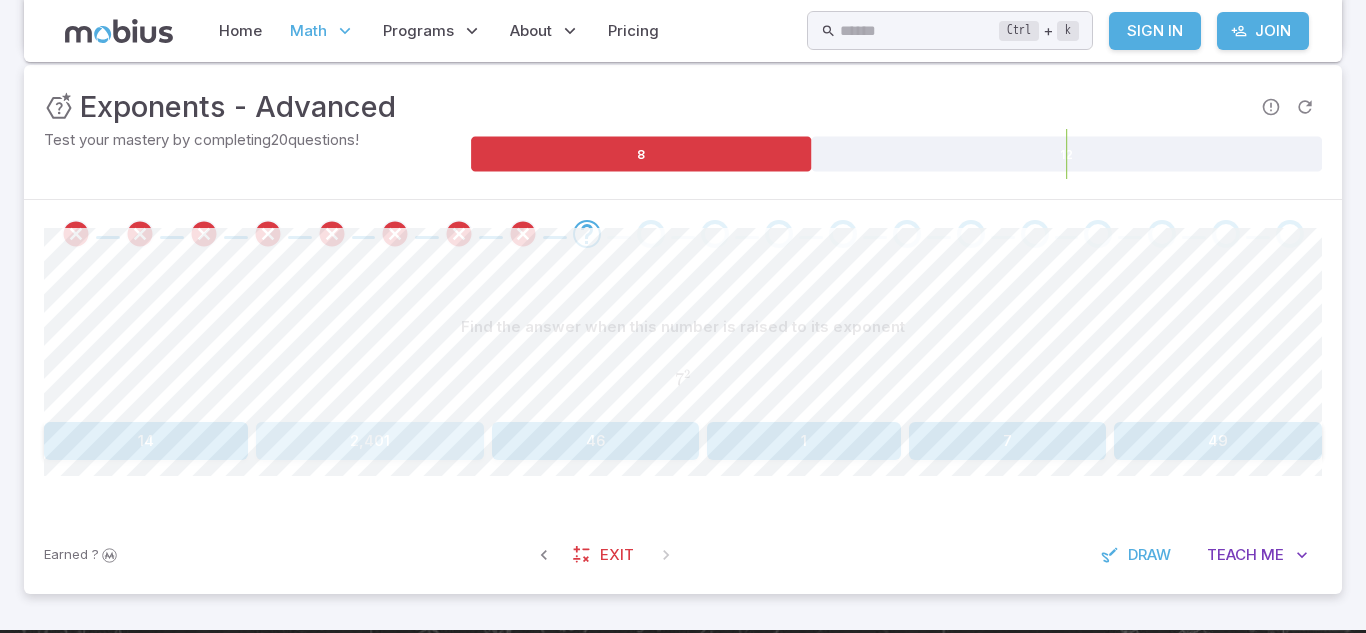 click on "2,401" at bounding box center [370, 441] 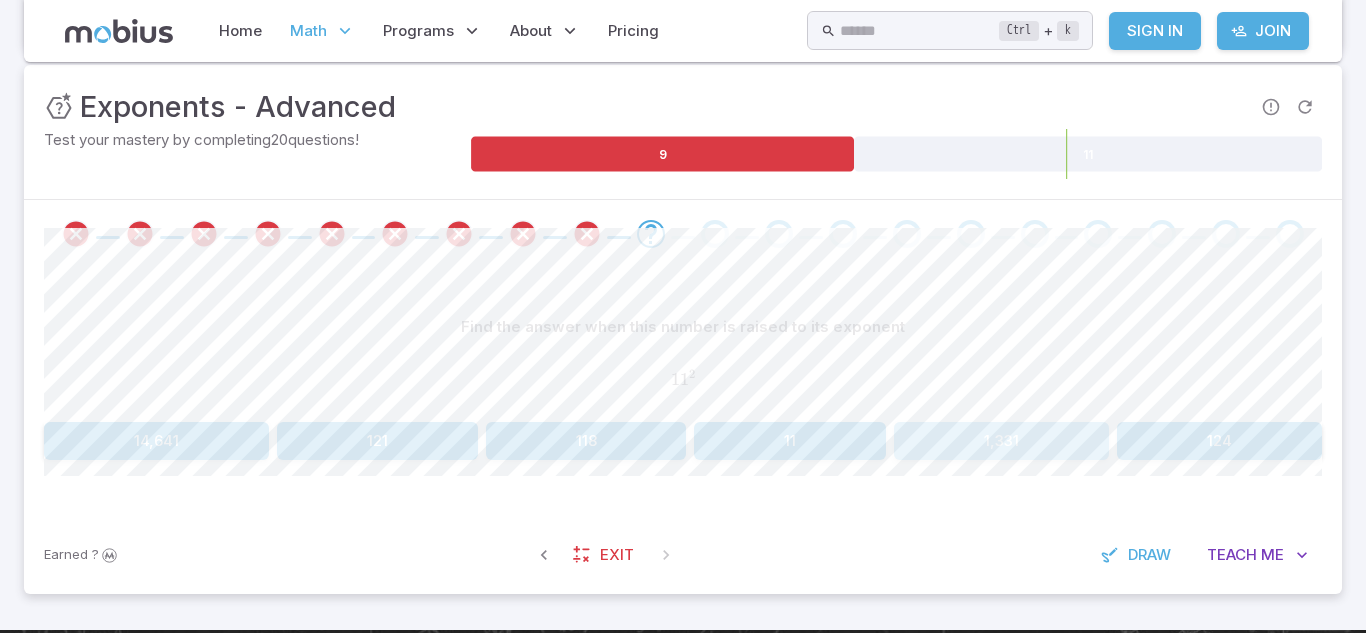 click on "1,331" at bounding box center [1001, 441] 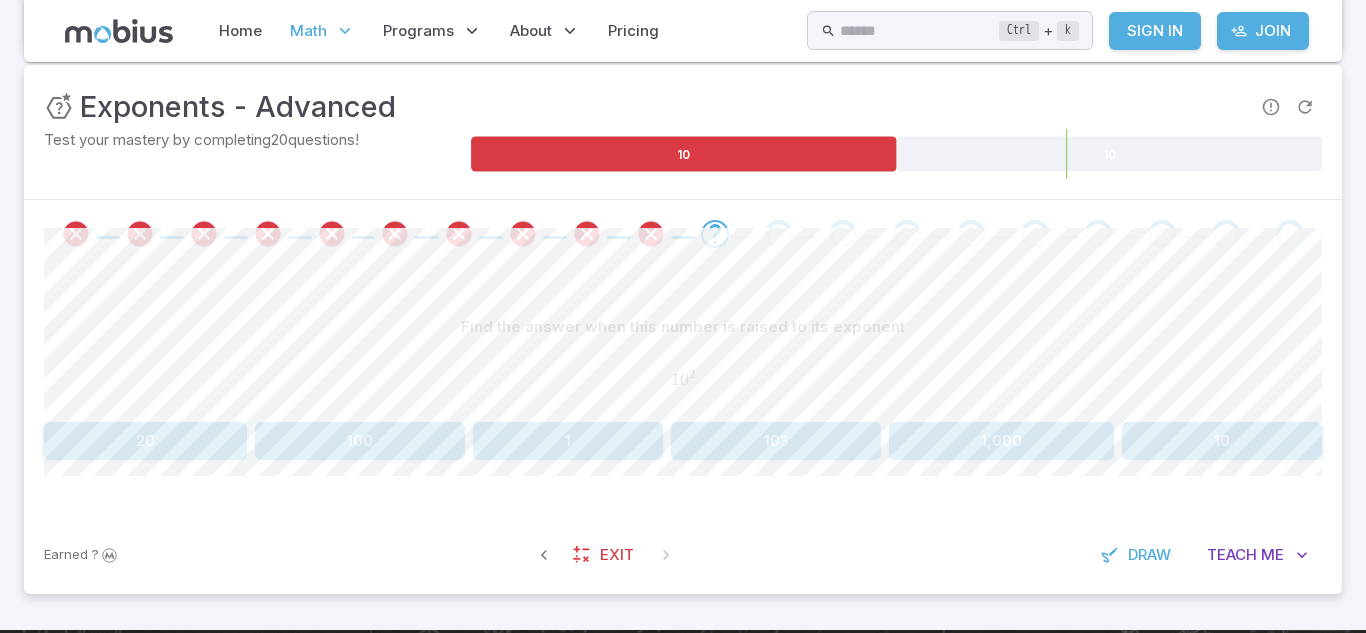 click on "100" at bounding box center [360, 441] 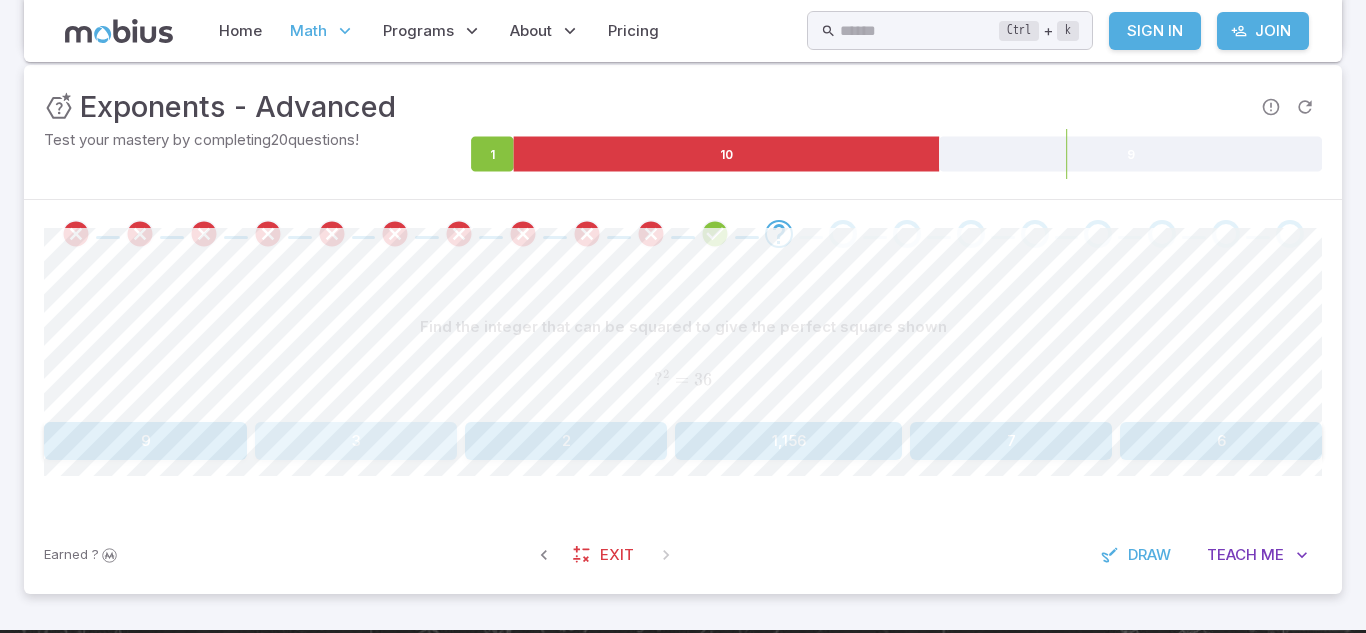 click on "3" at bounding box center [356, 441] 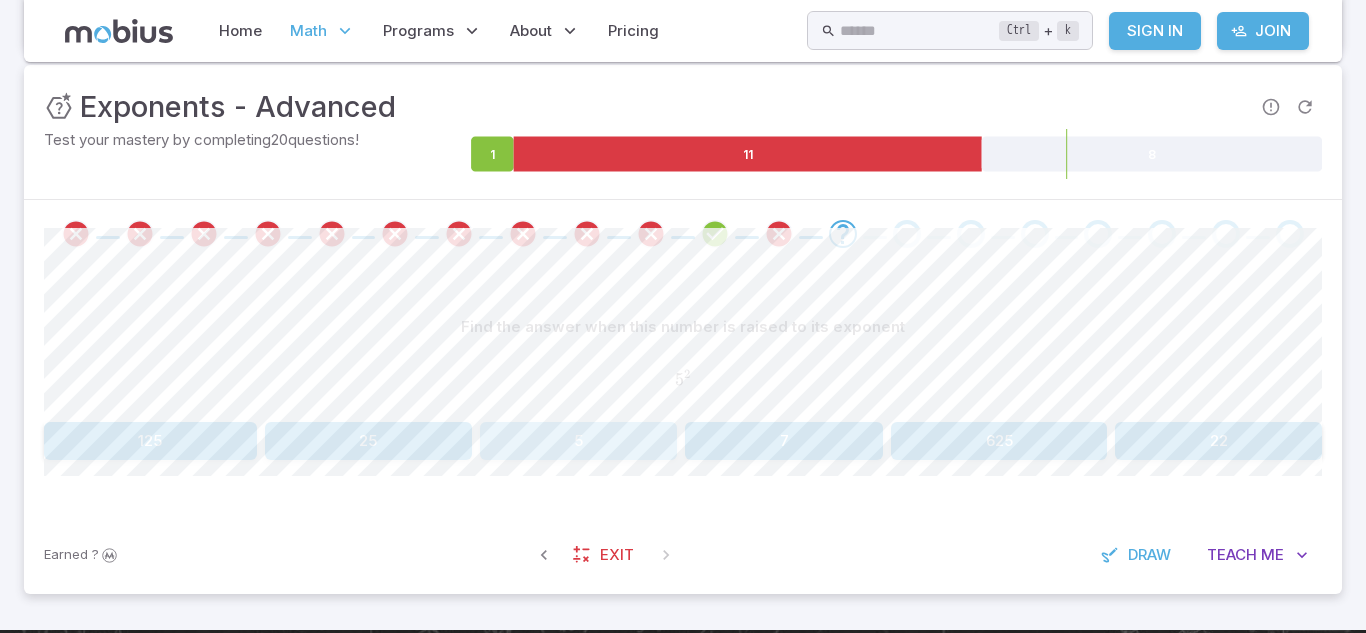 click on "5" at bounding box center (579, 441) 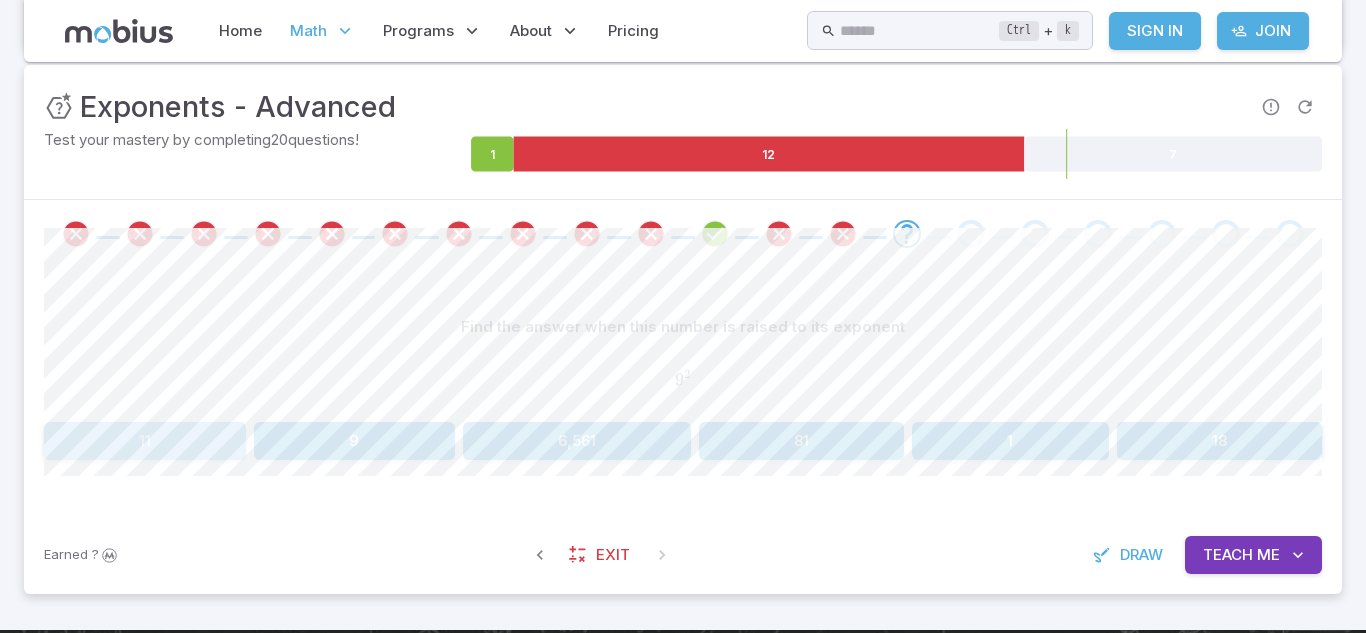 click on "11" at bounding box center (145, 441) 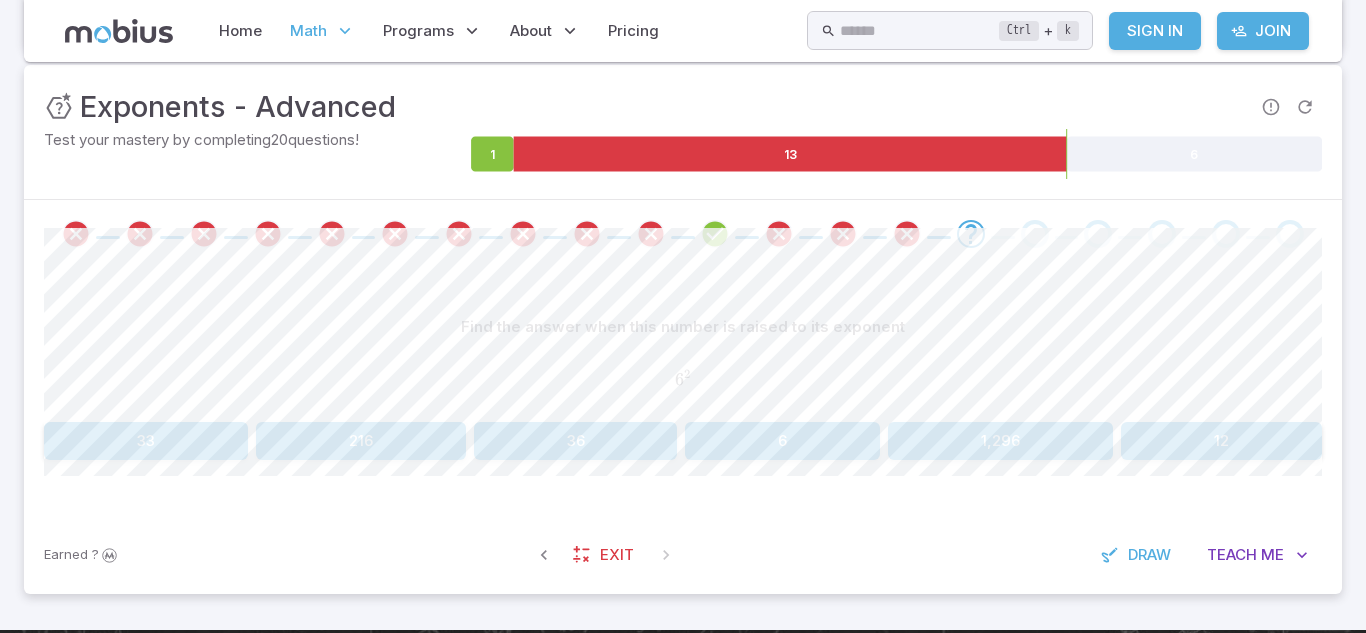 click on "1,296" at bounding box center [1000, 441] 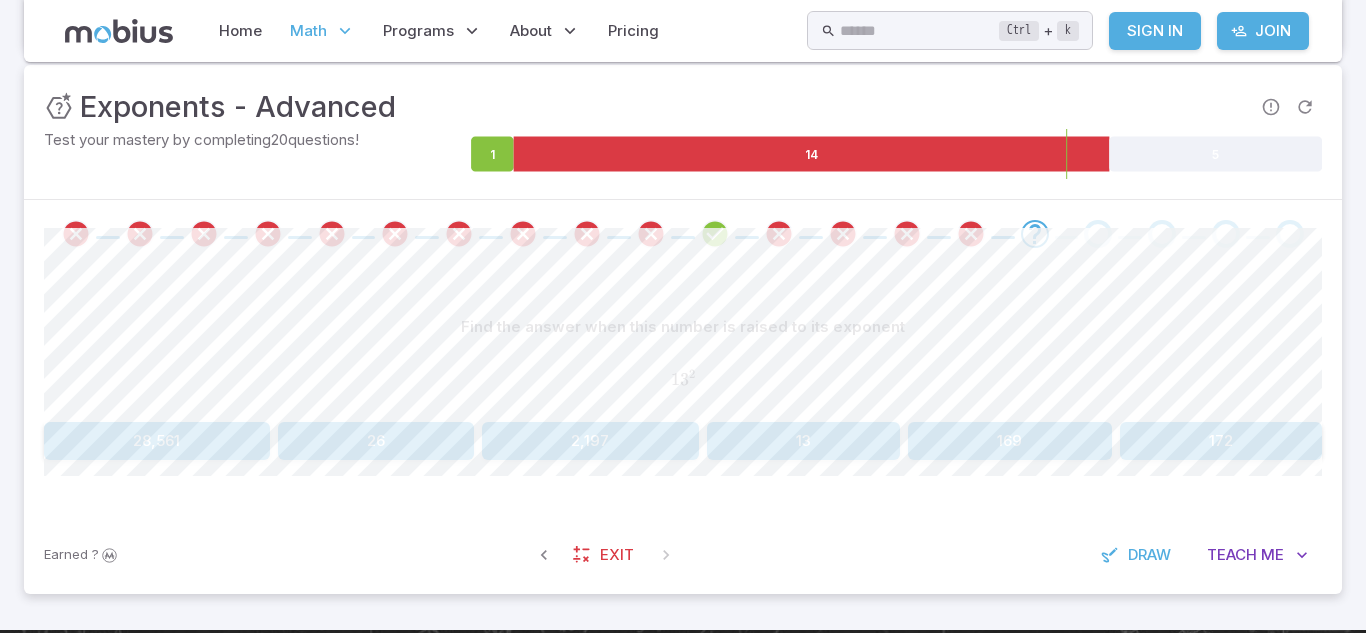 click on "2,197" at bounding box center [590, 441] 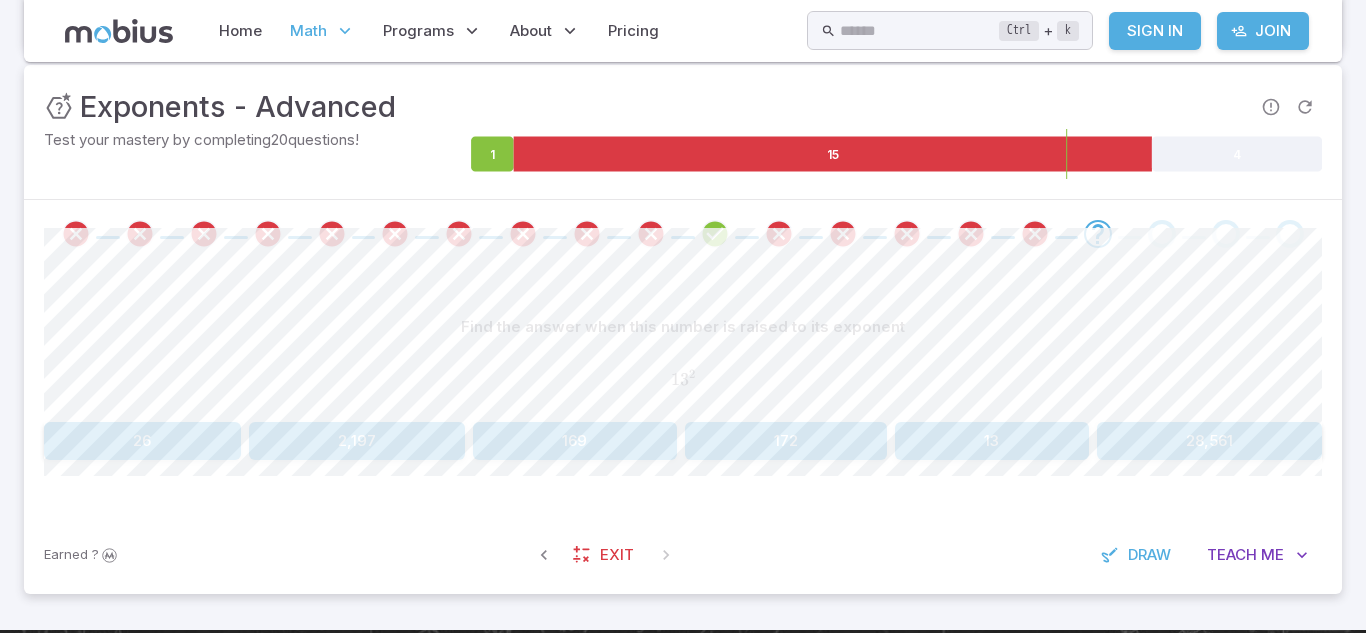 click on "13" at bounding box center (992, 441) 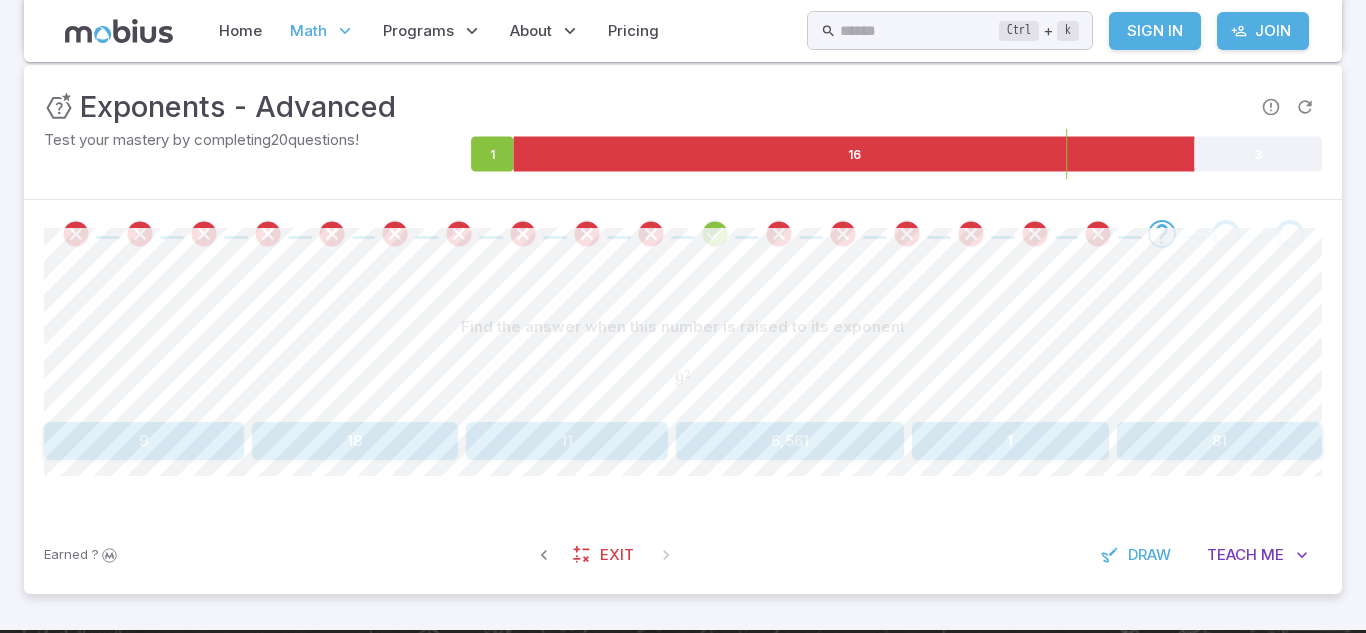 click on "81" at bounding box center (1219, 441) 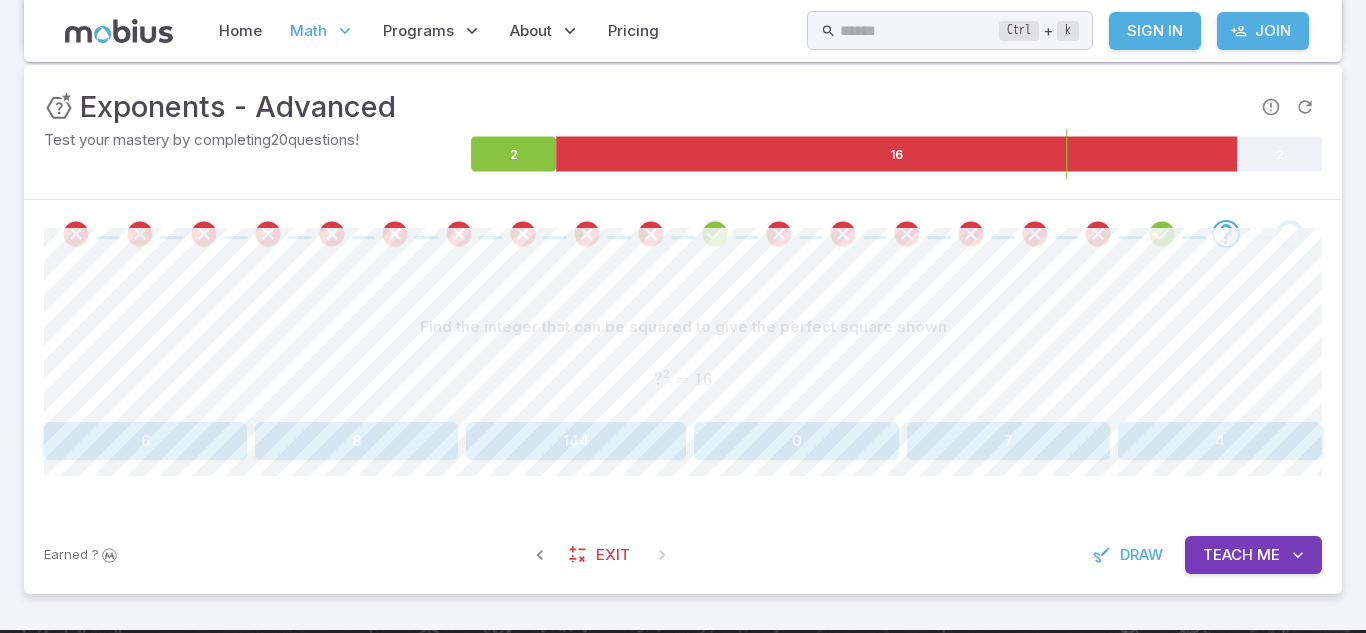 click on "4" at bounding box center (1220, 441) 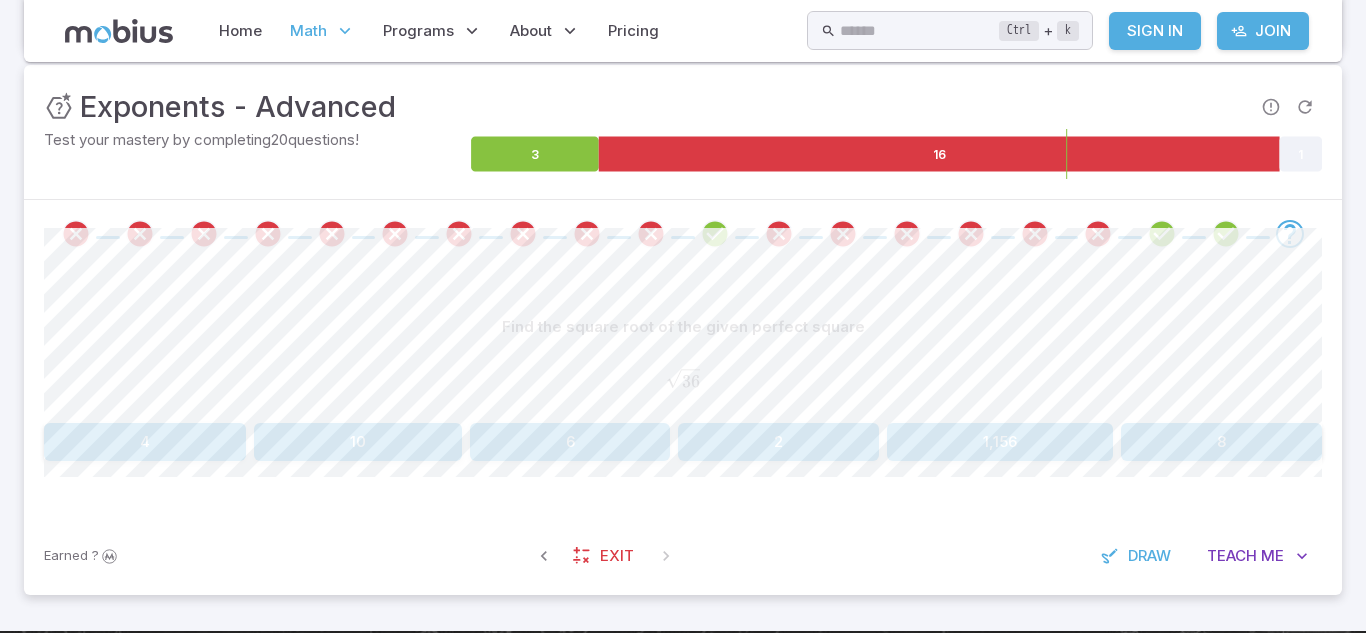 click on "8" at bounding box center [1221, 442] 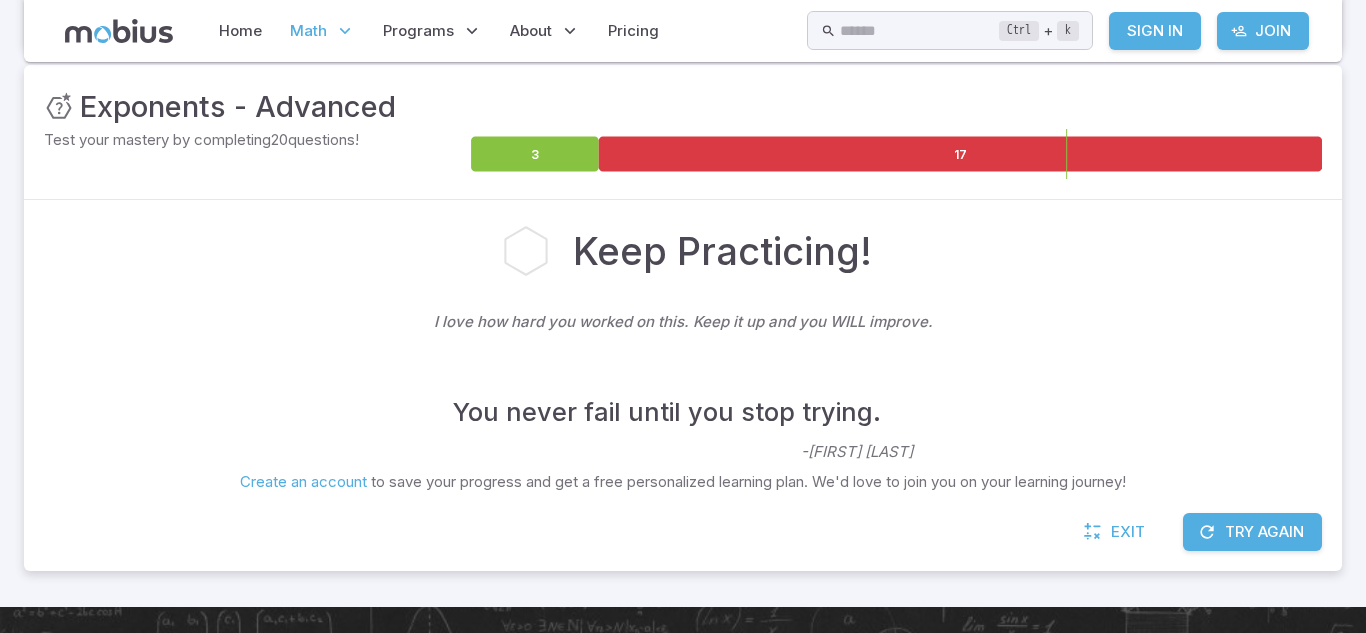 click on "Try Again" at bounding box center [1252, 532] 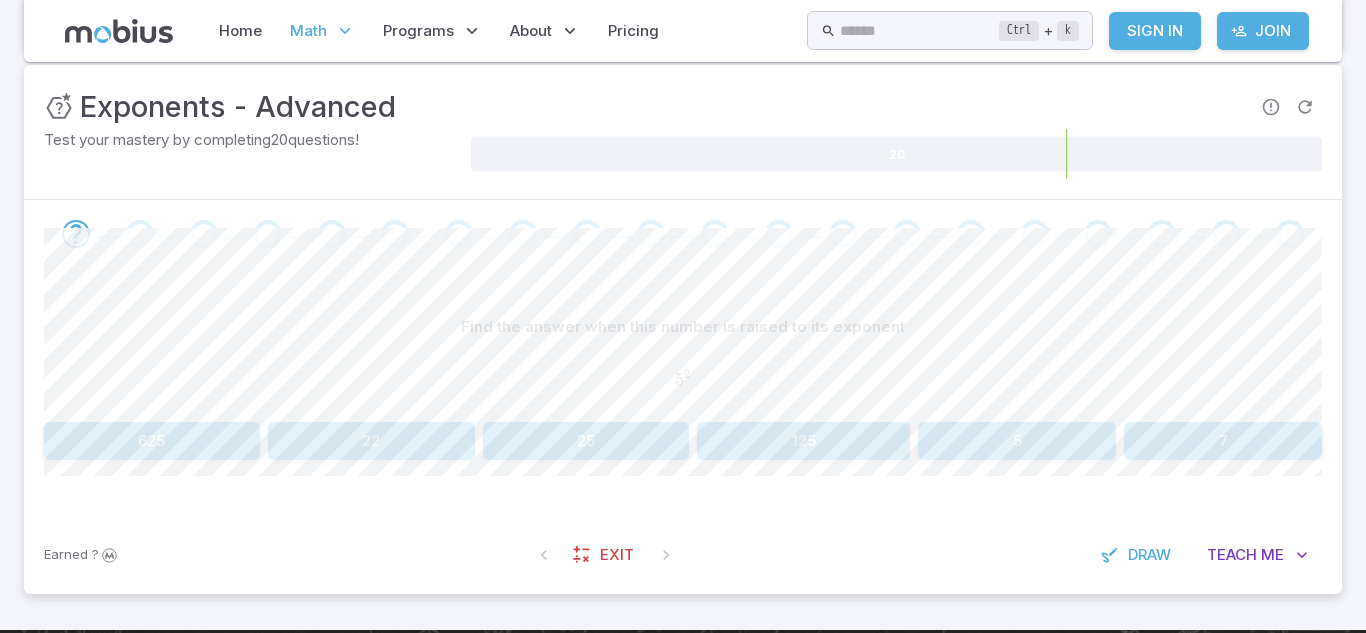 click on "7" at bounding box center [1223, 441] 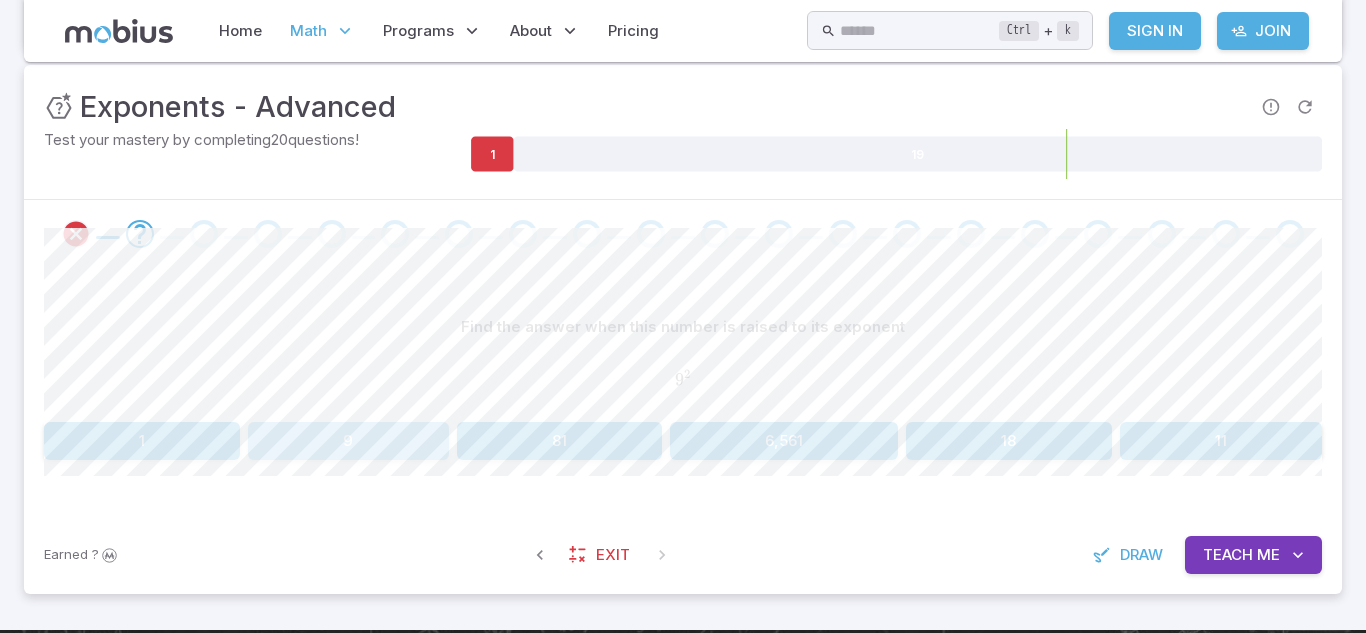 click on "9" at bounding box center (348, 441) 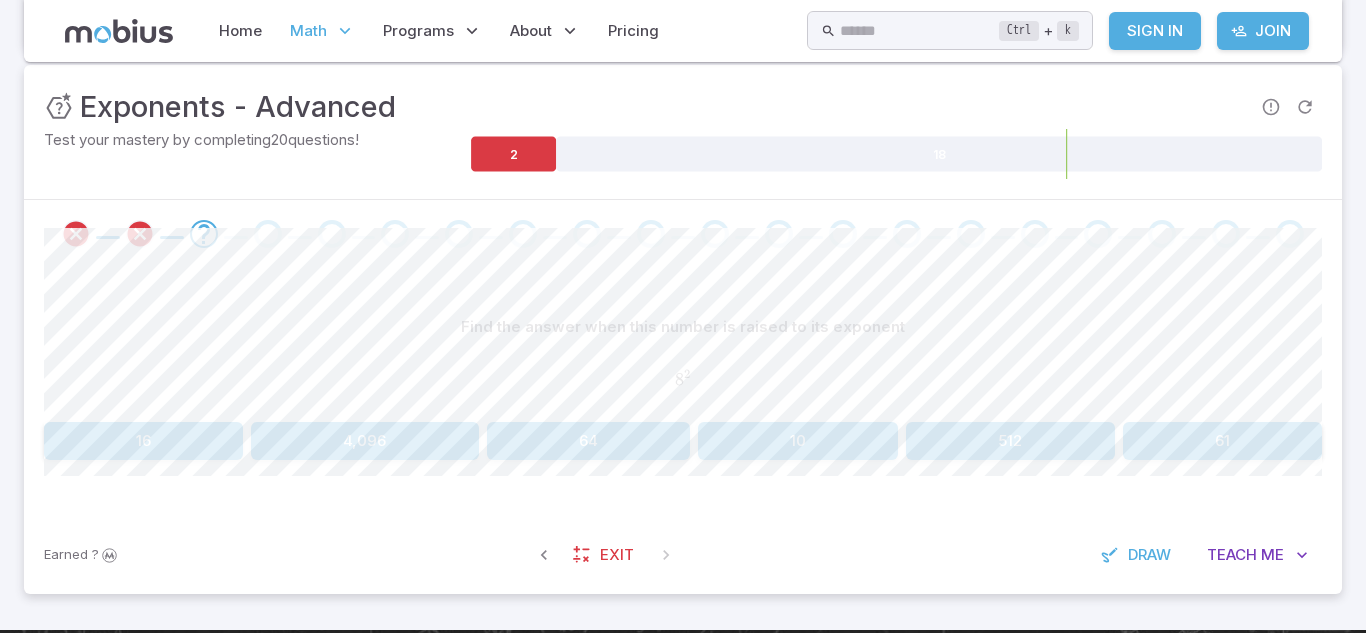 click on "64" at bounding box center [588, 441] 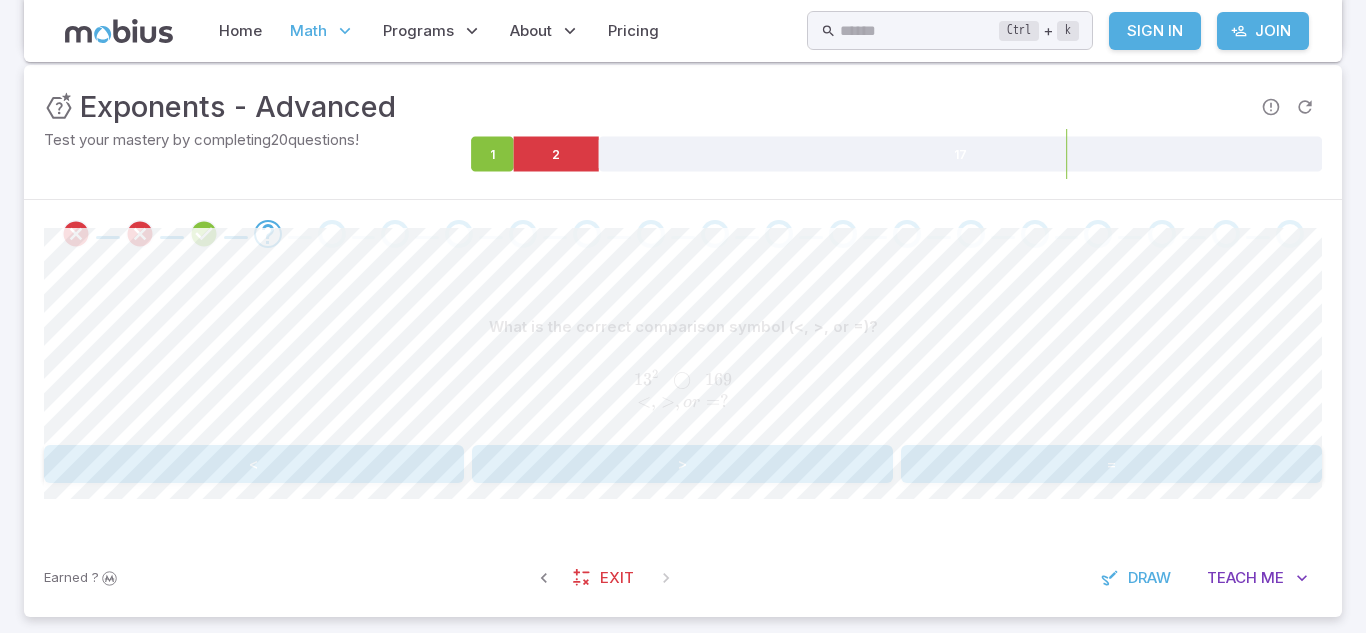 click on ">" at bounding box center [682, 464] 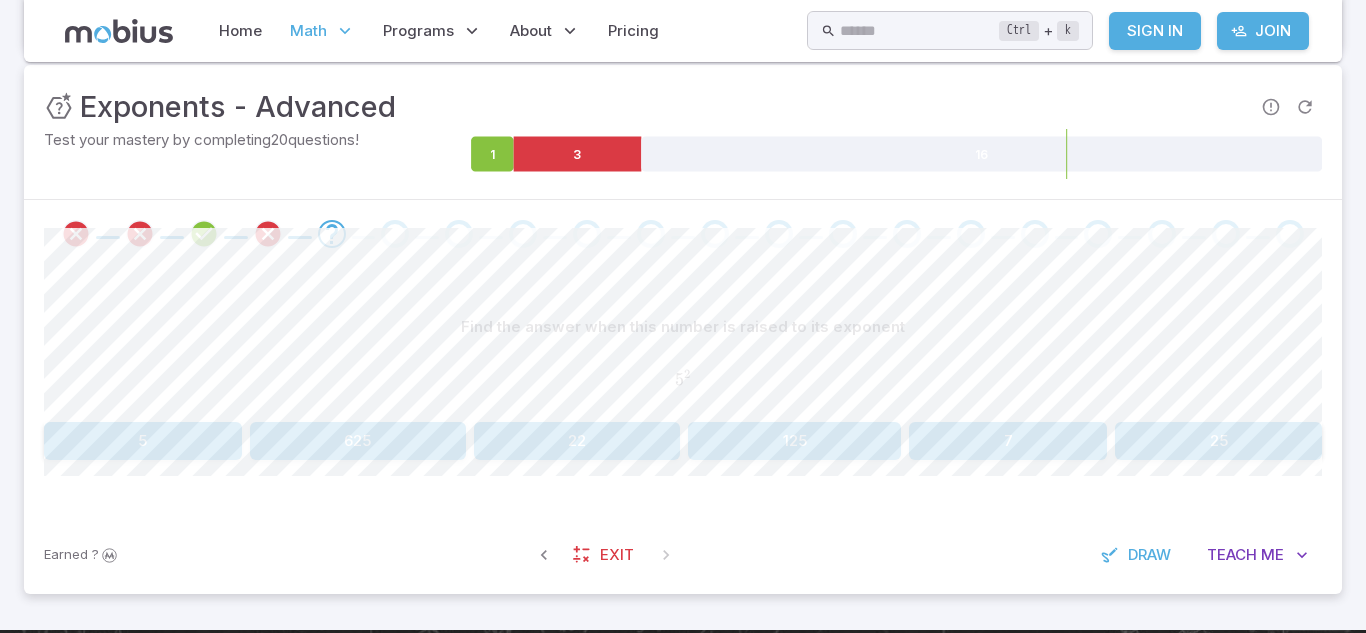 click on "125" at bounding box center [794, 441] 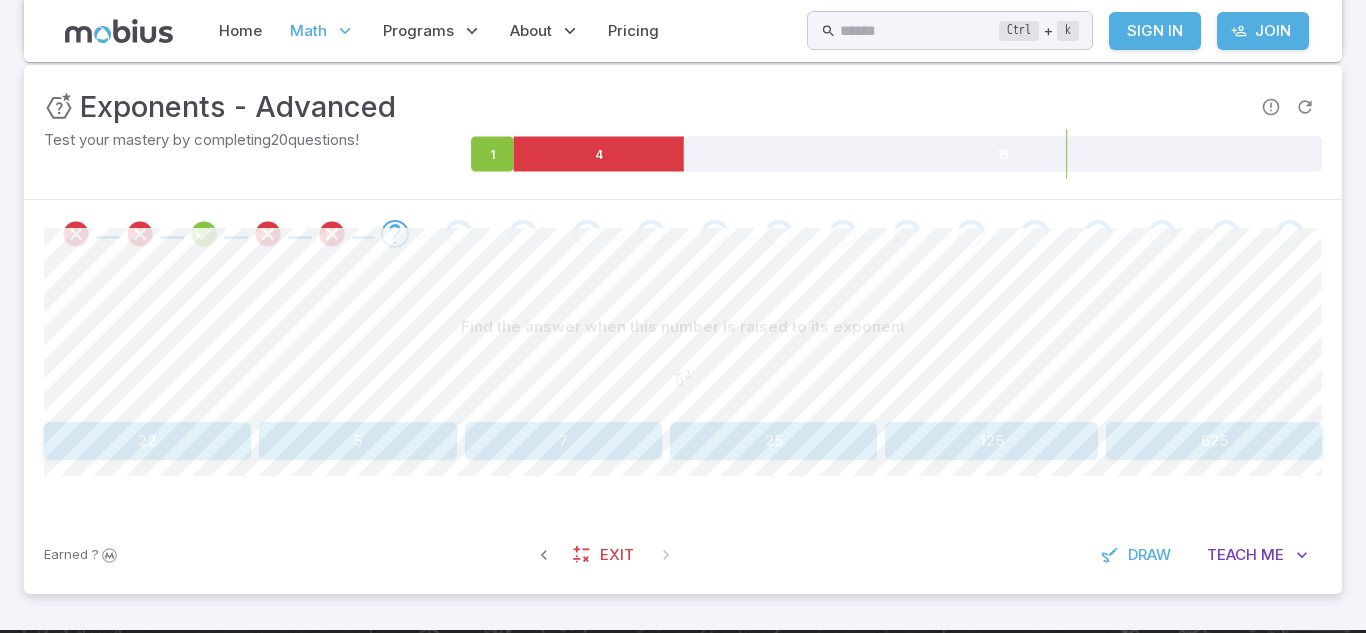 click on "125" at bounding box center (991, 441) 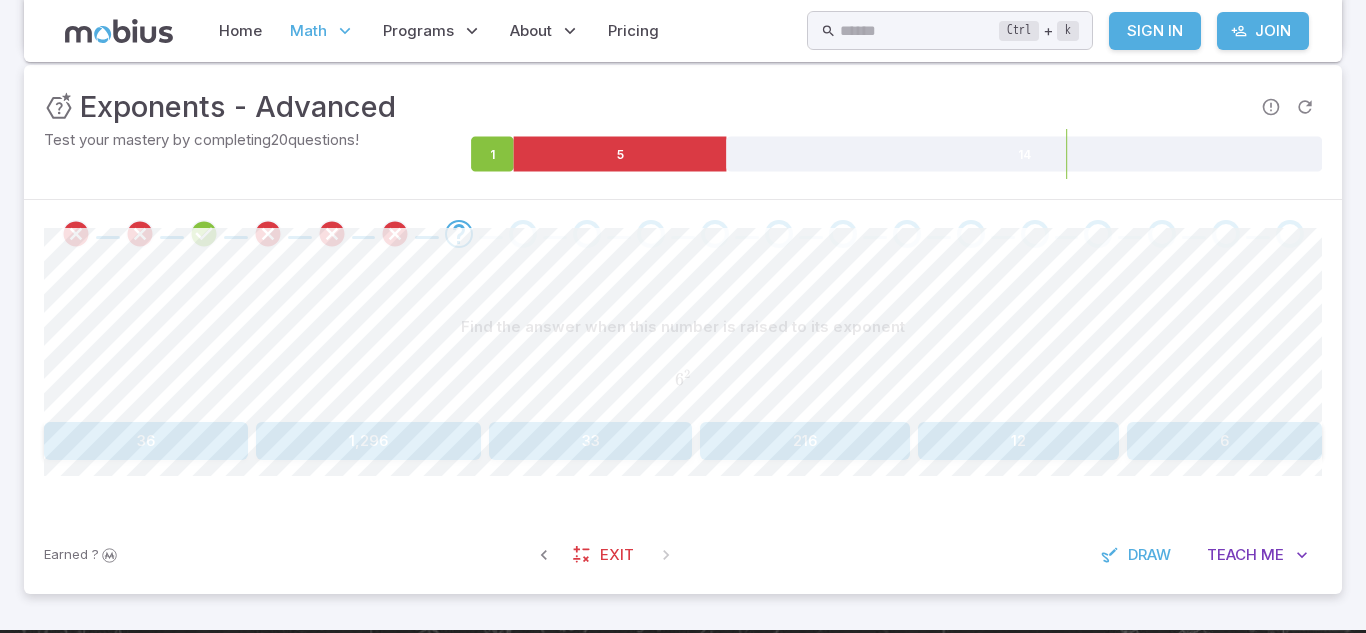 click on "6" at bounding box center [1224, 441] 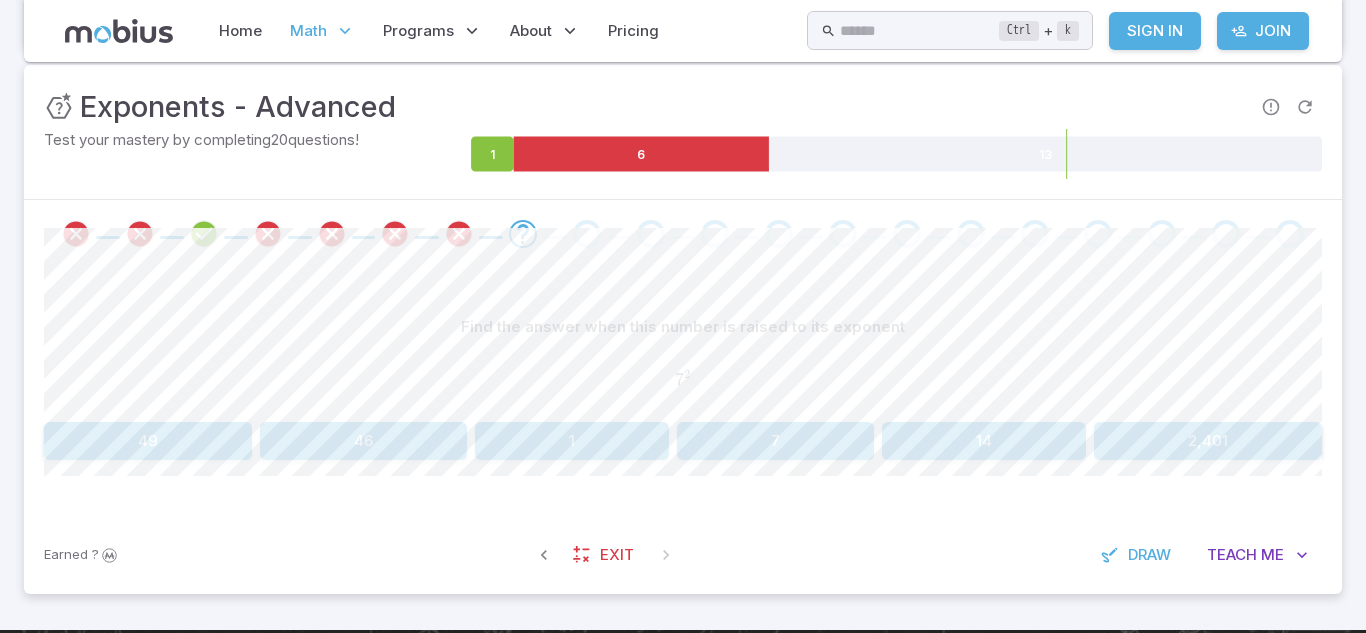 click on "49" at bounding box center (148, 441) 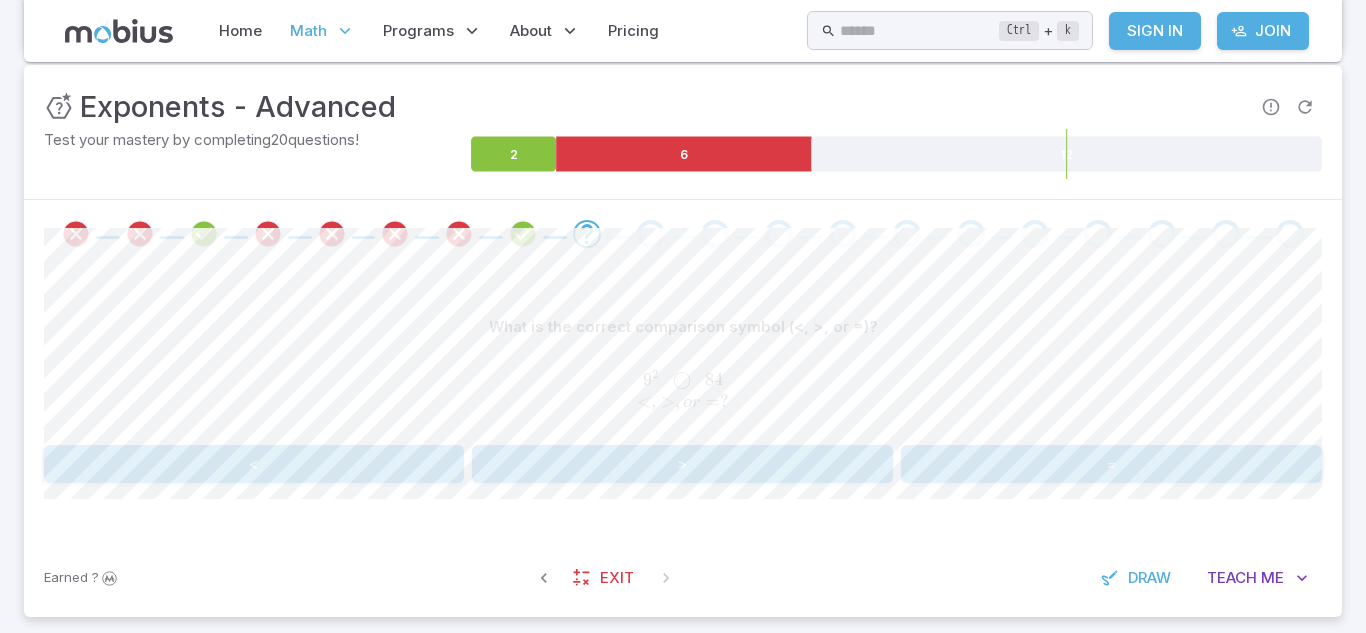 click on "<" at bounding box center [254, 464] 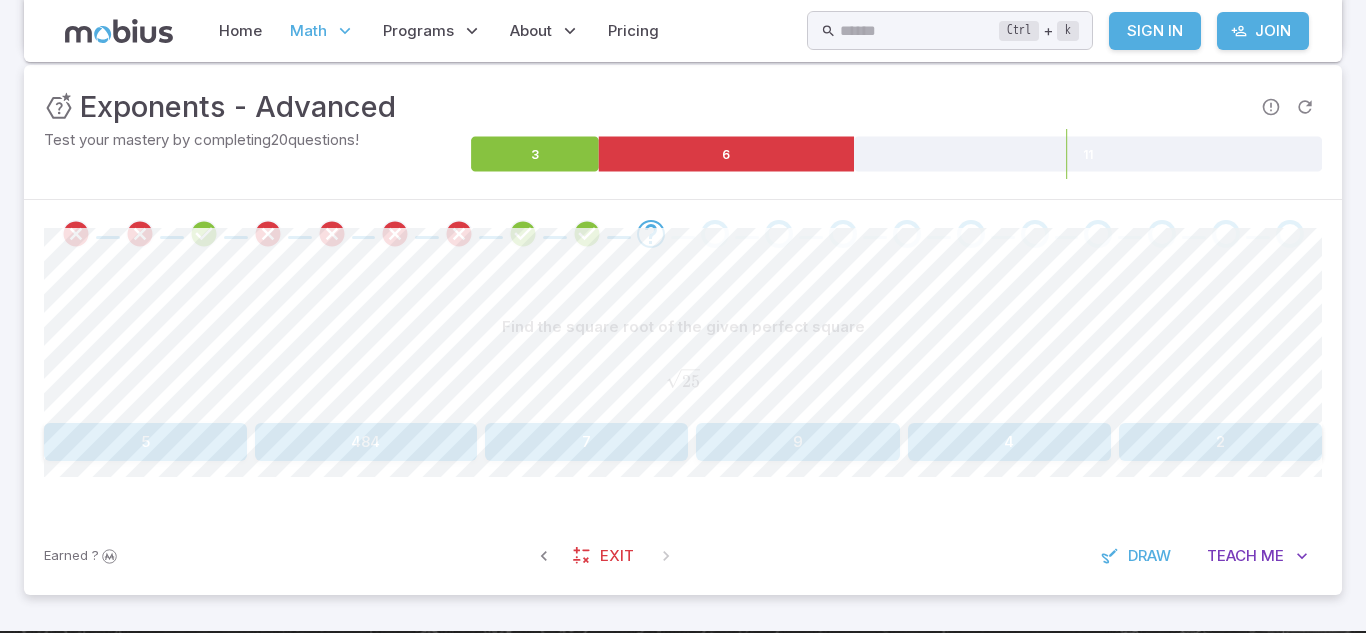 click on "7" at bounding box center (586, 442) 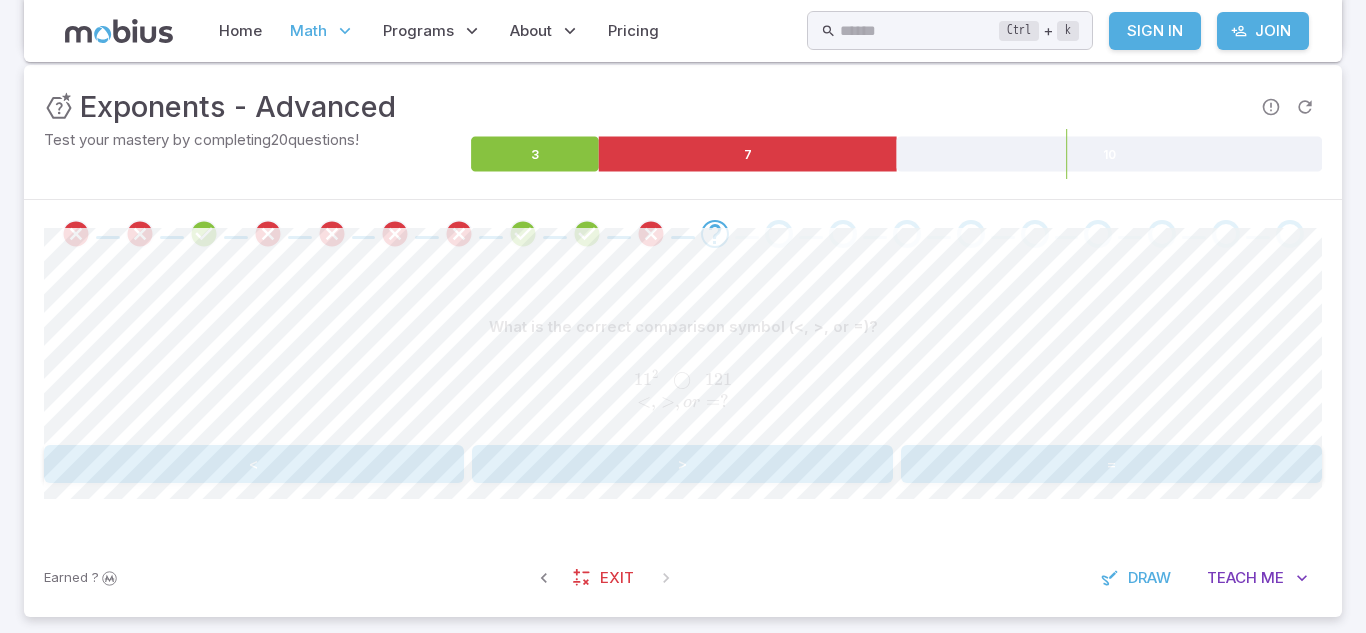 click on ">" at bounding box center (682, 464) 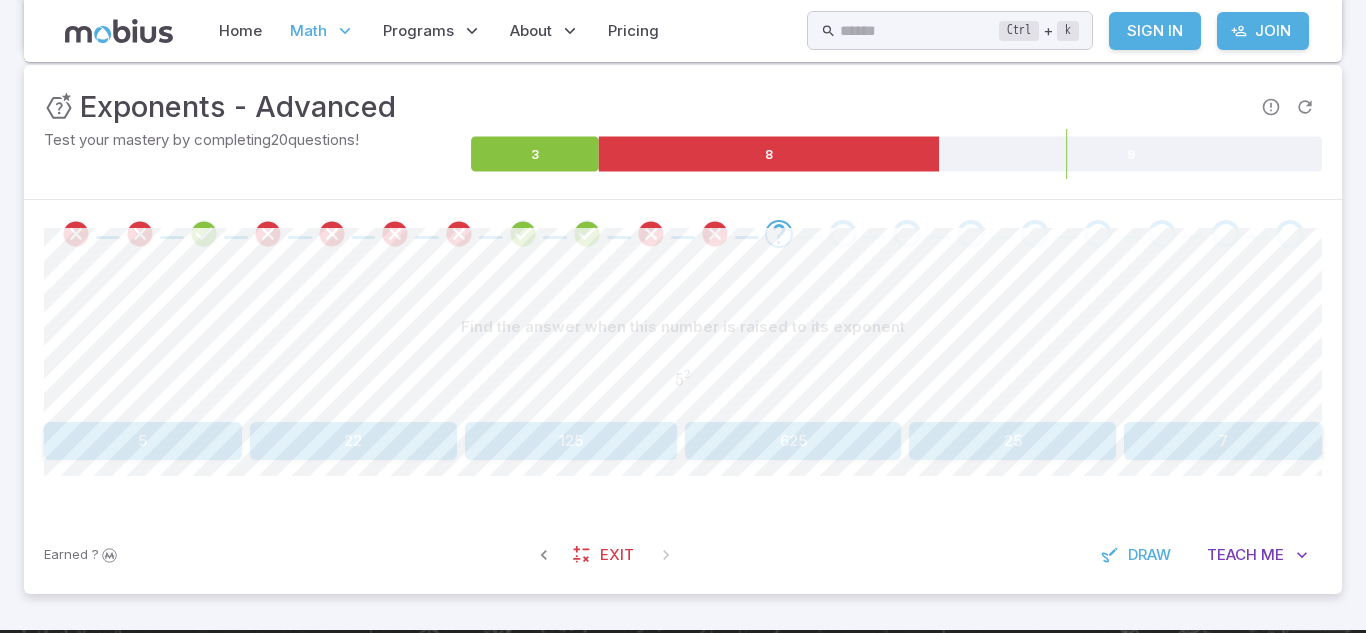 click on "25" at bounding box center [1012, 441] 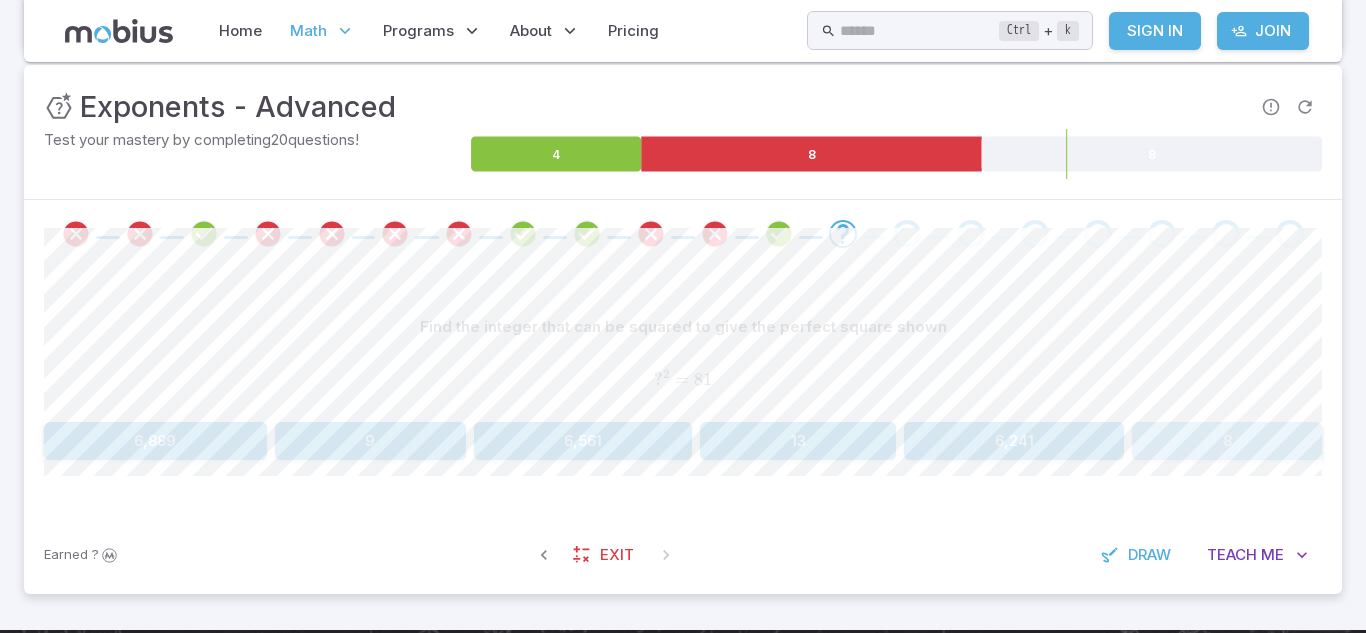 click on "8" at bounding box center (1227, 441) 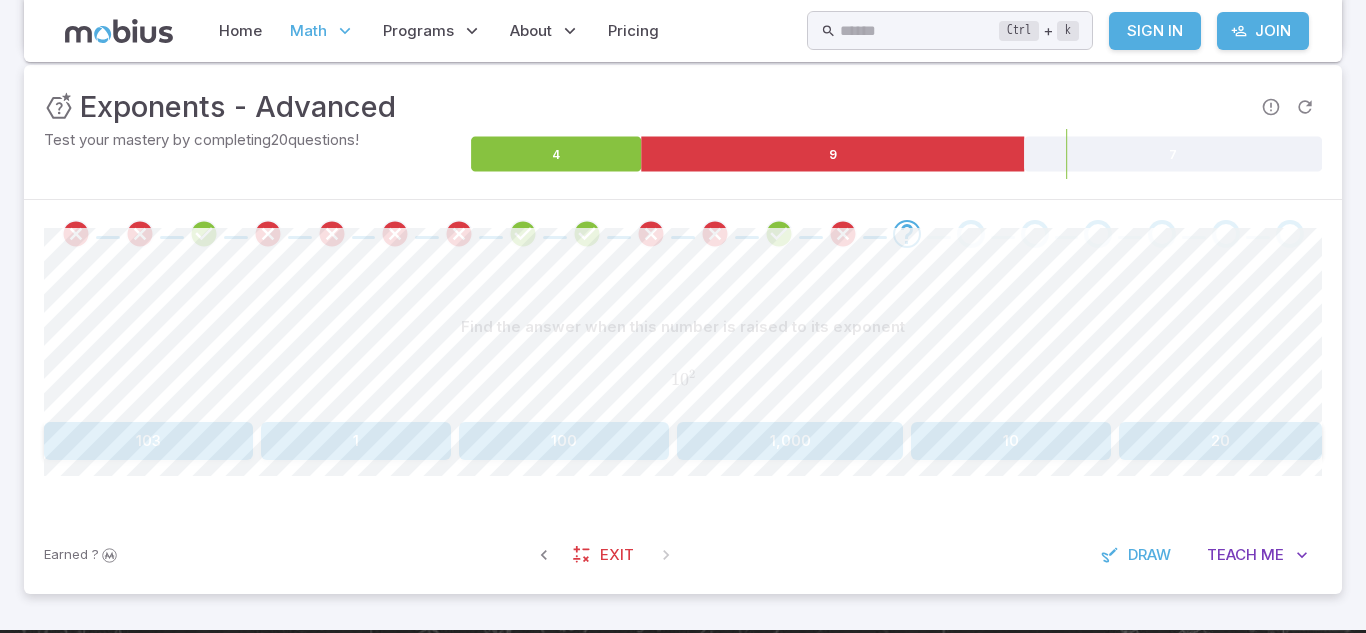click on "100" at bounding box center (564, 441) 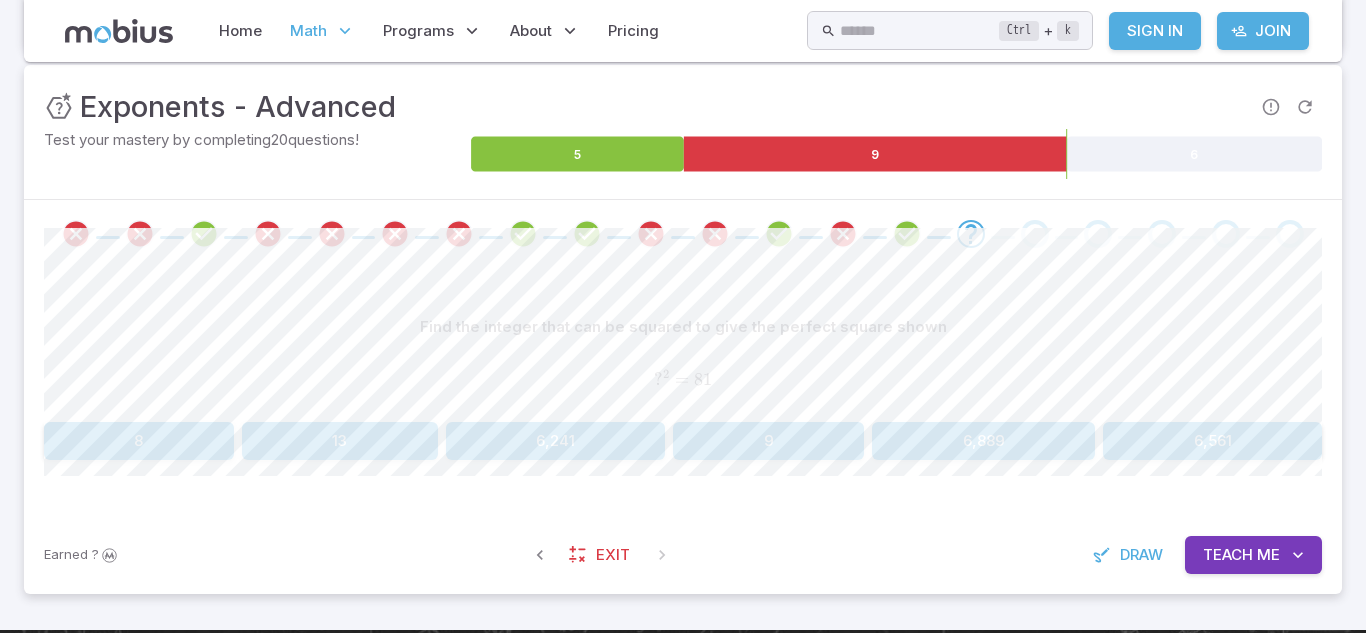 click on "8" at bounding box center [139, 441] 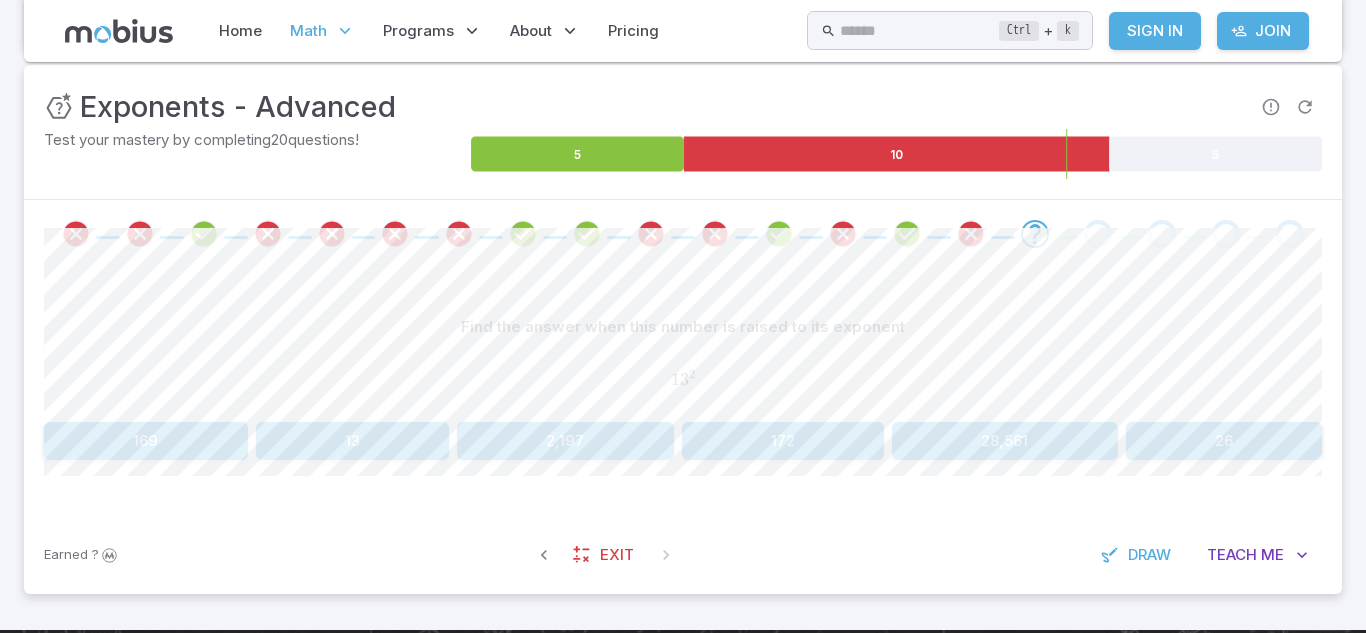 click on "28,561" at bounding box center [1005, 441] 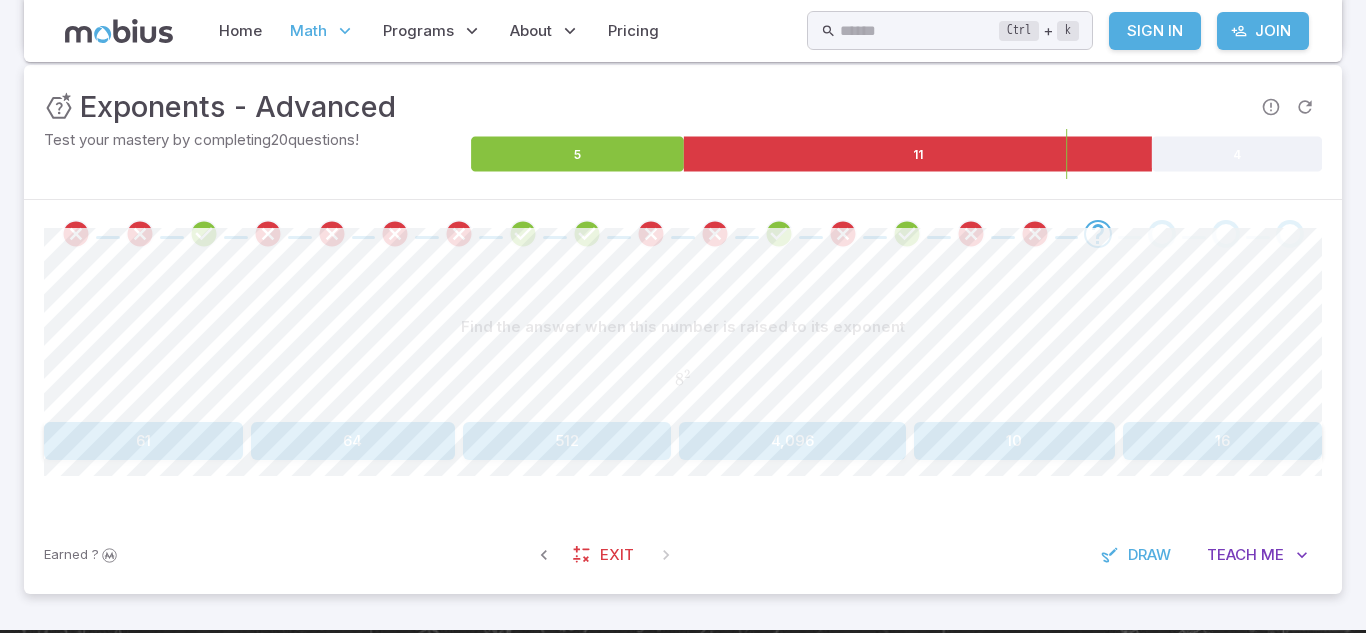 click on "512" at bounding box center (567, 441) 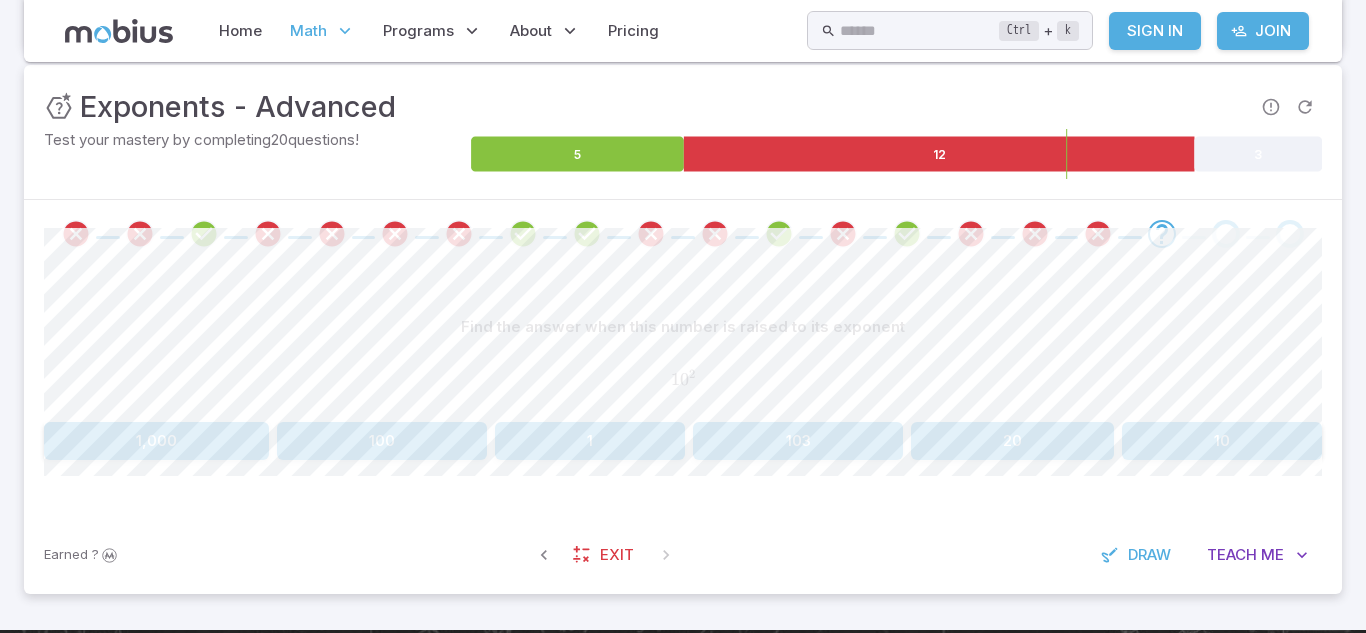 click on "10" at bounding box center (1222, 441) 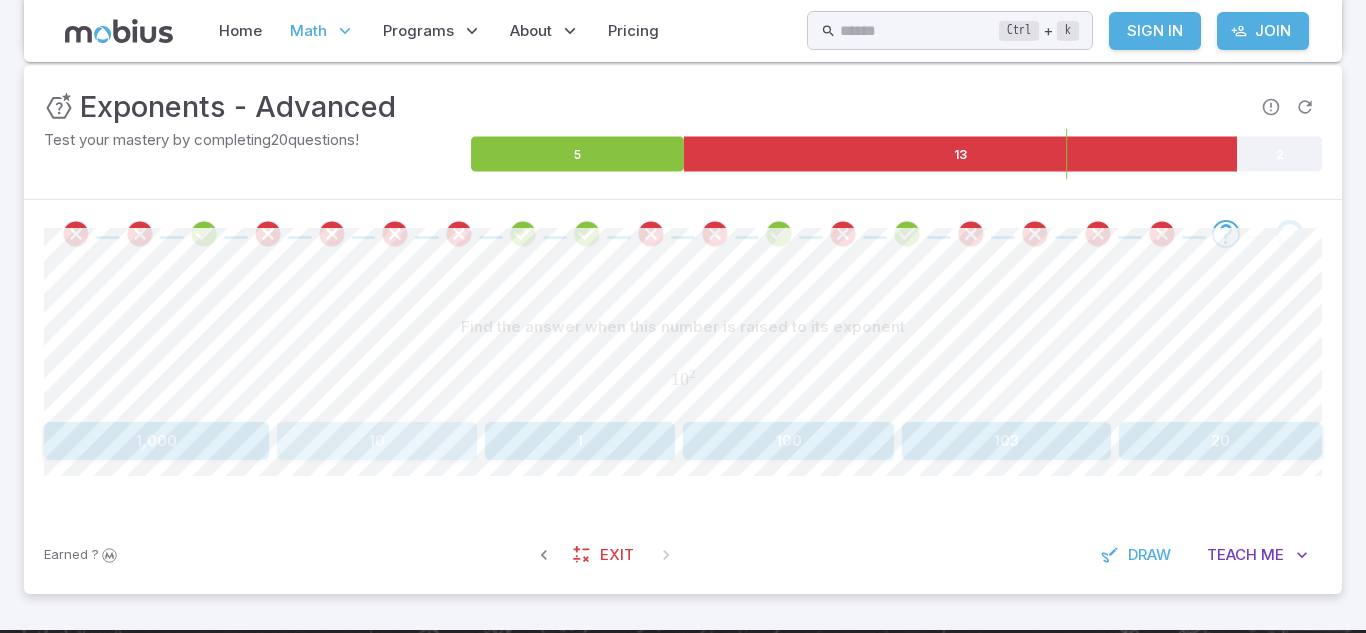 click on "10" at bounding box center (377, 441) 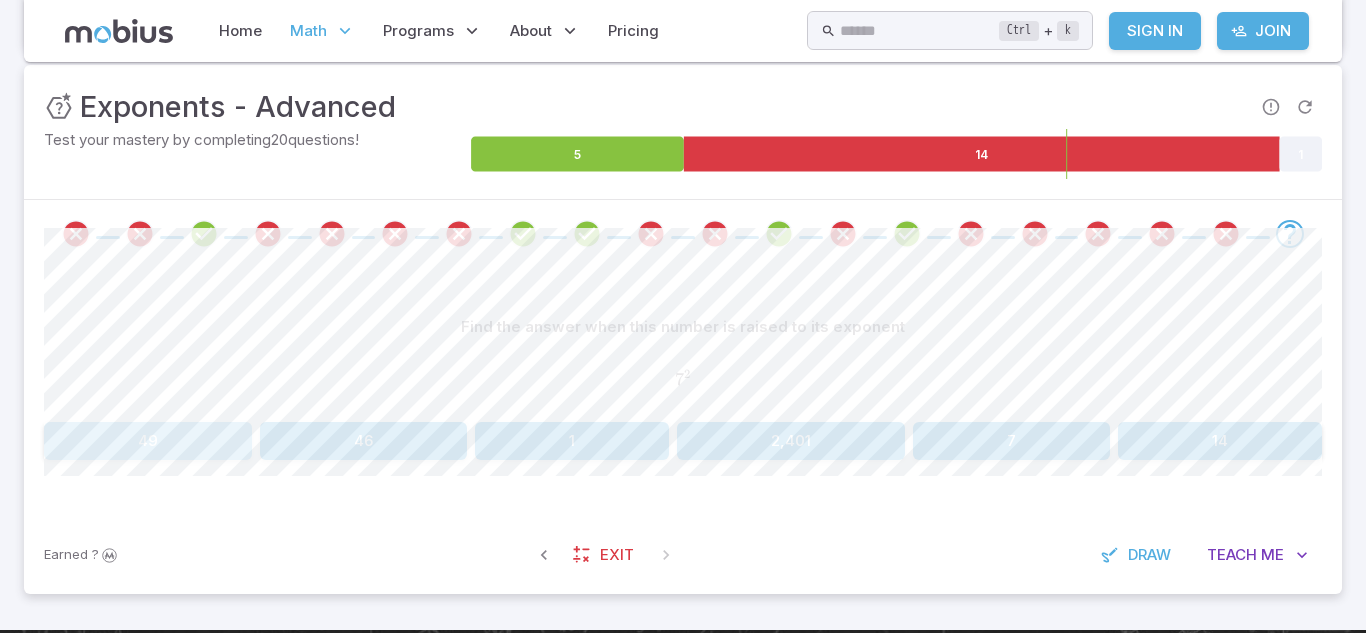 click on "49" at bounding box center (148, 441) 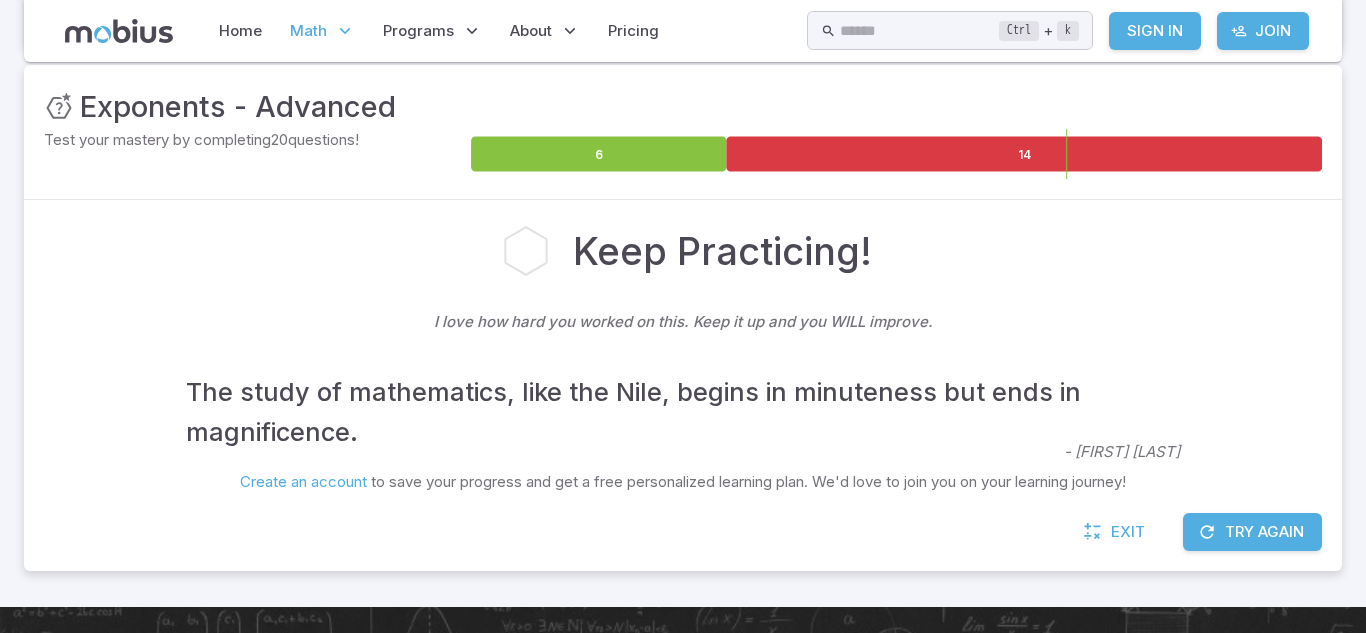 click on "Try Again" at bounding box center [1252, 532] 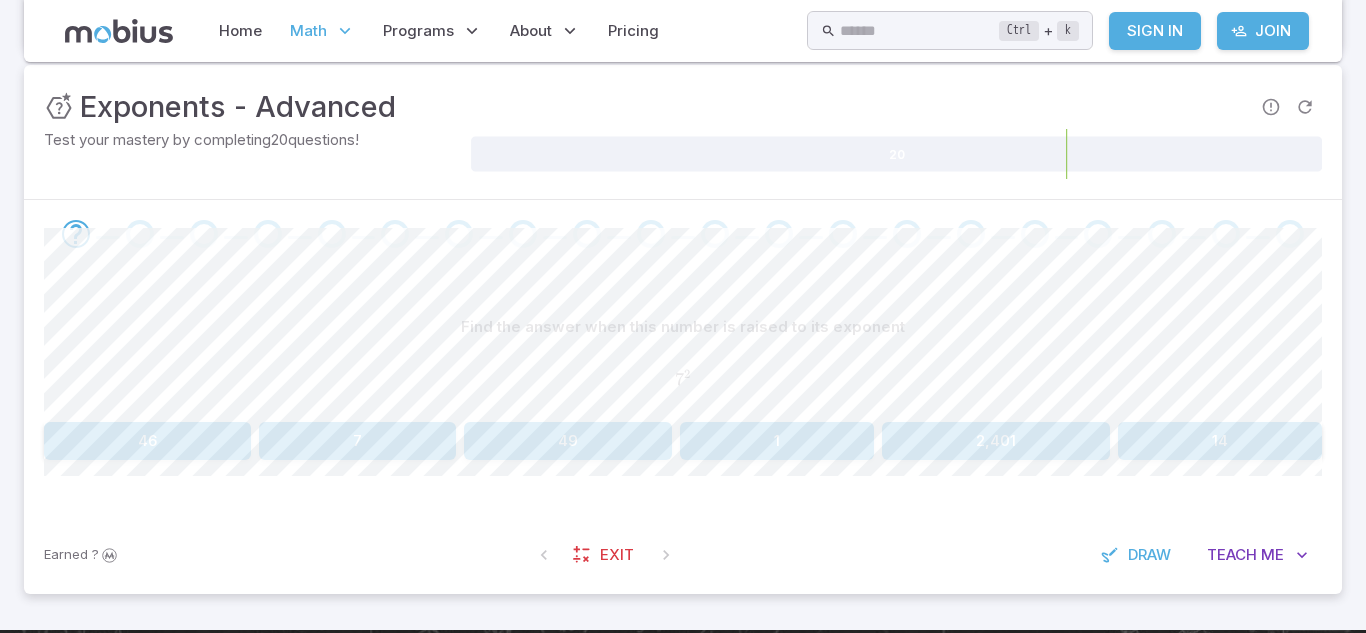 click on "46" at bounding box center (147, 441) 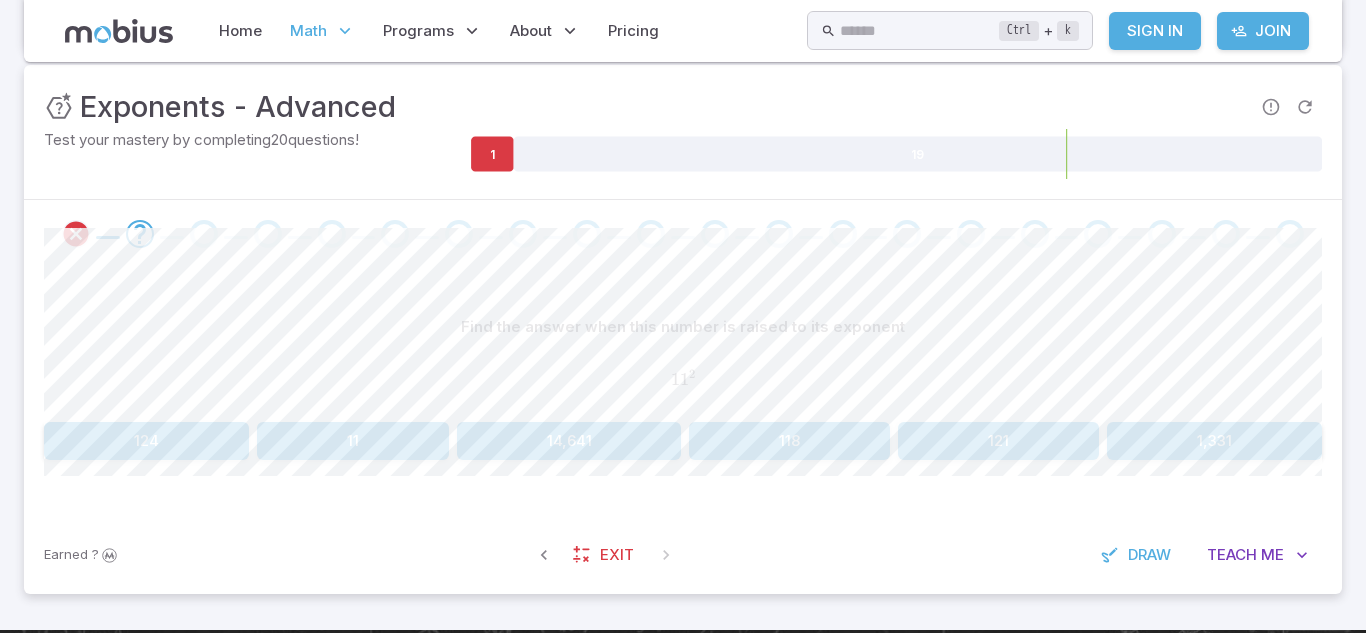 click on "1 1 2 11^{2} 1 1 2" at bounding box center (683, 380) 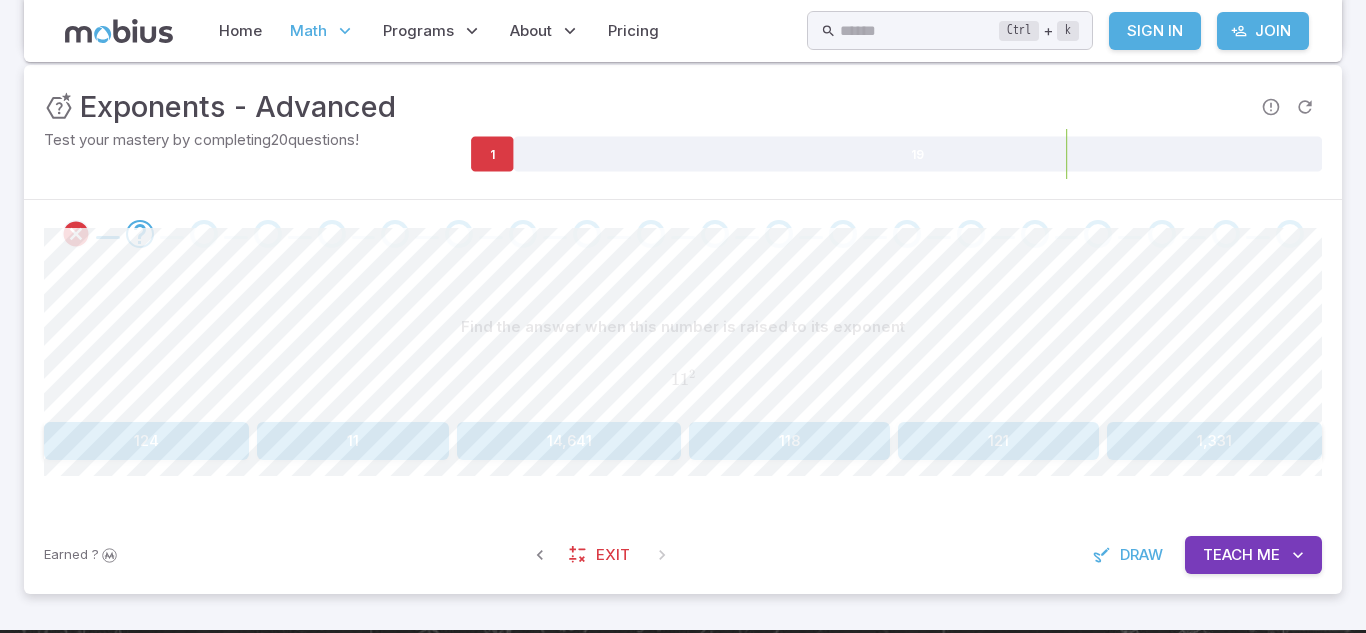 click on "14,641" at bounding box center [569, 441] 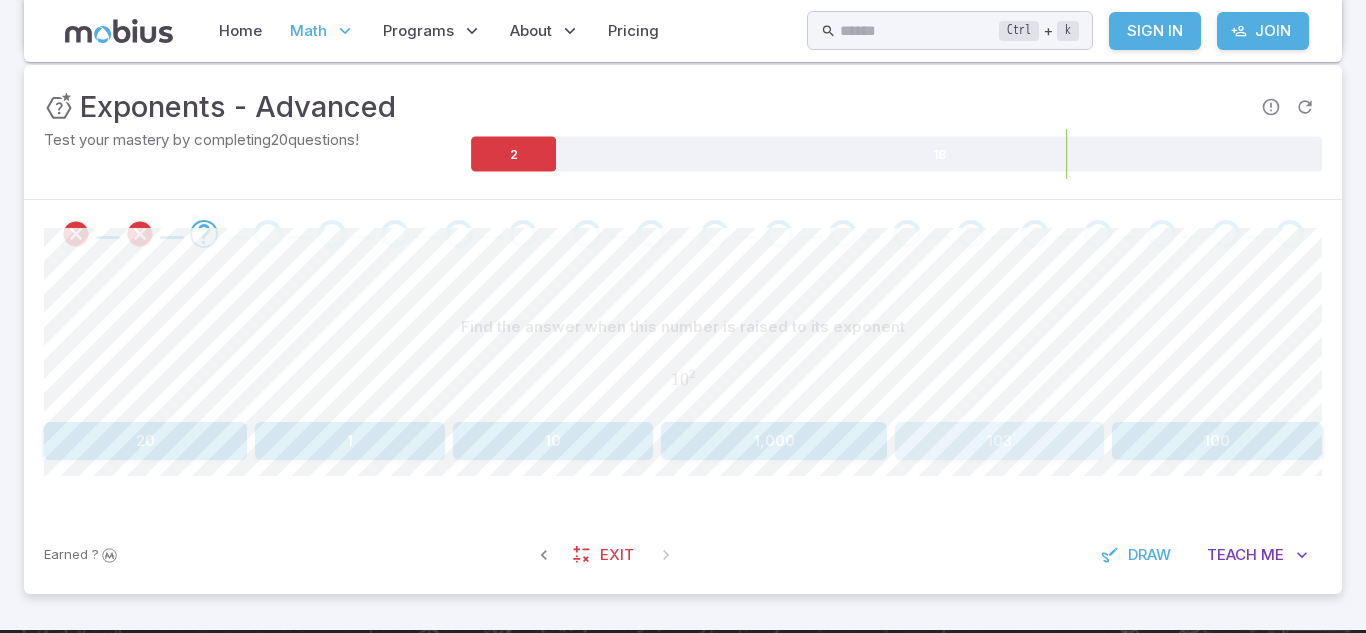 click on "103" at bounding box center (999, 441) 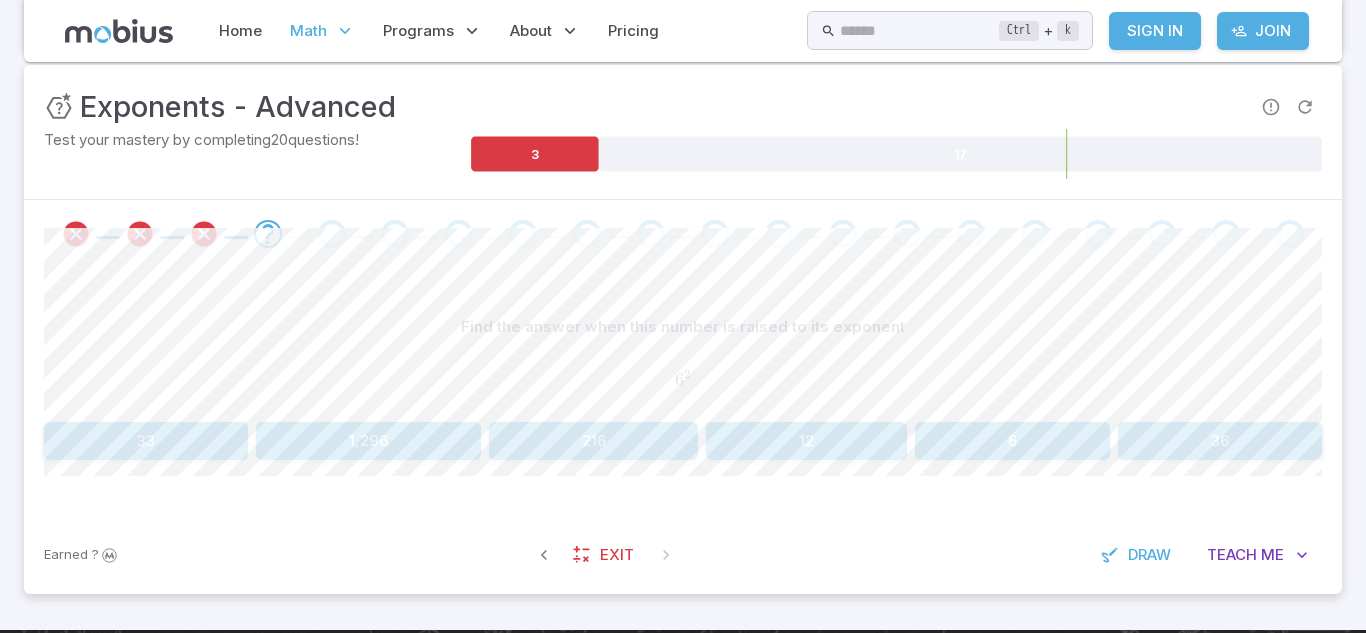 click on "36" at bounding box center (1220, 441) 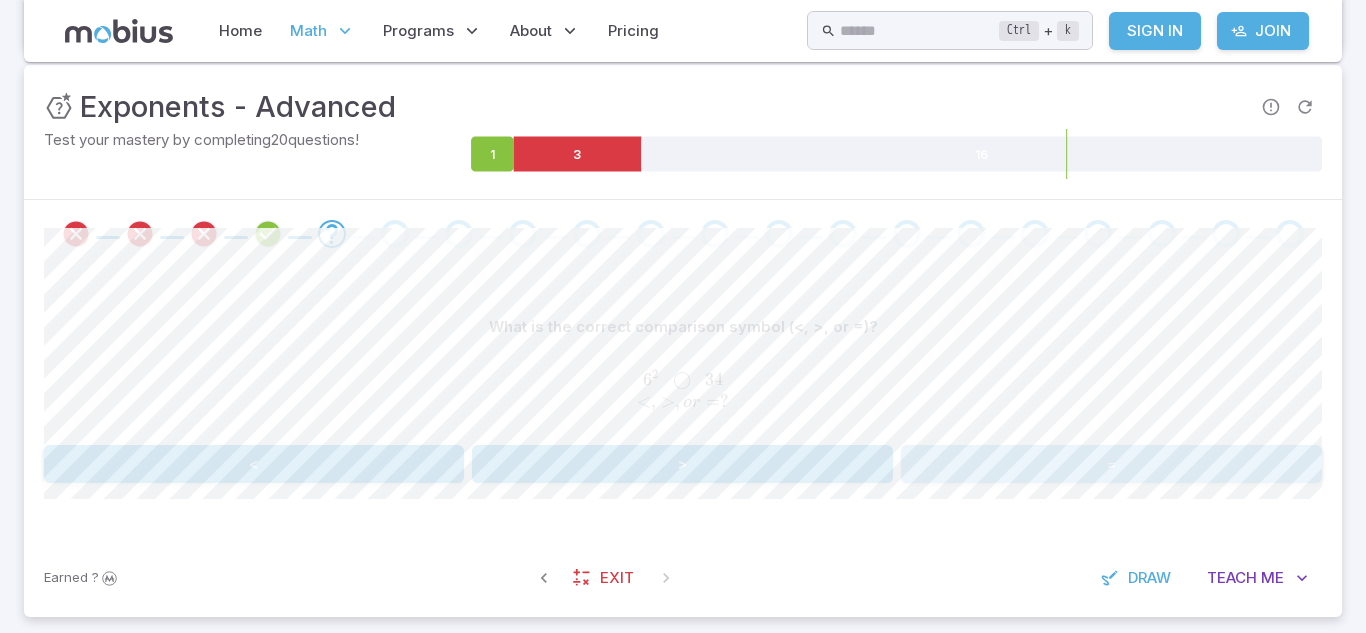 click on "=" at bounding box center [1111, 464] 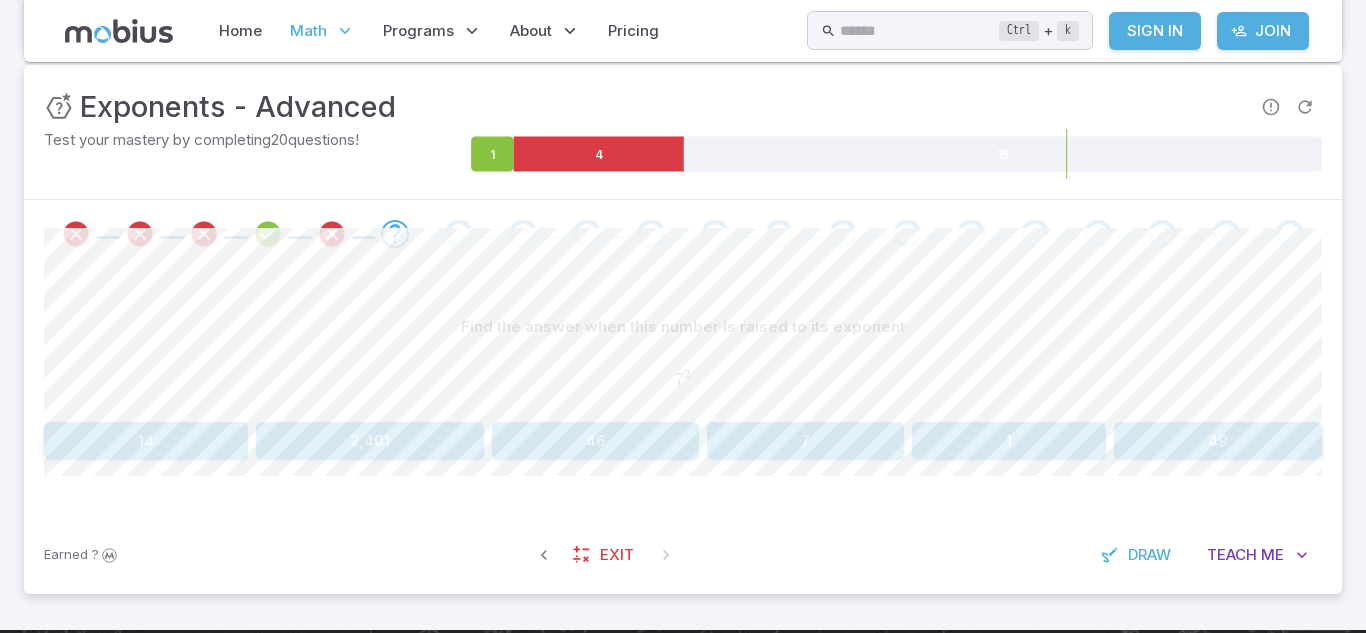 click on "46" at bounding box center (595, 441) 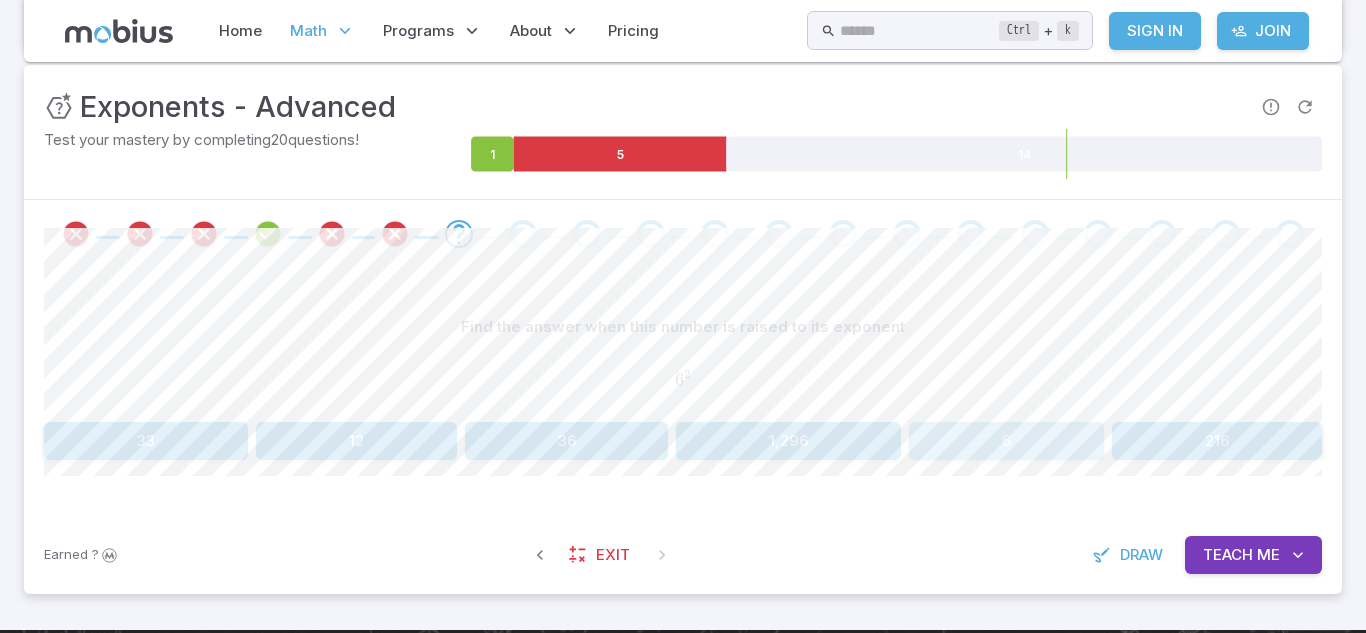 click on "6" at bounding box center (1006, 441) 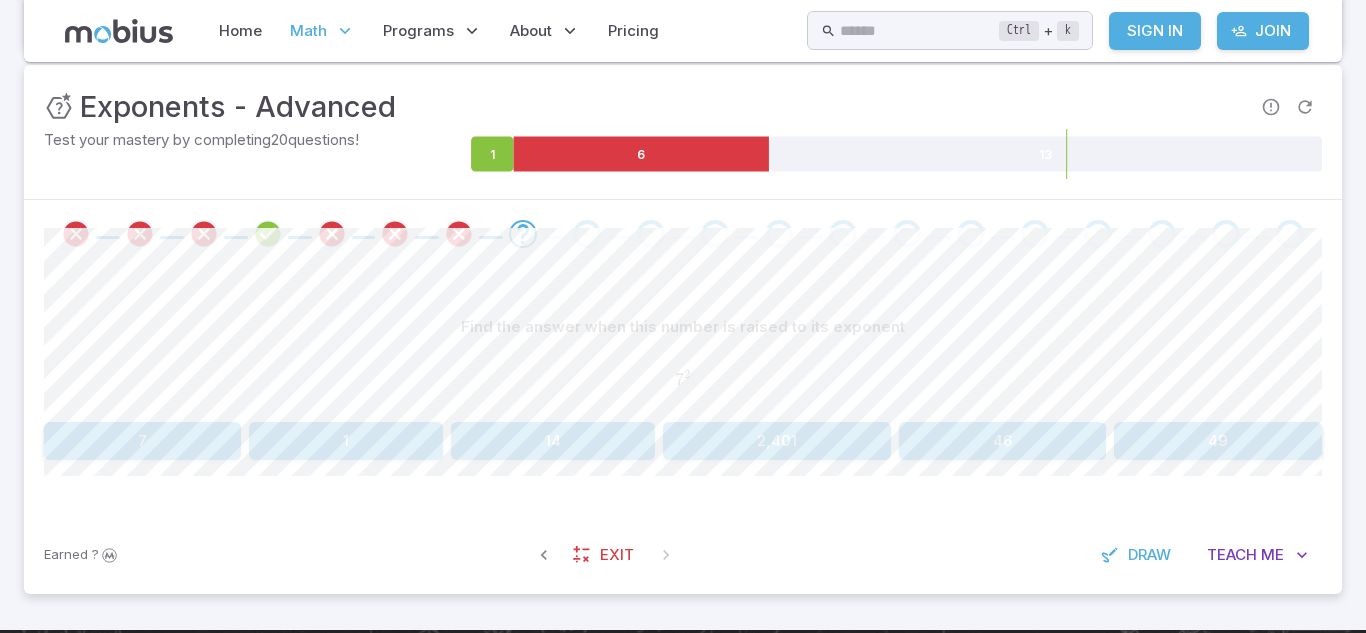 click on "49" at bounding box center [1218, 441] 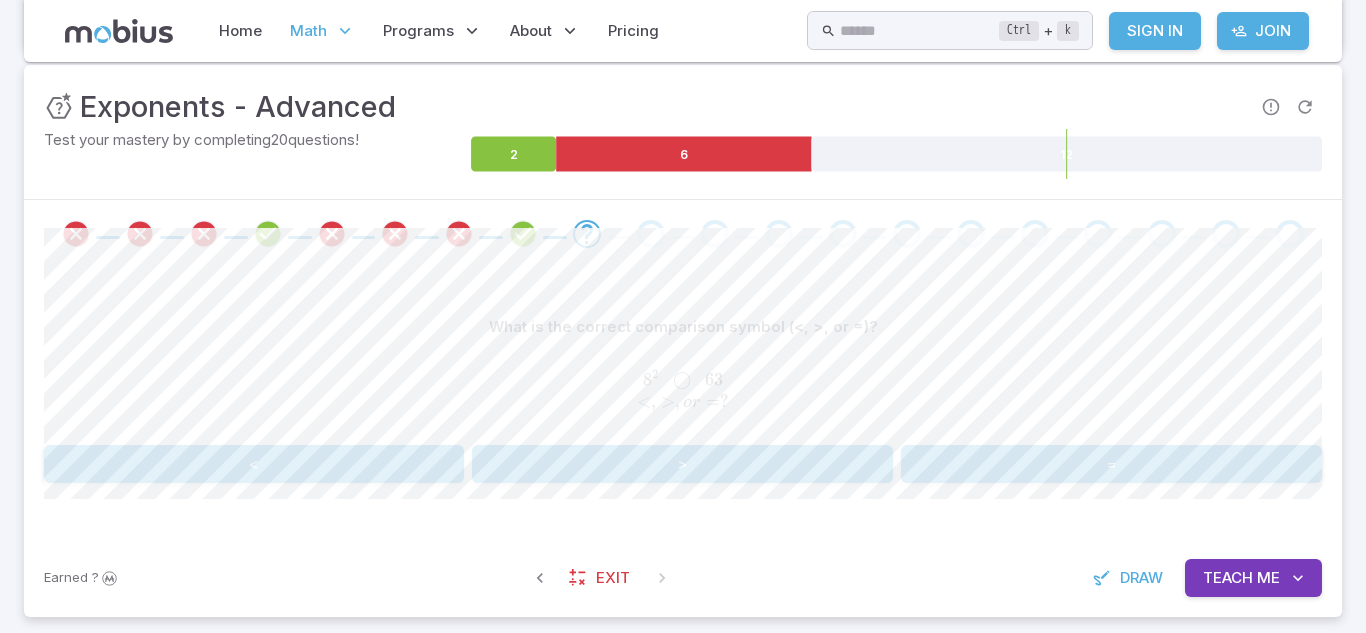 click on ">" at bounding box center [682, 464] 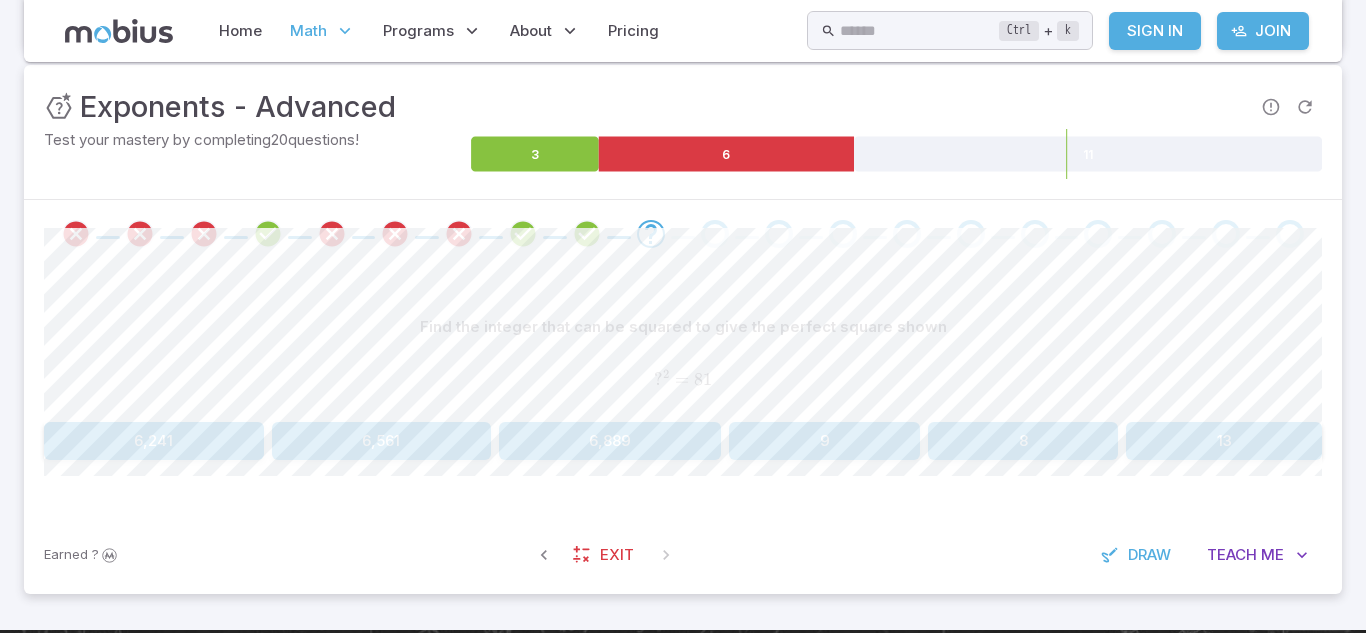 click on "6,889" at bounding box center (610, 441) 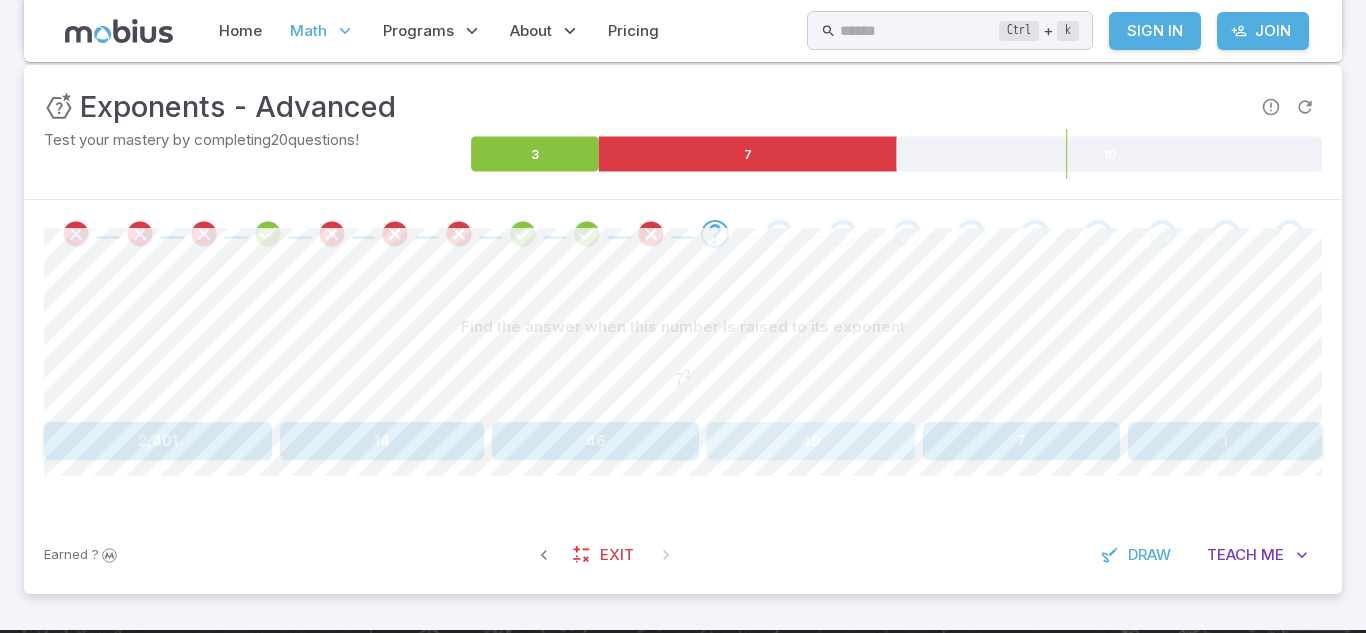 click on "49" at bounding box center (811, 441) 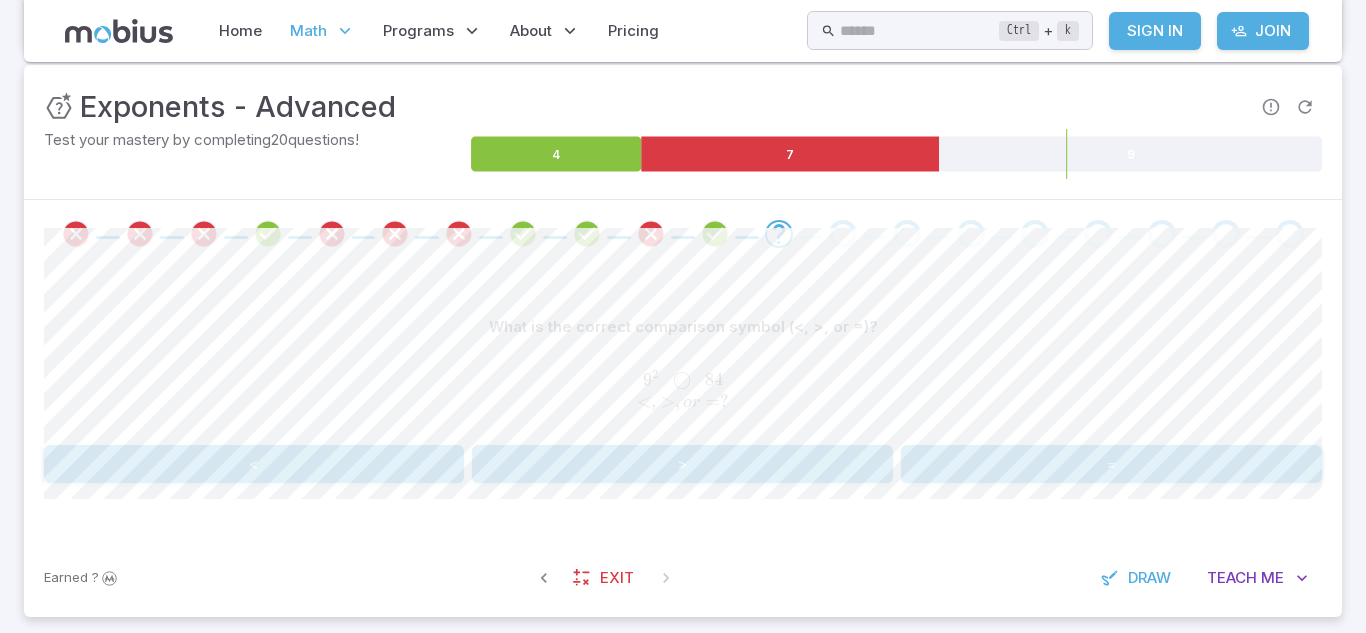 click on "=" at bounding box center [1111, 464] 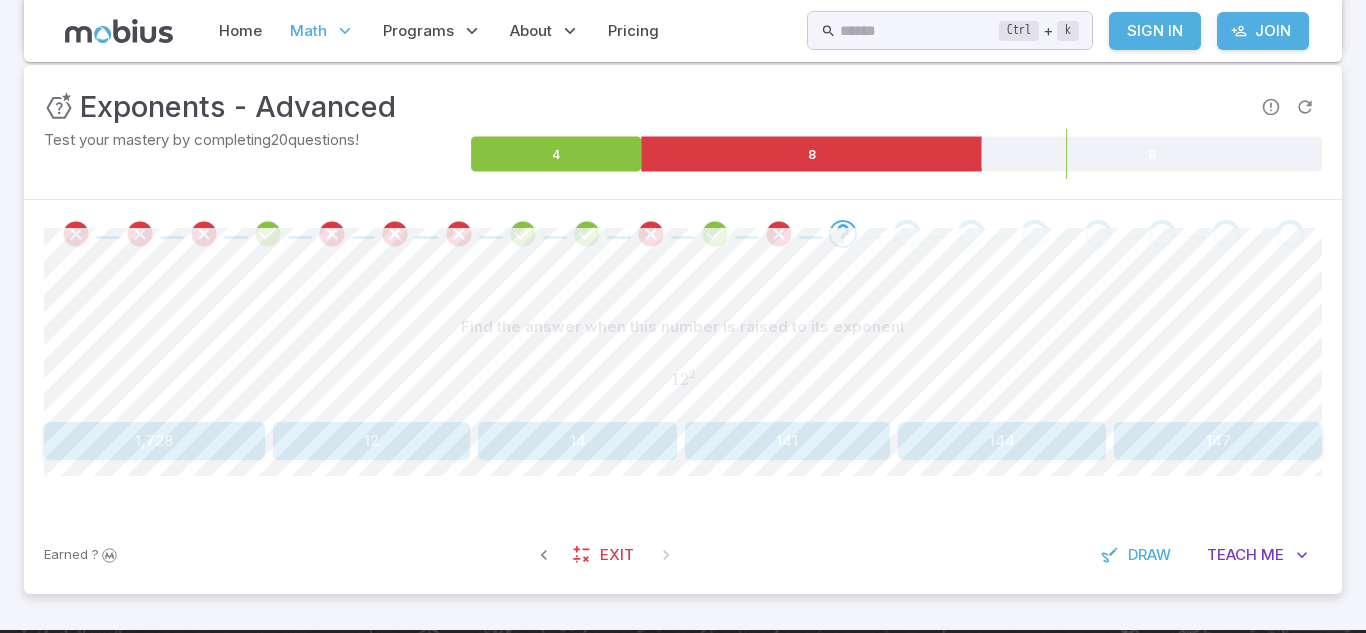 click on "14" at bounding box center [577, 441] 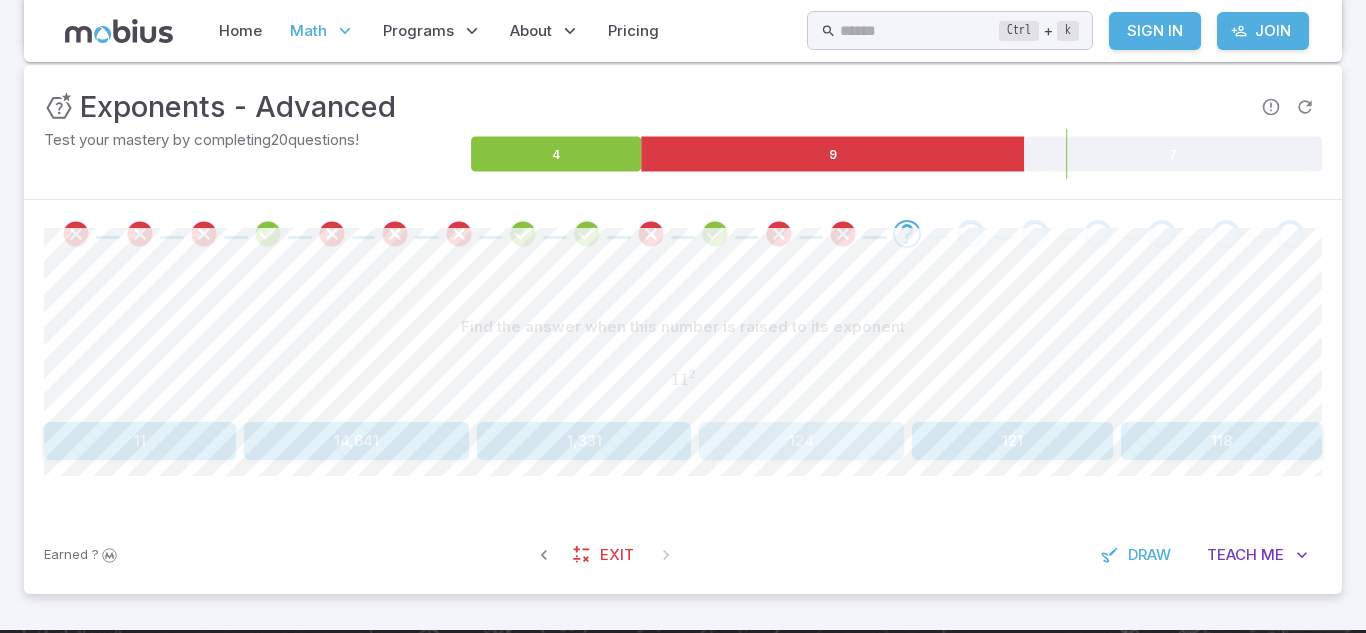 click on "124" at bounding box center [801, 441] 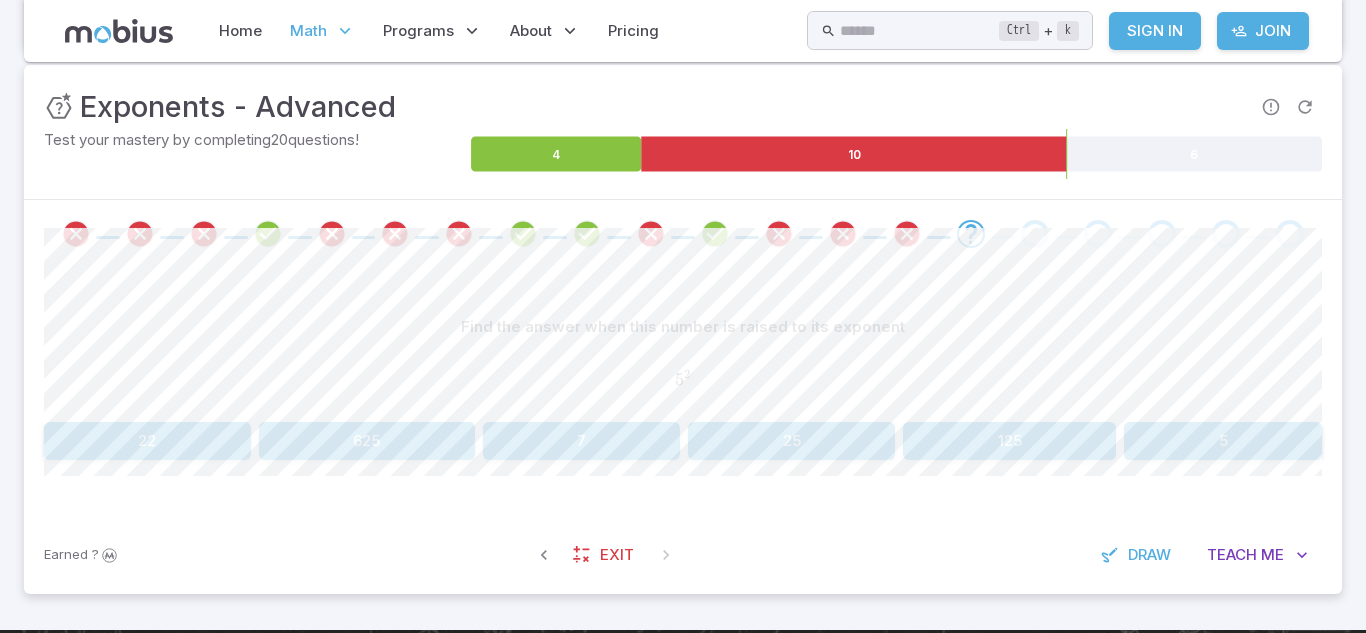 click on "125" at bounding box center (1009, 441) 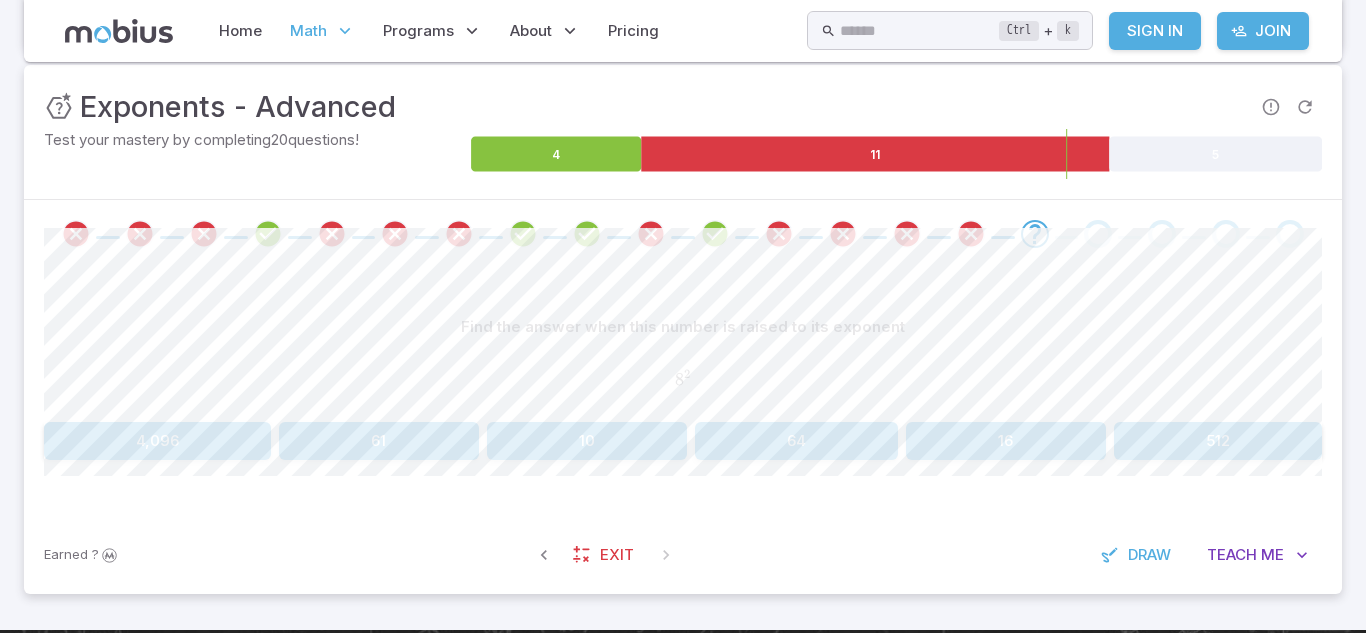 click on "10" at bounding box center (587, 441) 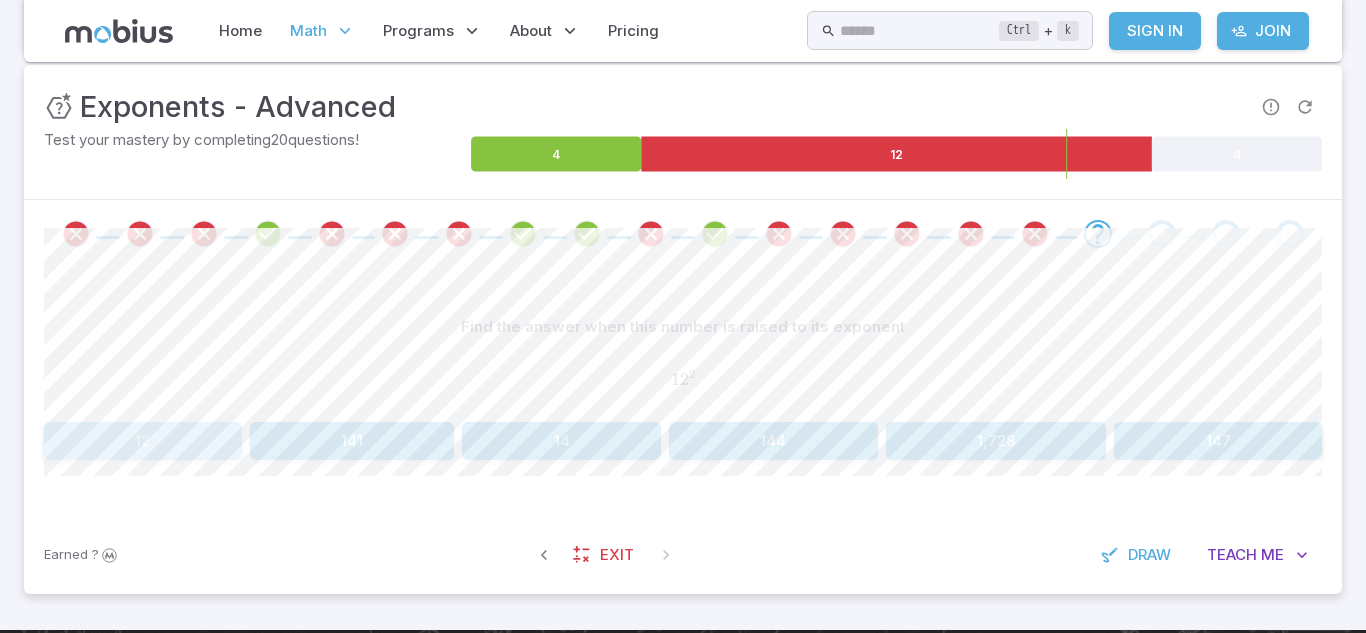 click on "12" at bounding box center [143, 441] 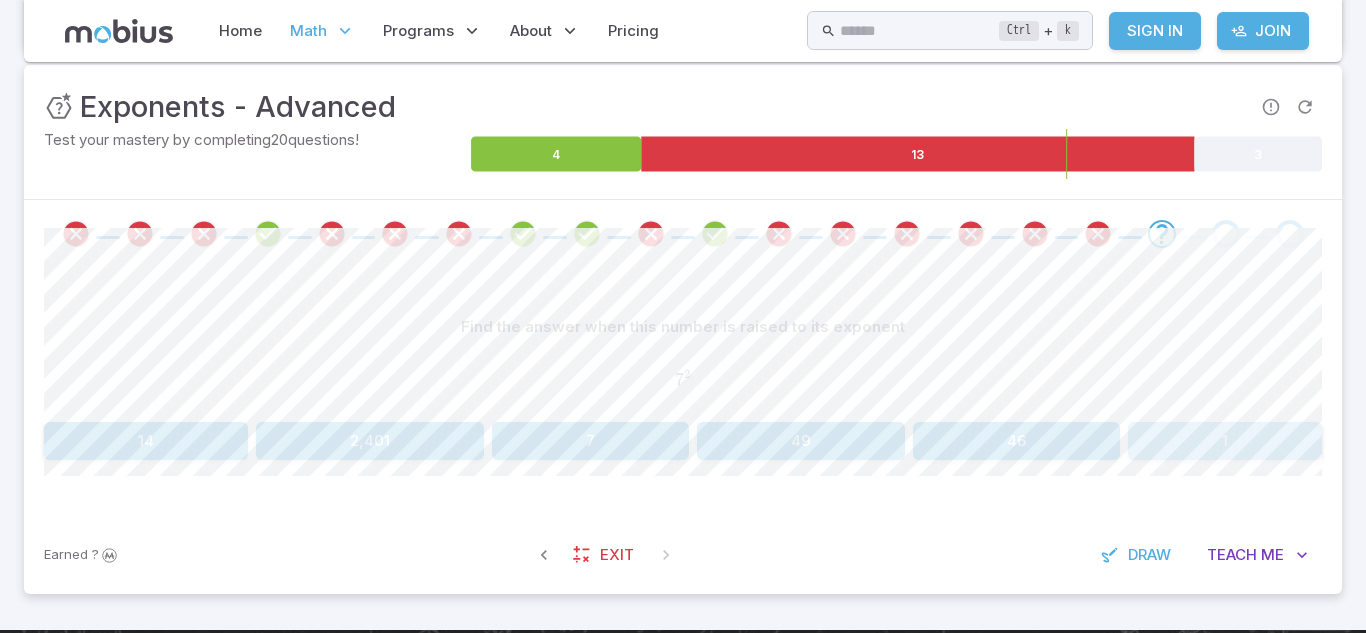 click on "1" at bounding box center [1225, 441] 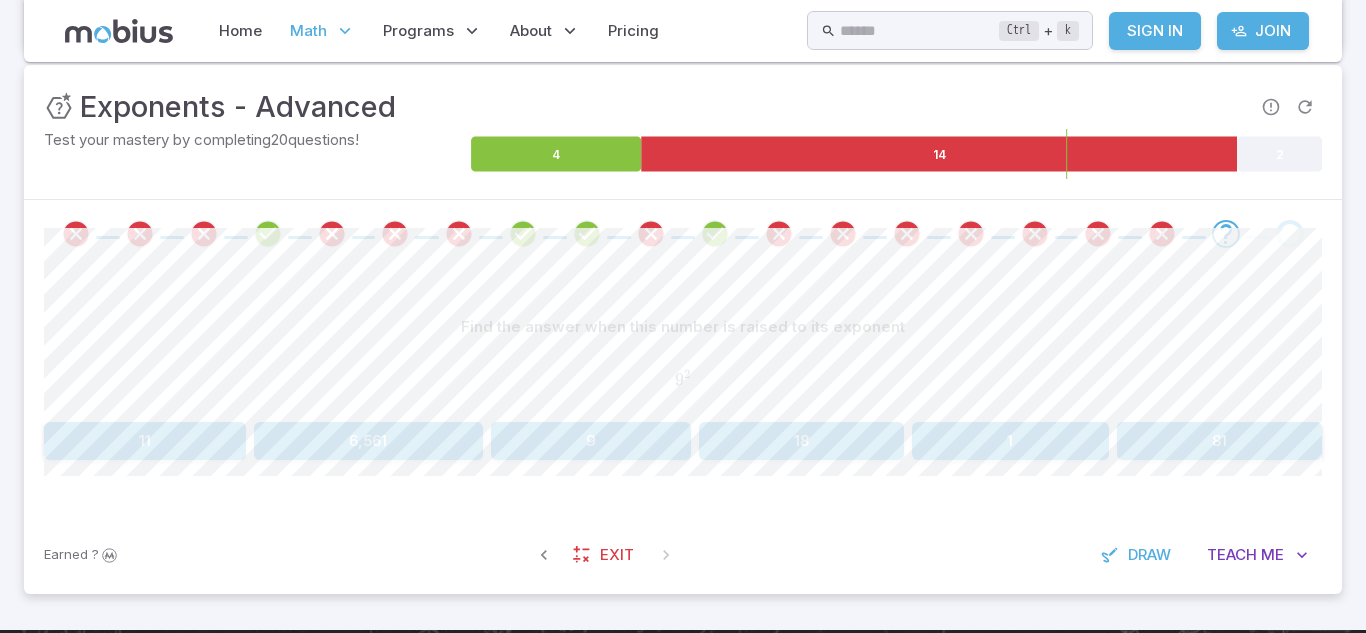 click on "6,561" at bounding box center (368, 441) 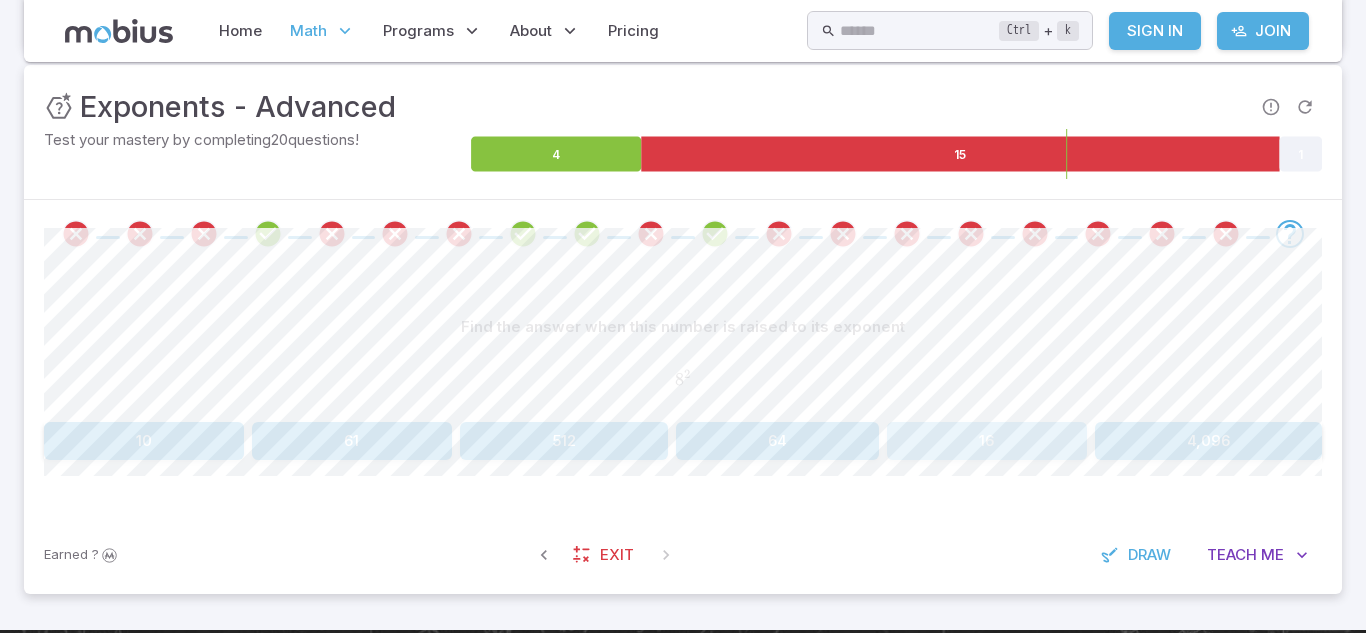 click on "16" at bounding box center (986, 441) 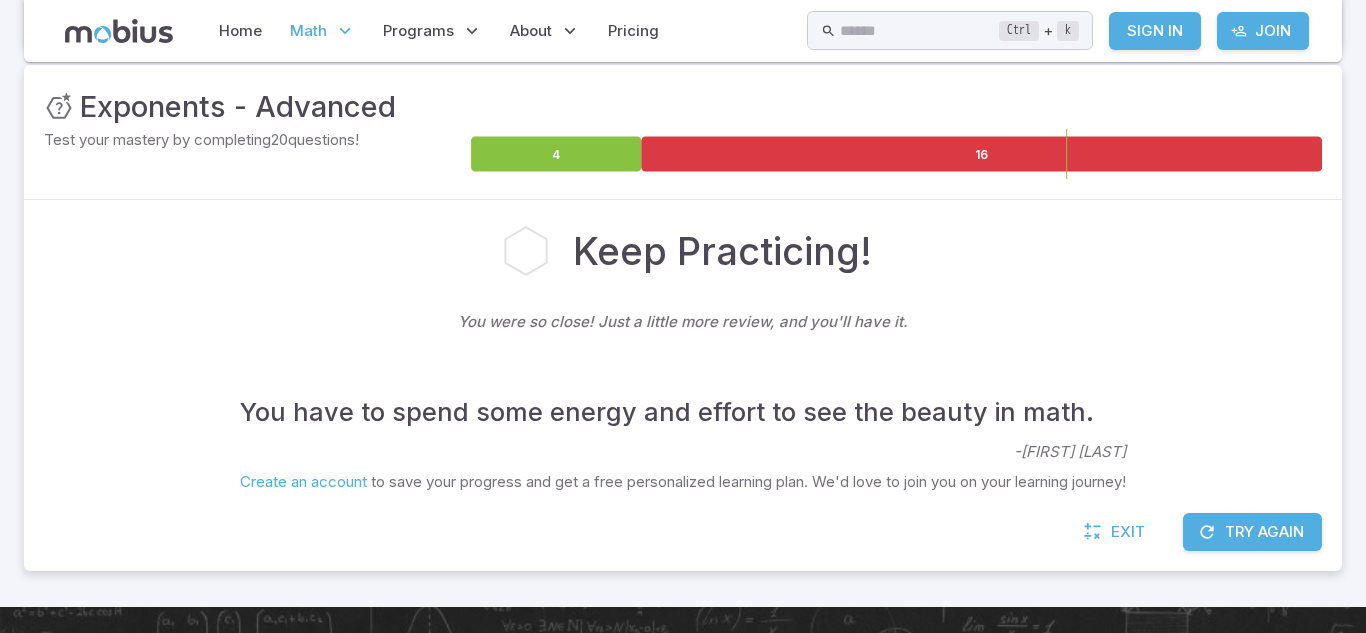 click on "Try Again" at bounding box center [1252, 532] 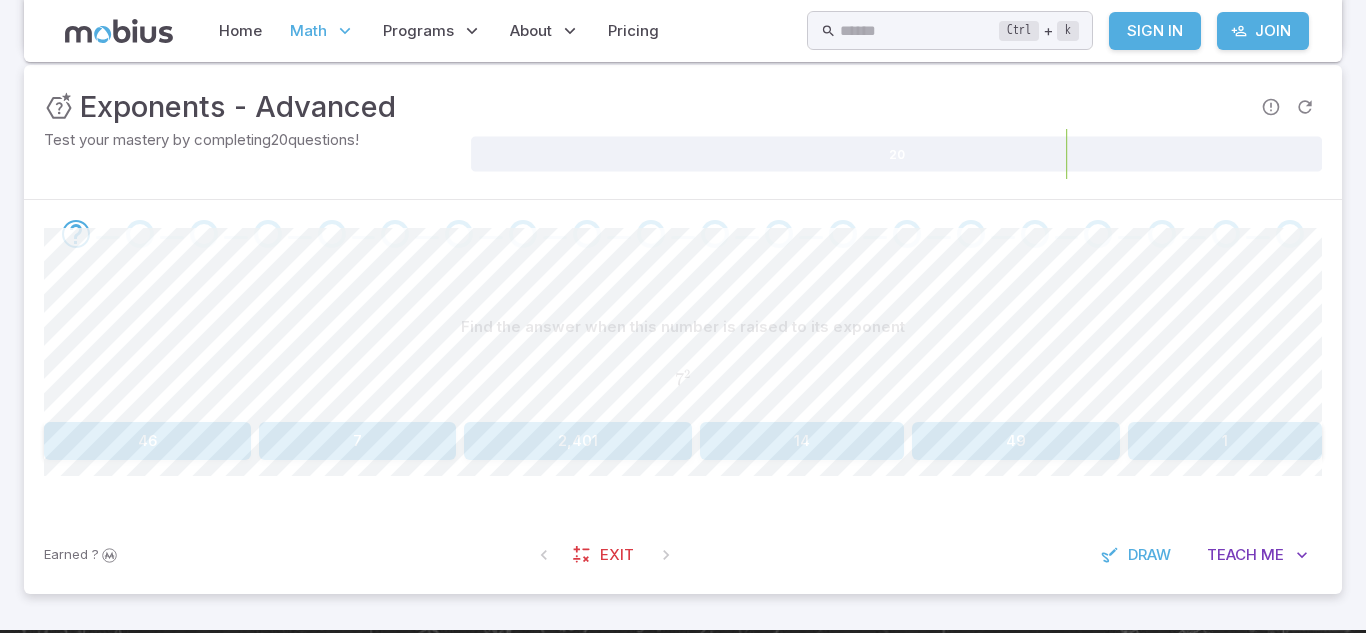 click on "46" at bounding box center (147, 441) 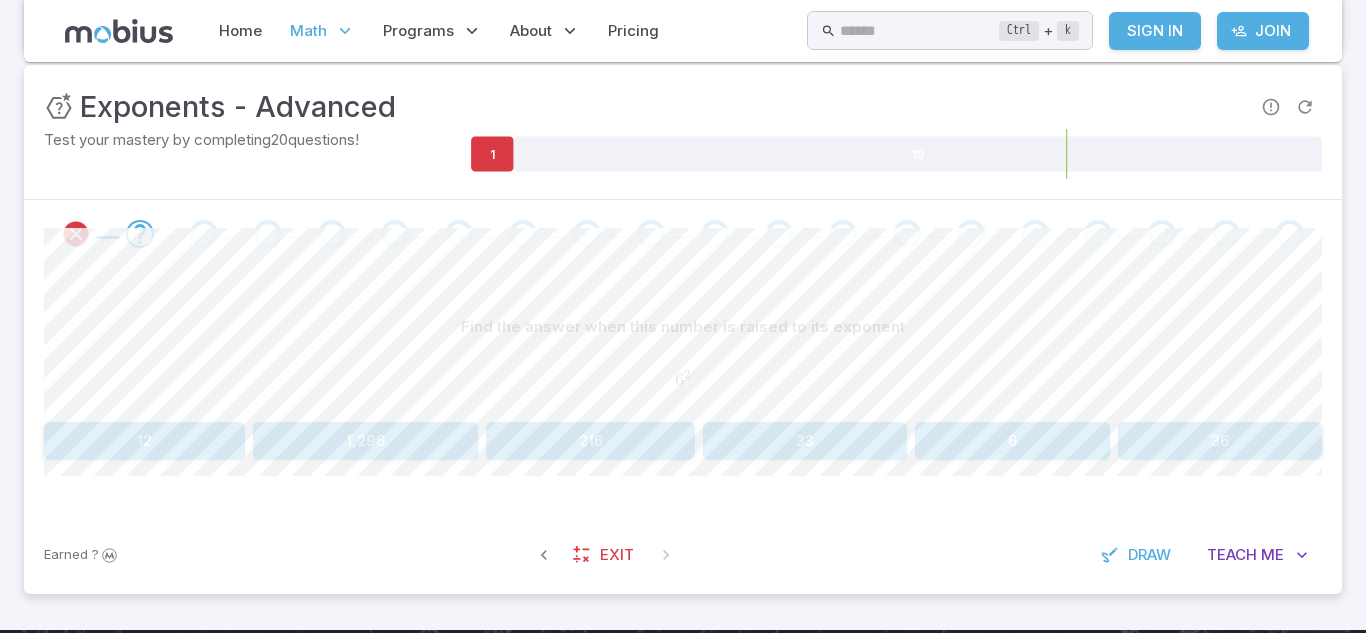 click on "Find the answer when this number is raised to its exponent 6 2 6^{2} 6 2" at bounding box center [683, 361] 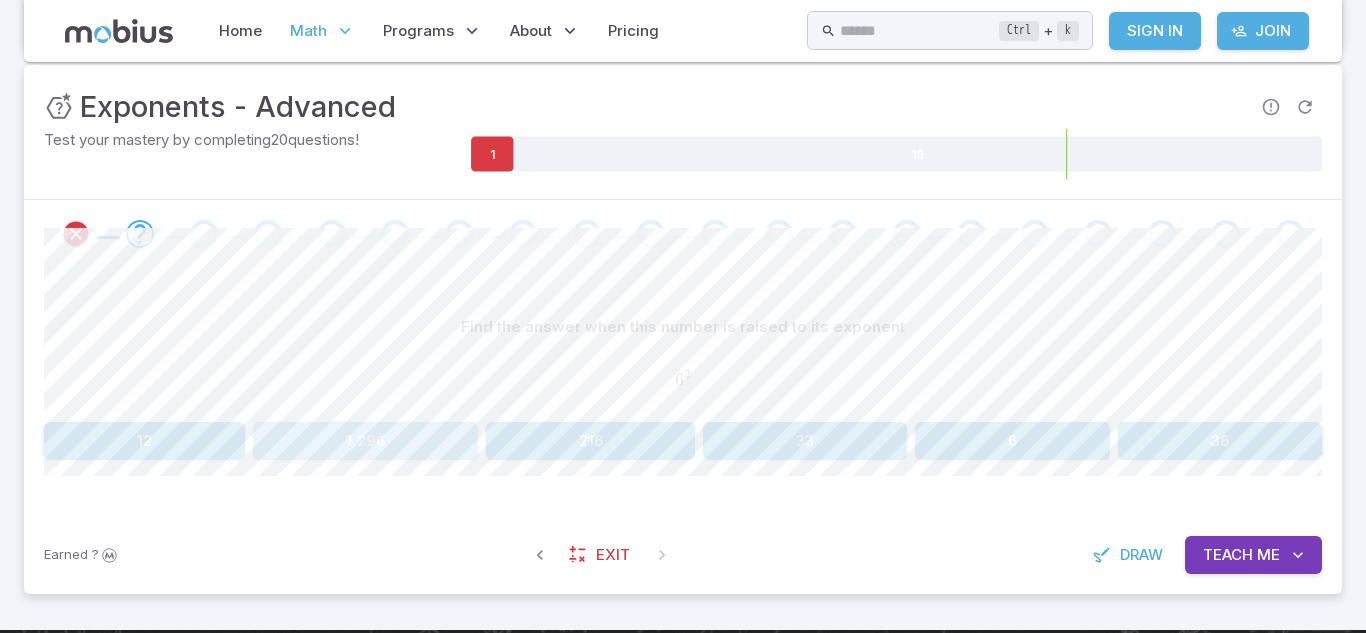 click on "1,296" at bounding box center [365, 441] 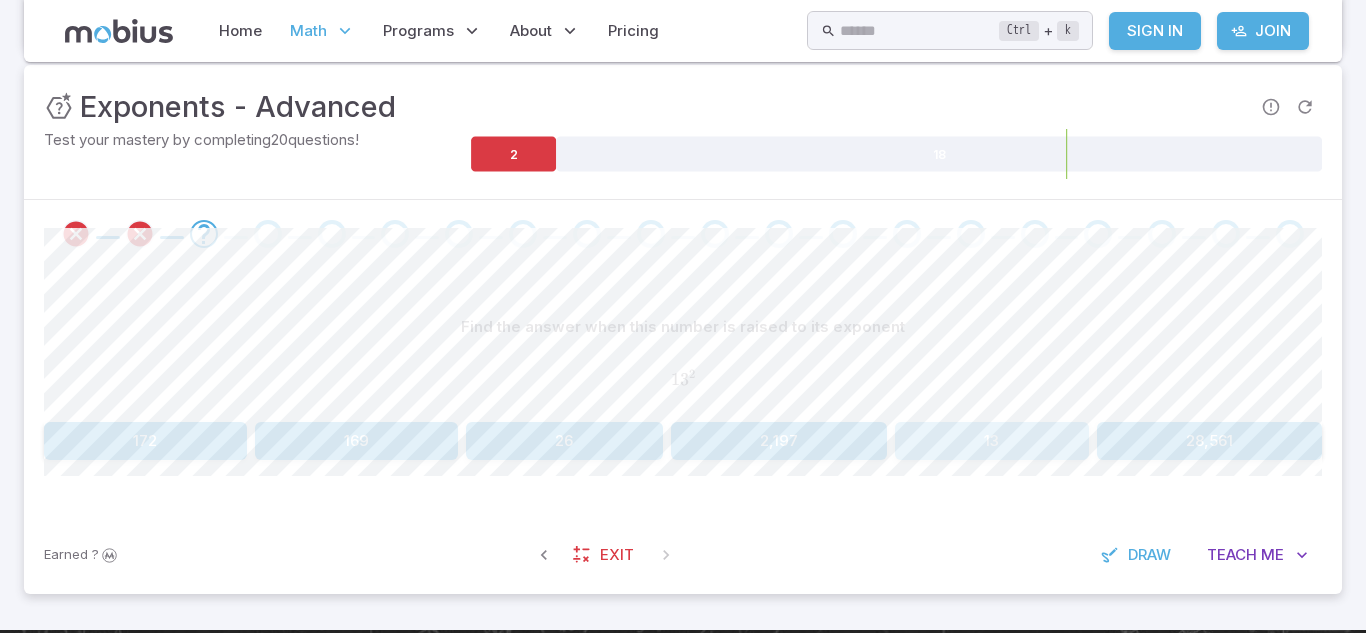 click on "13" at bounding box center (992, 441) 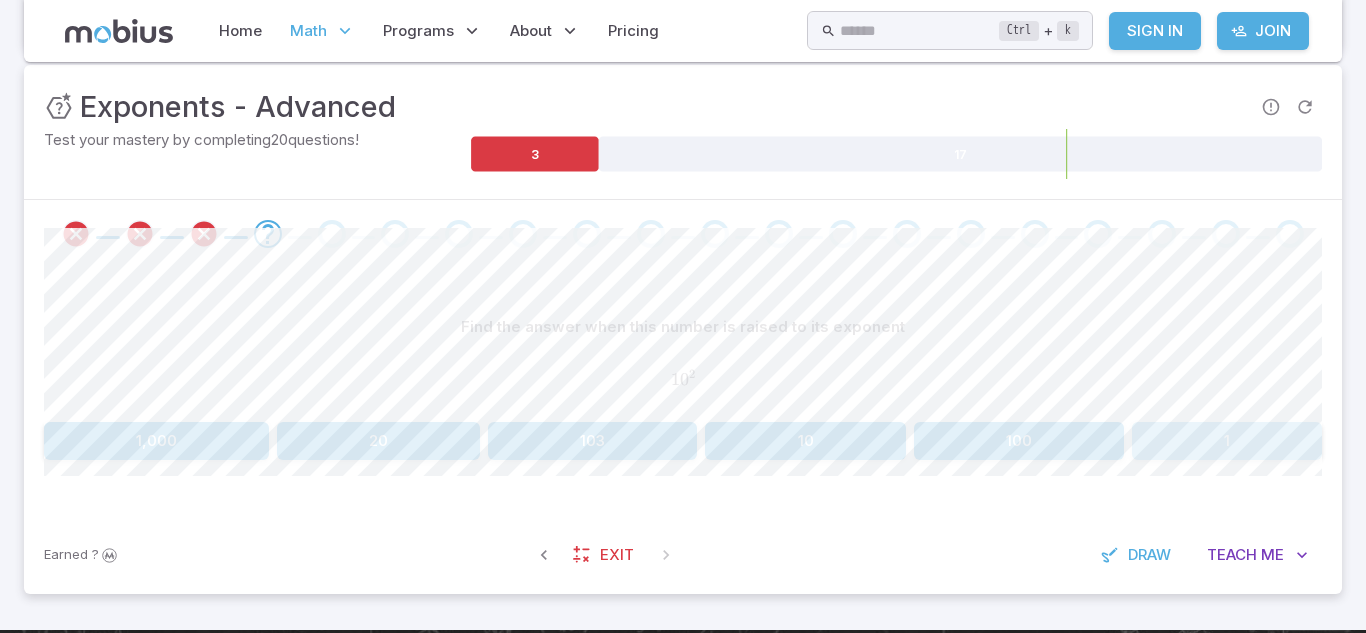 click on "1" at bounding box center (1227, 441) 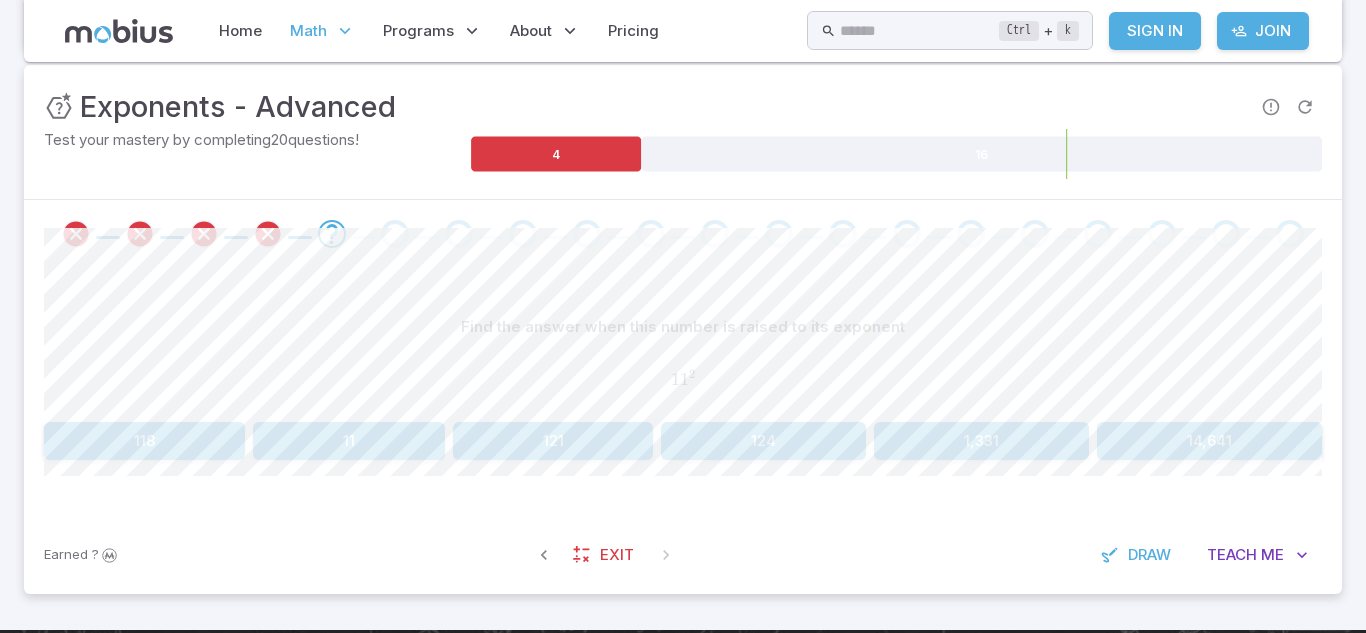 click on "1,331" at bounding box center (981, 441) 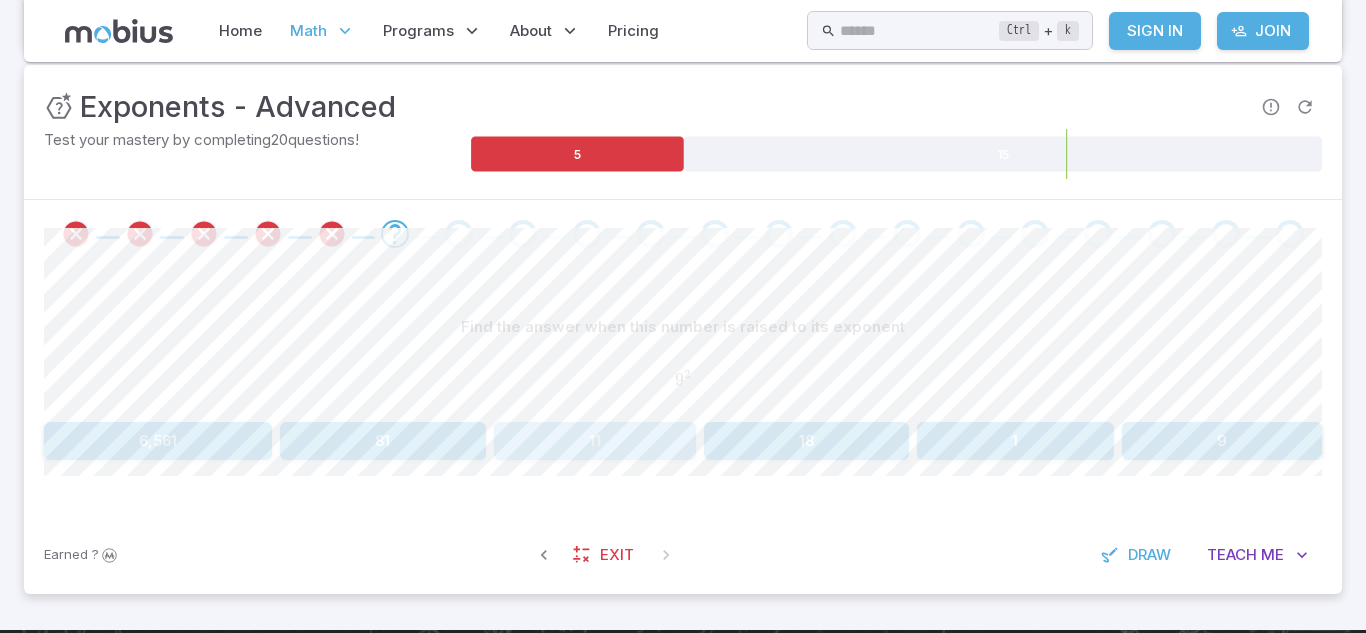 click on "11" at bounding box center (595, 441) 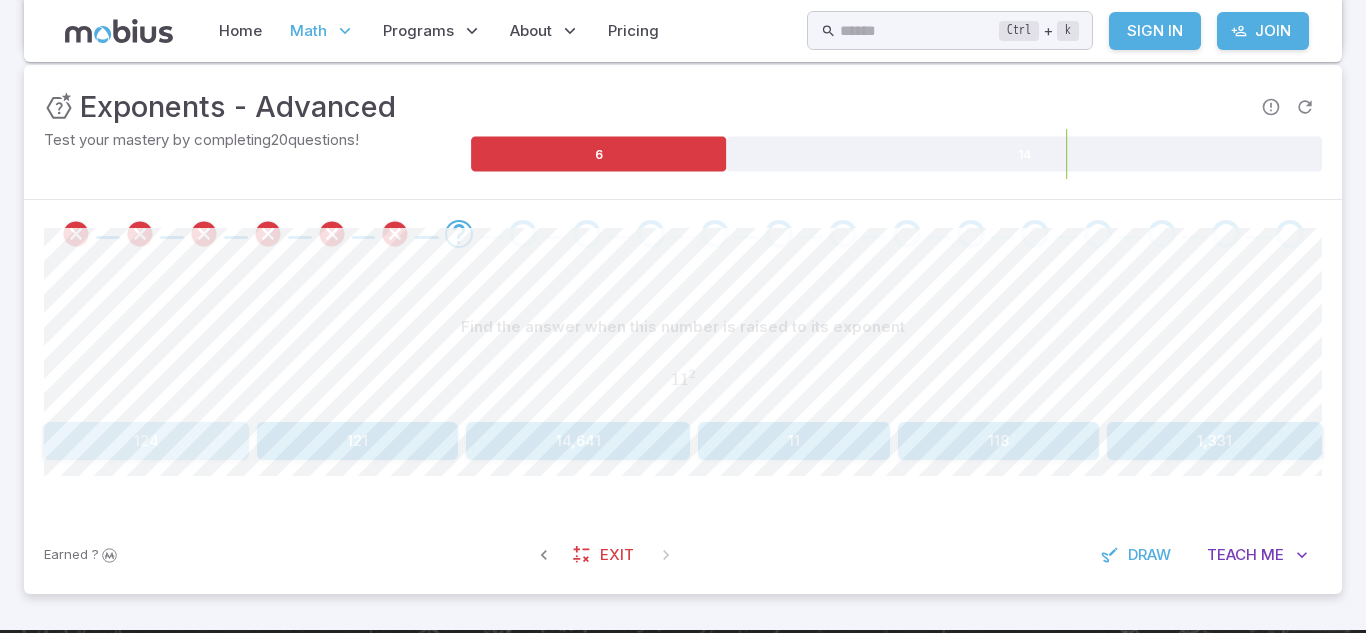 click on "124" at bounding box center (146, 441) 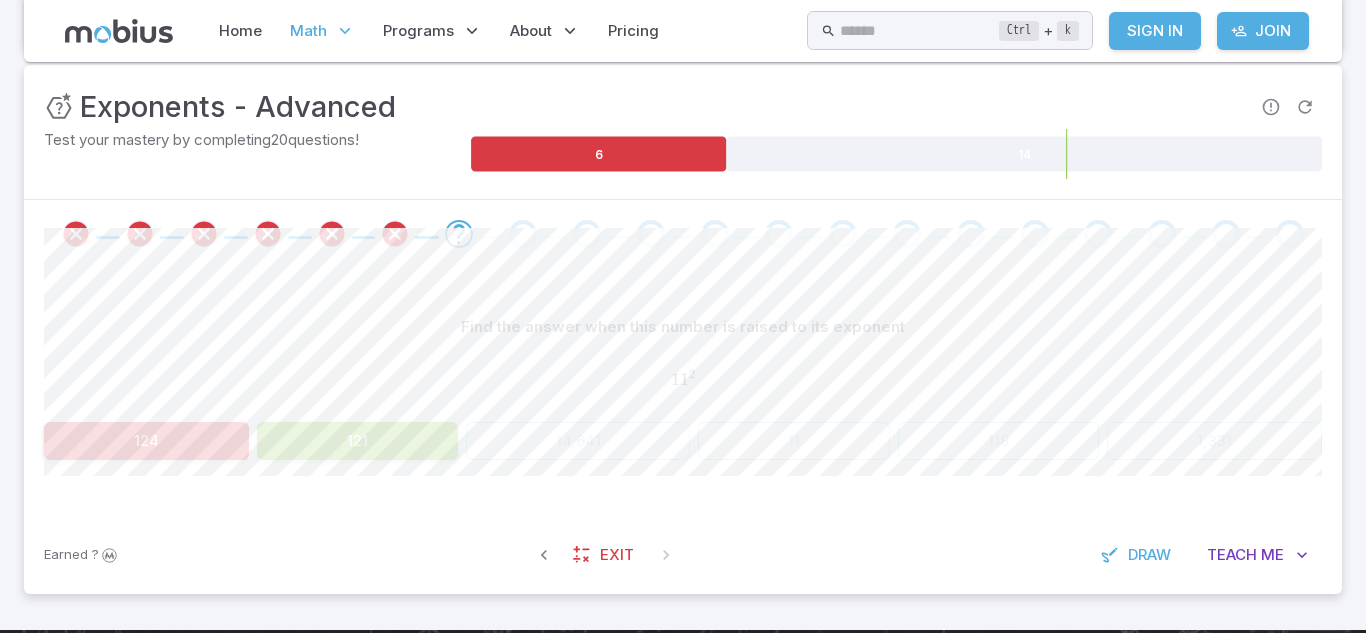 click on "121" at bounding box center (357, 441) 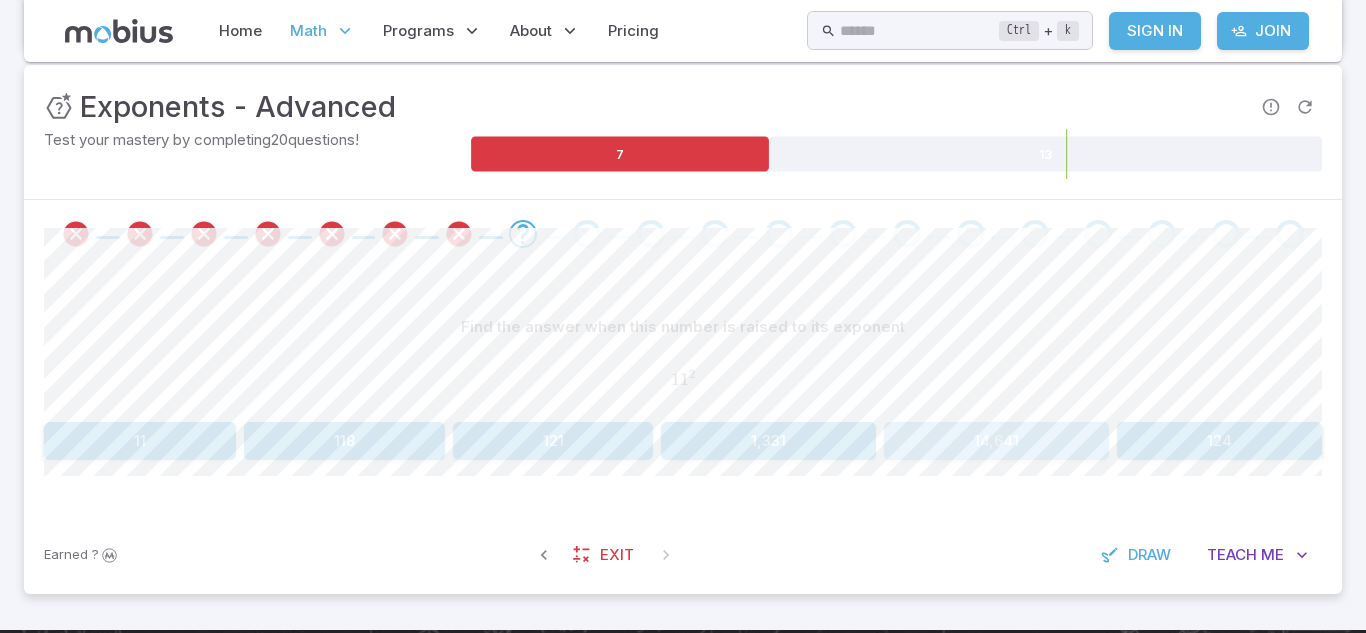 click on "14,641" at bounding box center (996, 441) 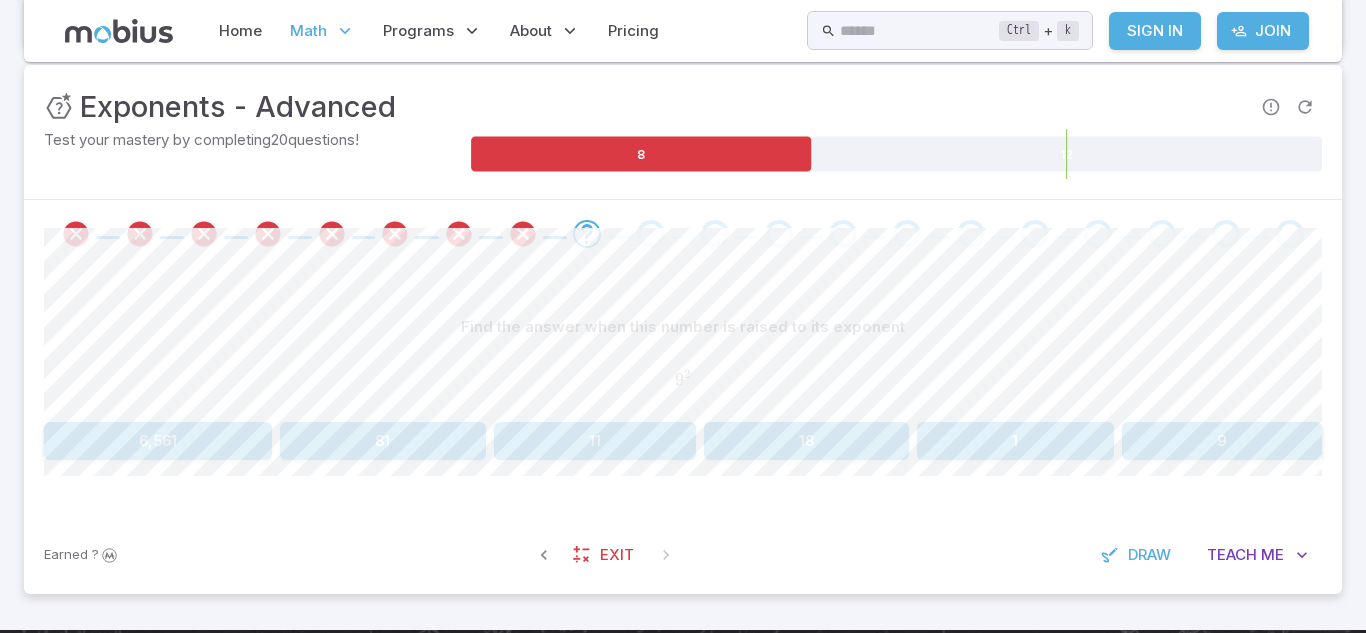click on "11" at bounding box center (595, 441) 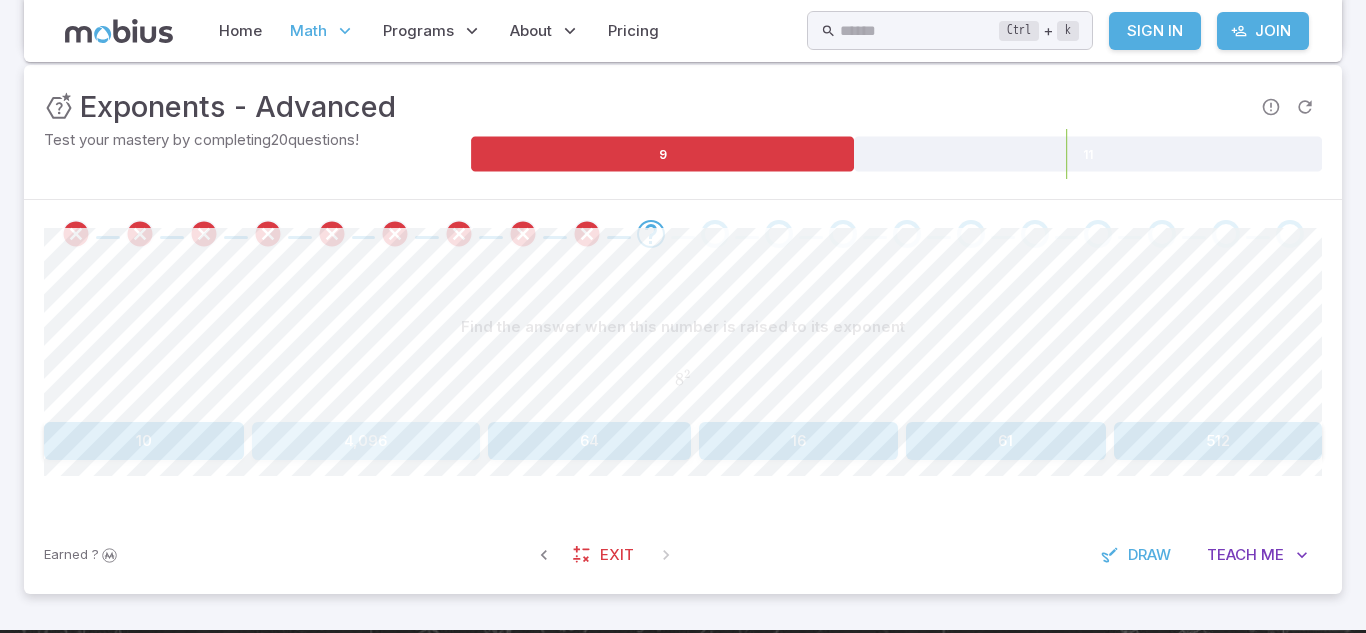 click on "4,096" at bounding box center (365, 441) 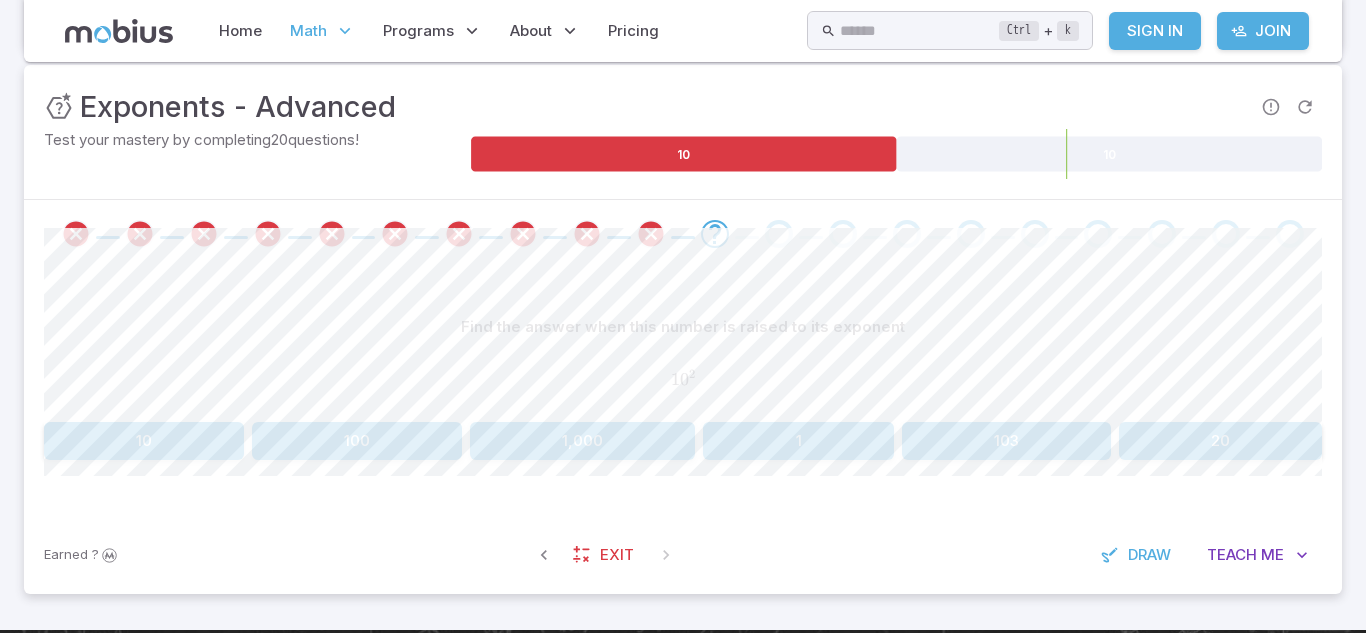 click on "1" at bounding box center [798, 441] 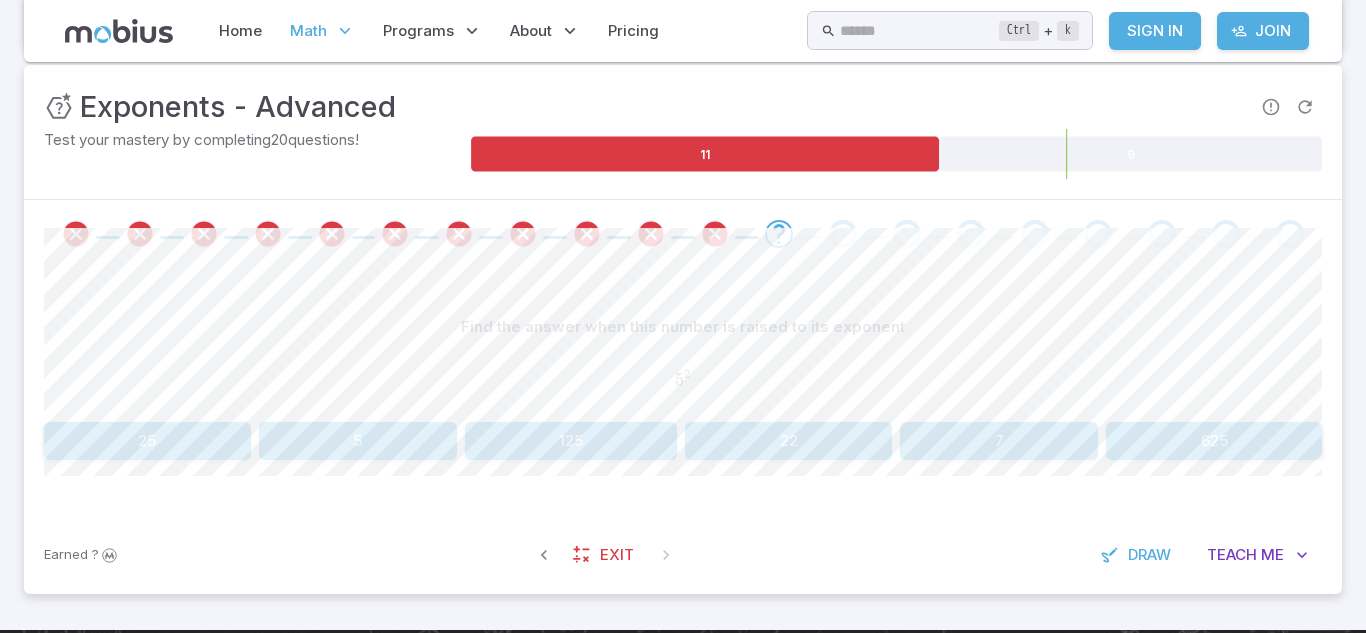click on "125" at bounding box center (571, 441) 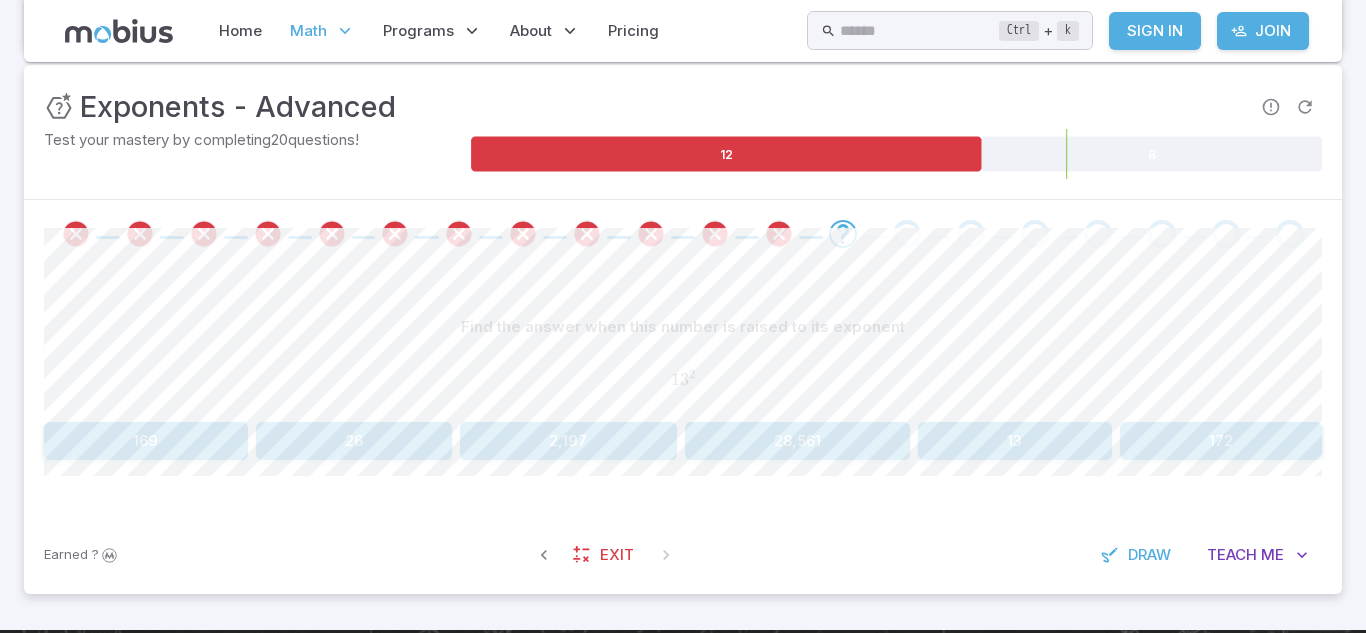 click on "169" at bounding box center [146, 441] 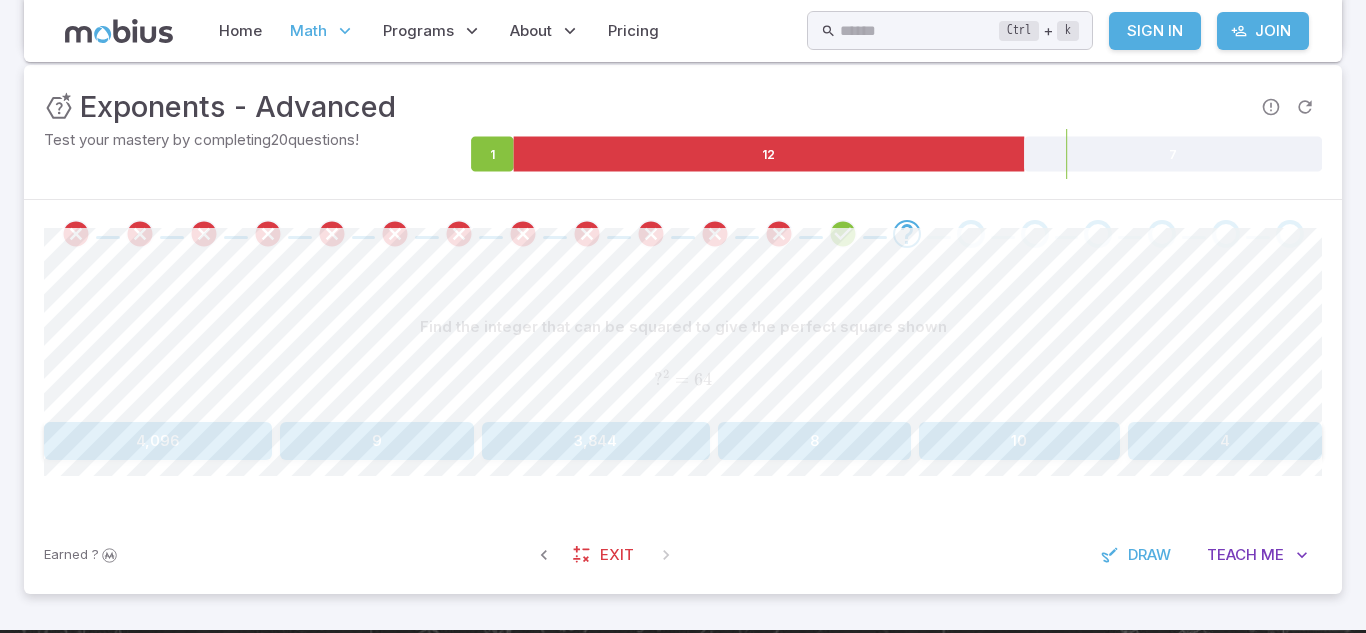 click on "4,096" at bounding box center [158, 441] 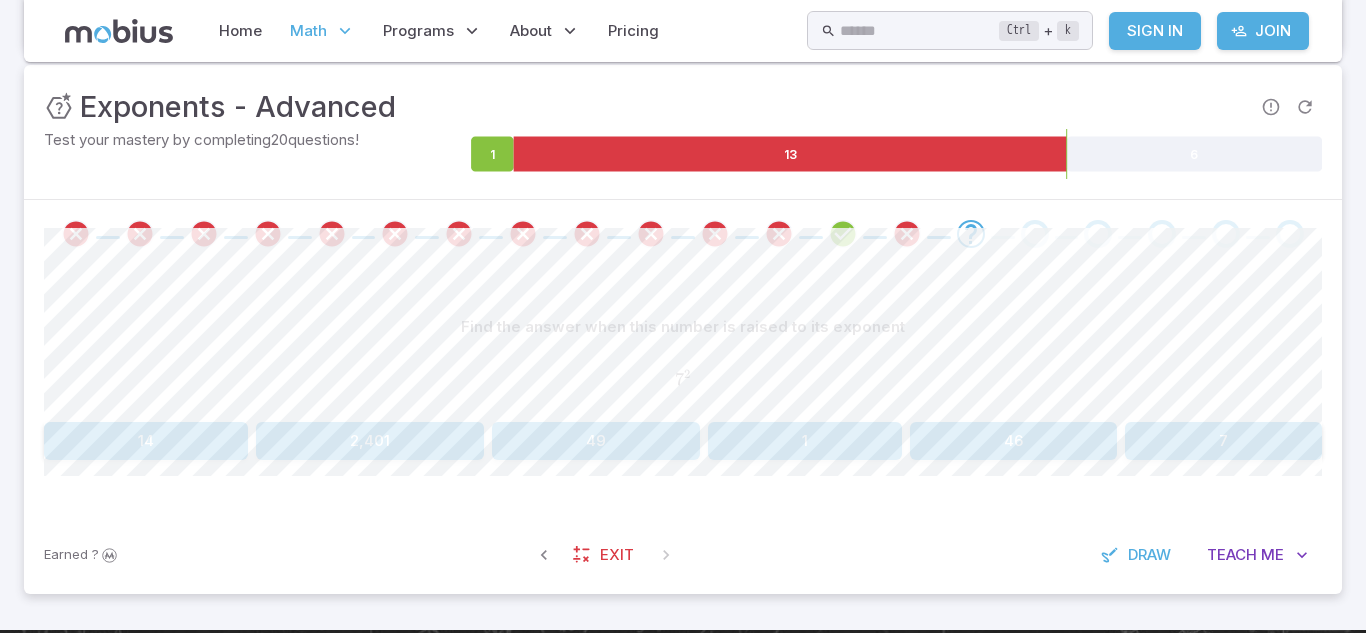 click on "49" at bounding box center [596, 441] 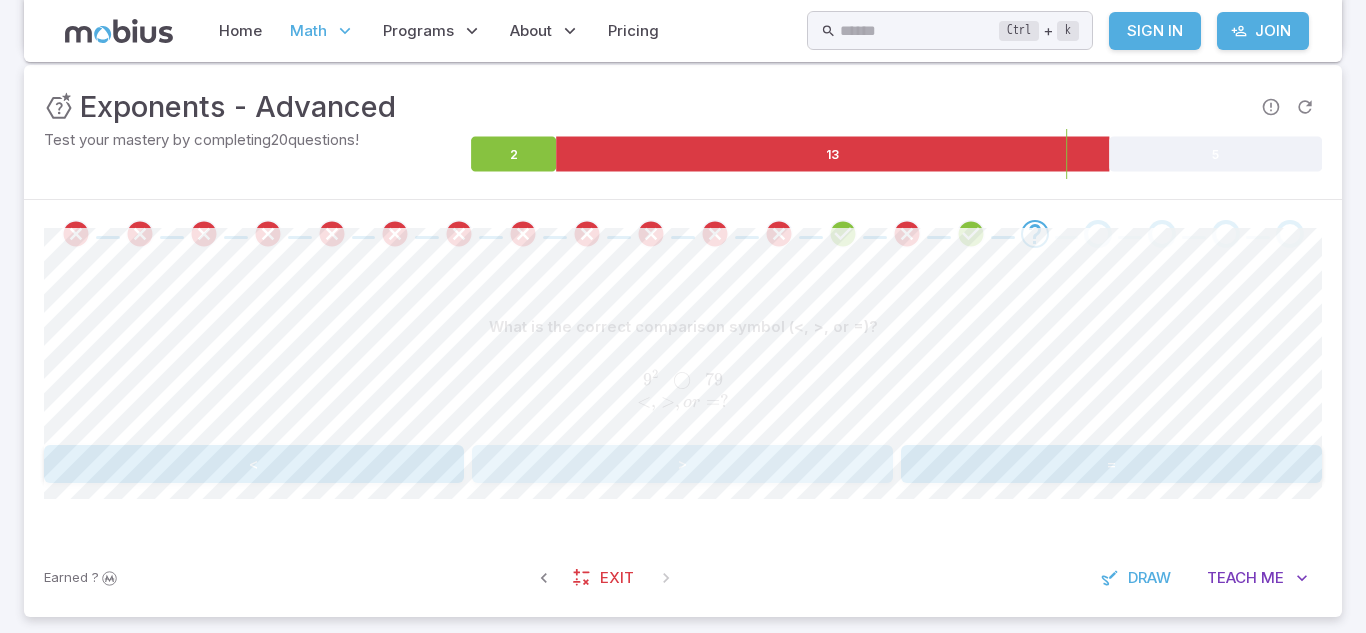 click on ">" at bounding box center (682, 464) 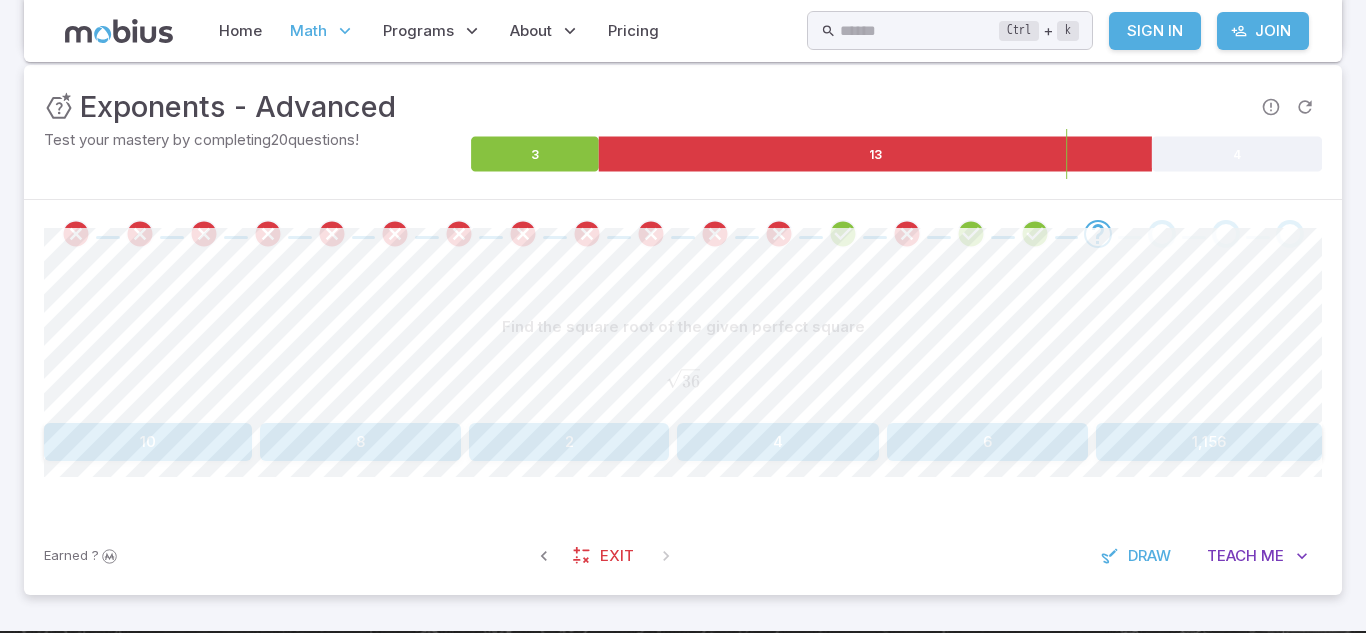 click on "2" at bounding box center [569, 442] 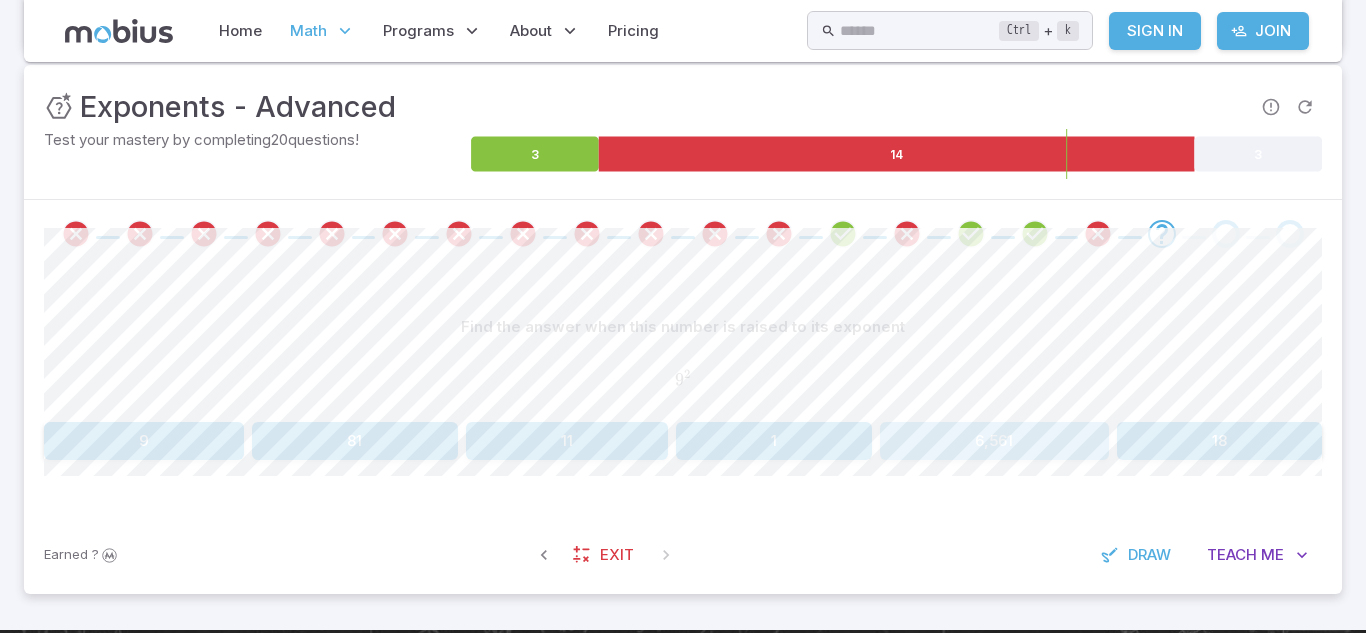 click on "6,561" at bounding box center (994, 441) 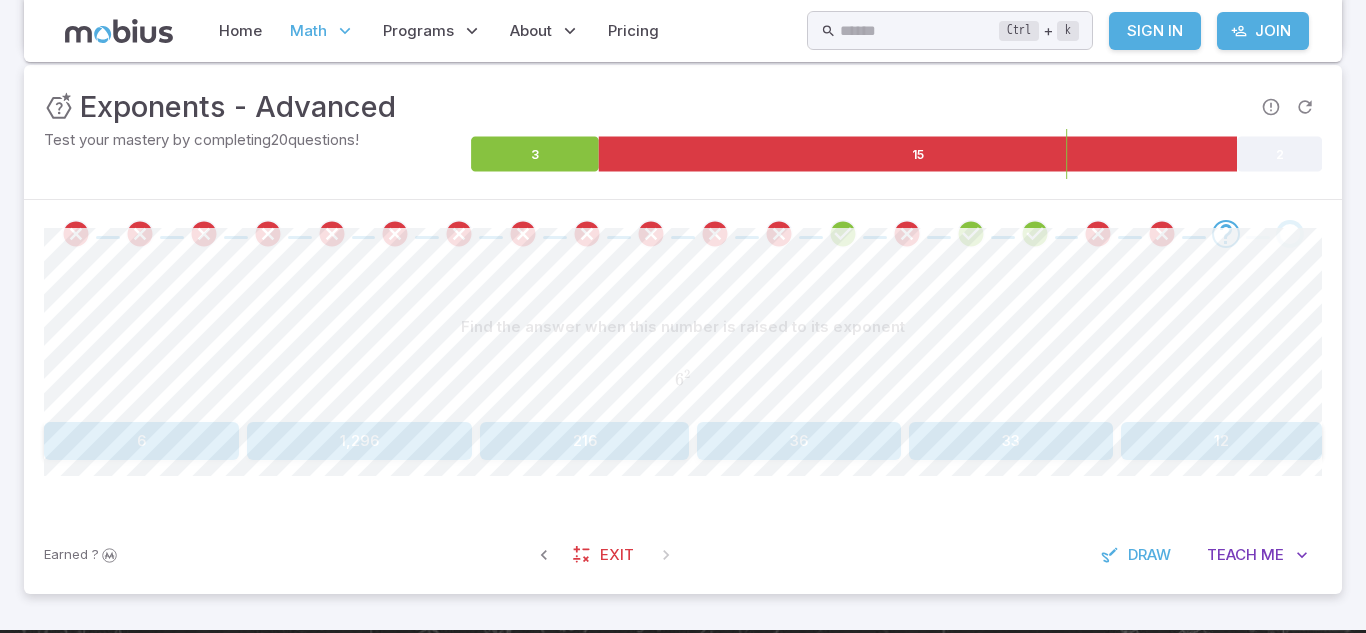 click on "1,296" at bounding box center [359, 441] 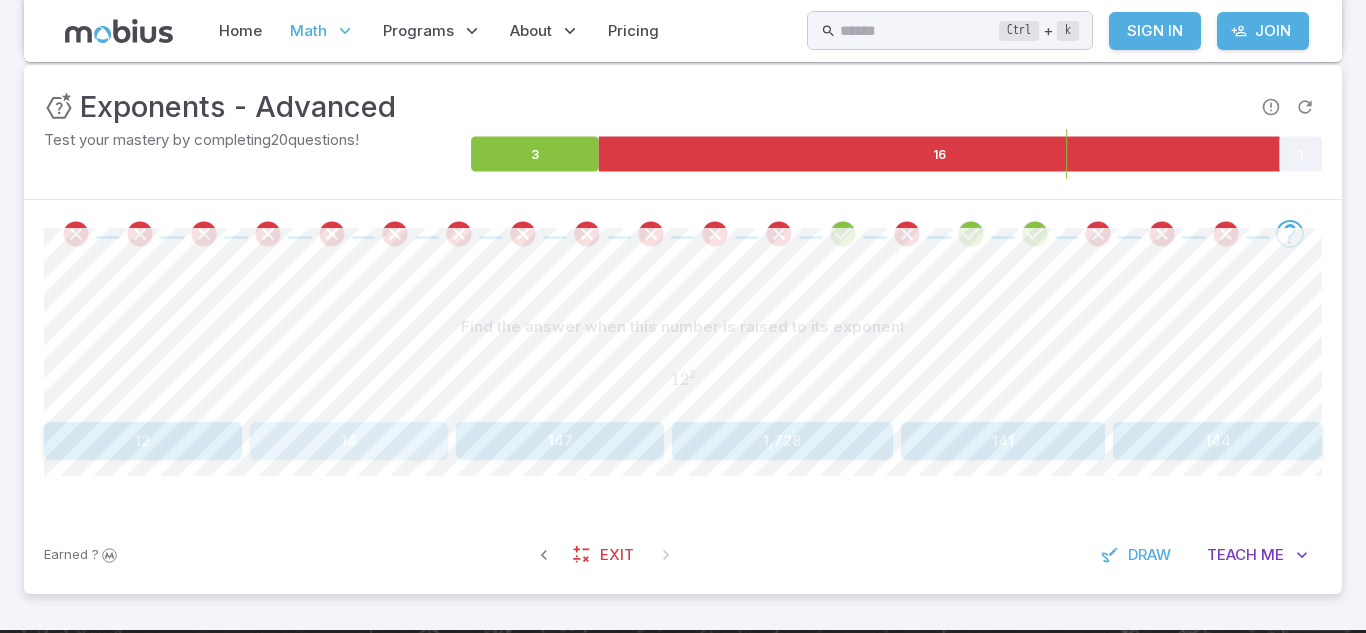 click on "14" at bounding box center [349, 441] 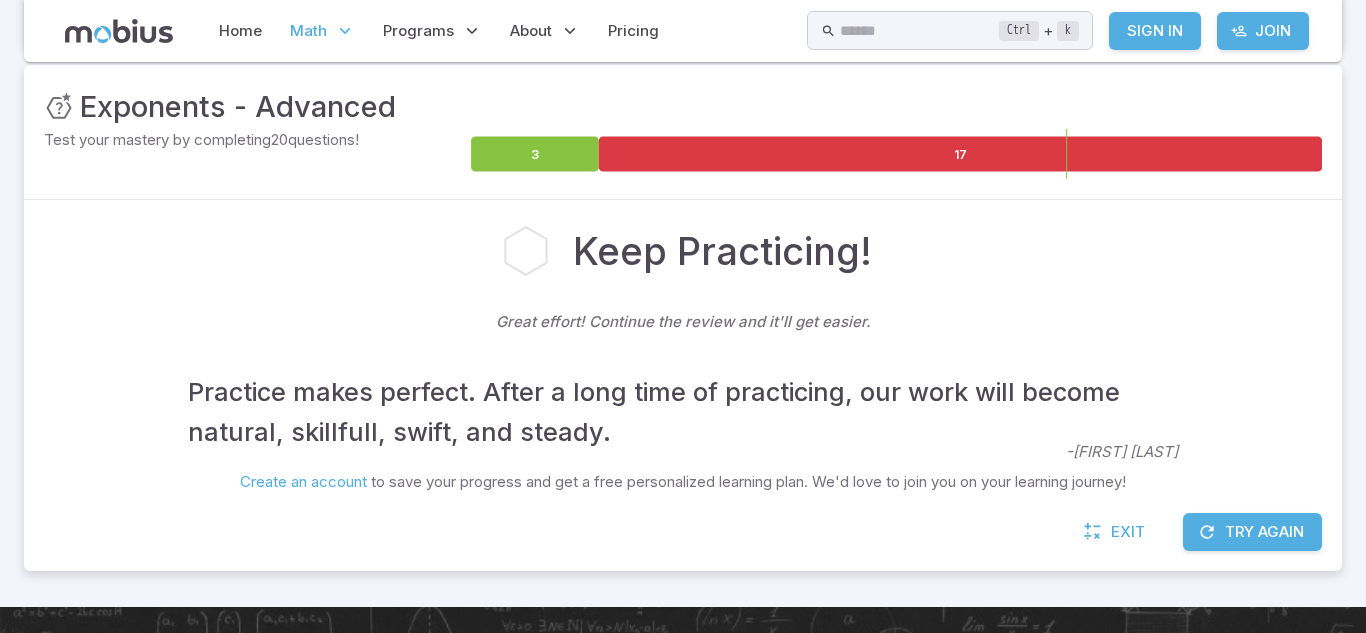 click on "Try Again" at bounding box center (1252, 532) 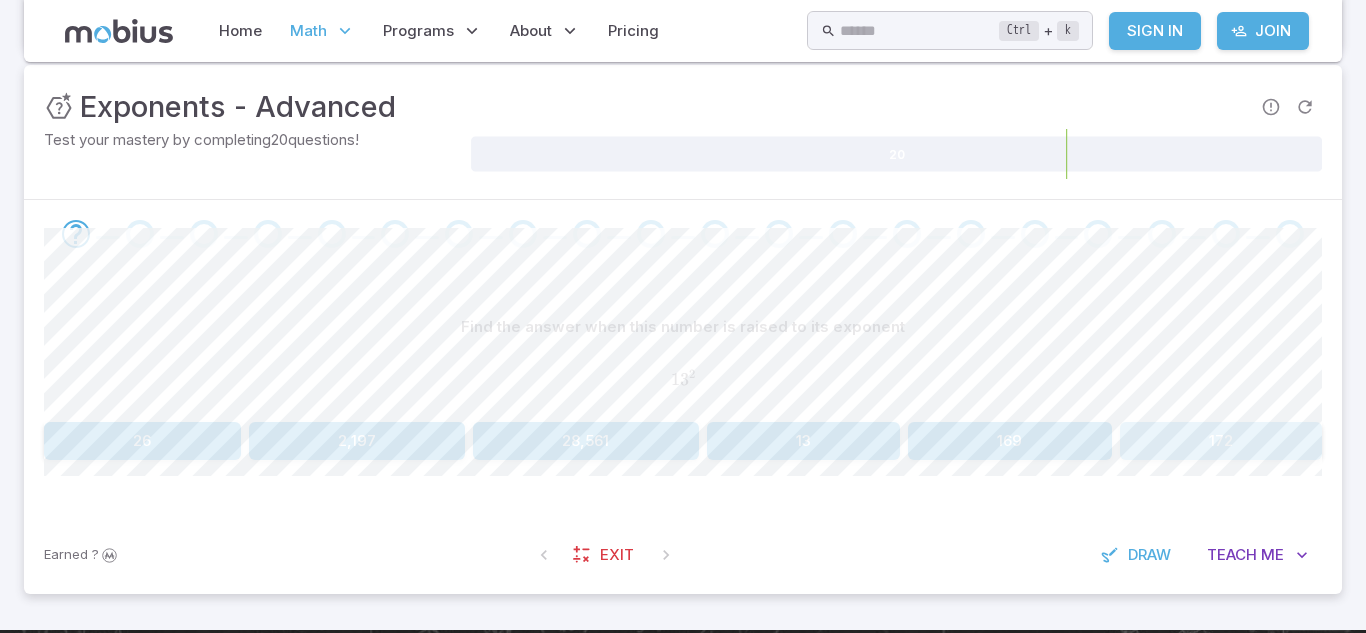 click on "172" at bounding box center [1221, 441] 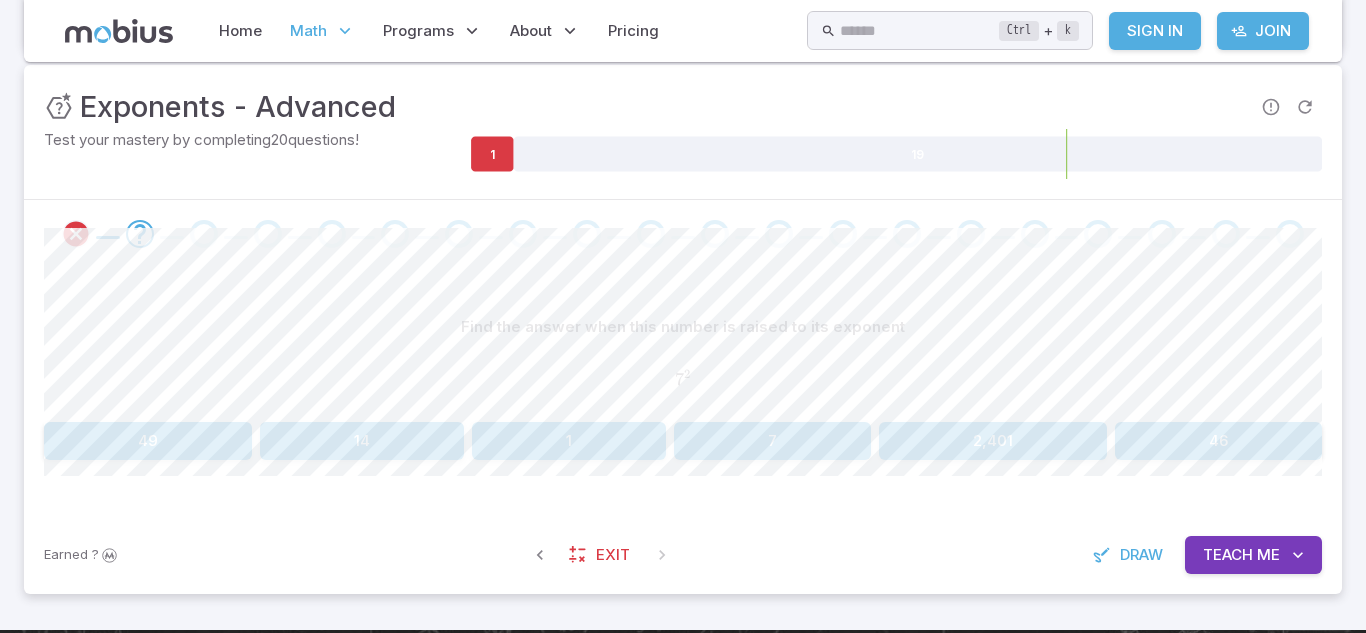 click on "46" at bounding box center [1218, 441] 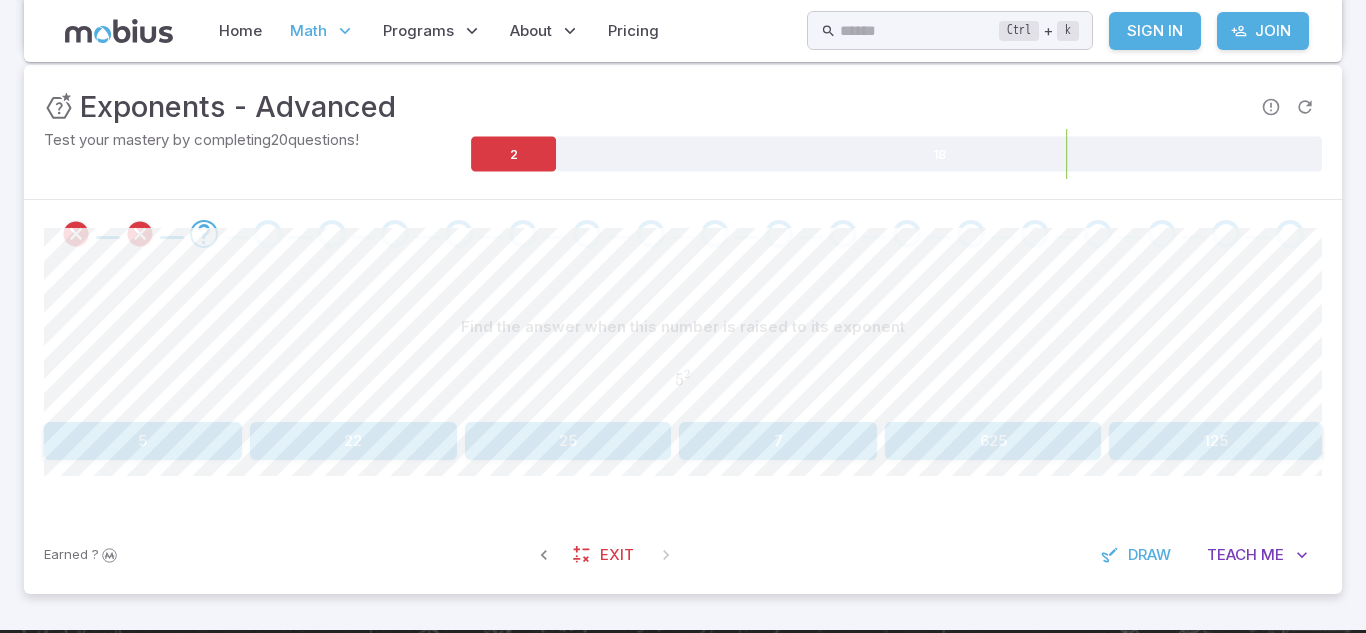 click on "5" at bounding box center (143, 441) 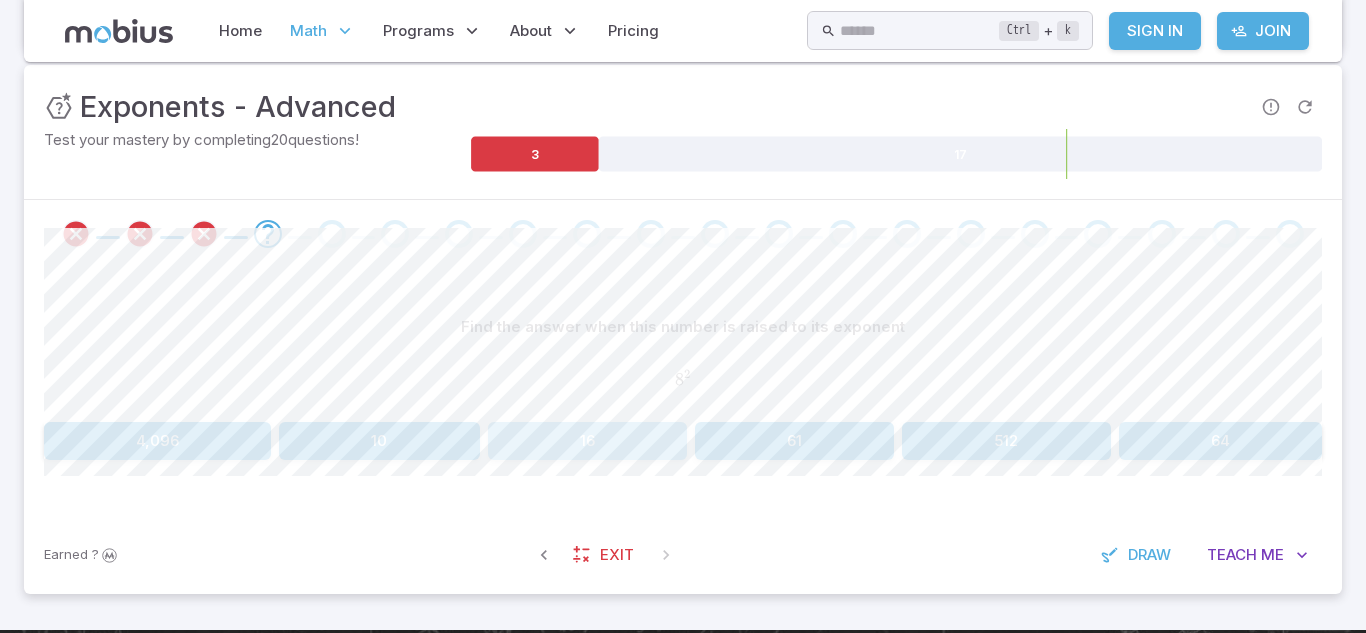 click on "16" at bounding box center (587, 441) 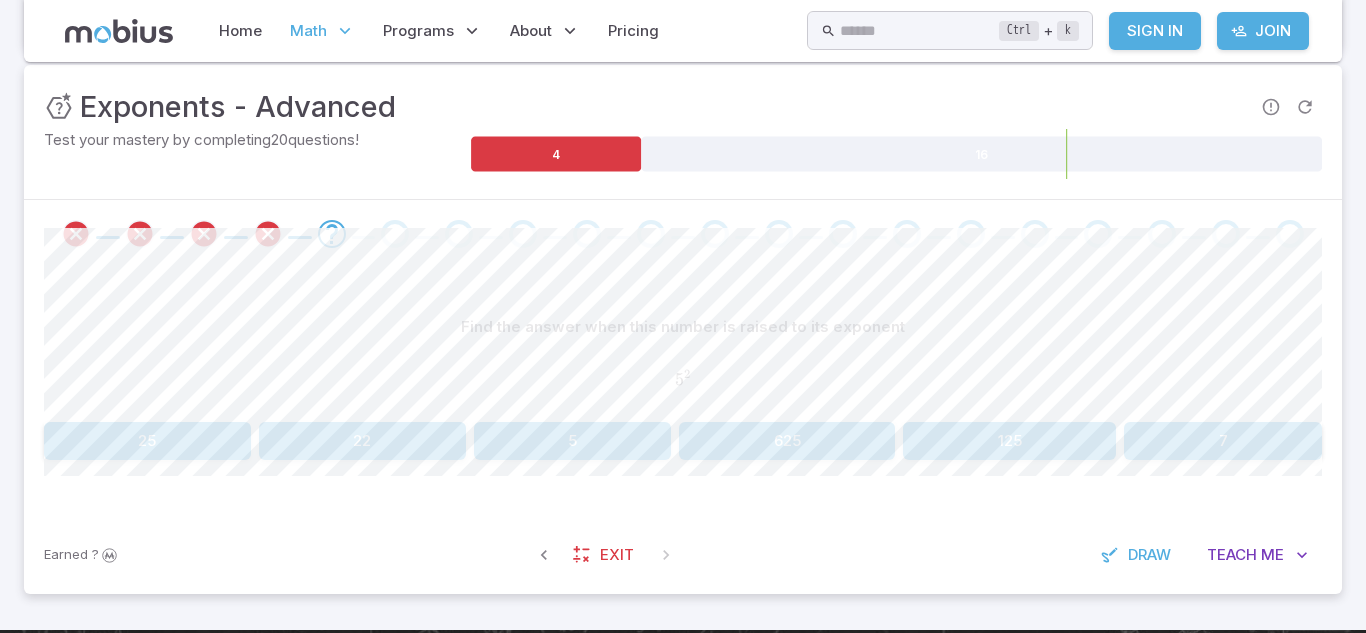 click on "7" at bounding box center (1223, 441) 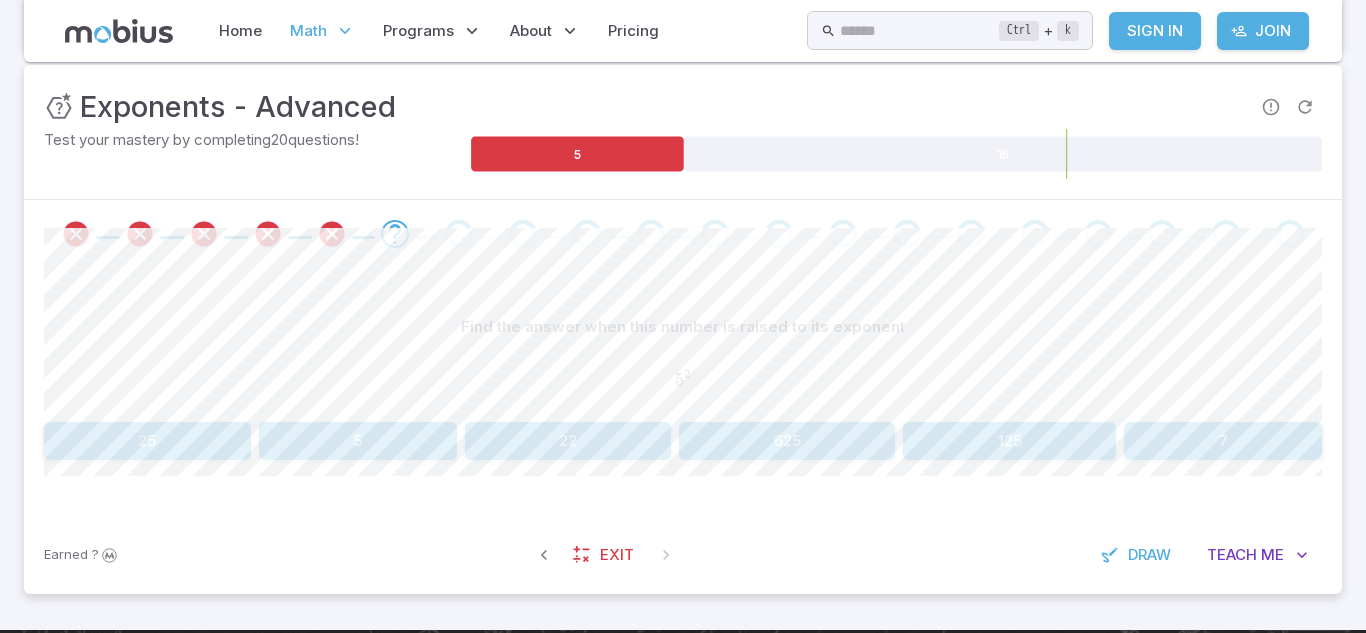 click on "5" at bounding box center [358, 441] 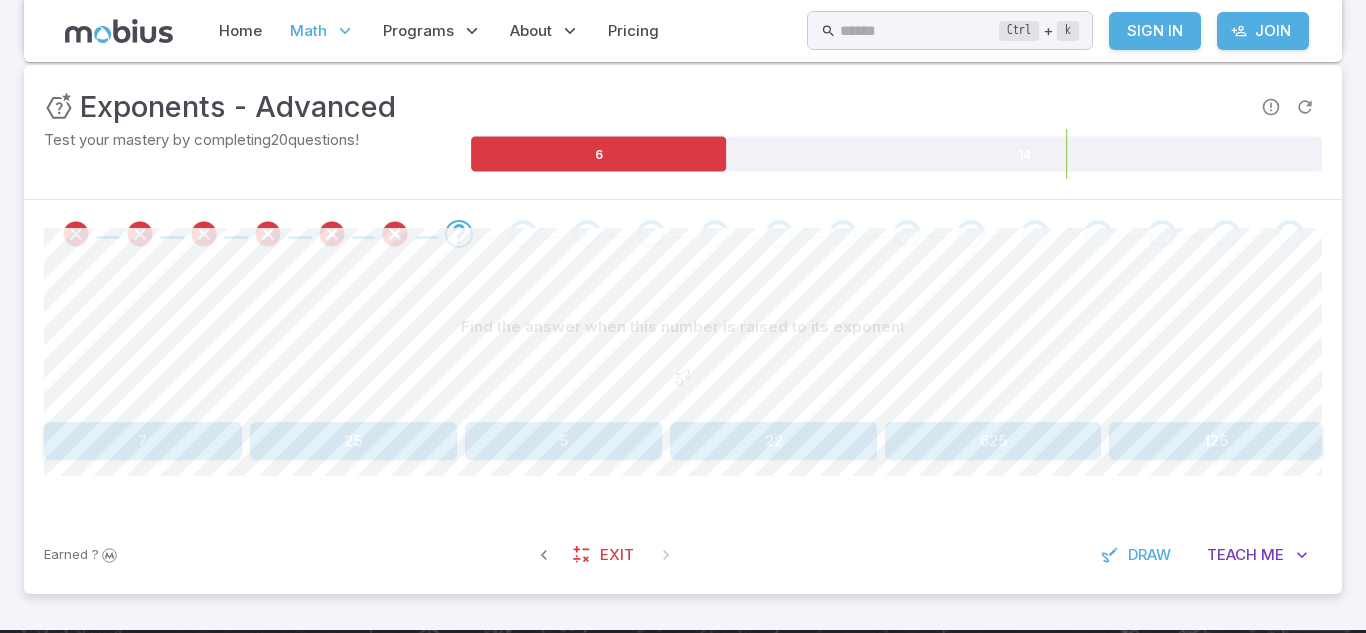 click on "5" at bounding box center [564, 441] 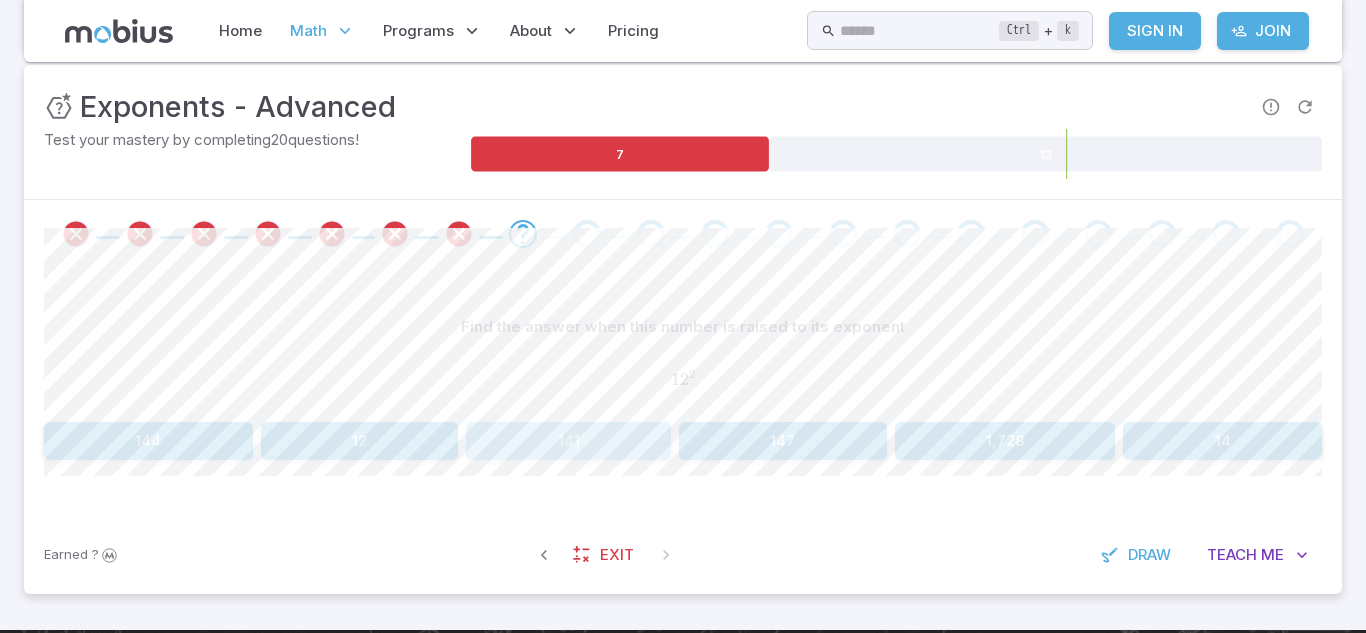 click on "141" at bounding box center [568, 441] 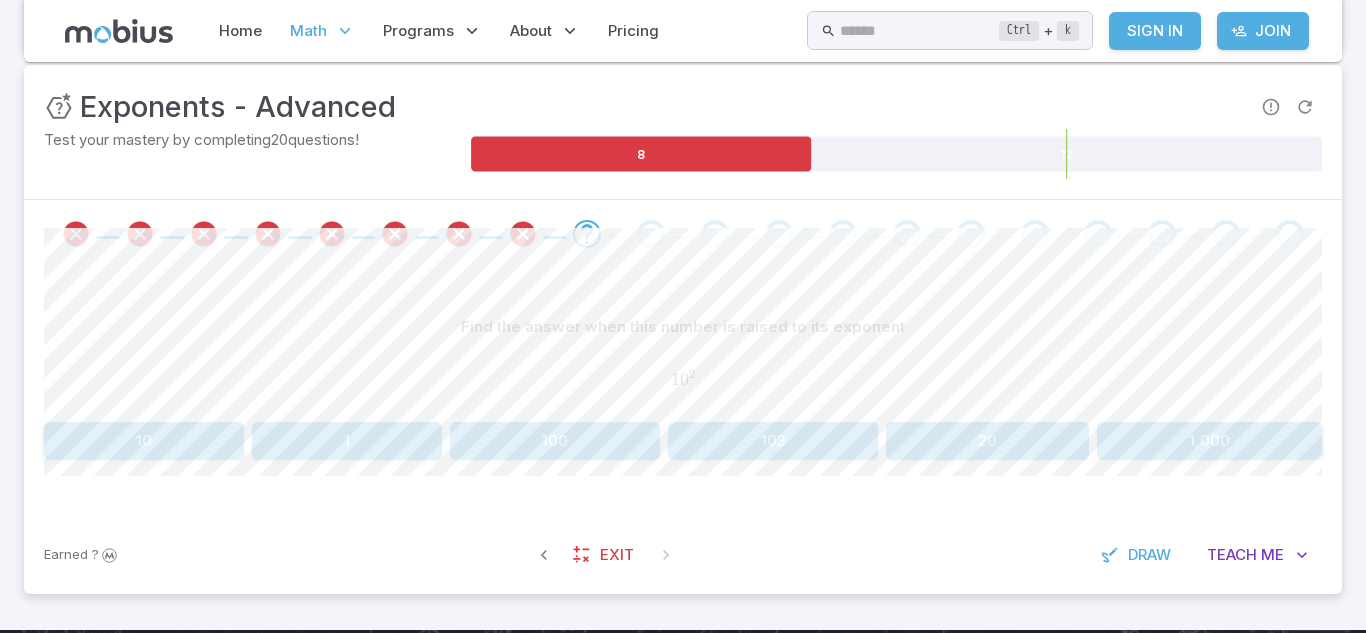click on "10" at bounding box center (144, 441) 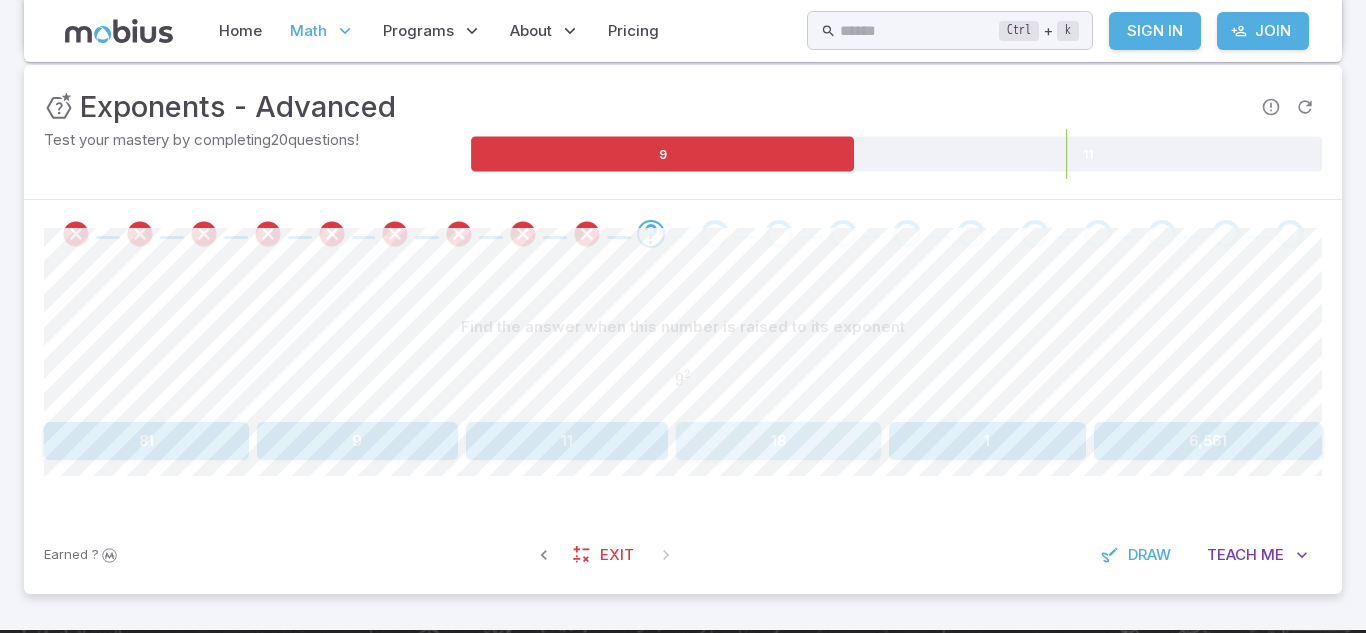 click on "18" at bounding box center [778, 441] 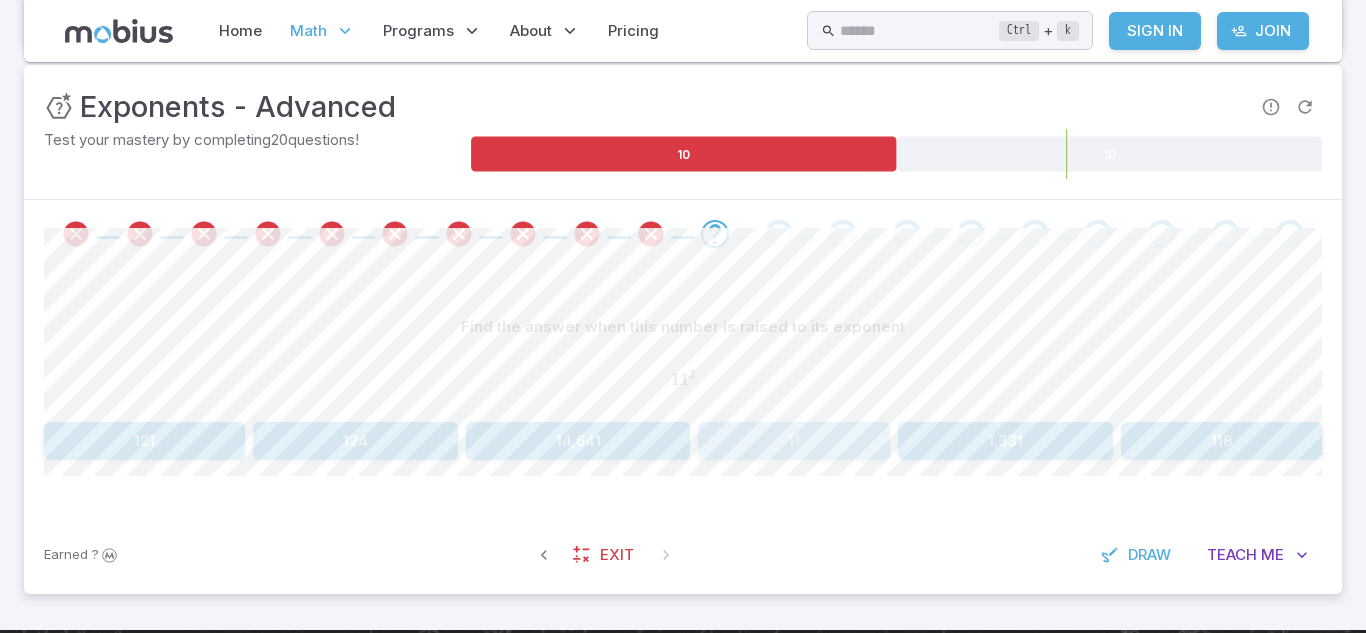click on "11" at bounding box center [794, 441] 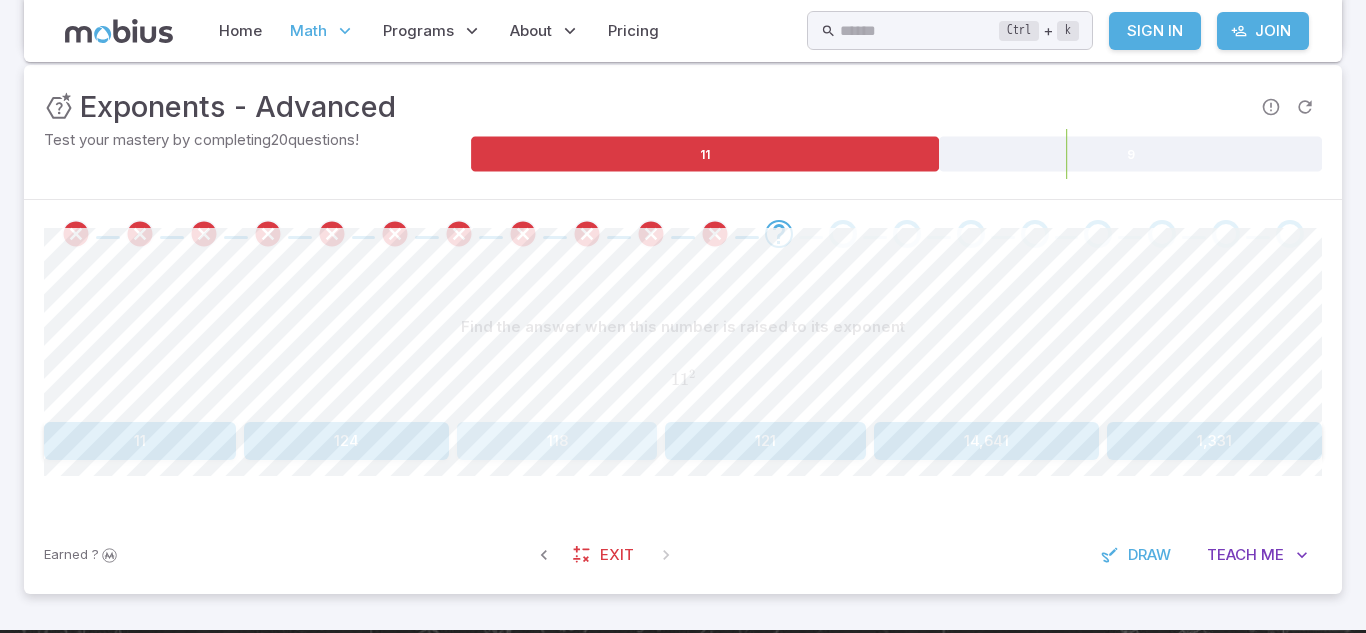 click on "118" at bounding box center (557, 441) 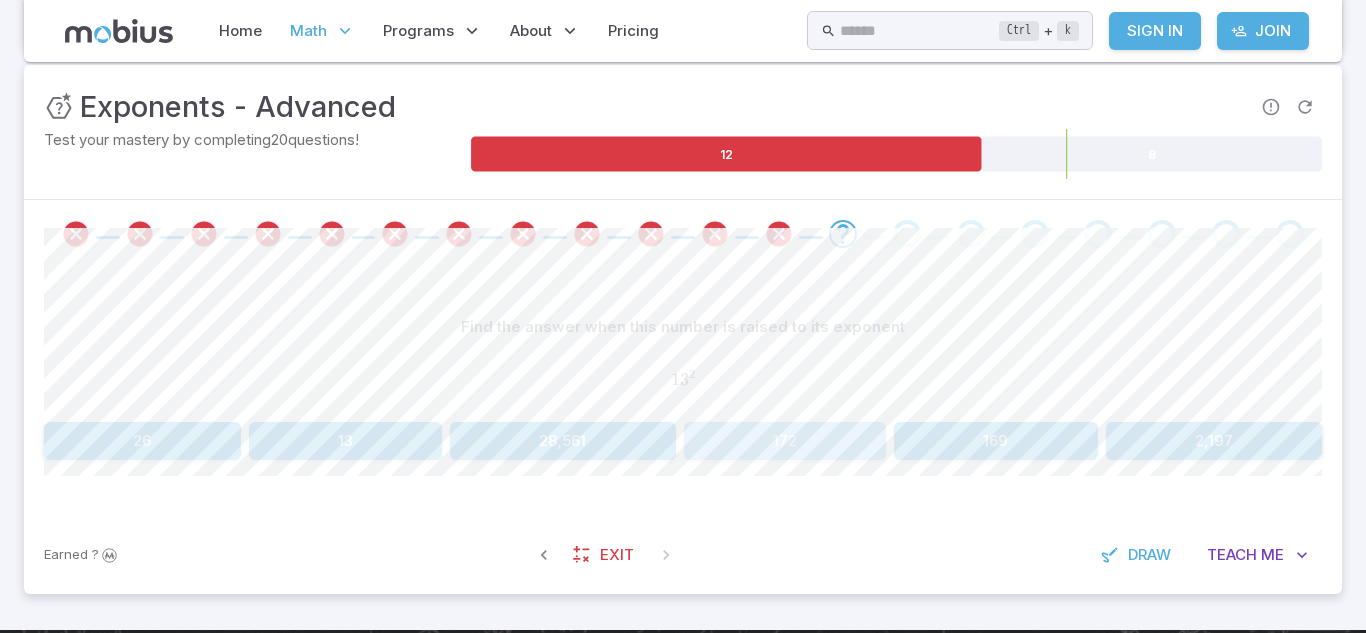 click on "172" at bounding box center (785, 441) 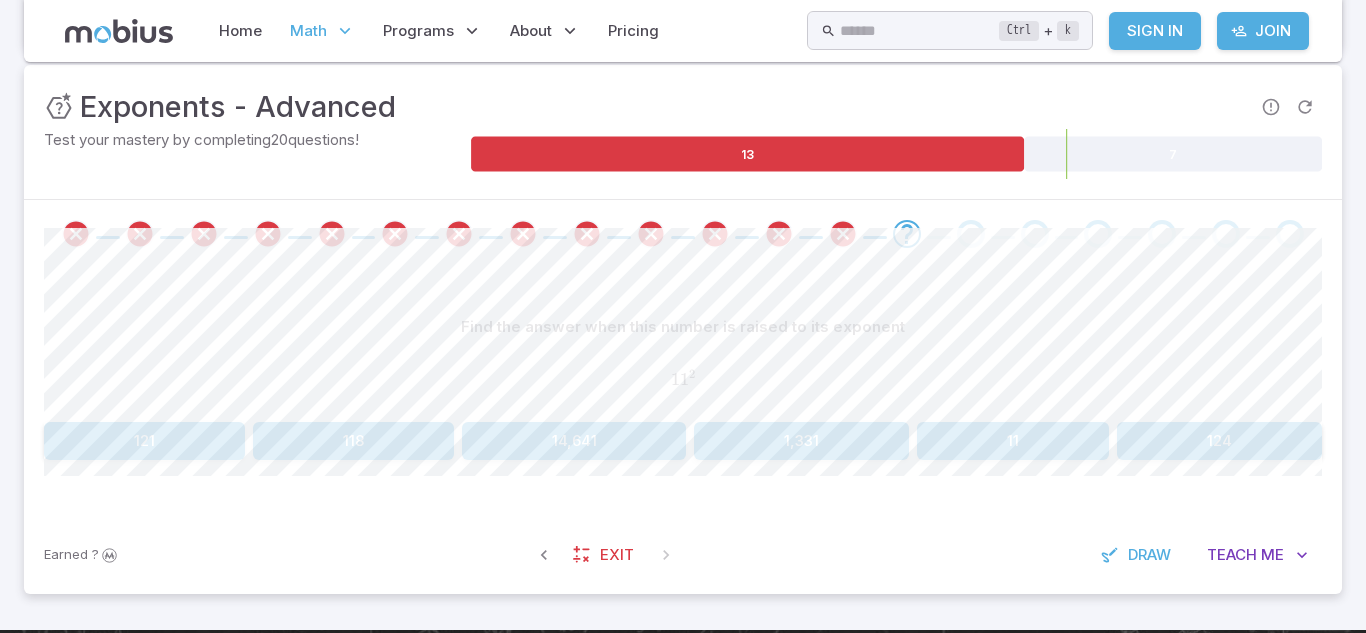 click on "11" at bounding box center [1013, 441] 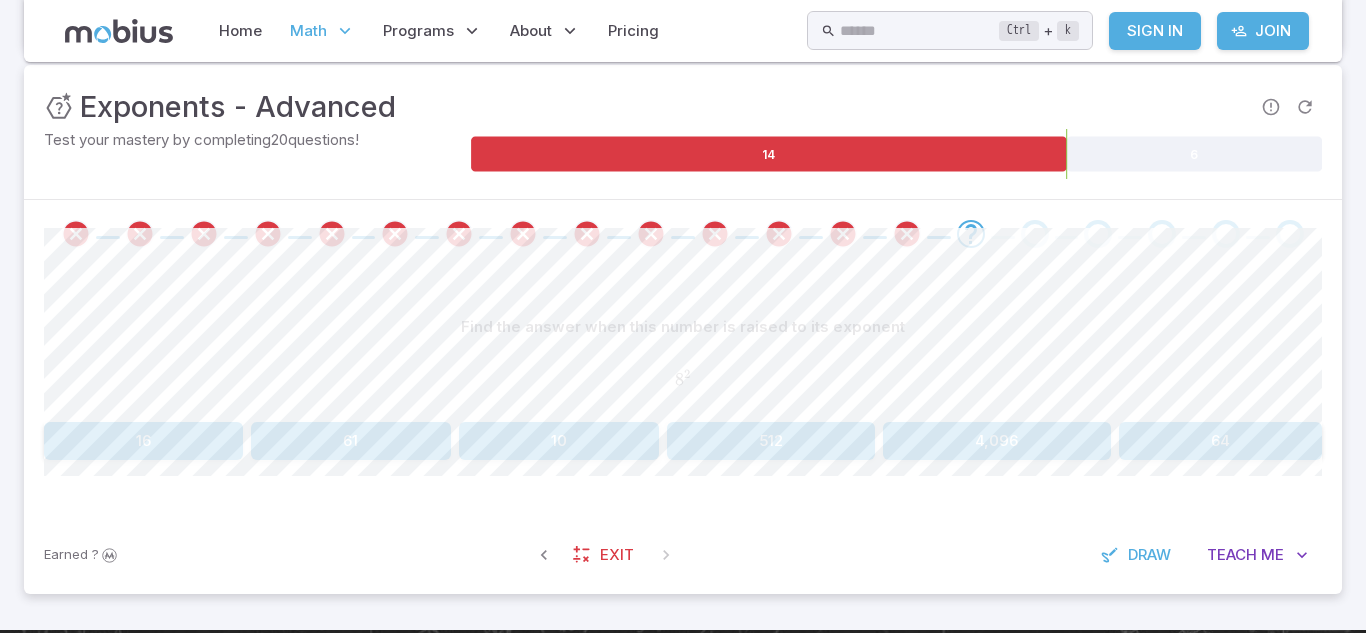click on "Find the answer when this number is raised to its exponent 8 2 8^{2} 8 2" at bounding box center (683, 361) 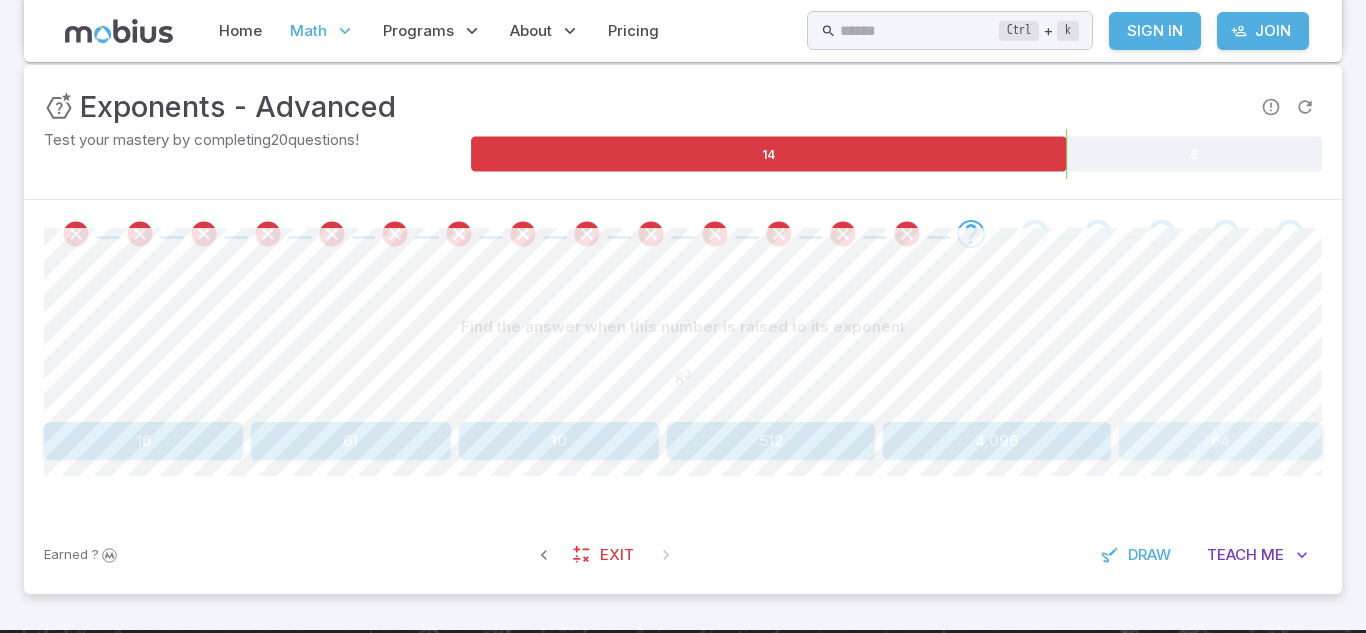 click on "64" at bounding box center [1220, 441] 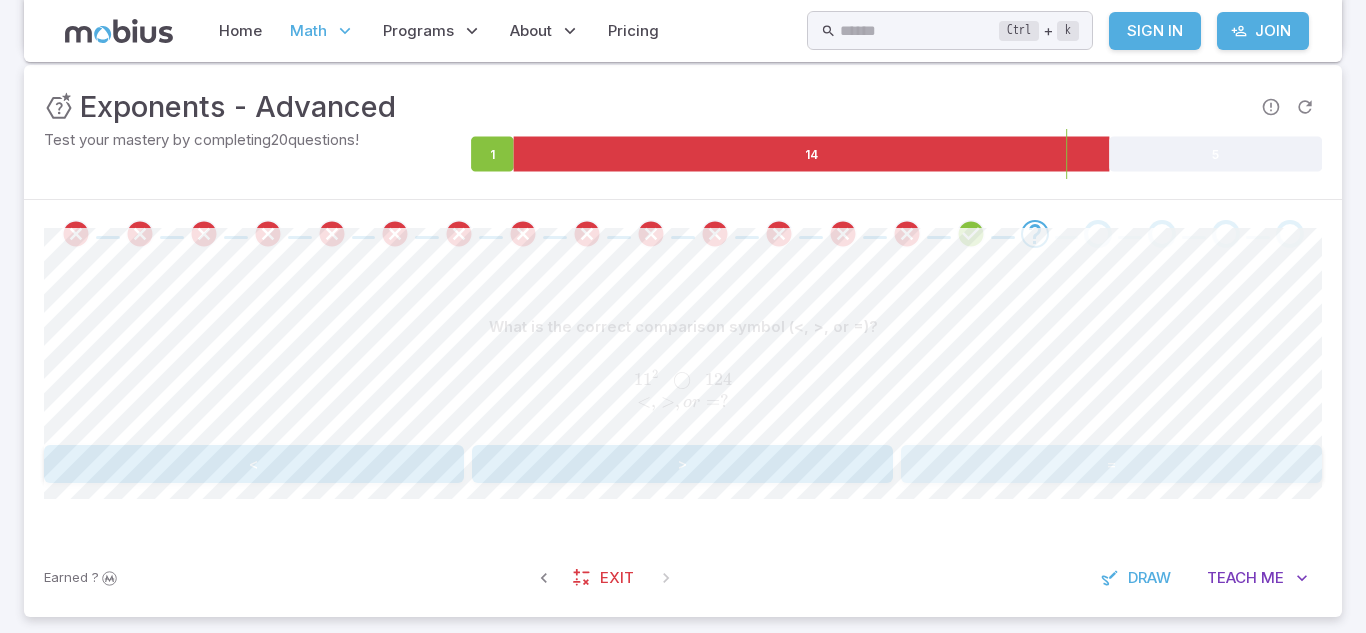 click on "=" at bounding box center [1111, 464] 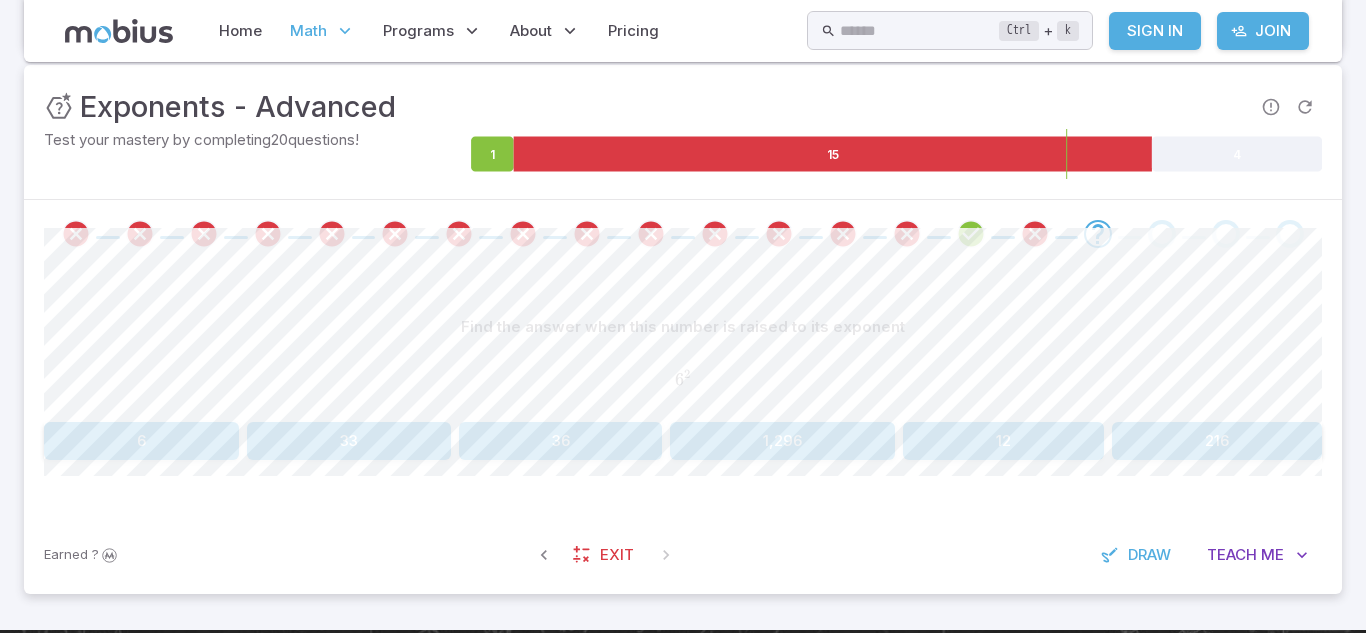 click on "36" at bounding box center [561, 441] 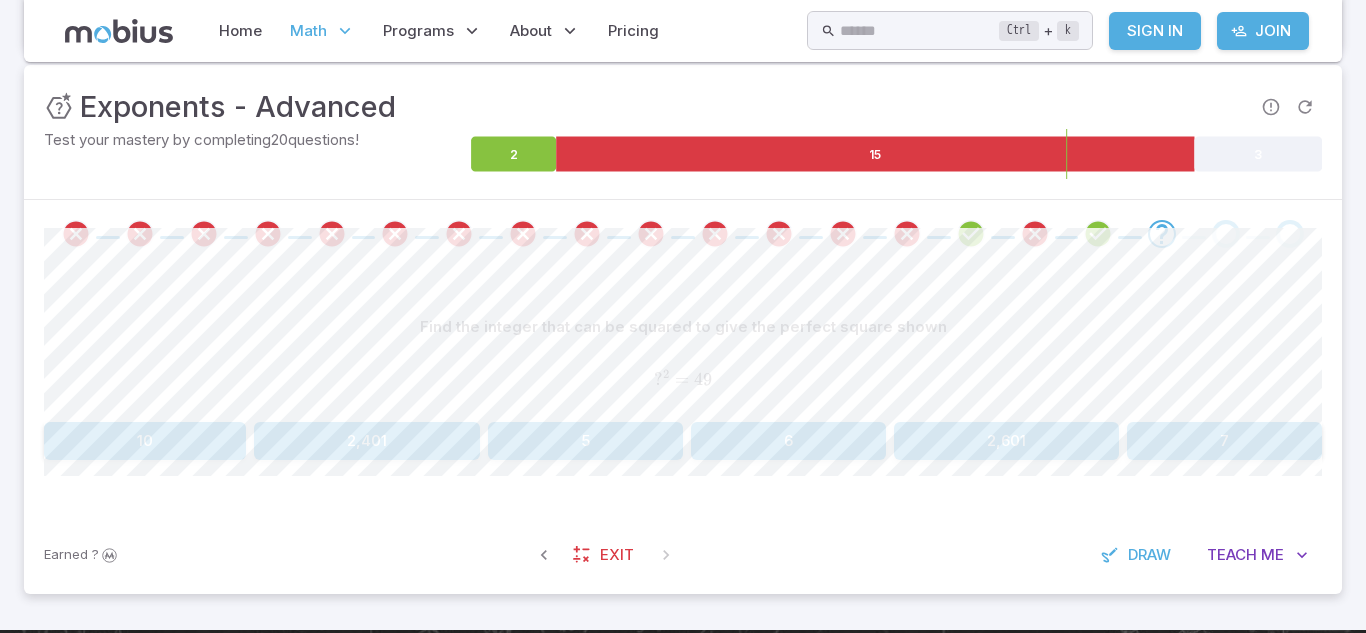 click on "2,401" at bounding box center (367, 441) 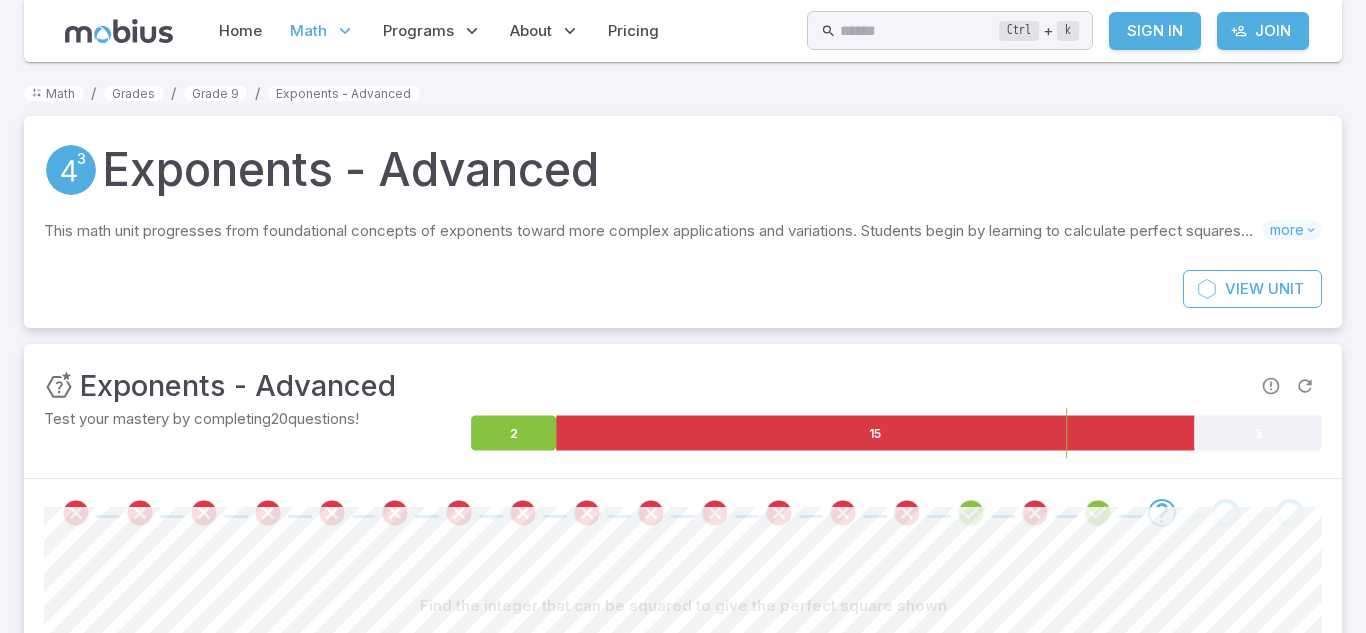 scroll, scrollTop: 279, scrollLeft: 0, axis: vertical 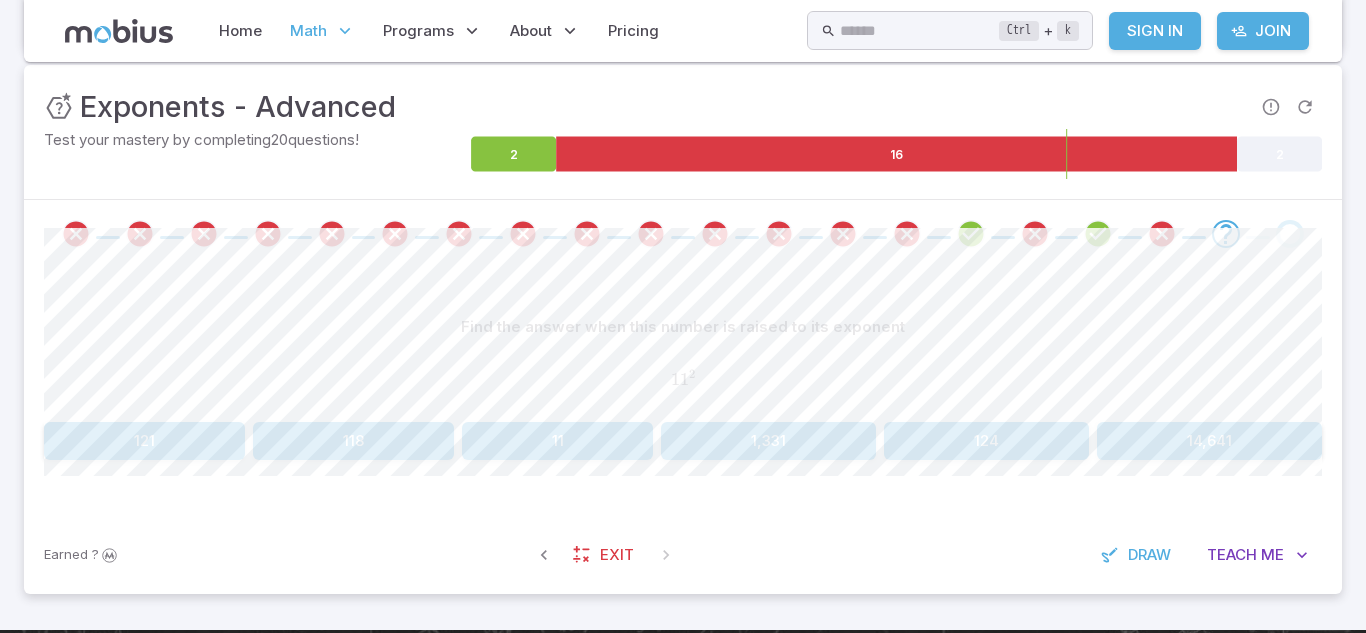 click on "1,331" at bounding box center [768, 441] 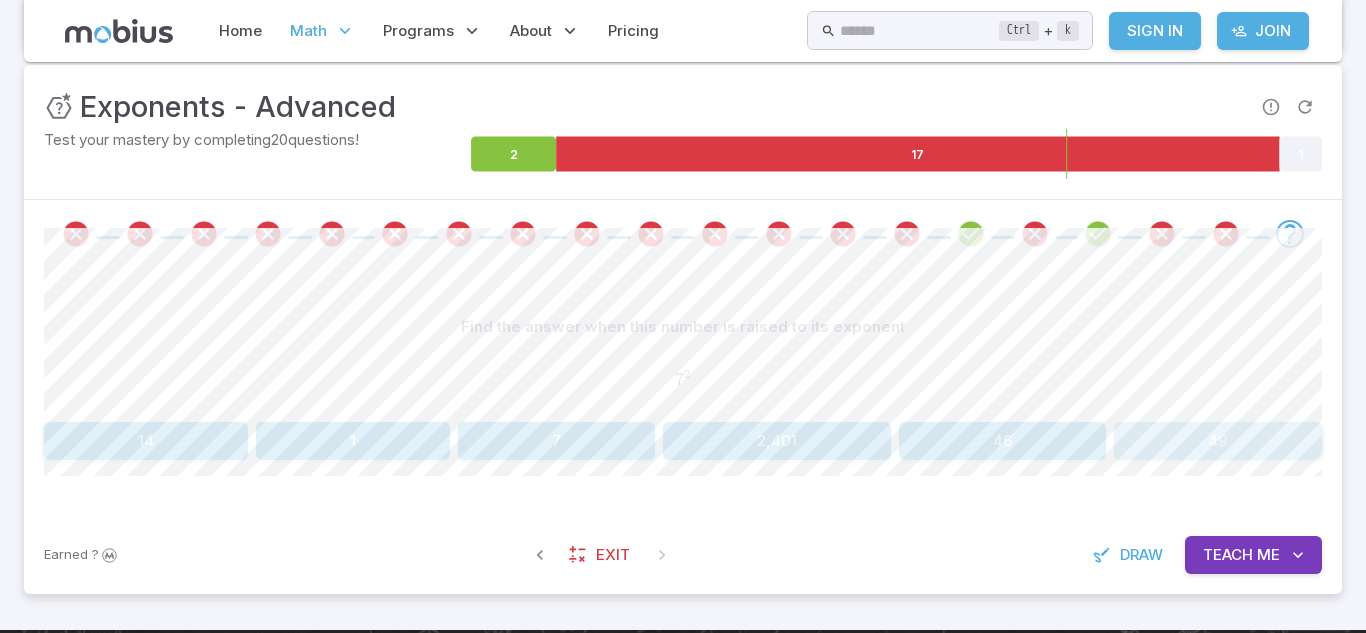 click on "49" at bounding box center [1218, 441] 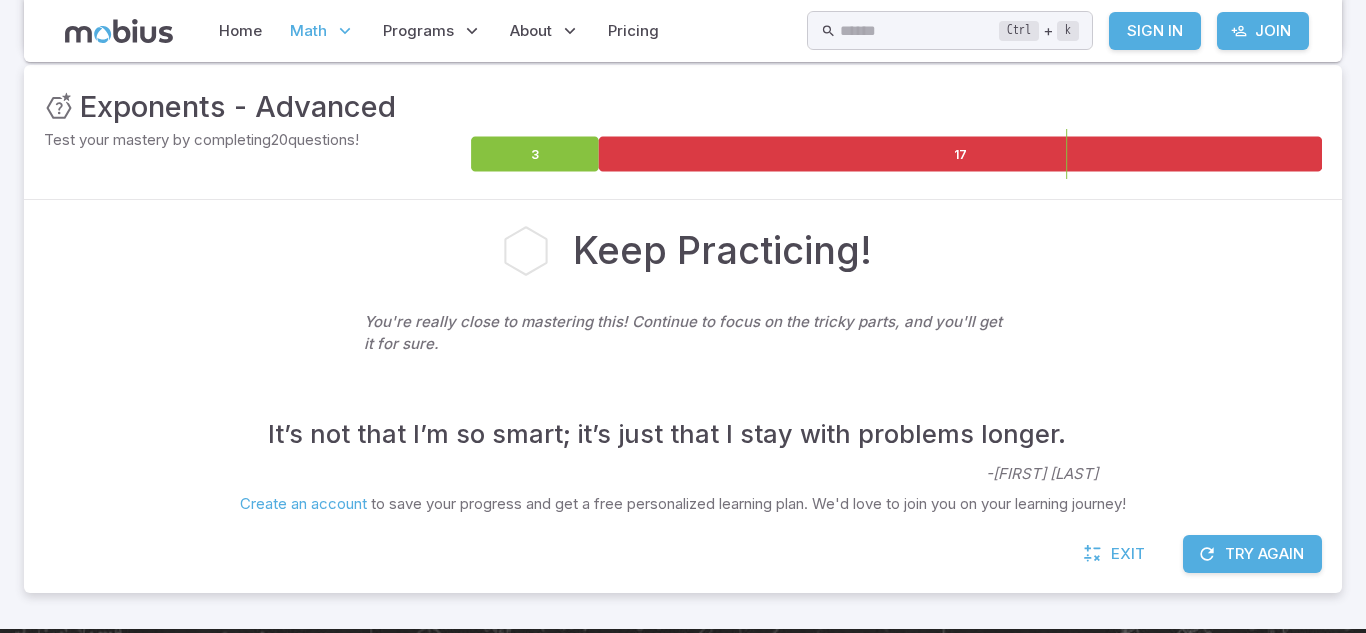 click on "Try Again" at bounding box center [1252, 554] 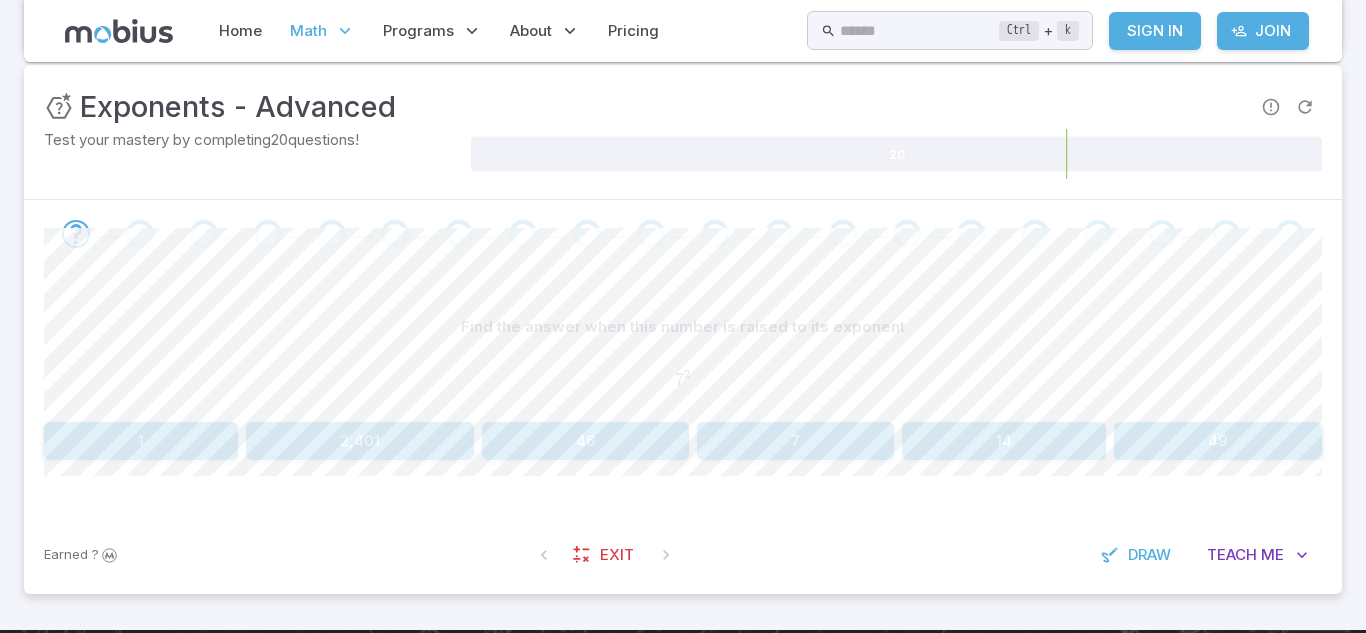 click on "49" at bounding box center [1218, 441] 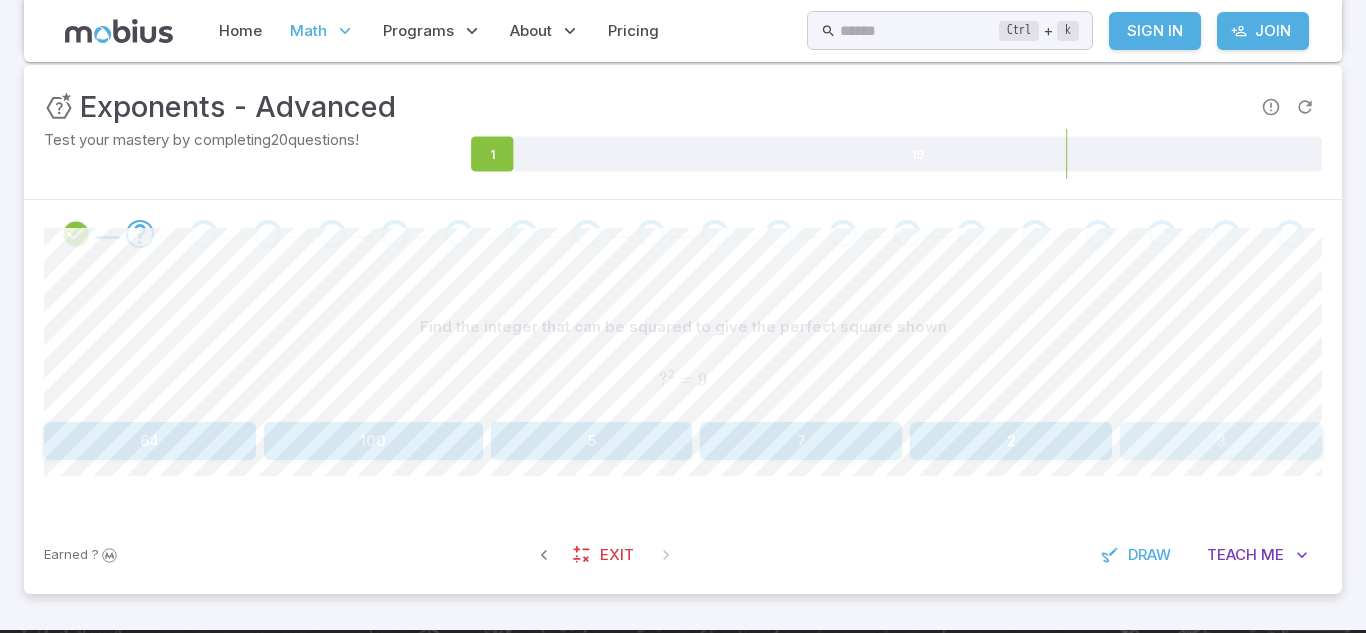 click on "3" at bounding box center [1221, 441] 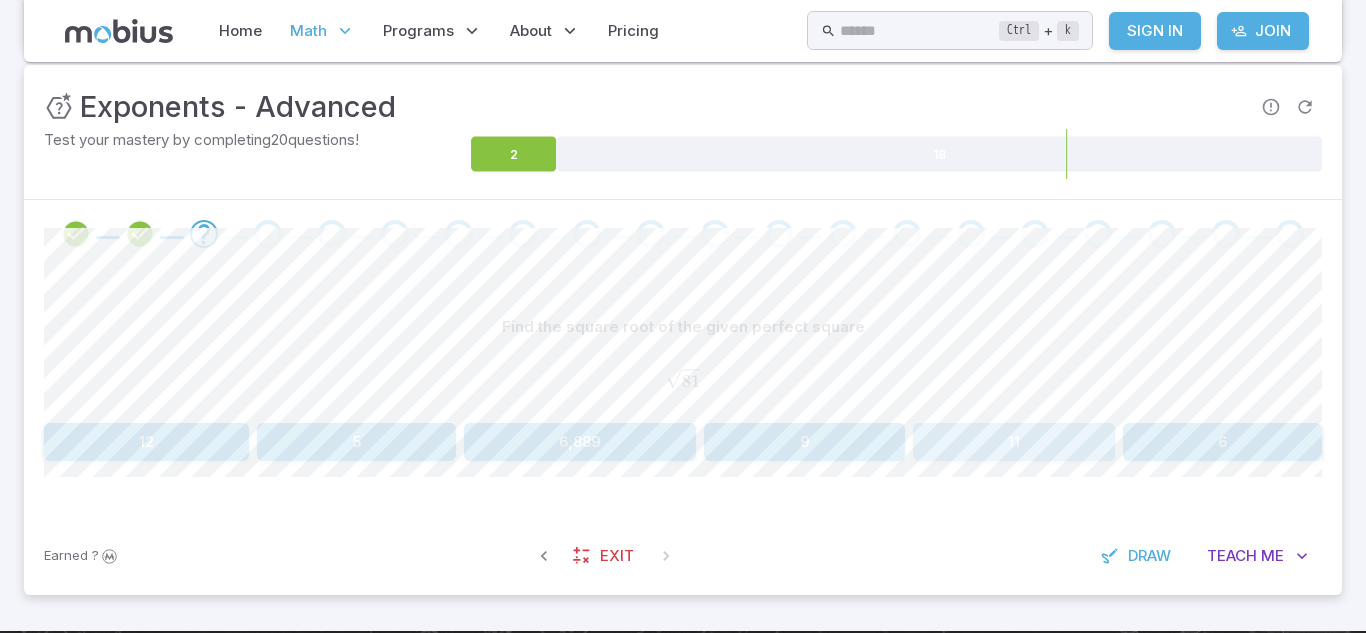 click on "11" at bounding box center [1014, 442] 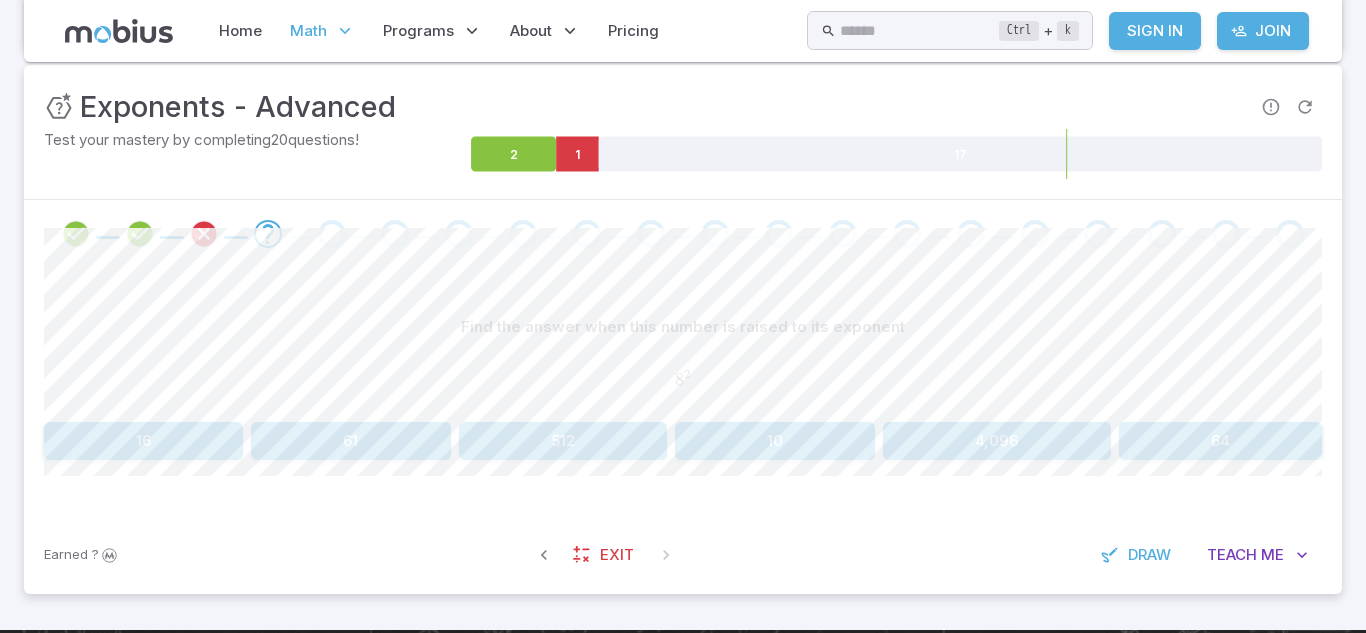 click on "64" at bounding box center (1220, 441) 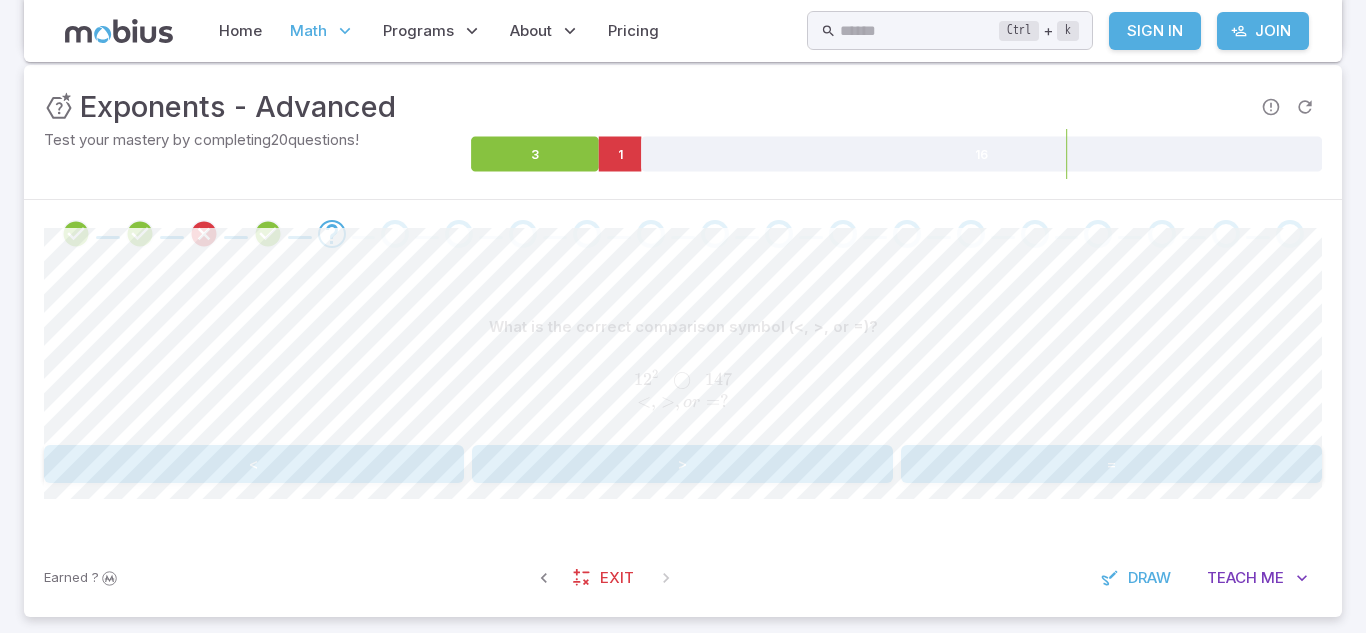 click on "<" at bounding box center (254, 464) 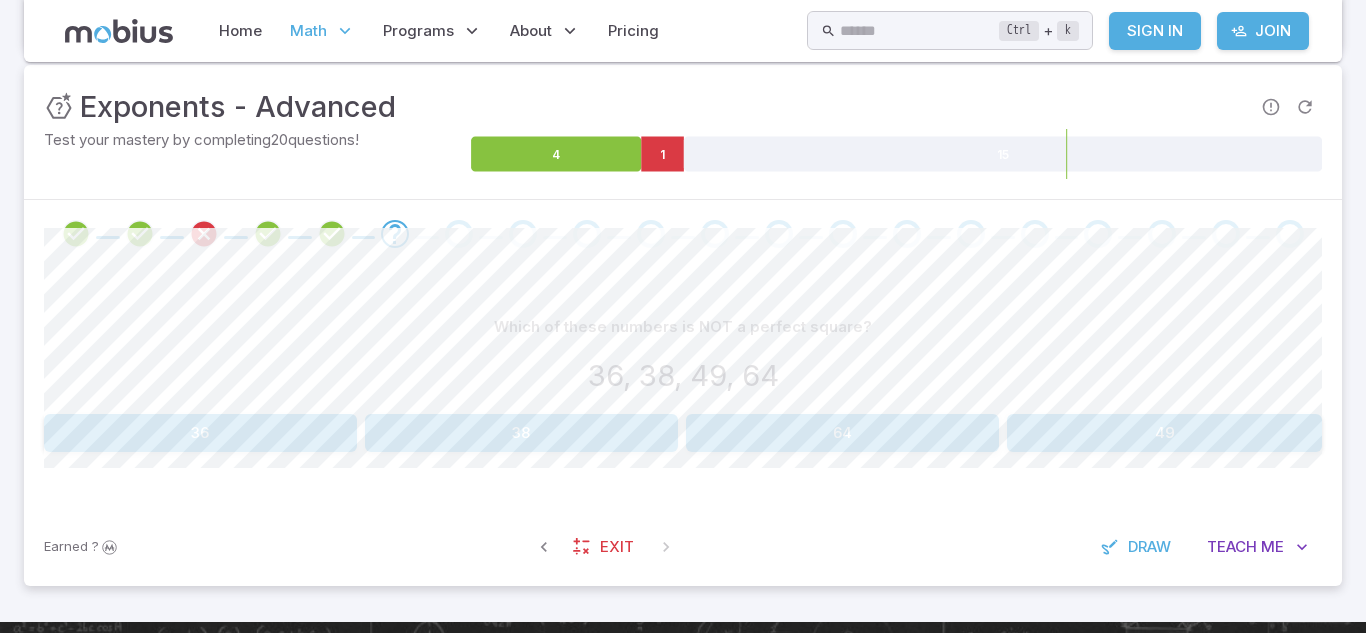 click on "38" at bounding box center (521, 433) 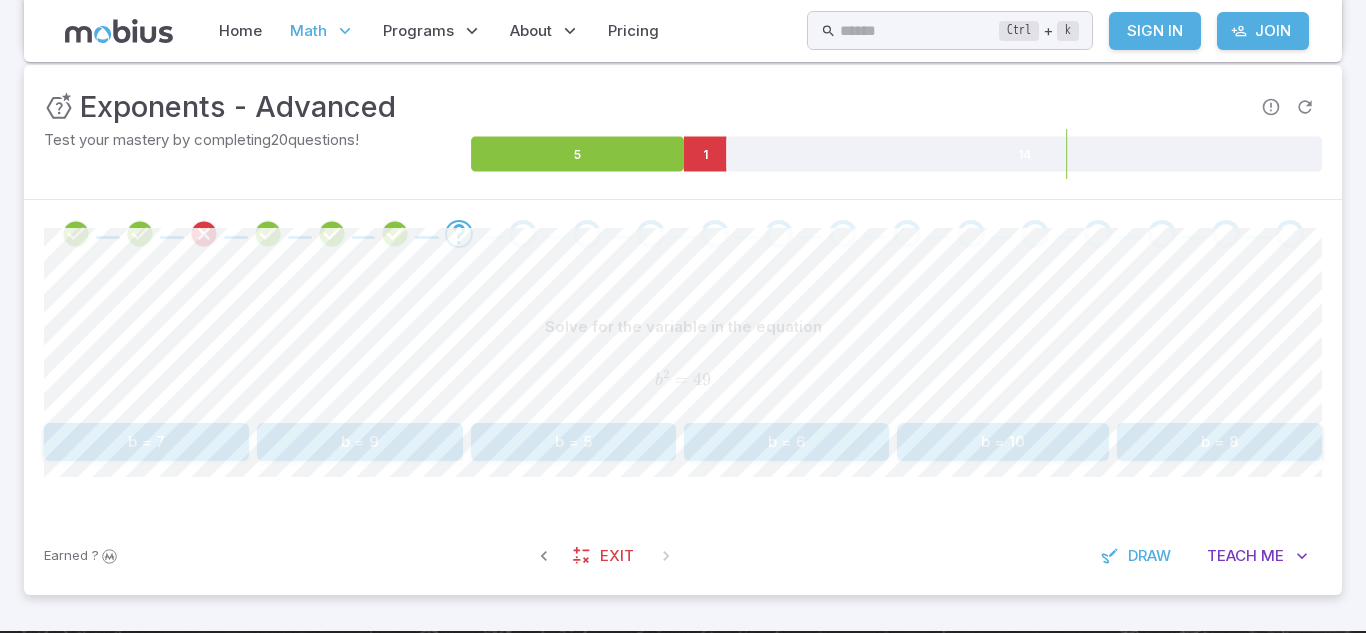 click on "b = 6" at bounding box center (786, 442) 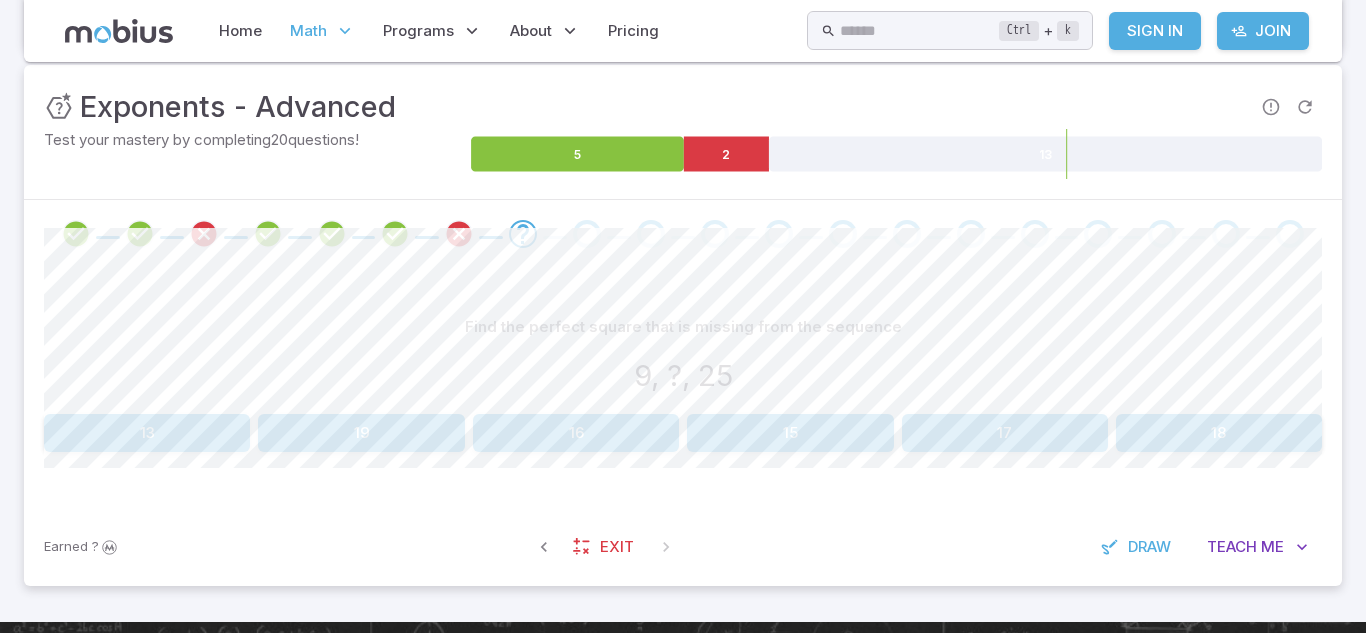 click on "17" at bounding box center (1005, 433) 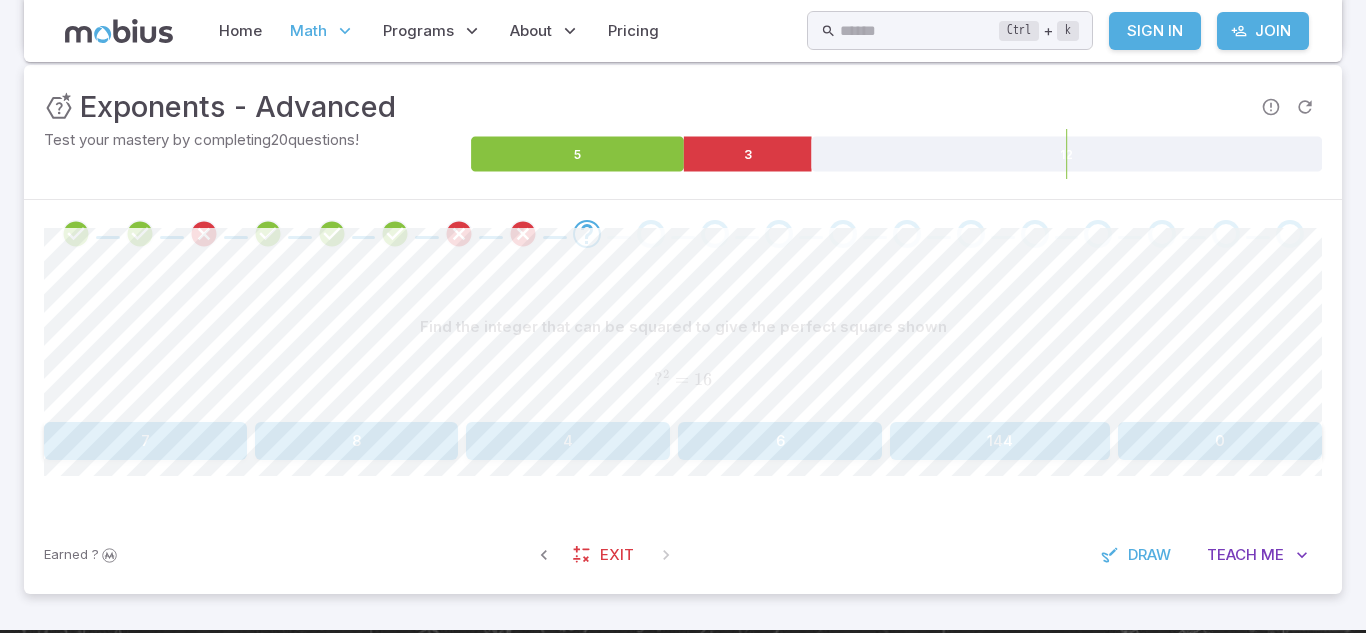 click on "4" at bounding box center [568, 441] 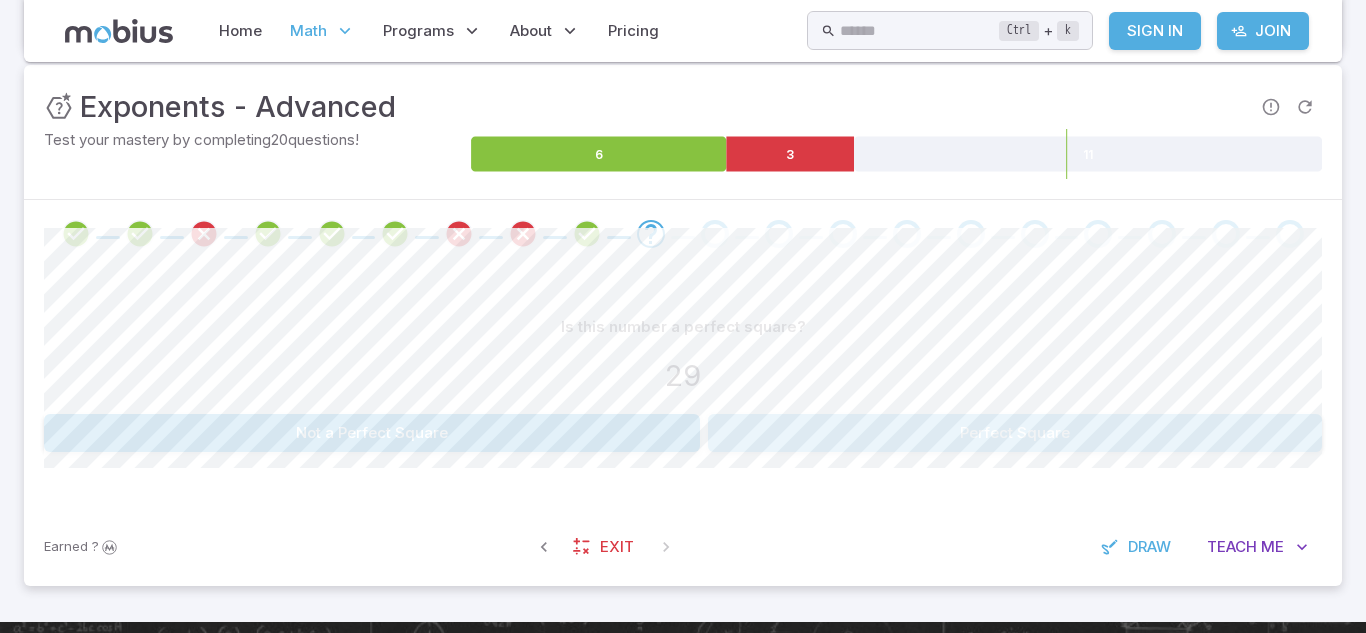 click on "Perfect Square" at bounding box center (1015, 433) 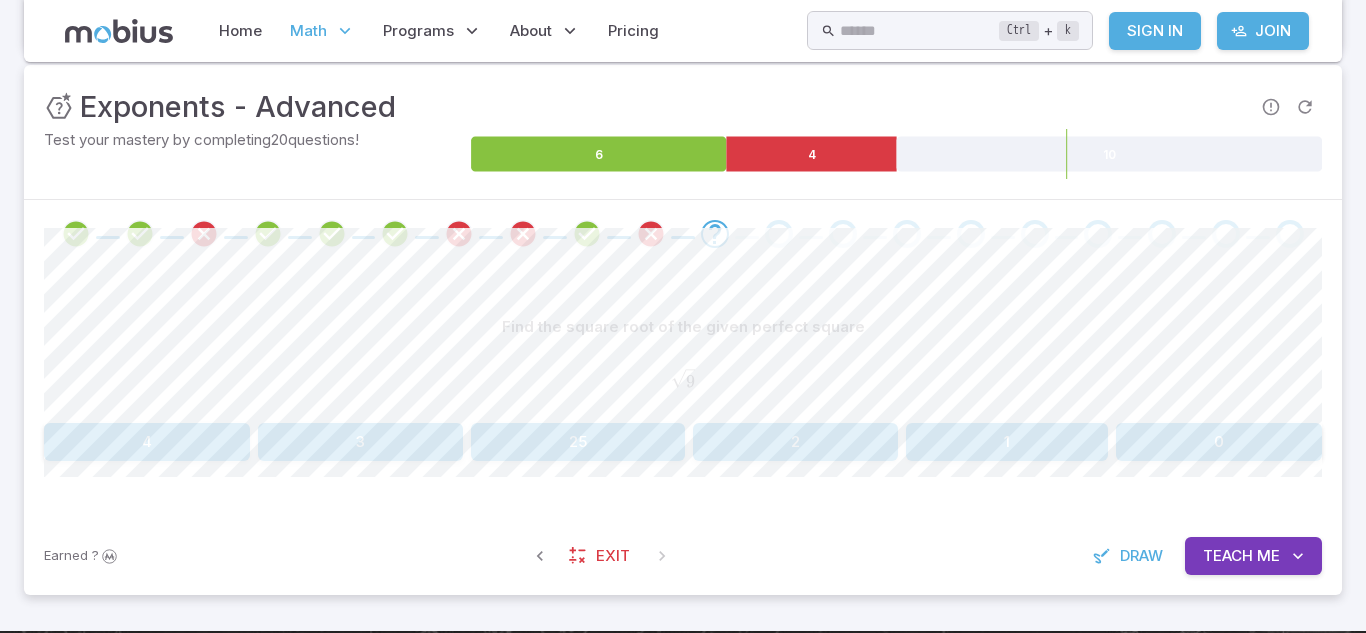 click on "0" at bounding box center (1219, 442) 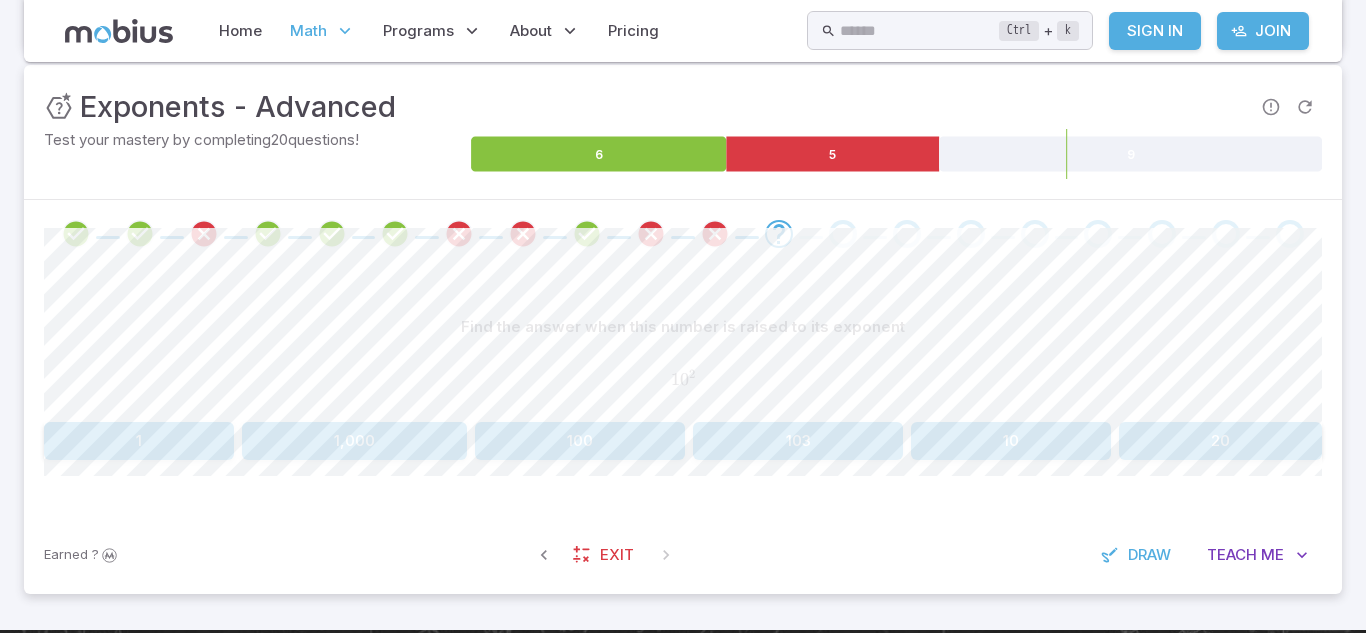 click on "1,000" at bounding box center (354, 441) 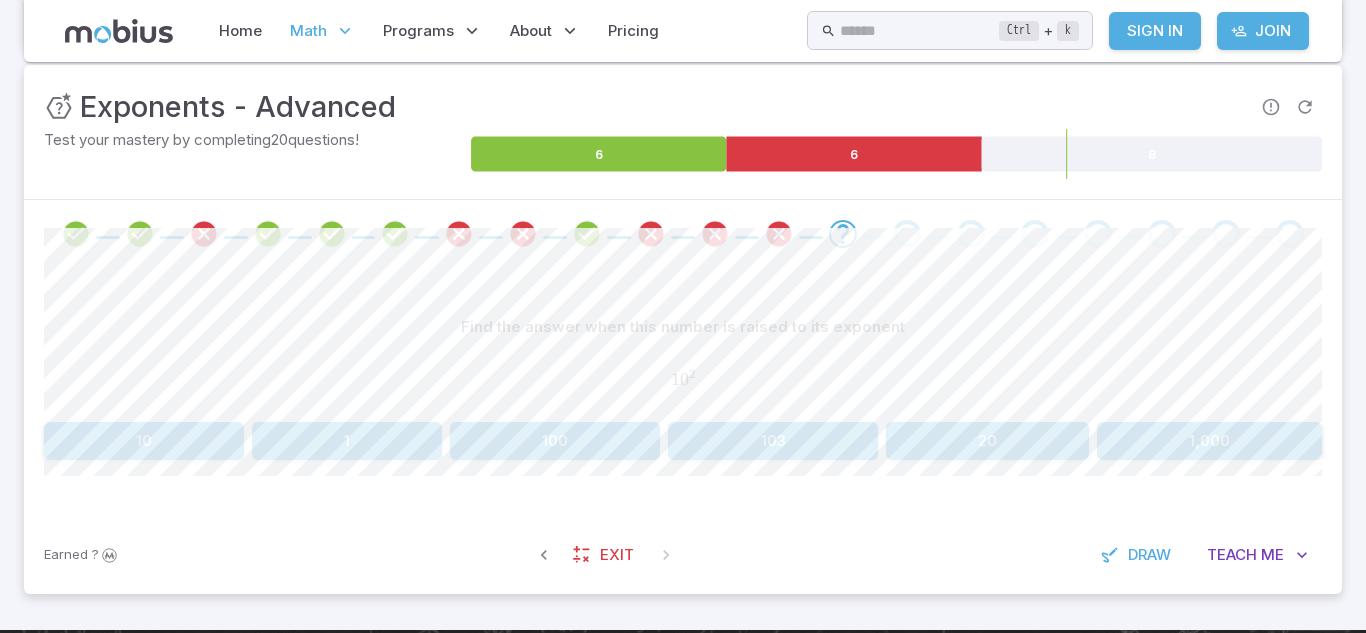 click on "100" at bounding box center [555, 441] 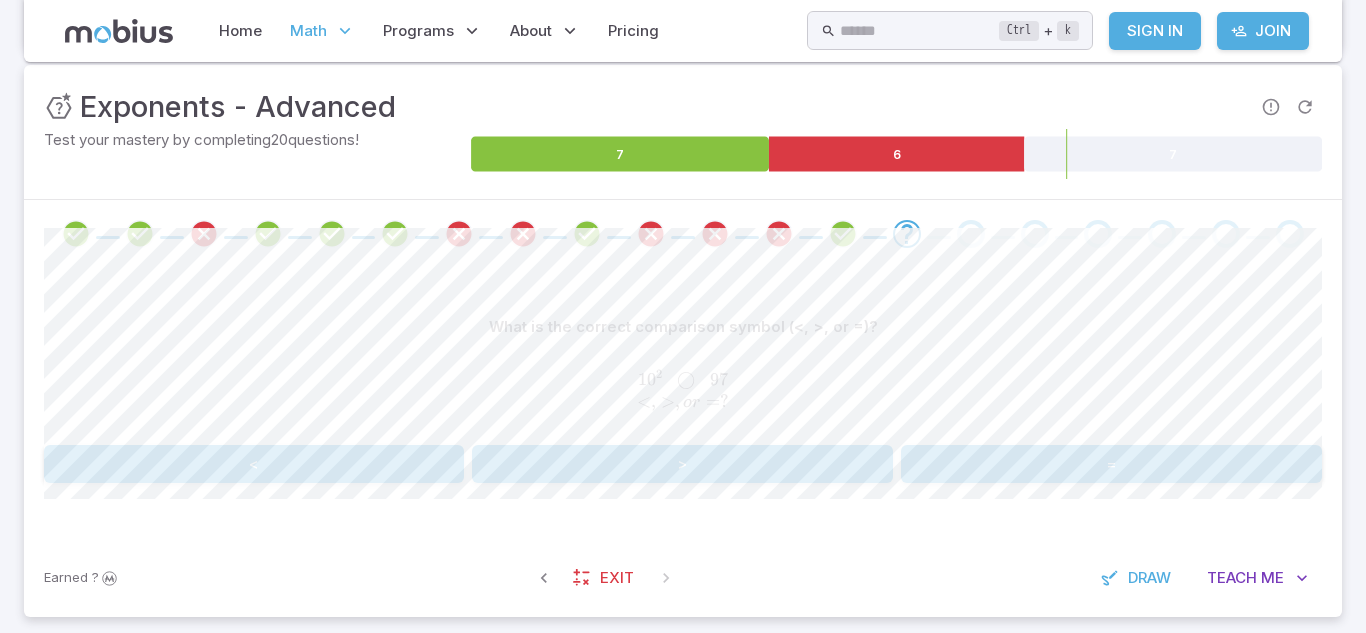 click on ">" at bounding box center (682, 464) 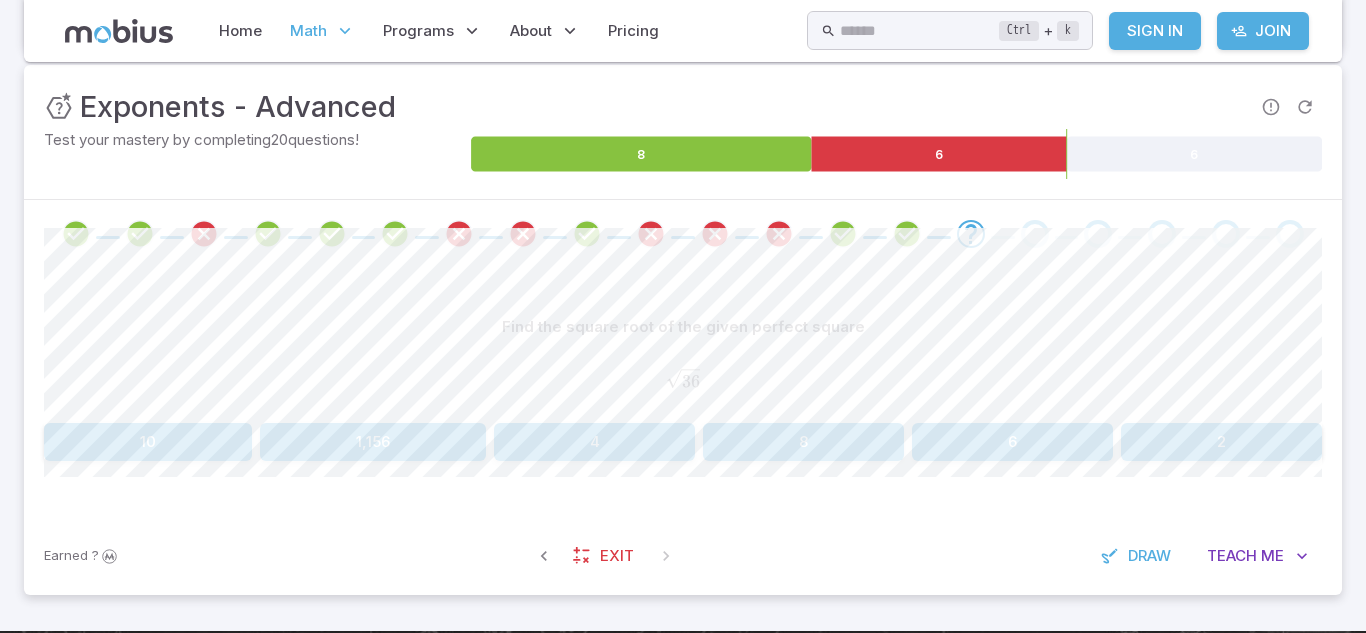 click on "8" at bounding box center (803, 442) 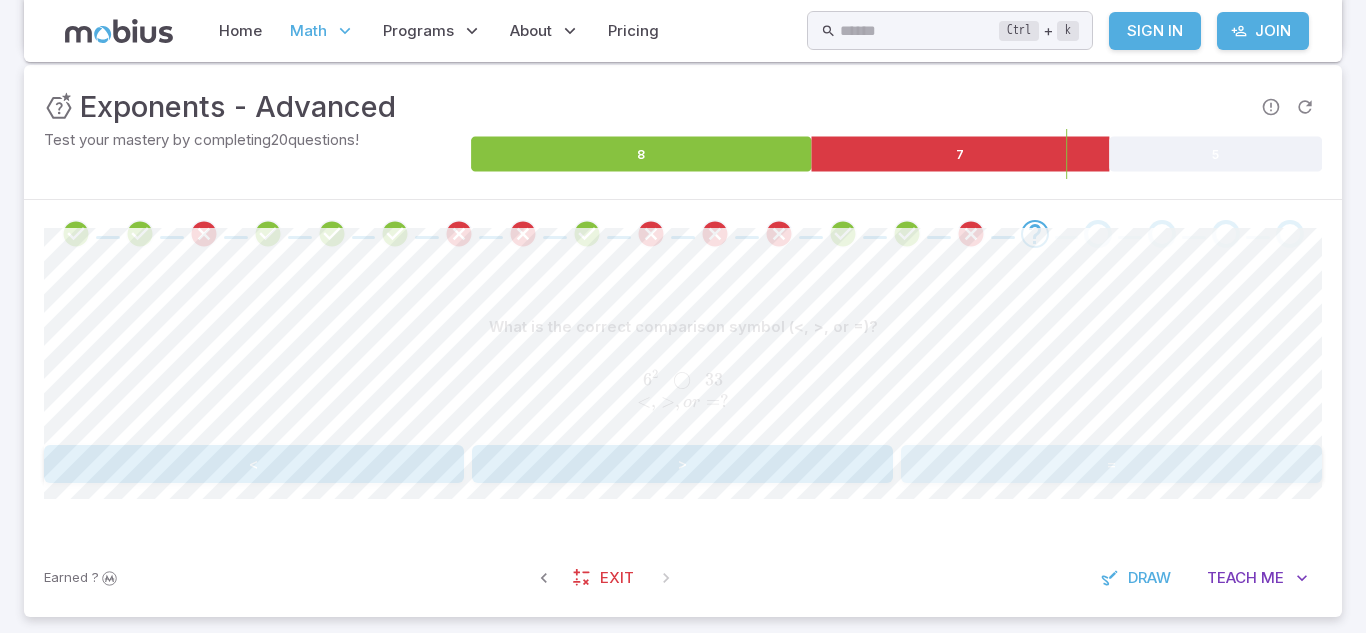 click on "=" at bounding box center [1111, 464] 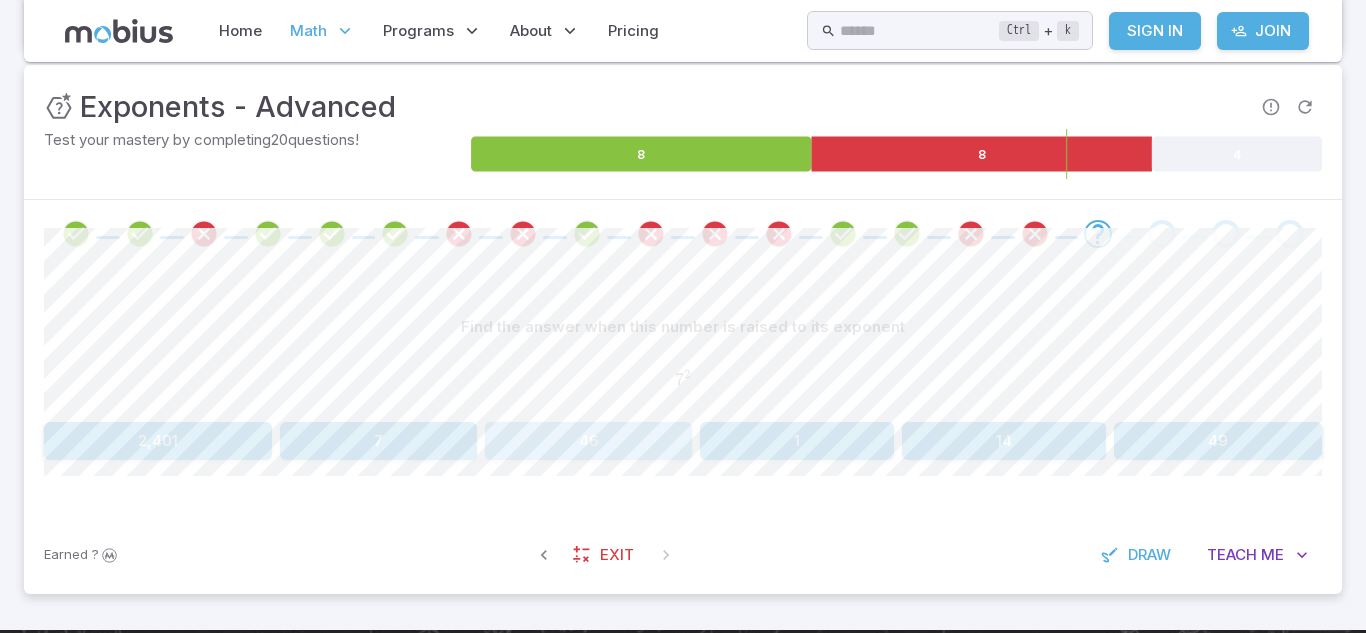 click on "46" at bounding box center (588, 441) 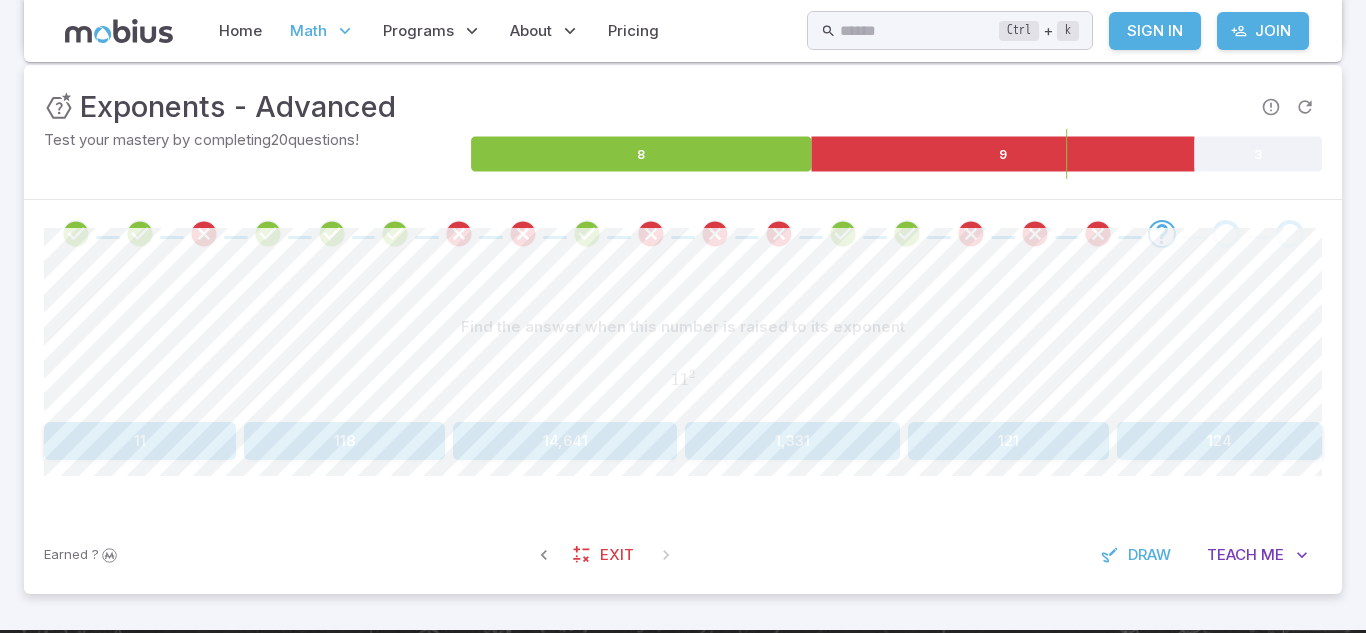 click on "Find the answer when this number is raised to its exponent 1 1 2 11^{2} 1 1 2" at bounding box center (683, 361) 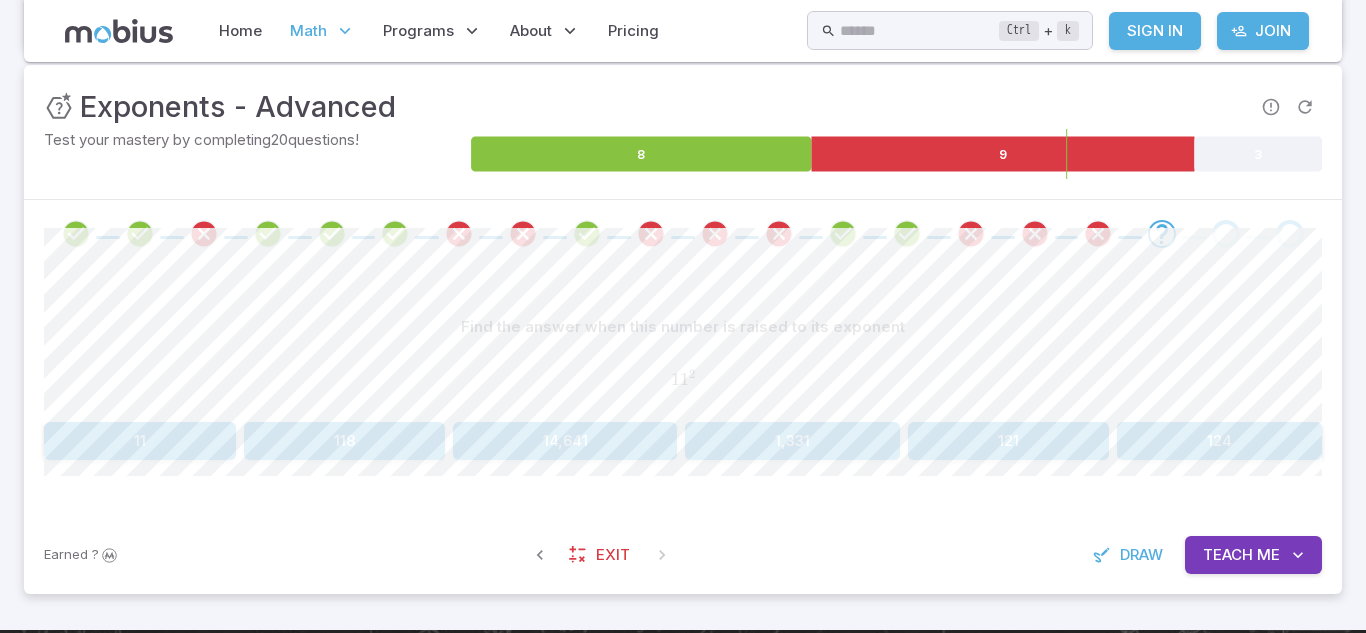 click on "124" at bounding box center [1219, 441] 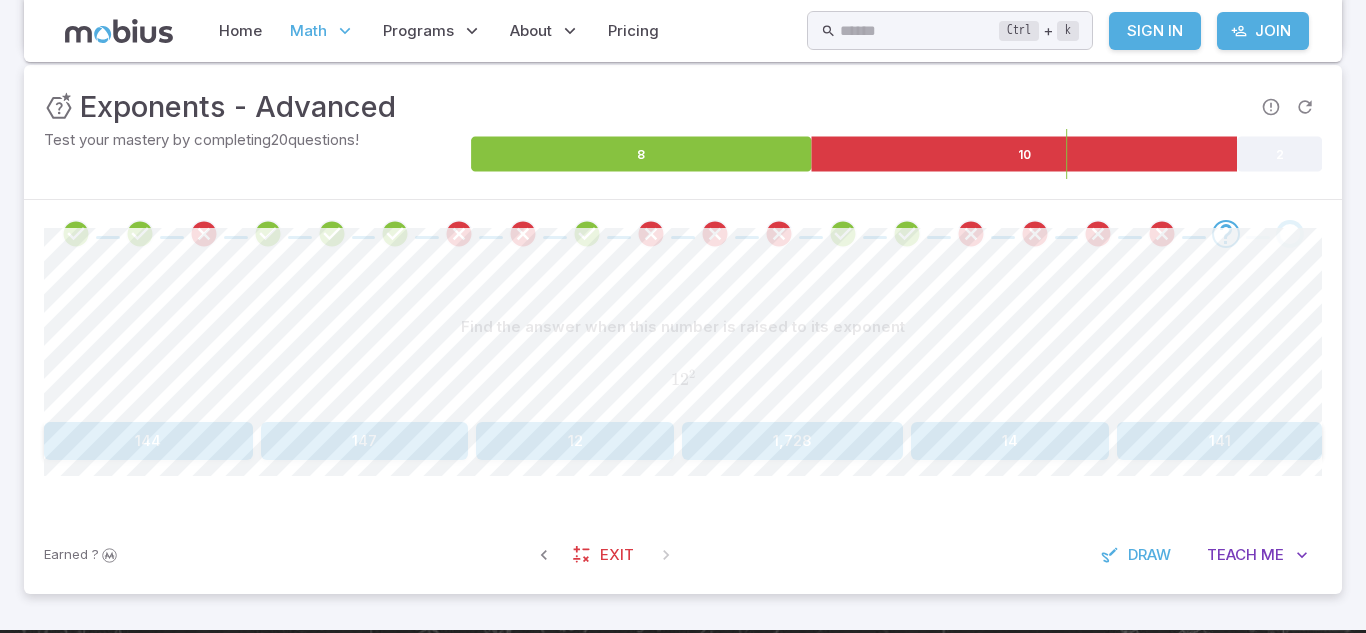 click on "Find the answer when this number is raised to its exponent 1 2 2 12^{2} 1 2 2 144 147 12 1,728 14 141" at bounding box center (683, 384) 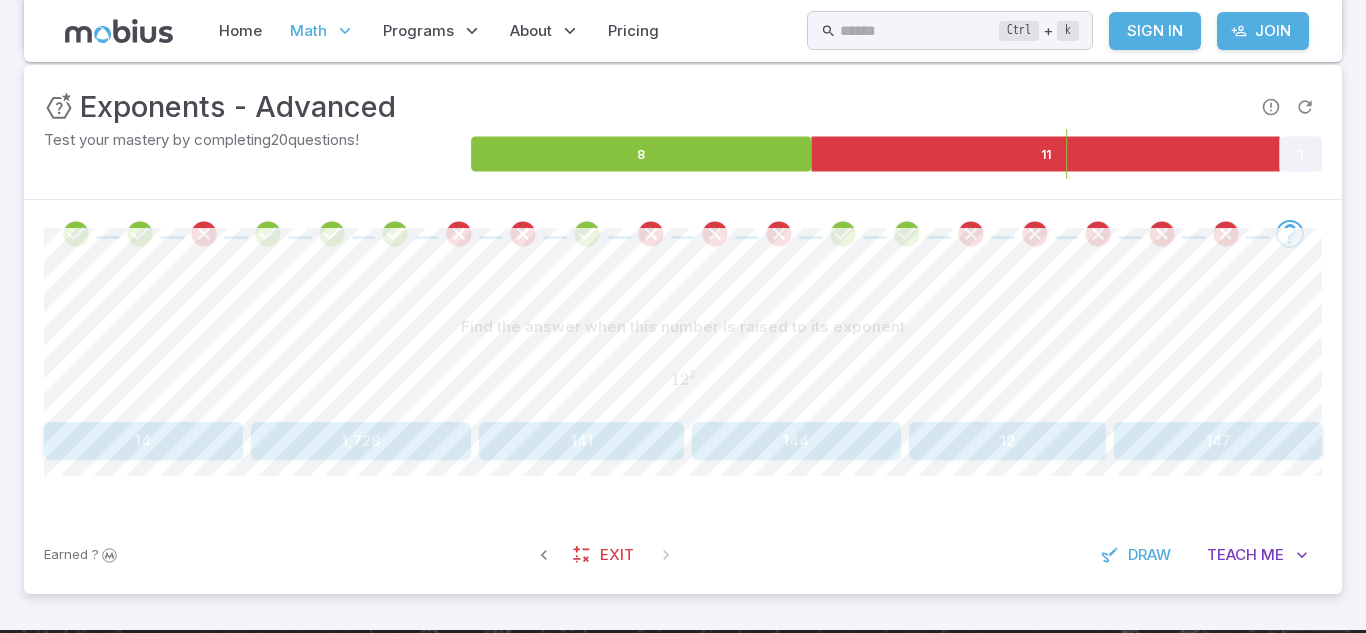 click on "1,728" at bounding box center [361, 441] 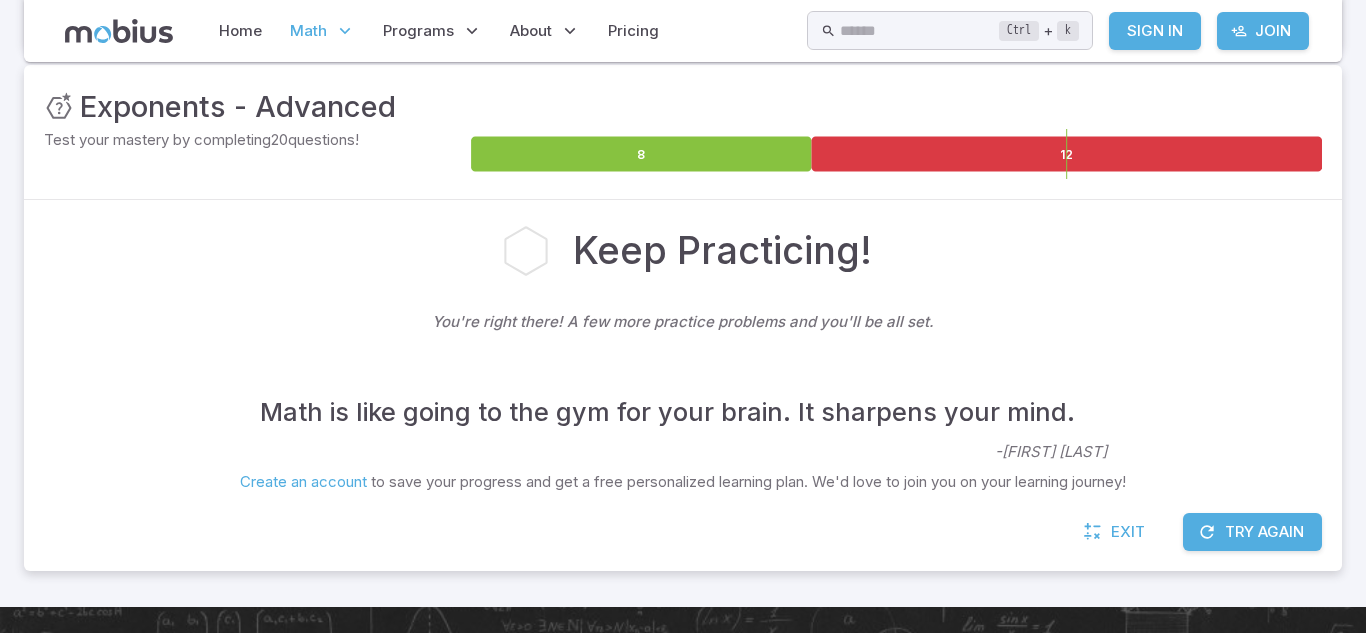 click on "Try Again" at bounding box center (1252, 532) 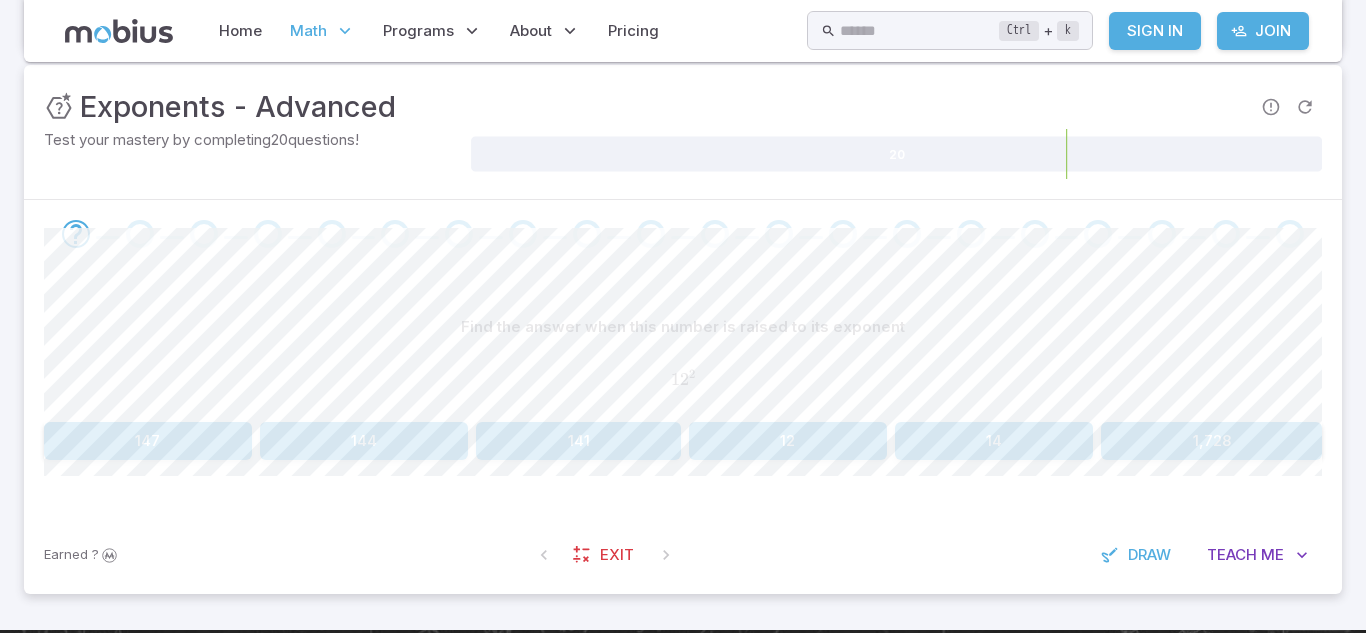 click on "147" at bounding box center [148, 441] 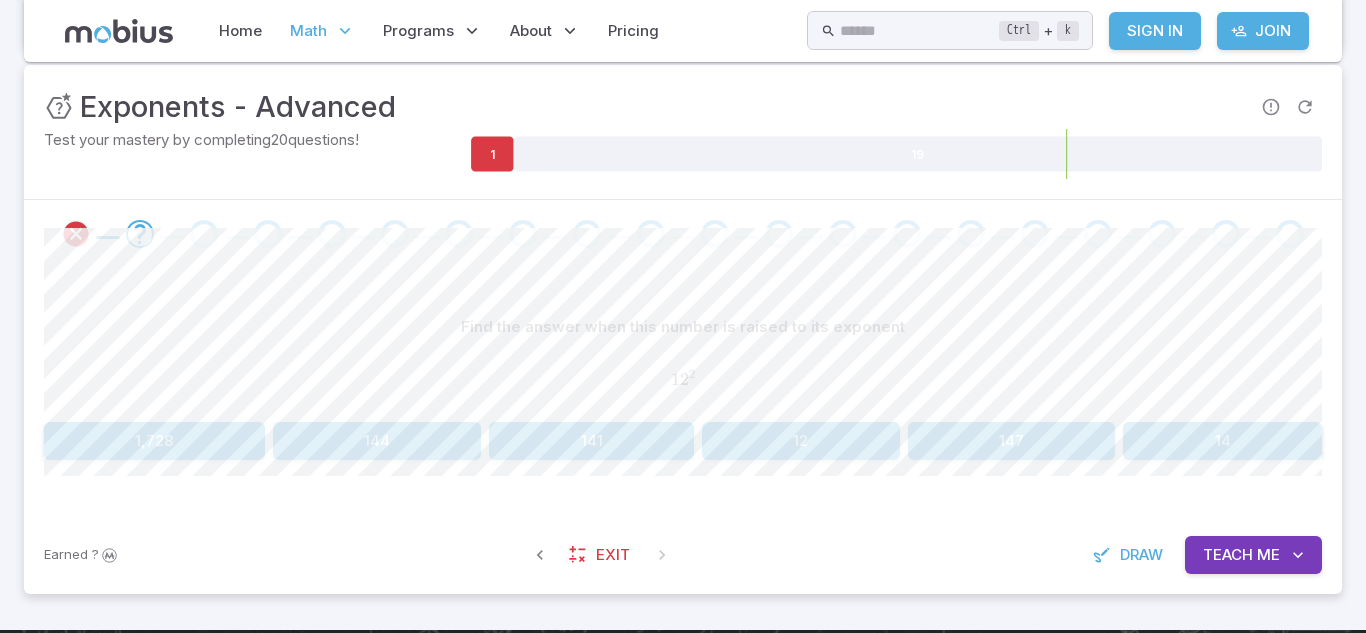 click on "12" at bounding box center (801, 441) 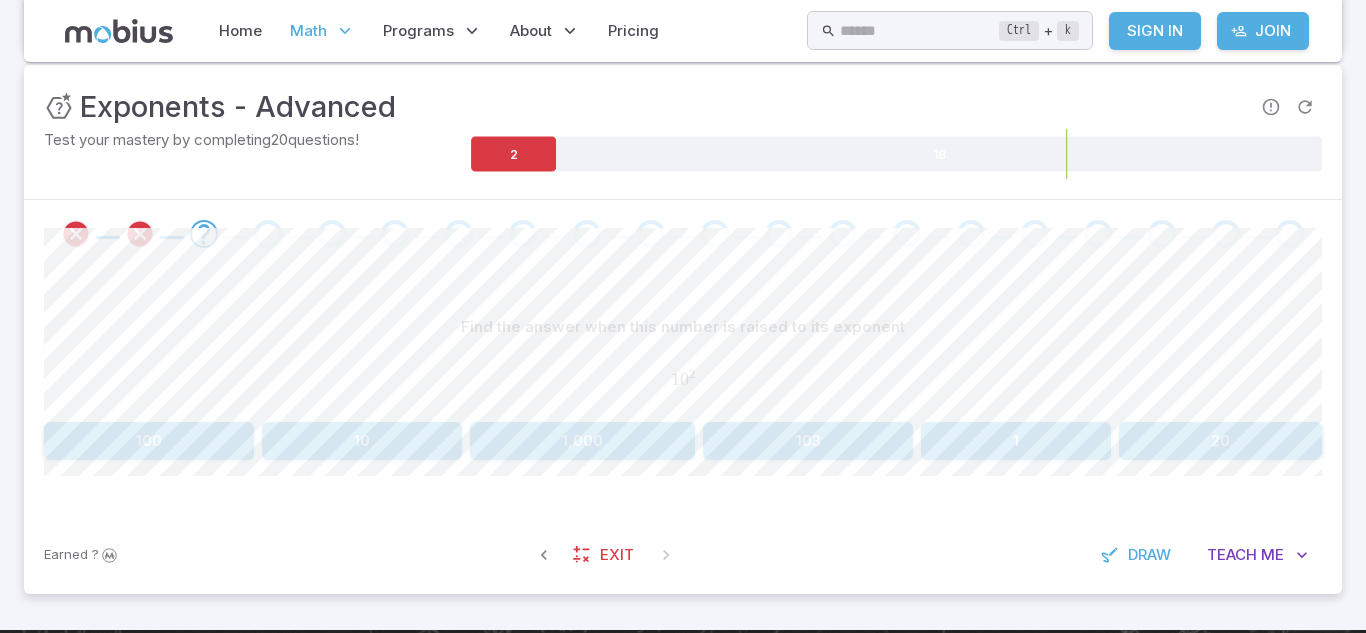 click on "1,000" at bounding box center [582, 441] 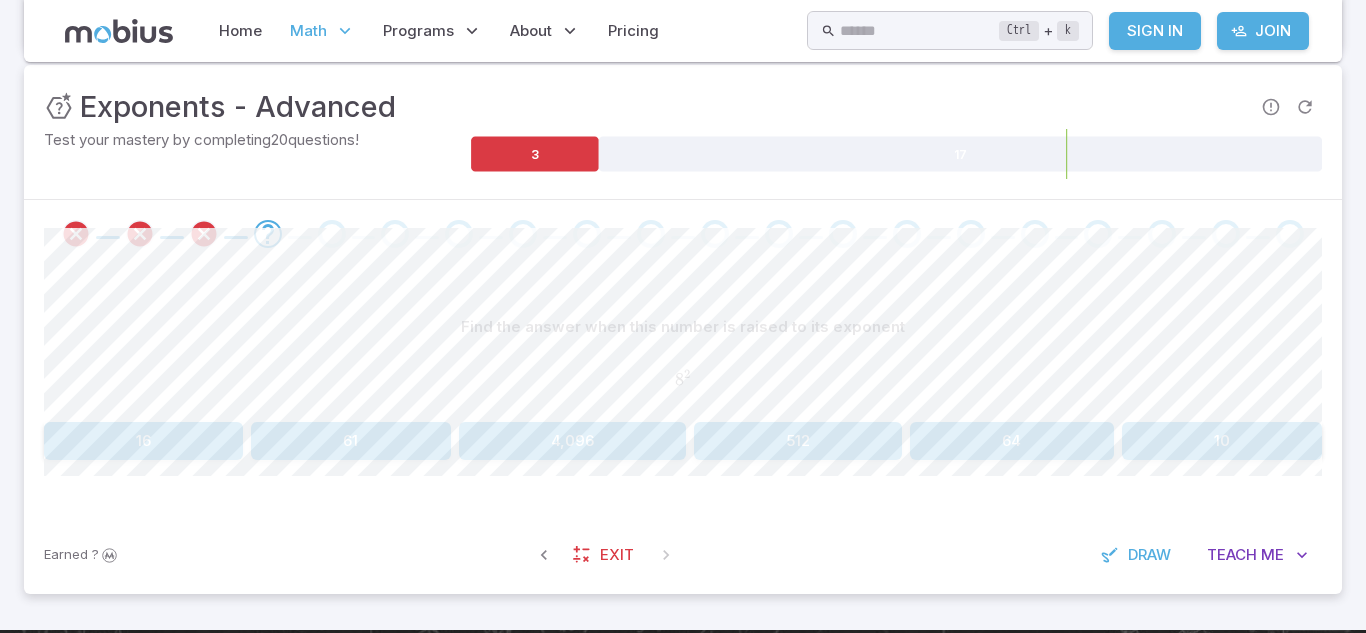 click on "61" at bounding box center [350, 441] 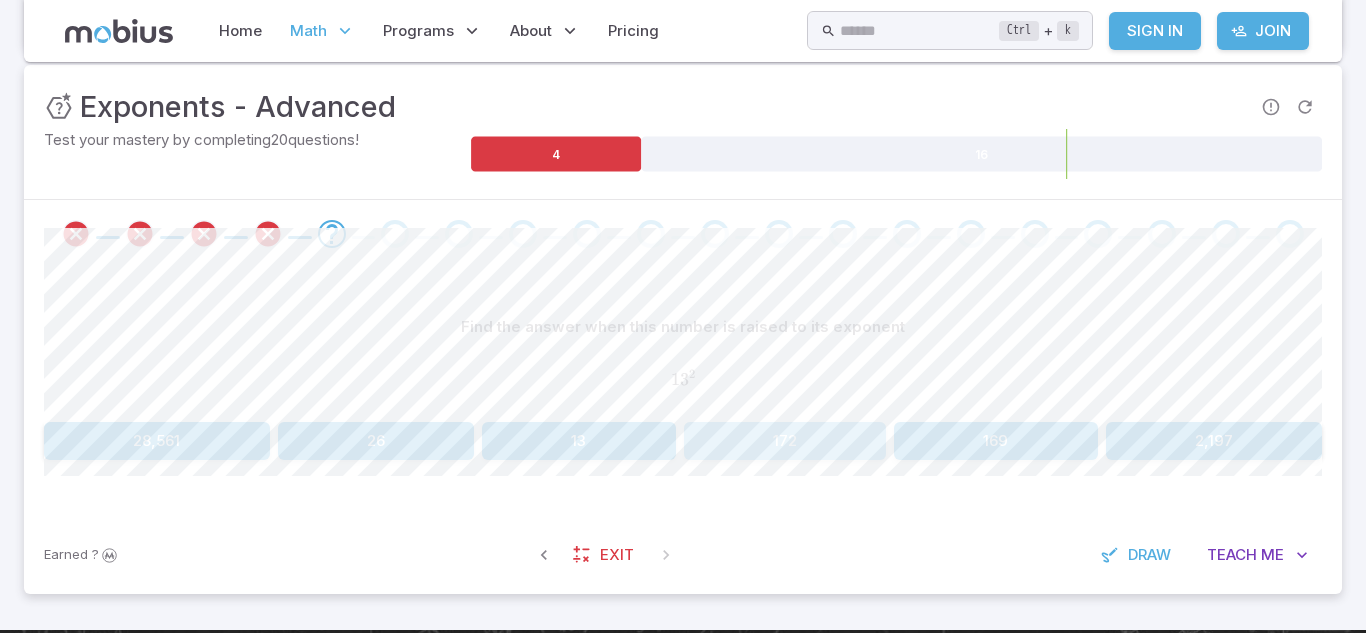 click on "172" at bounding box center [785, 441] 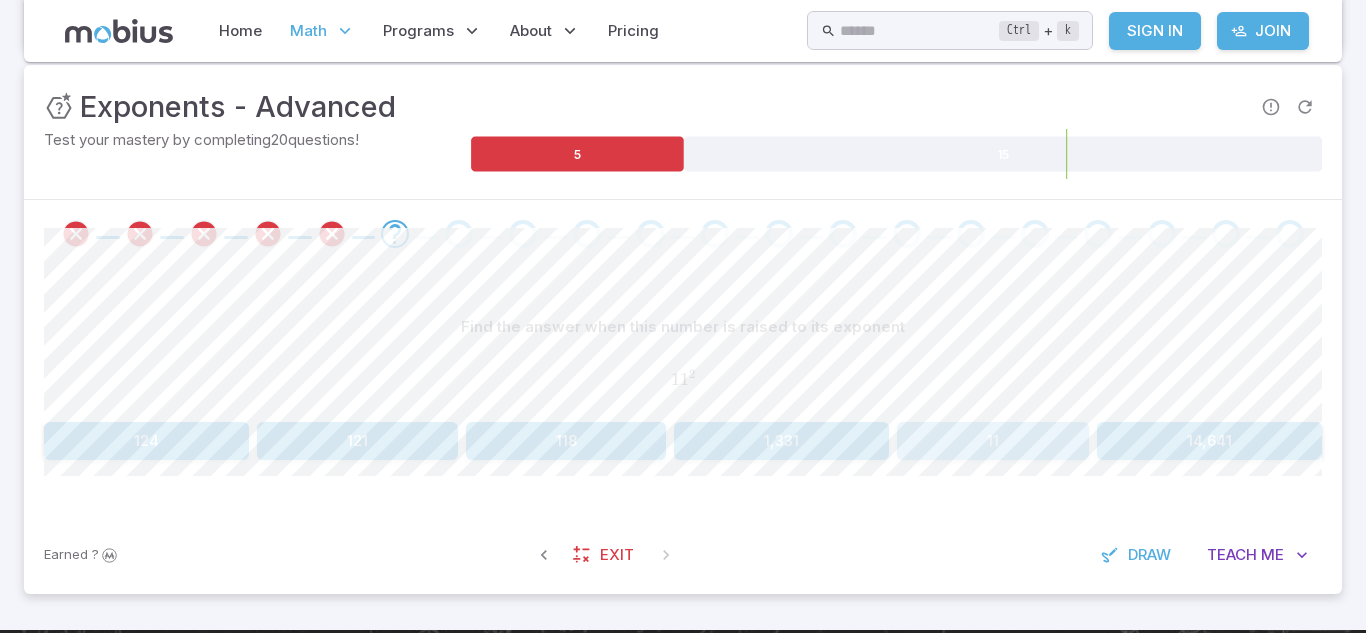 click on "11" at bounding box center (993, 441) 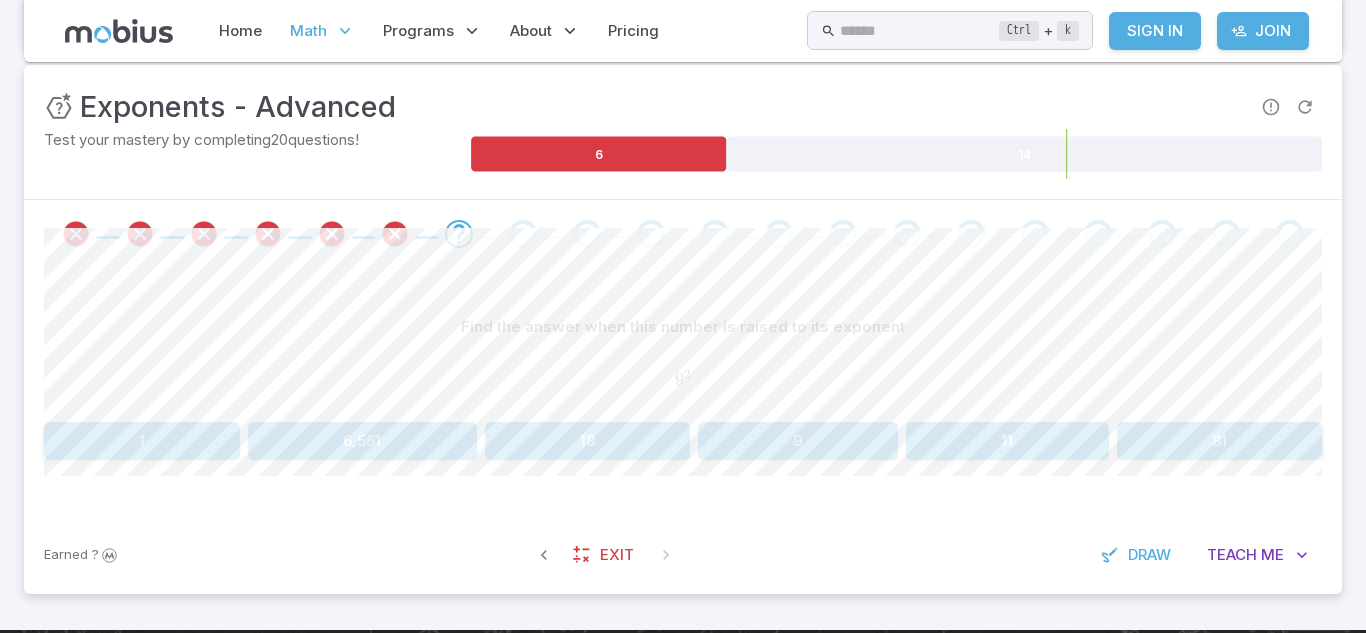 click on "6,561" at bounding box center (362, 441) 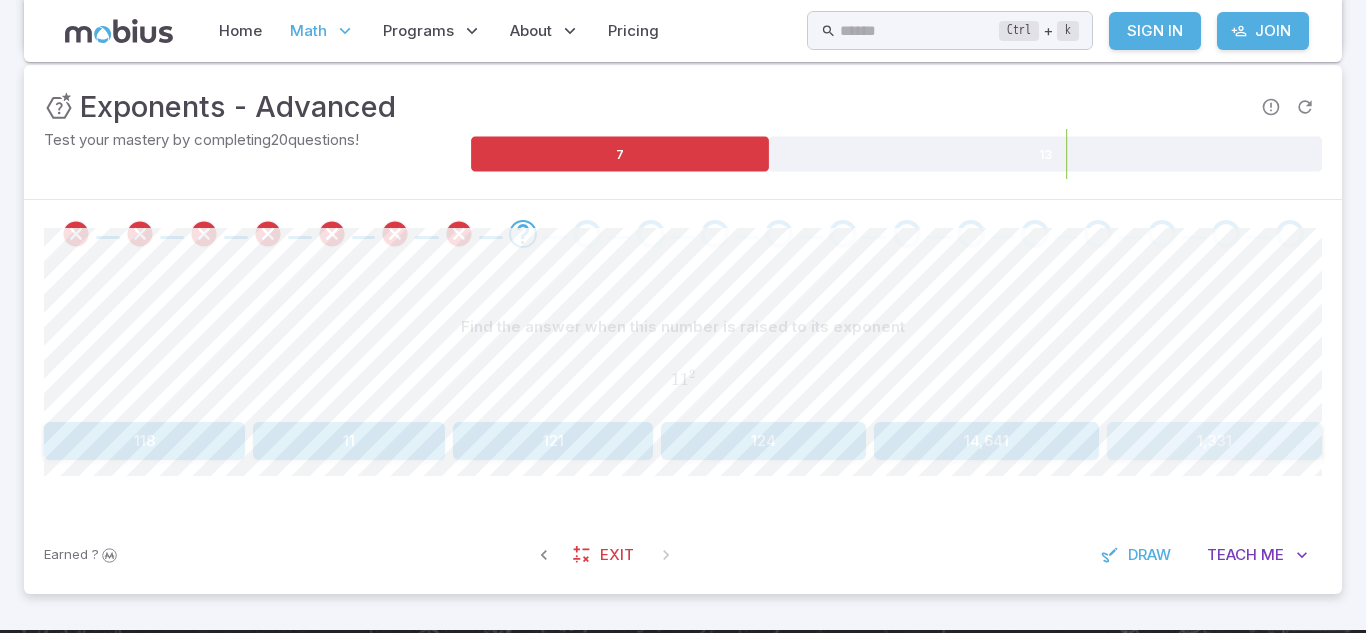 click on "1,331" at bounding box center (1214, 441) 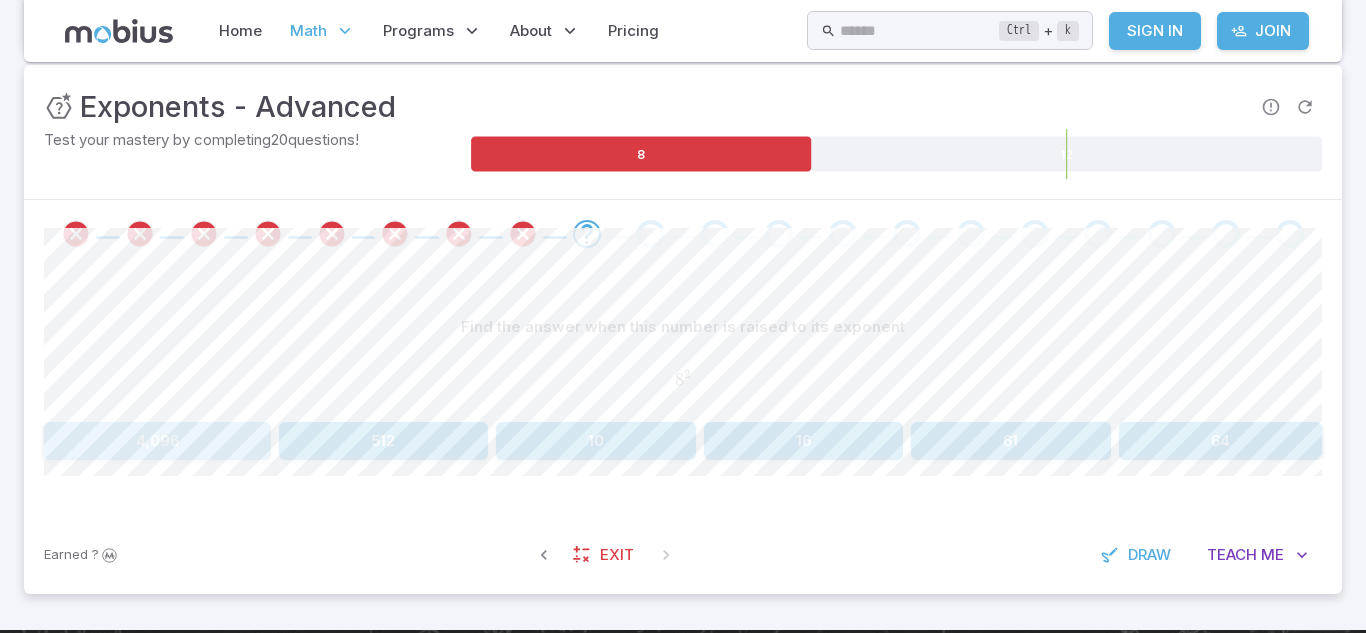 click on "4,096" at bounding box center (157, 441) 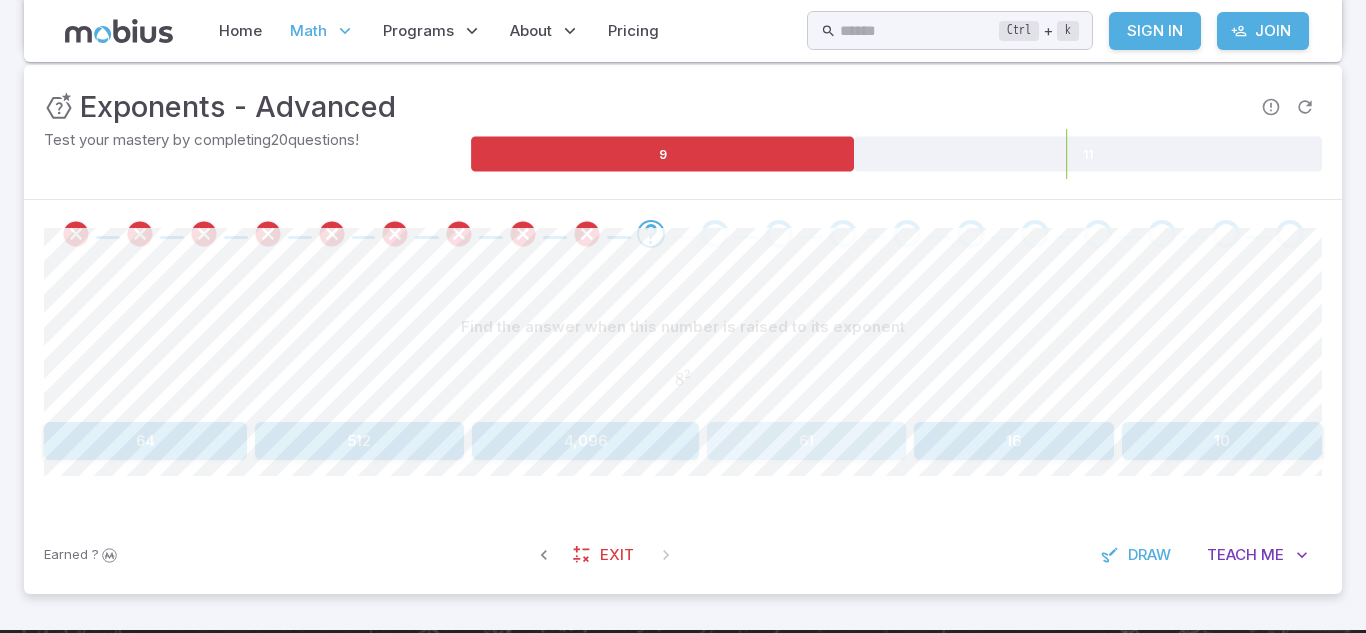 click on "61" at bounding box center [806, 441] 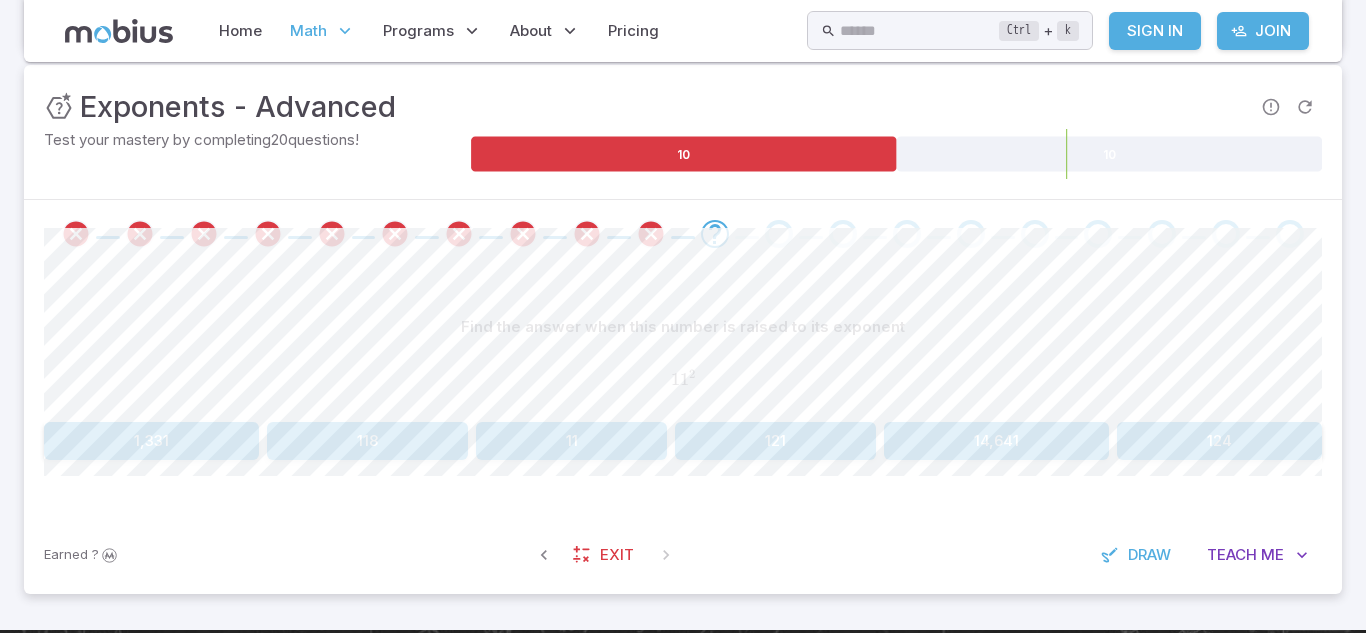 click on "11" at bounding box center [572, 441] 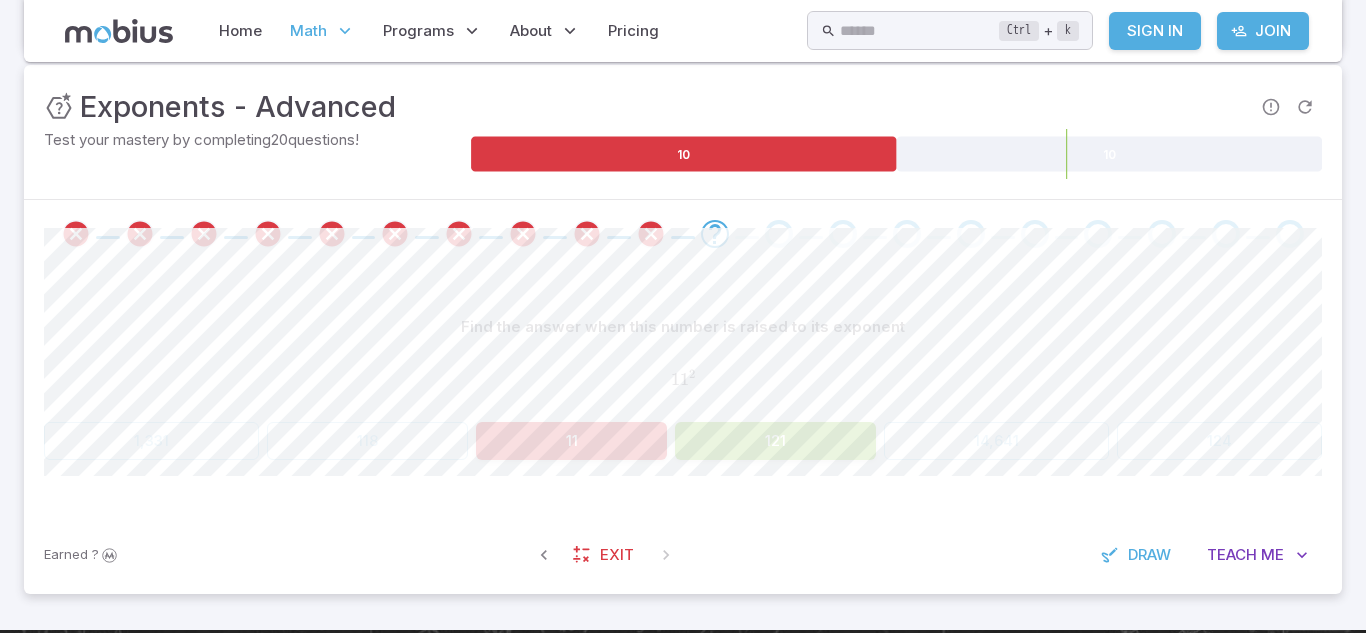 click on "121" at bounding box center [775, 441] 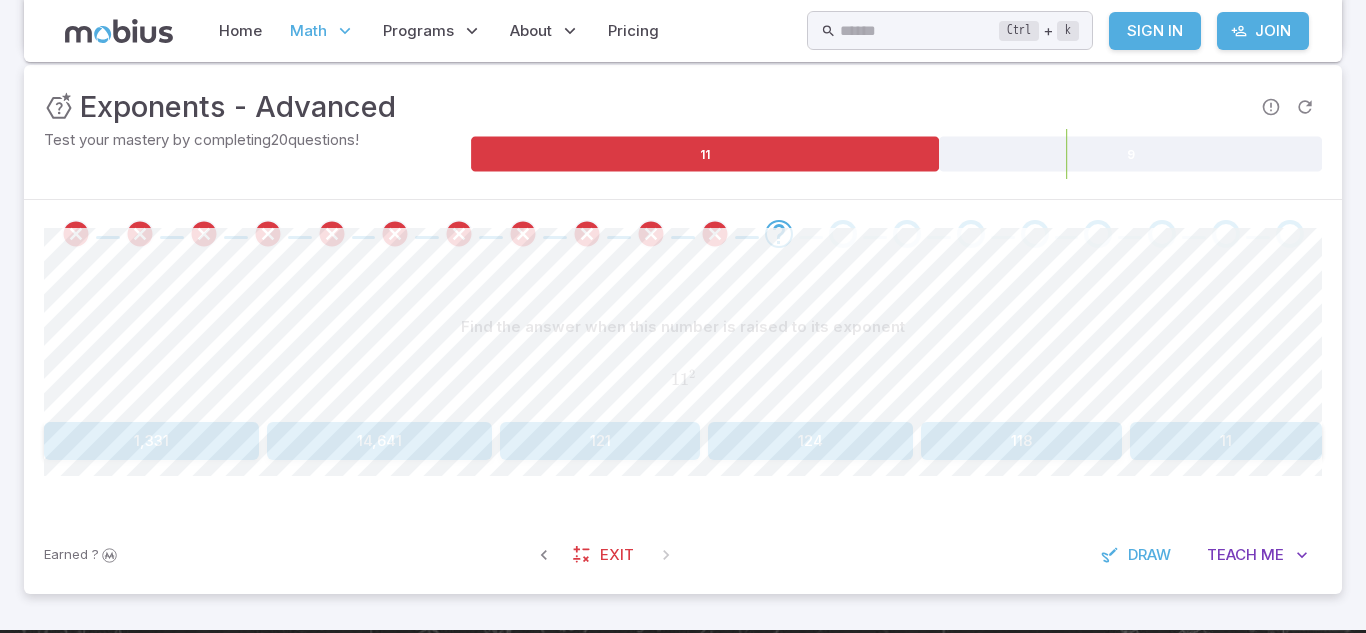 click on "Find the answer when this number is raised to its exponent 1 1 2 11^{2} 1 1 2 1,331 14,641 121 124 118 11 Canvas actions 100 % Exit zen mode" at bounding box center (683, 392) 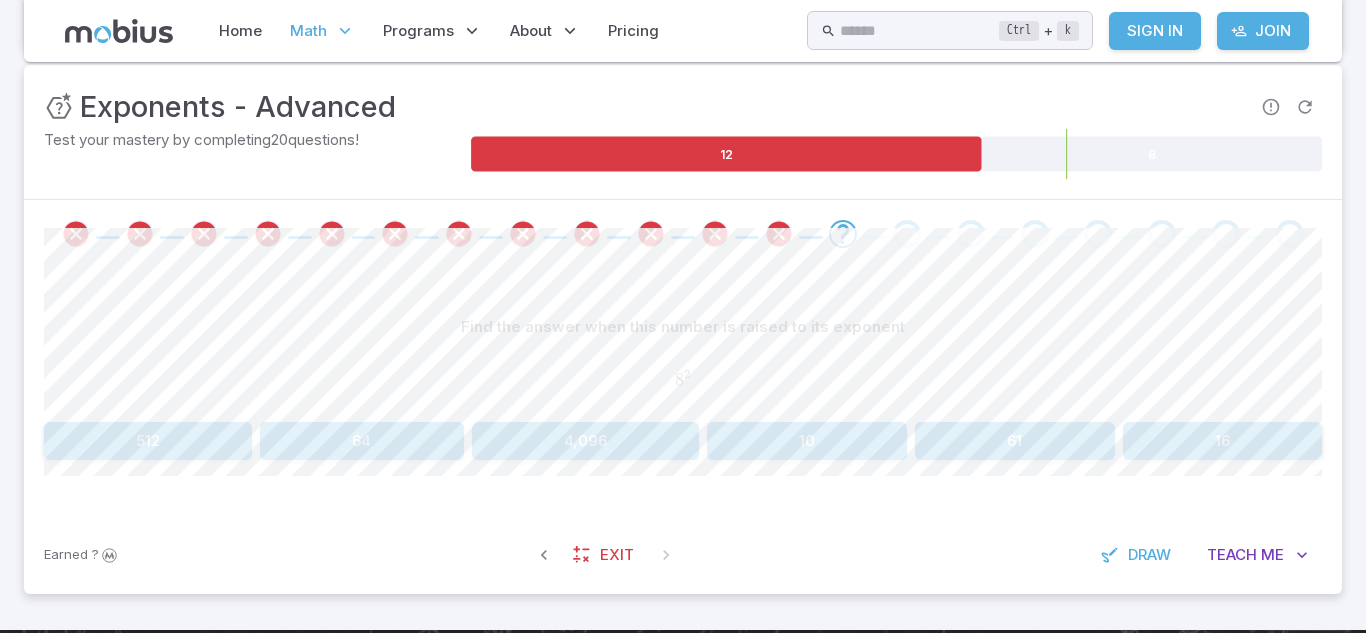 click on "4,096" at bounding box center (585, 441) 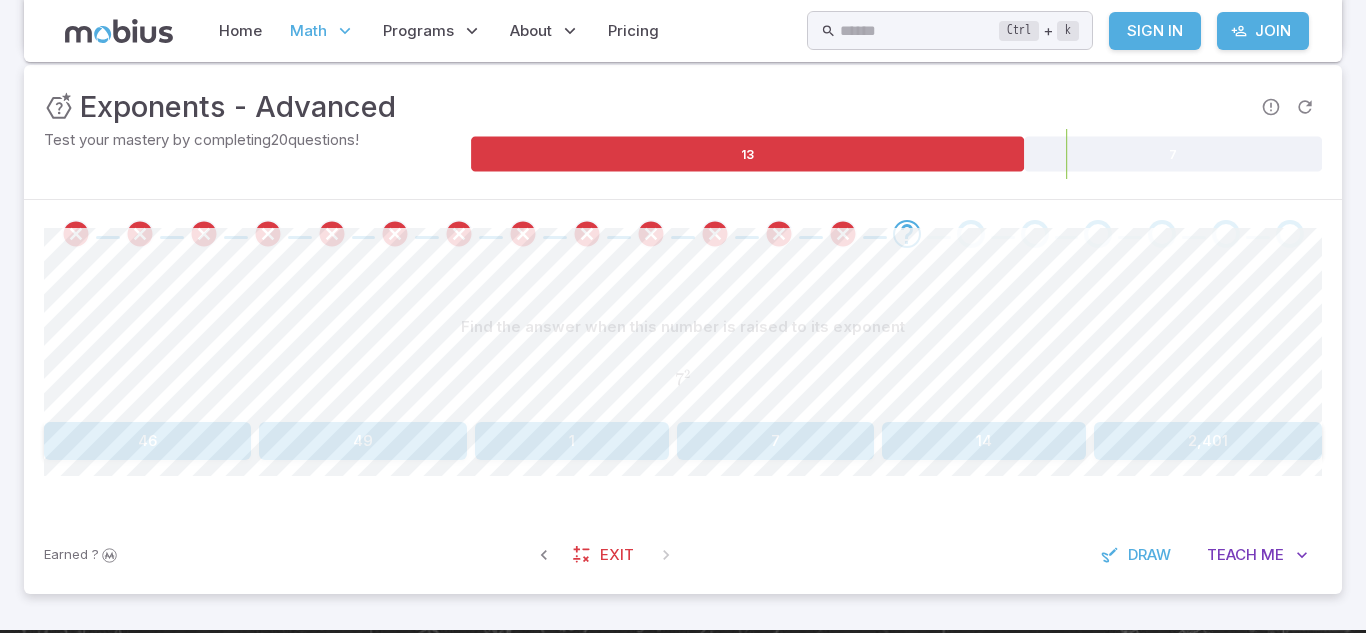 click on "14" at bounding box center (984, 441) 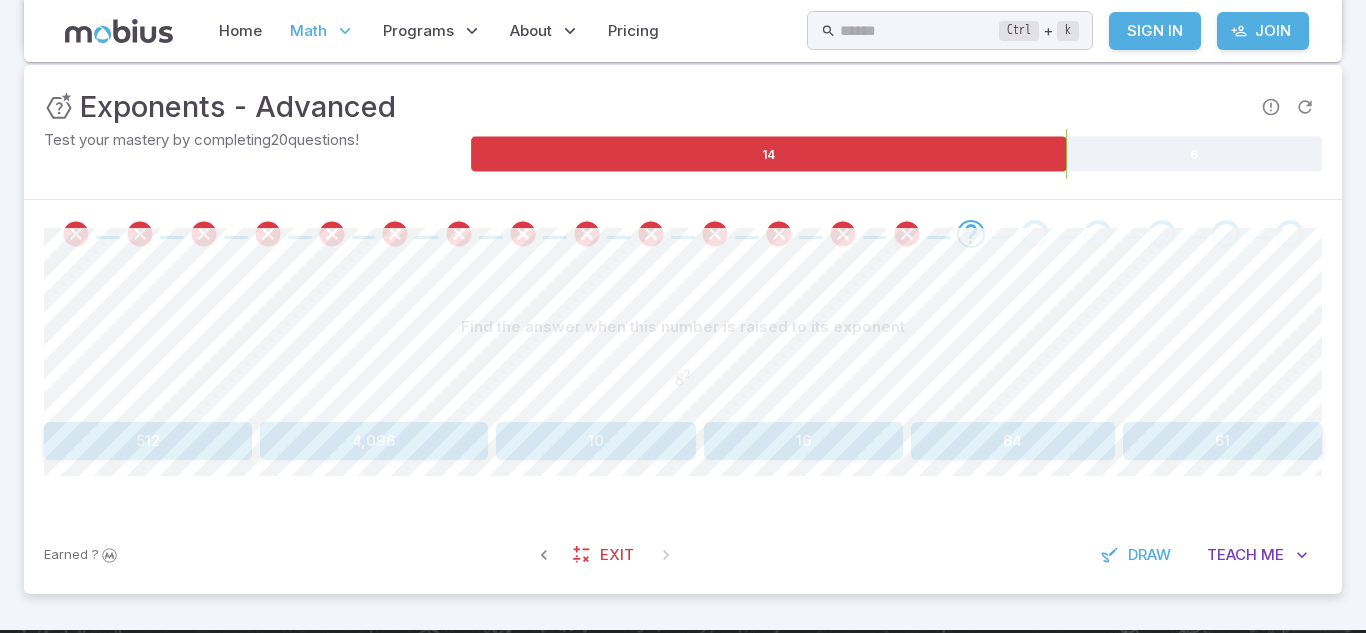 click on "10" at bounding box center (596, 441) 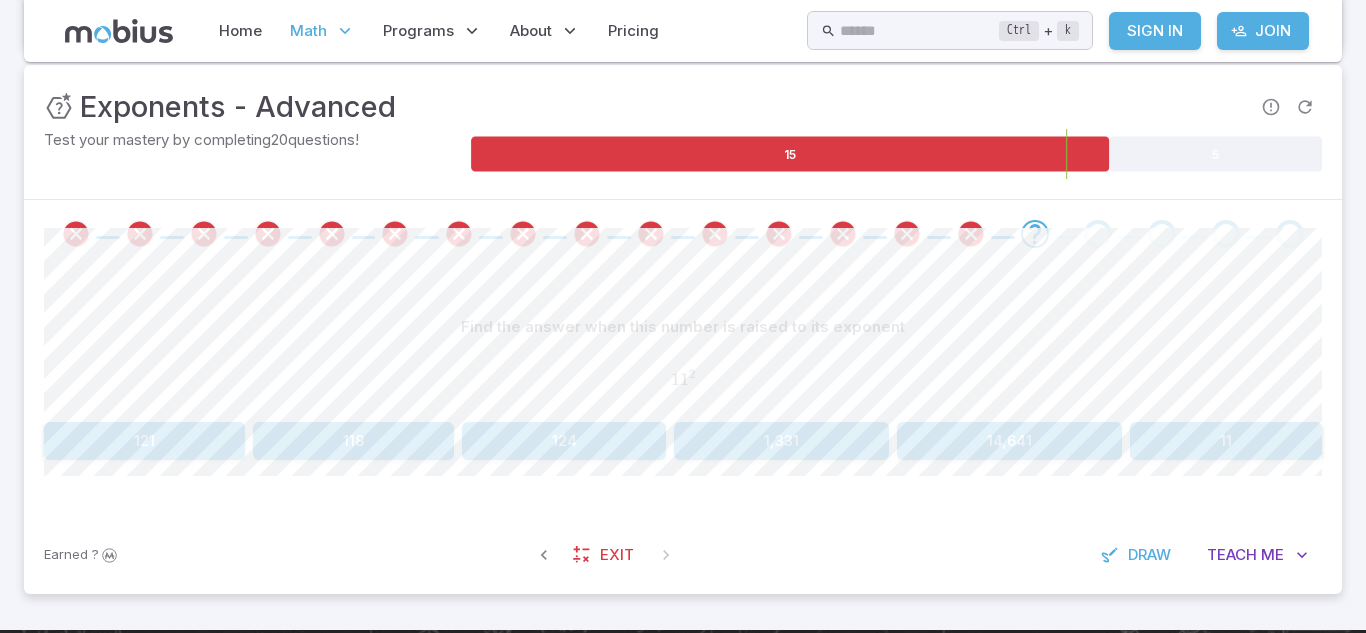 click on "14,641" at bounding box center [1009, 441] 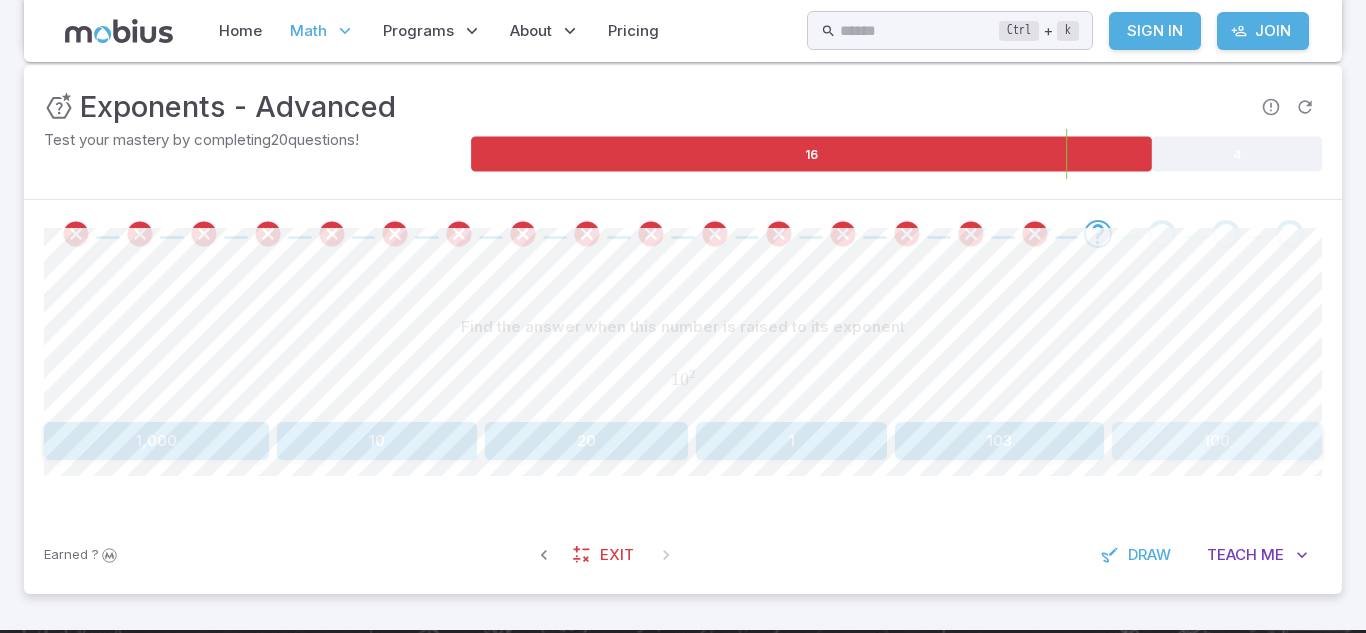 click on "100" at bounding box center (1217, 441) 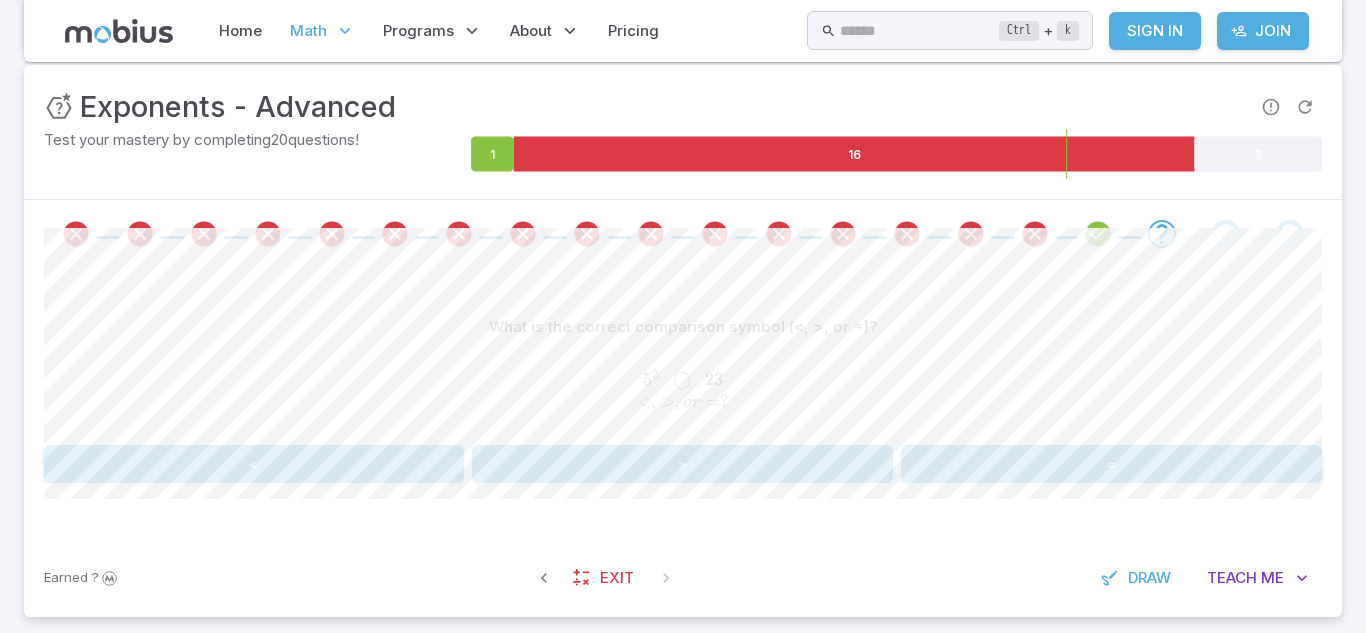 click on ">" at bounding box center (682, 464) 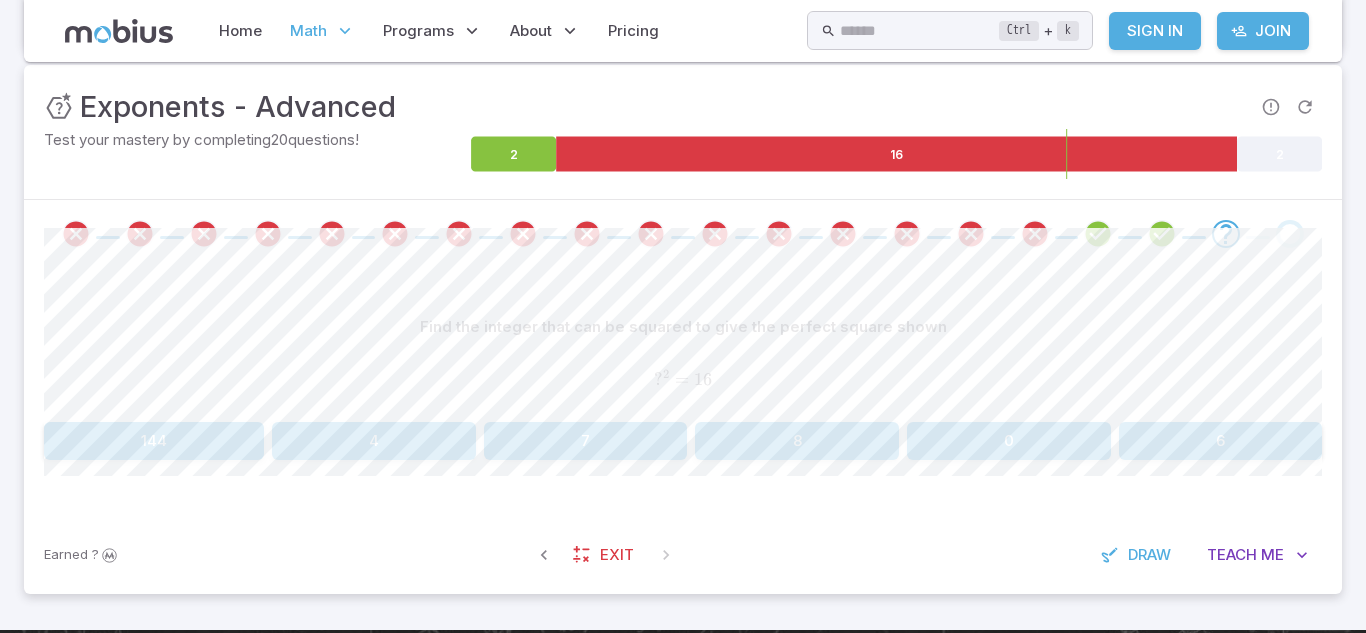 click on "8" at bounding box center [796, 441] 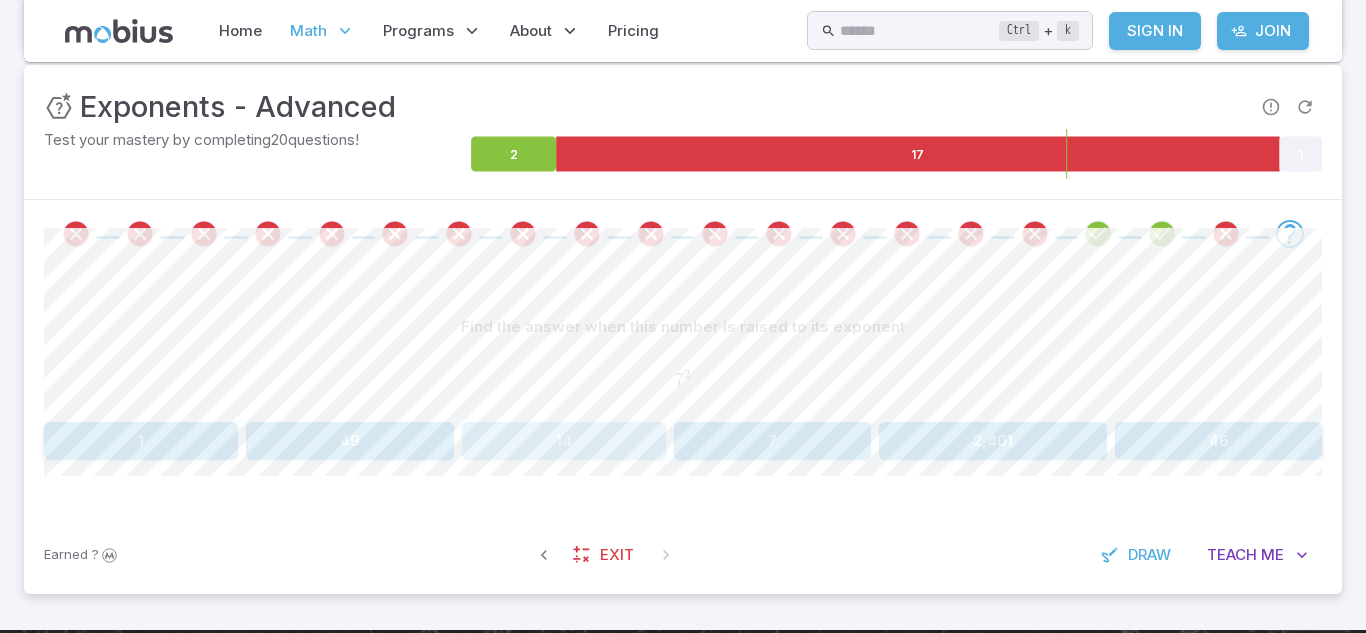 click on "14" at bounding box center (564, 441) 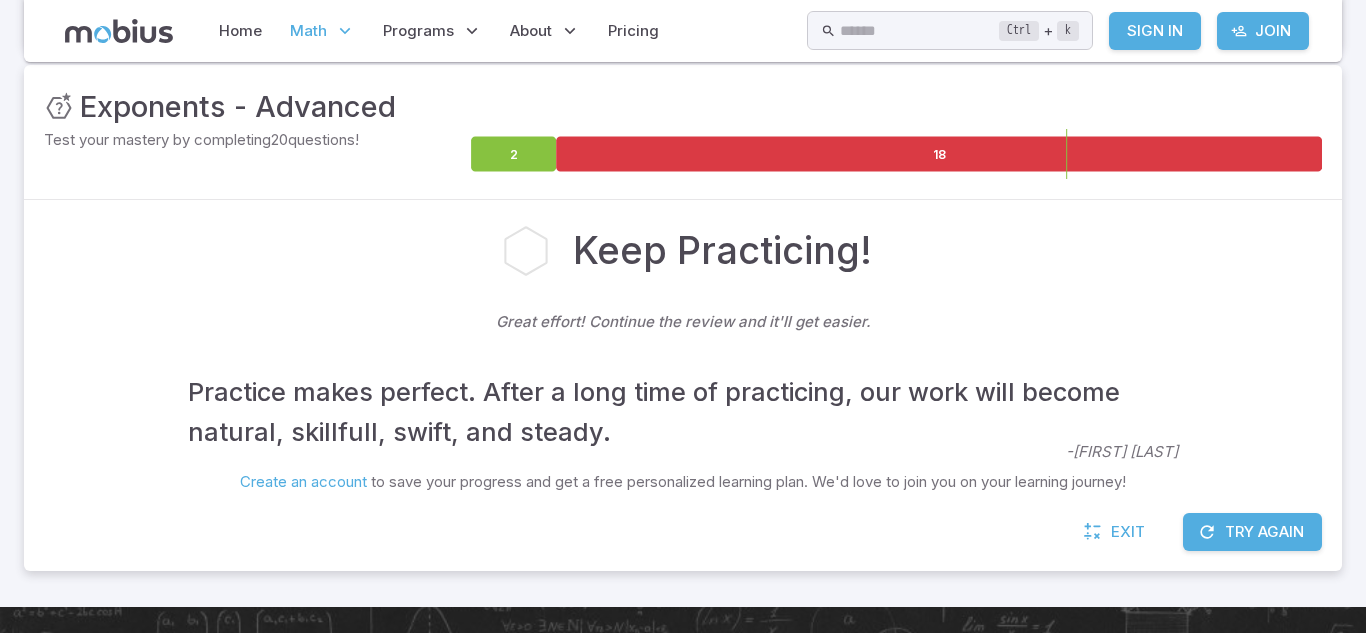click on "Try Again" at bounding box center [1252, 532] 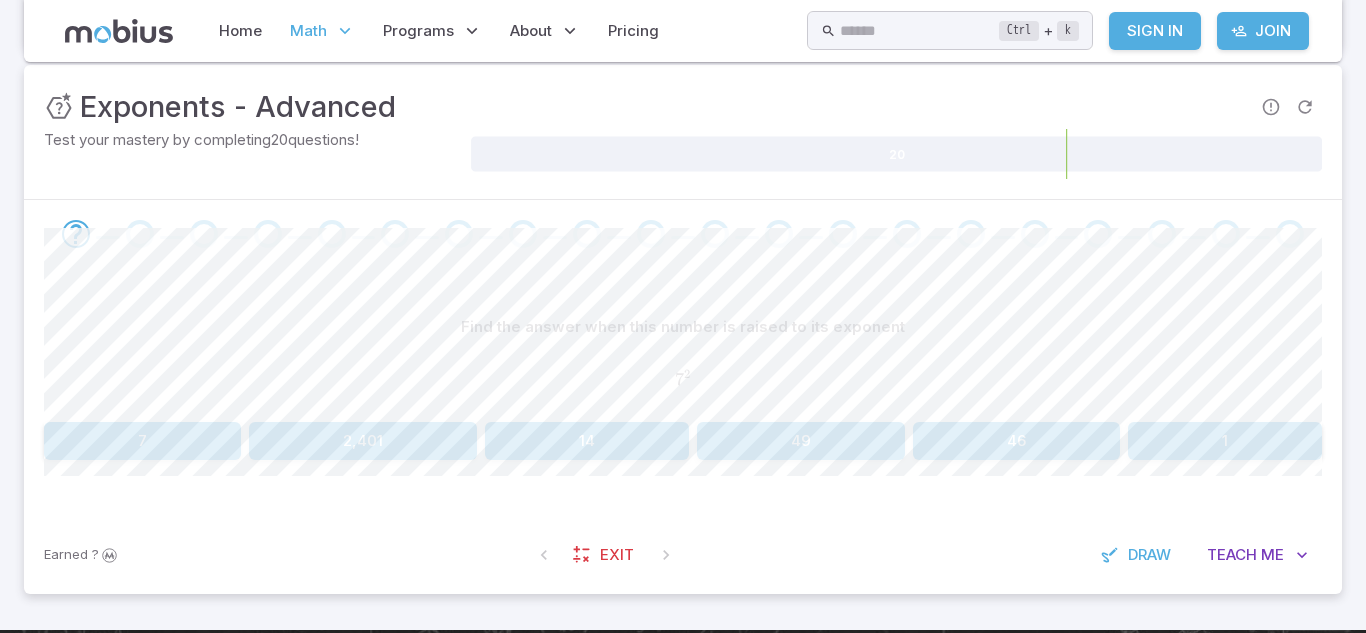 click on "1" at bounding box center (1225, 441) 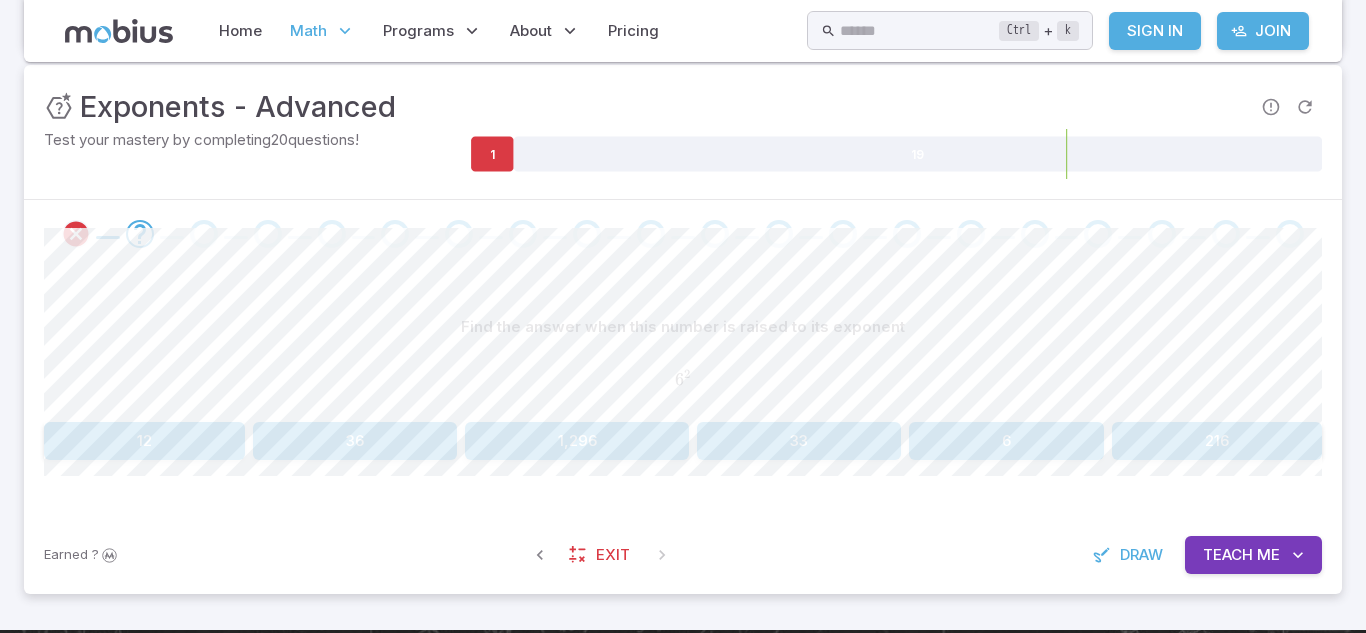 click on "216" at bounding box center (1217, 441) 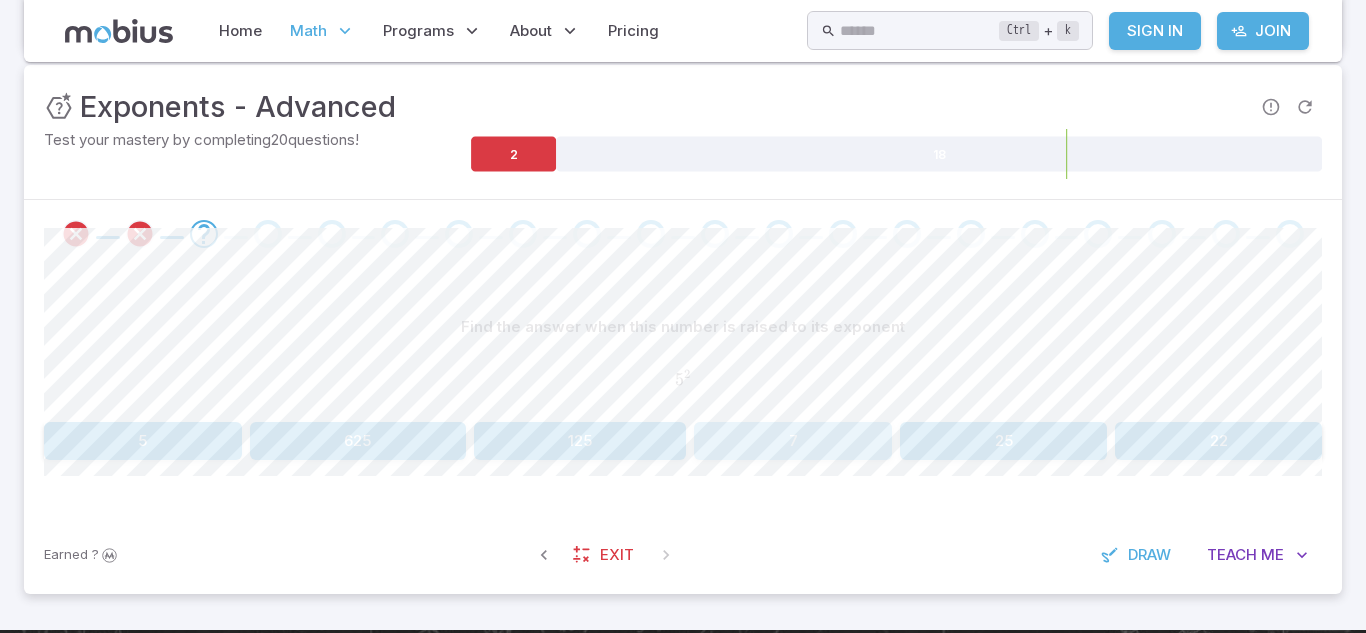 click on "7" at bounding box center [793, 441] 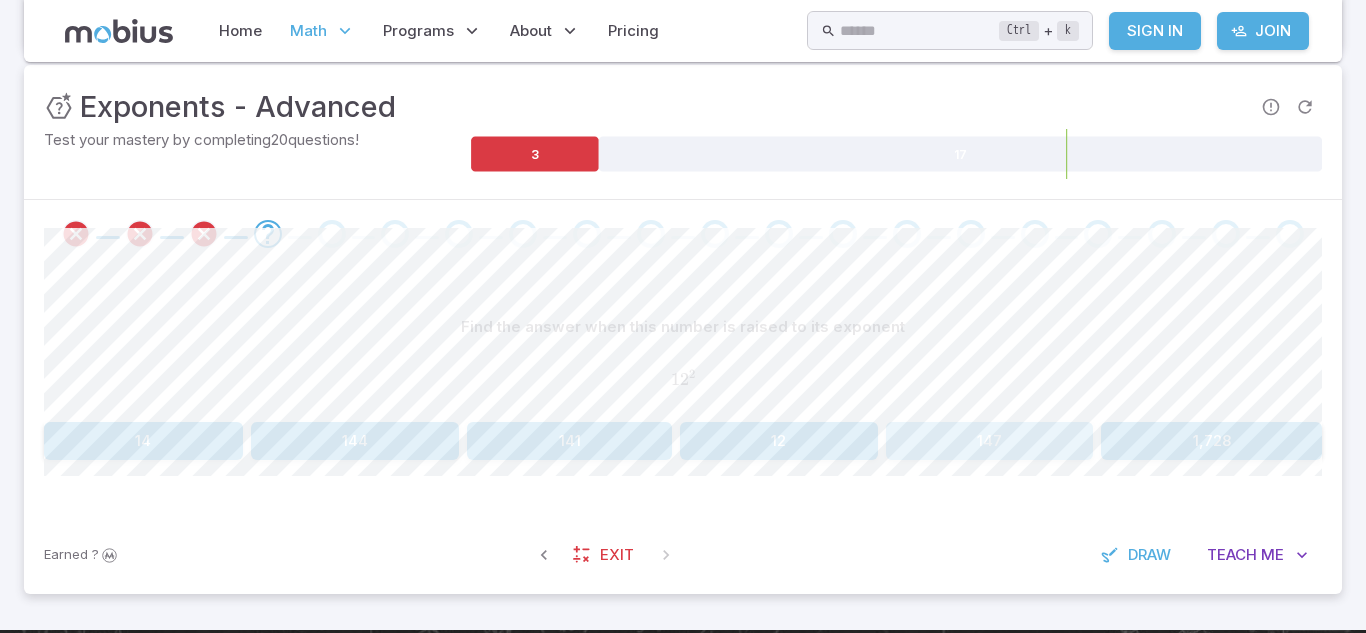 click on "147" at bounding box center [990, 441] 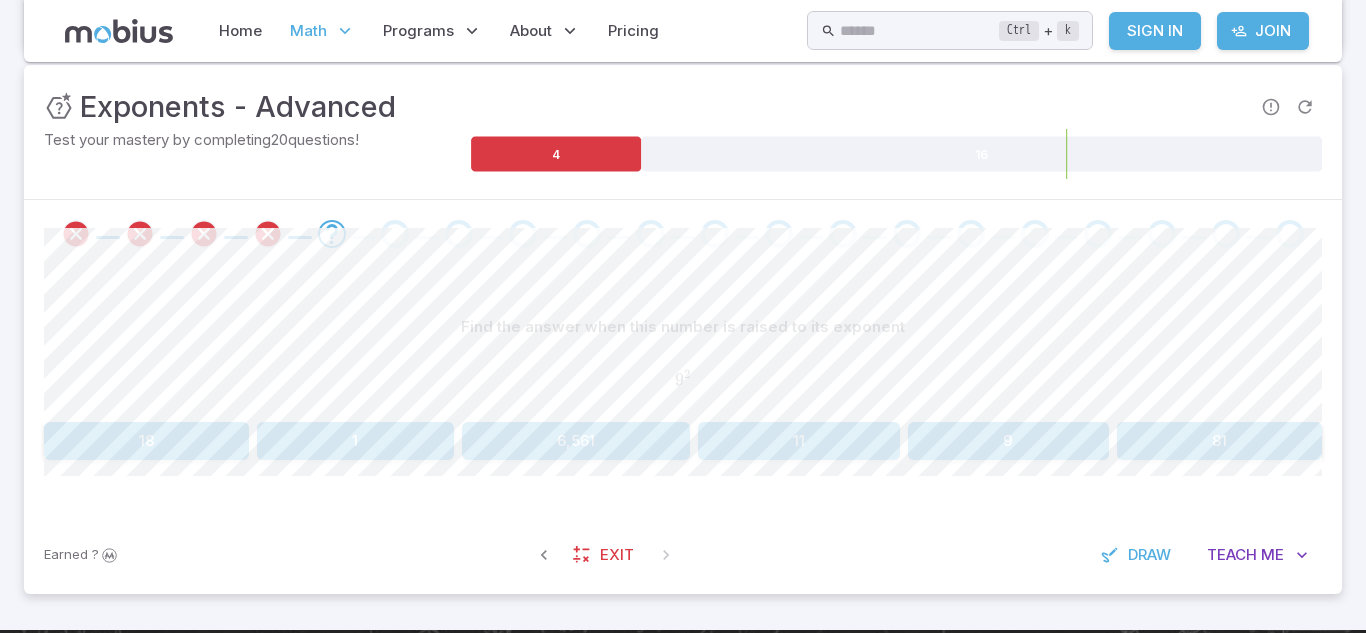 click on "11" at bounding box center [799, 441] 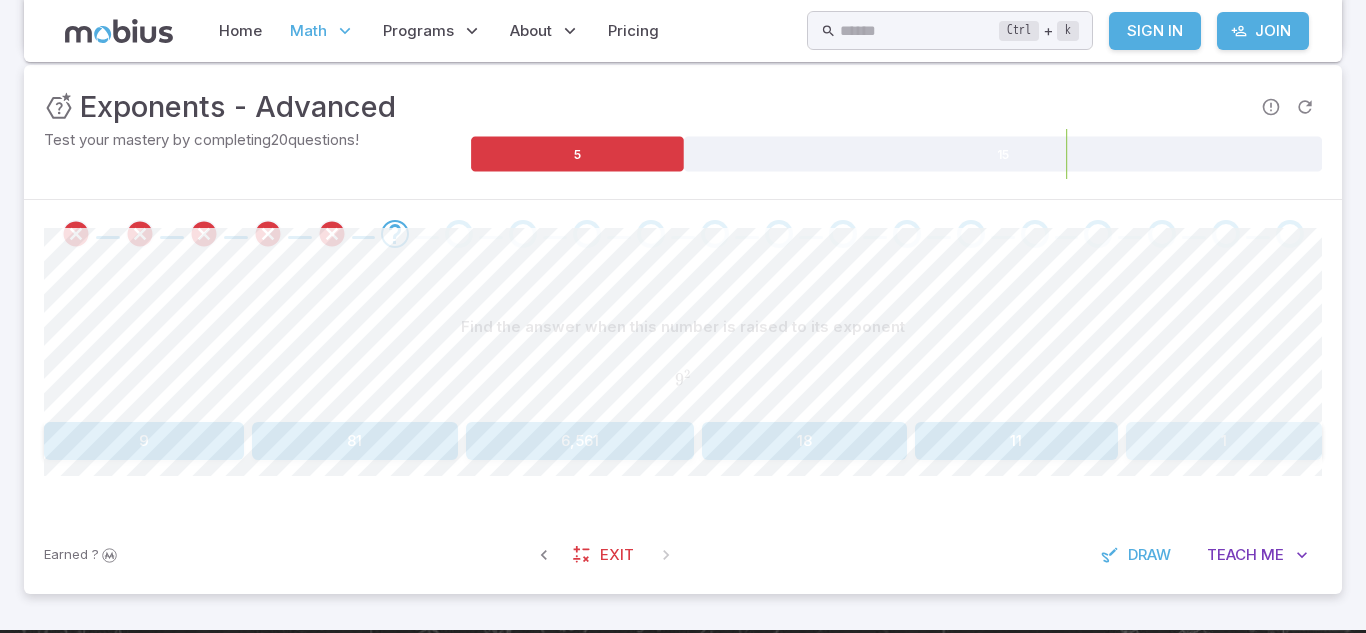 click on "1" at bounding box center (1224, 441) 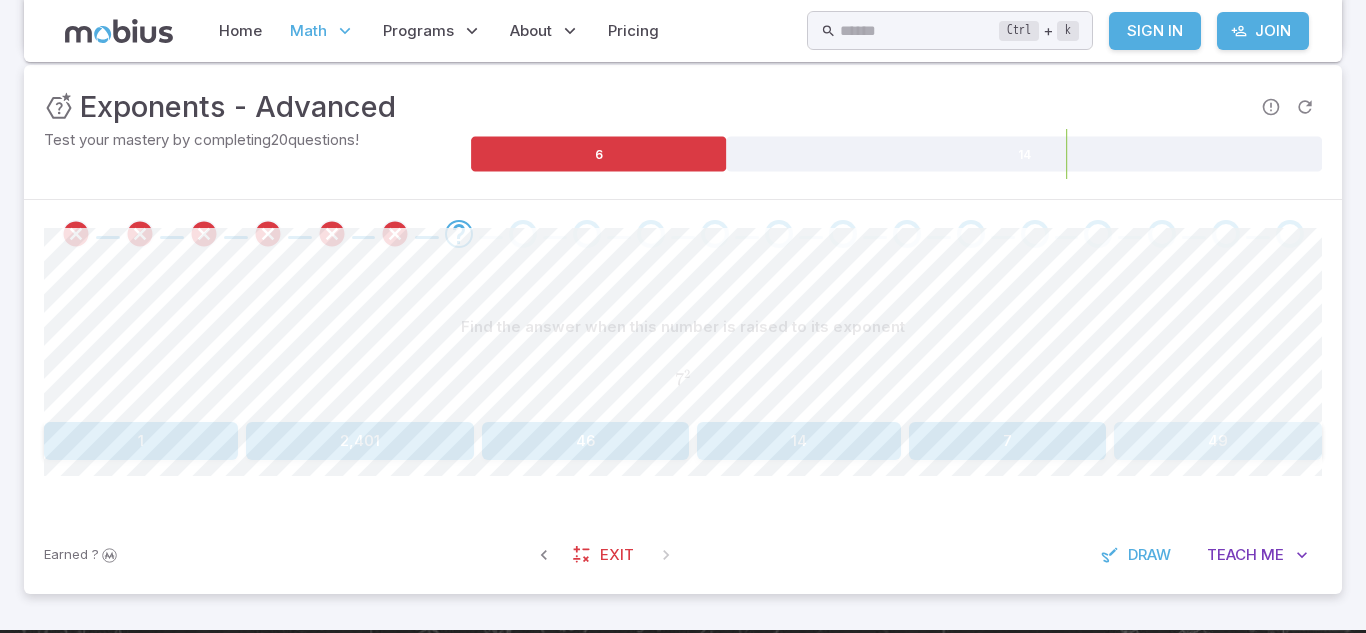 click on "49" at bounding box center (1218, 441) 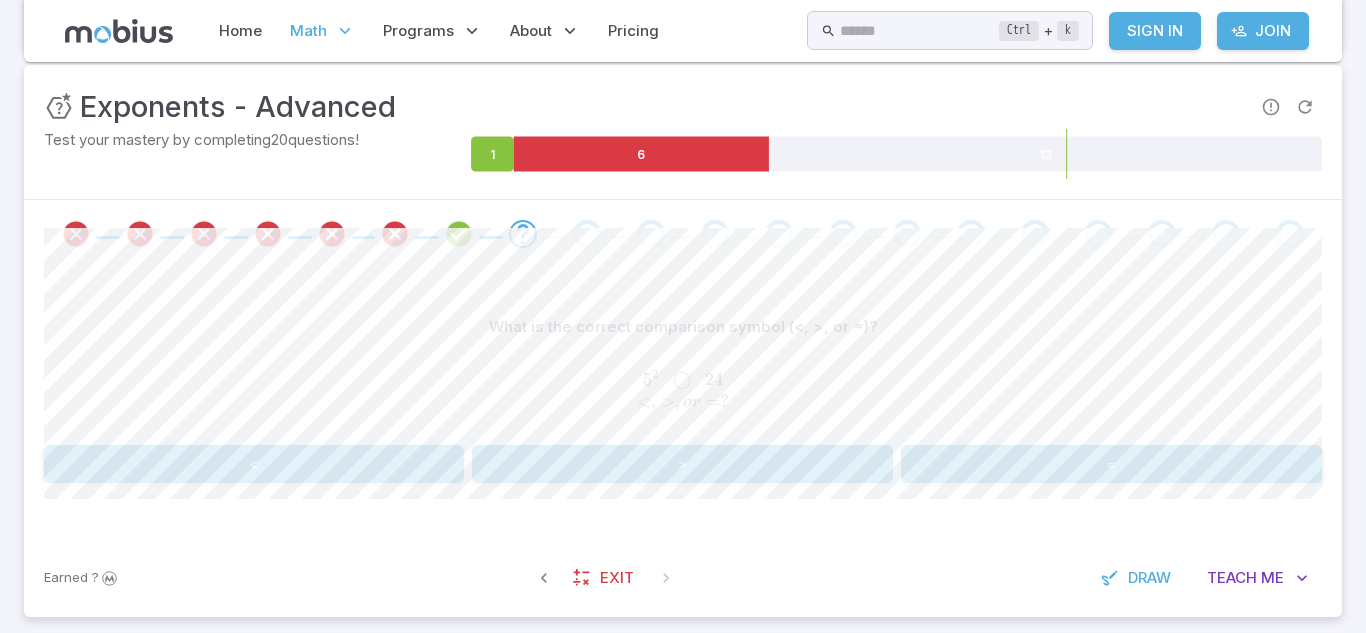 click on "=" at bounding box center (1111, 464) 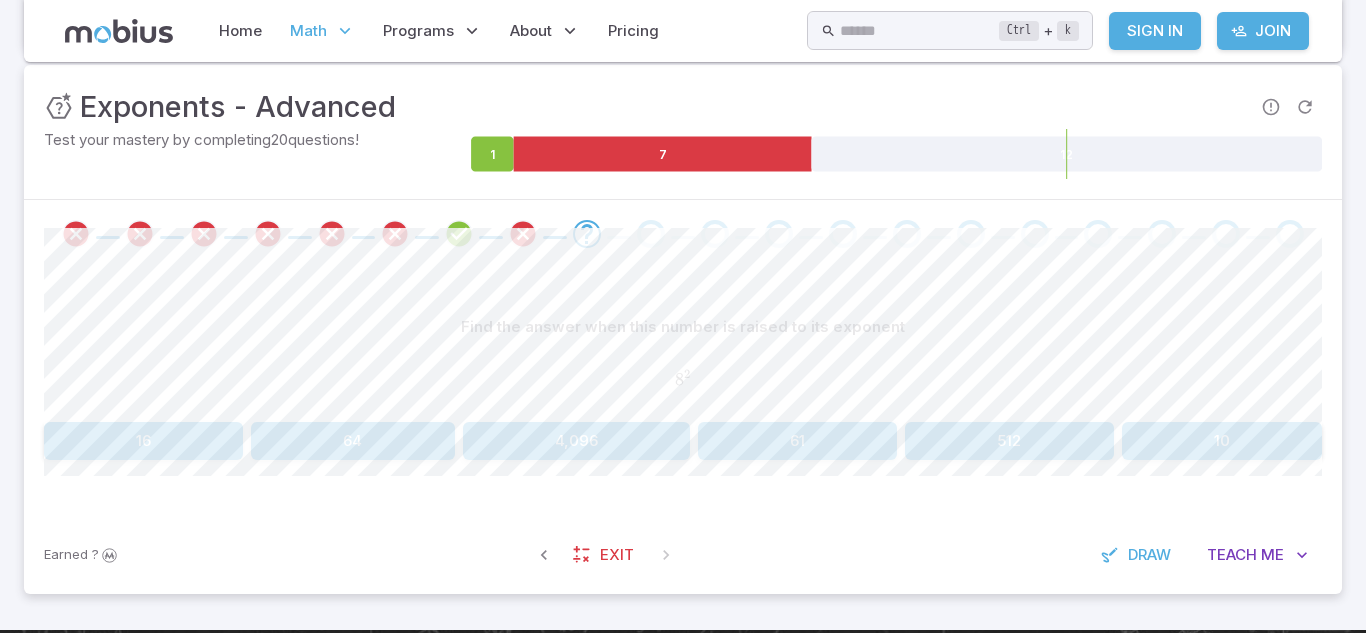 click on "512" at bounding box center (1009, 441) 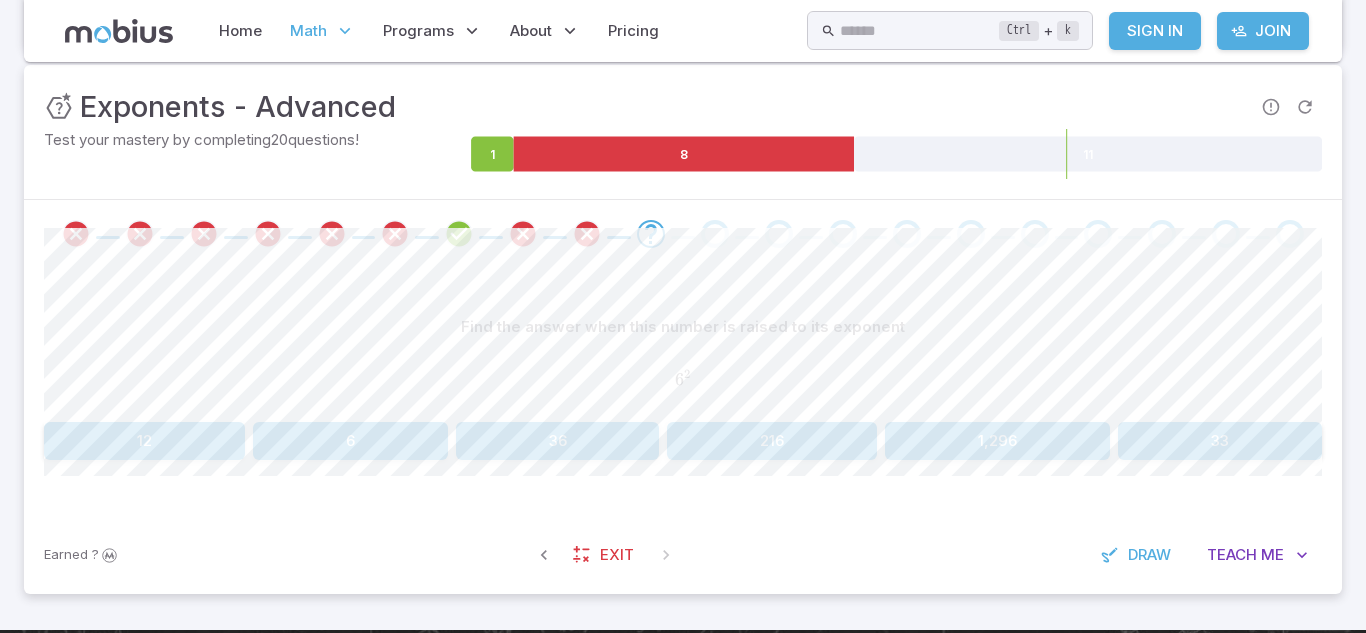 click on "6" at bounding box center (350, 441) 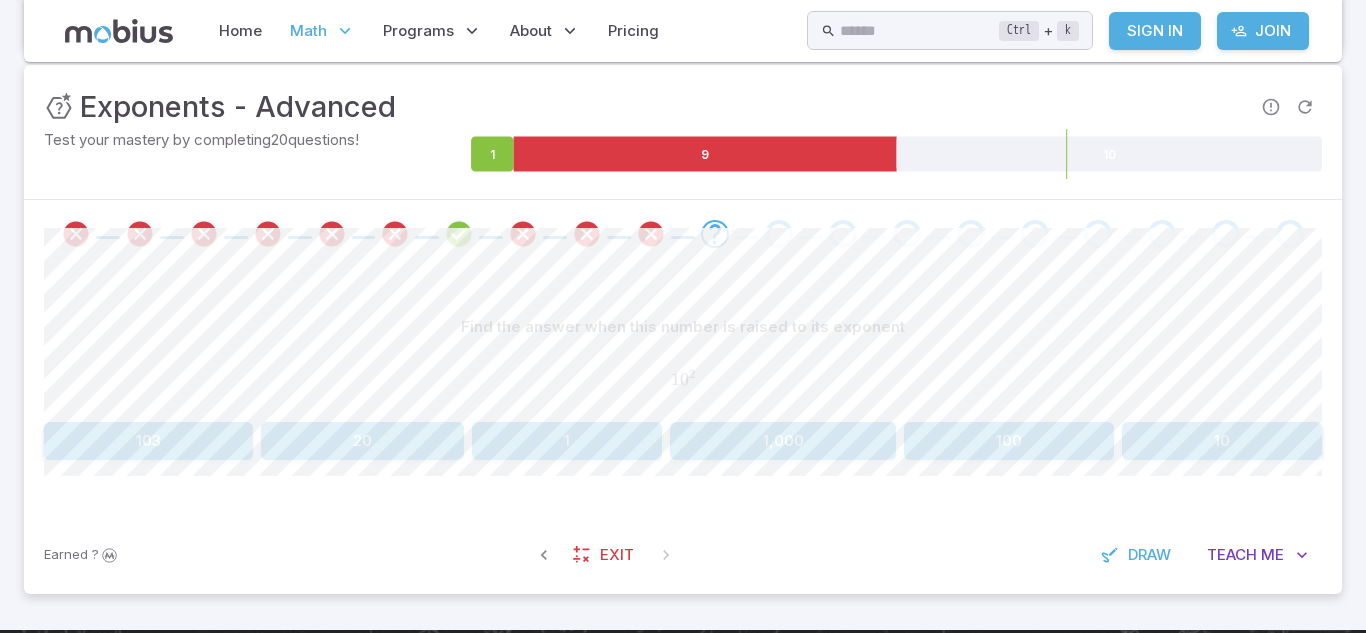 click on "1,000" at bounding box center (782, 441) 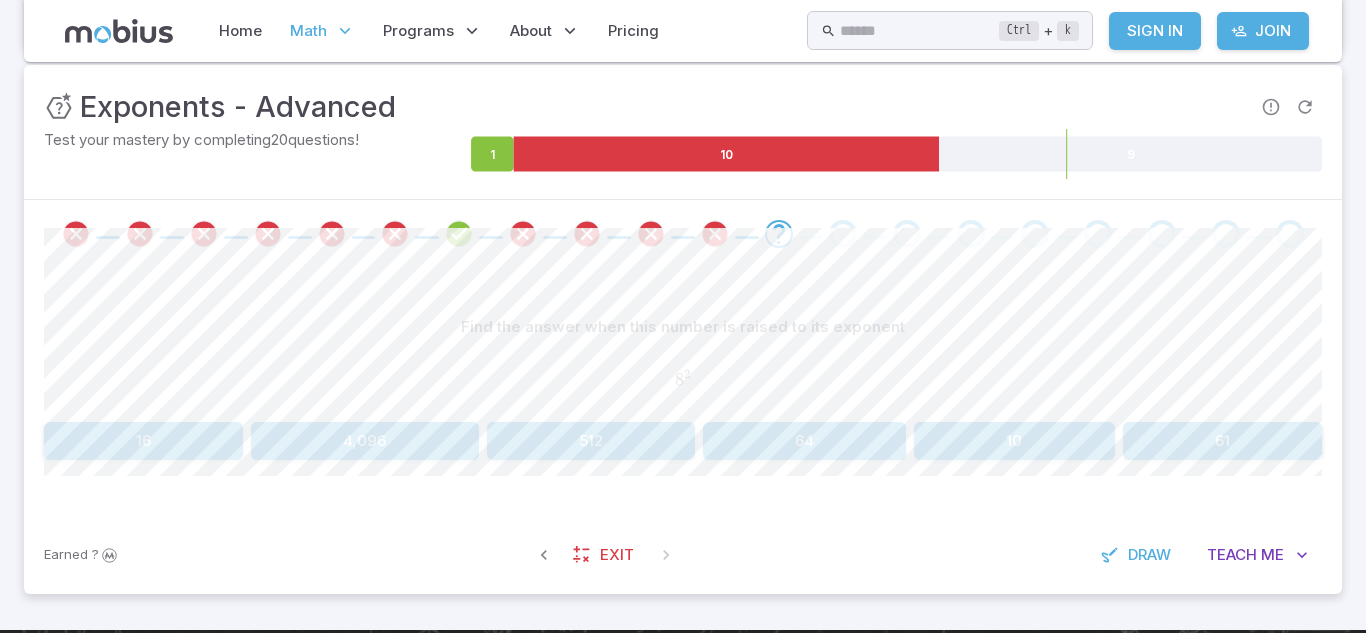 click on "10" at bounding box center (1014, 441) 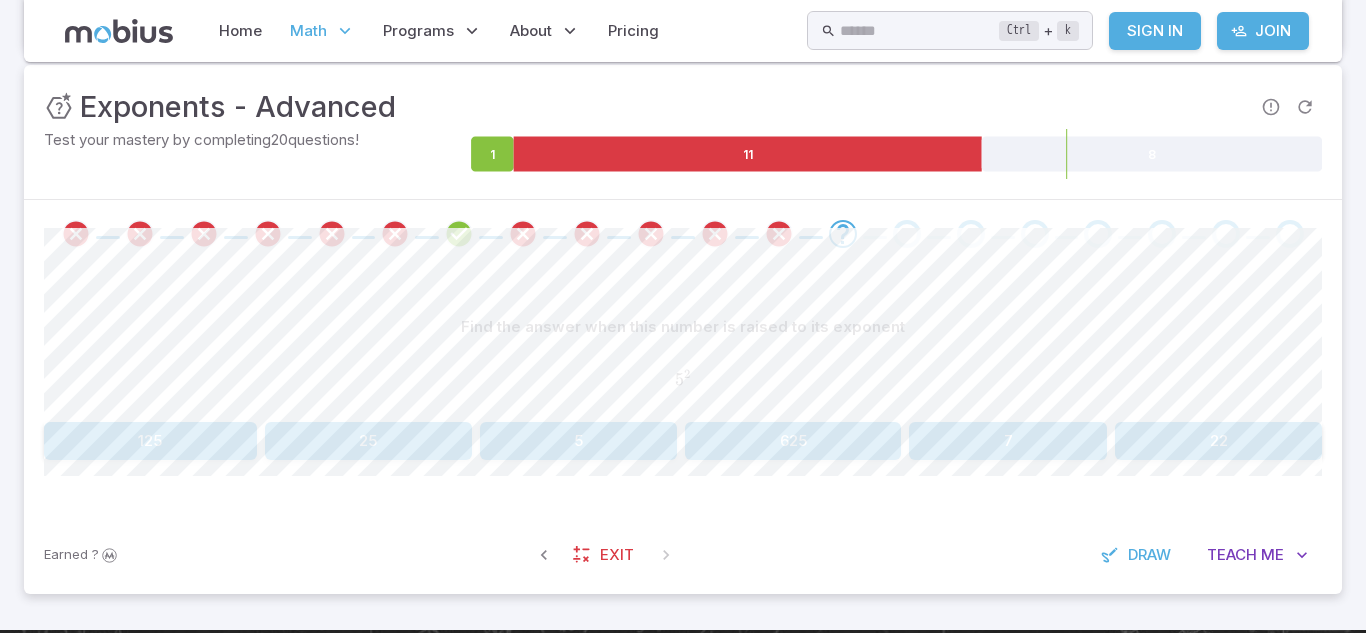 click on "625" at bounding box center [793, 441] 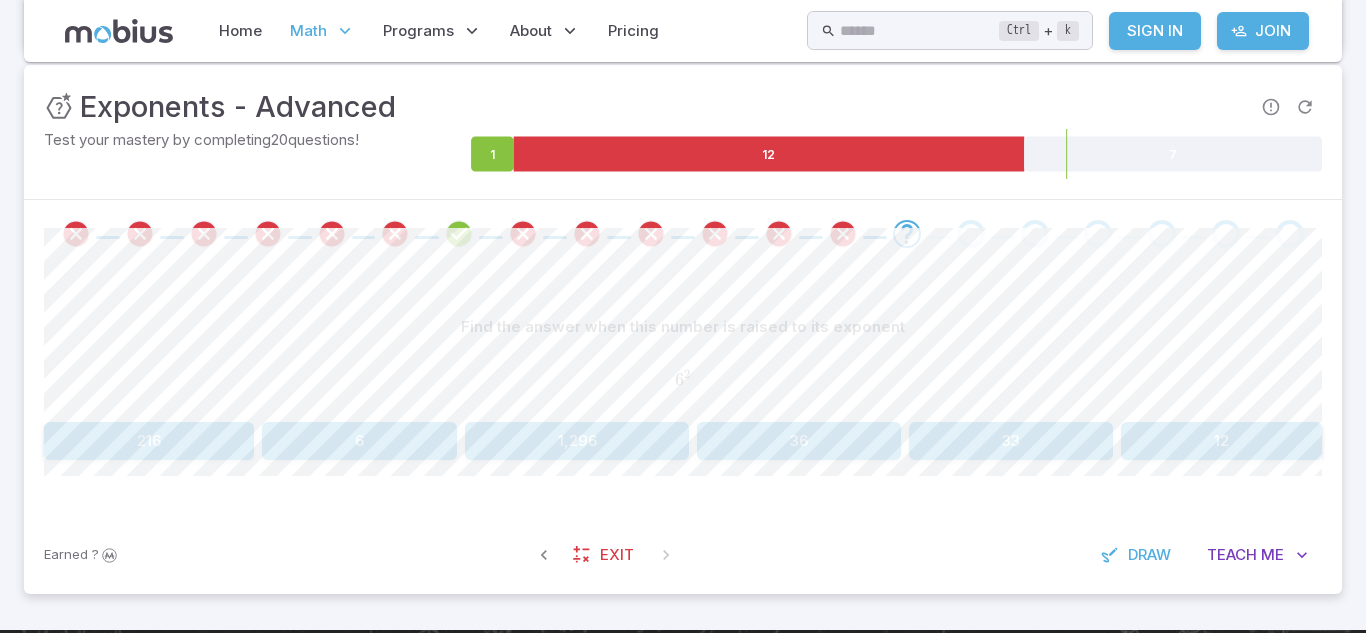 click on "12" at bounding box center (1221, 441) 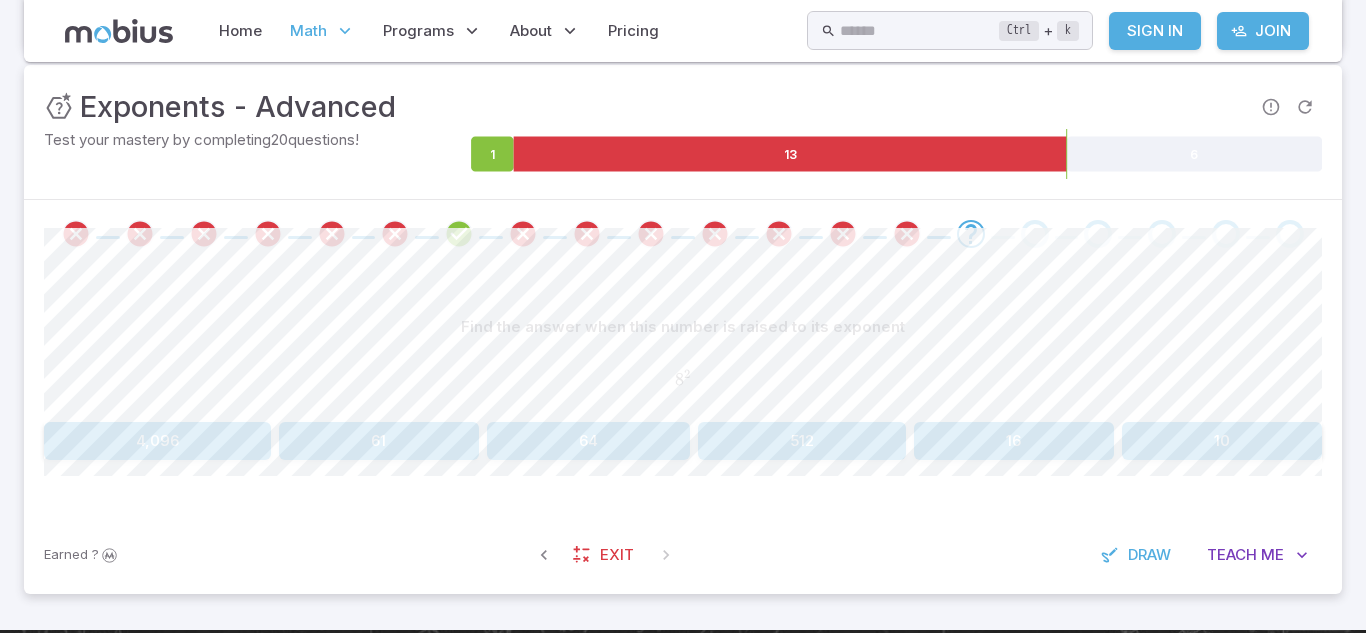 click on "4,096 61 64 512 16 10" at bounding box center (683, 441) 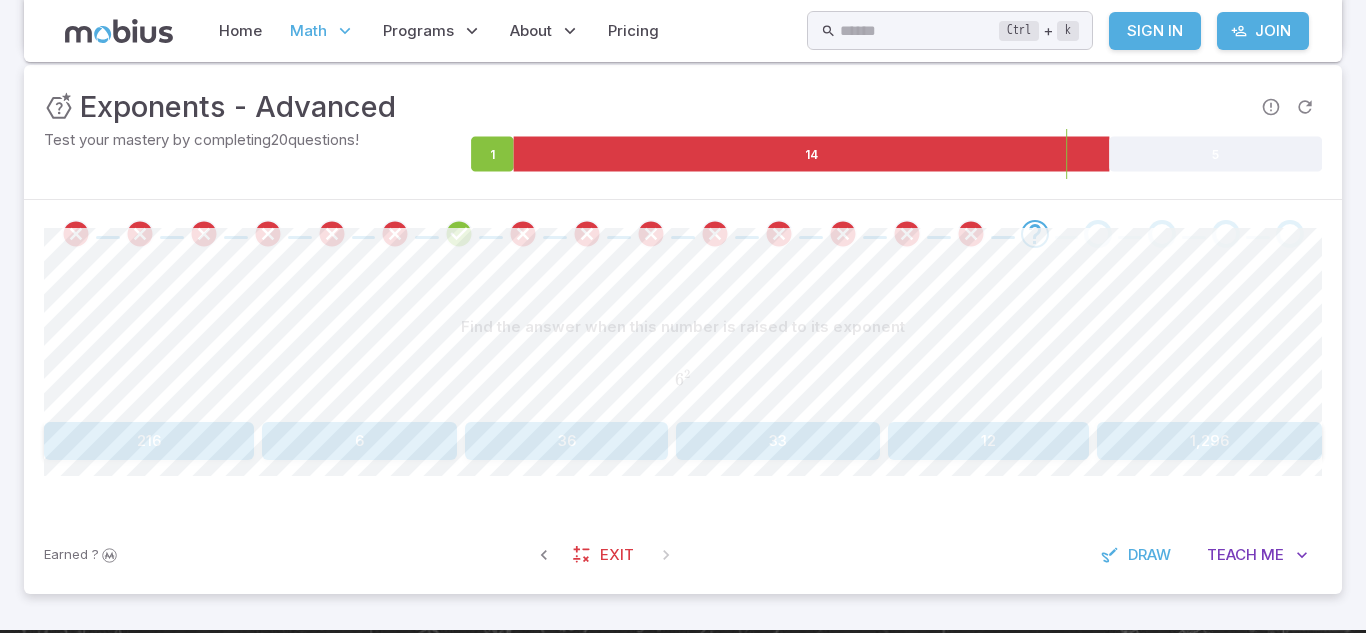 click on "33" at bounding box center (778, 441) 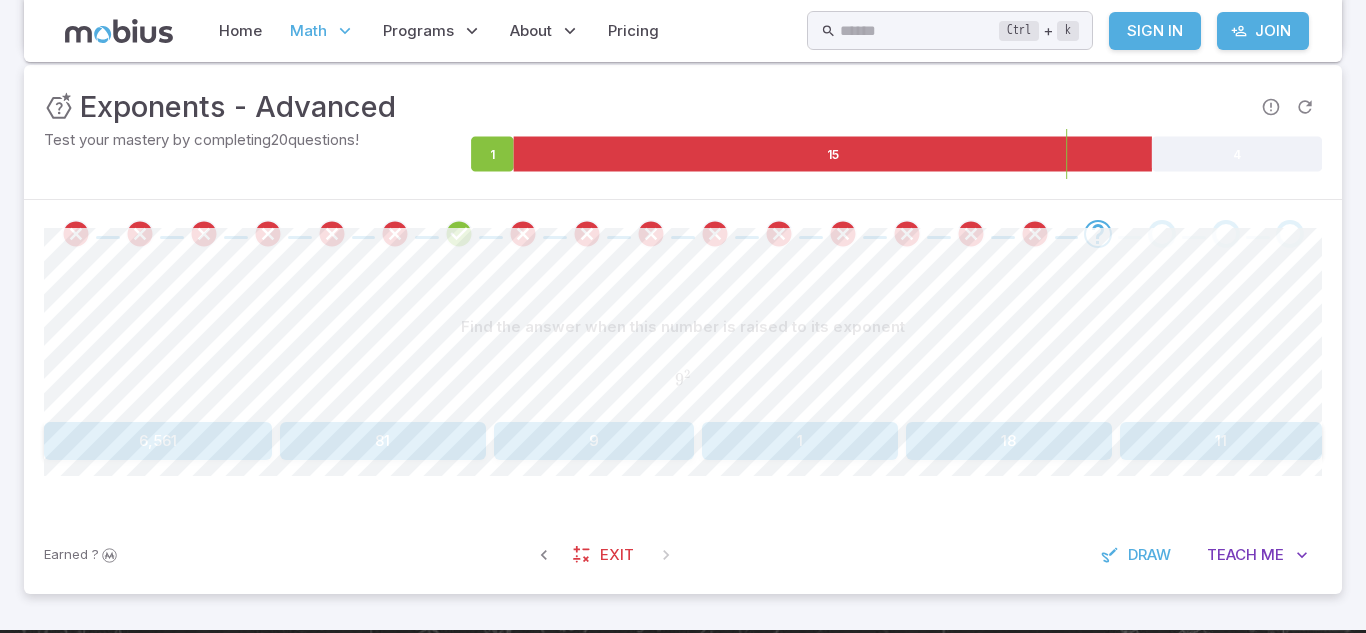 click on "9" at bounding box center (594, 441) 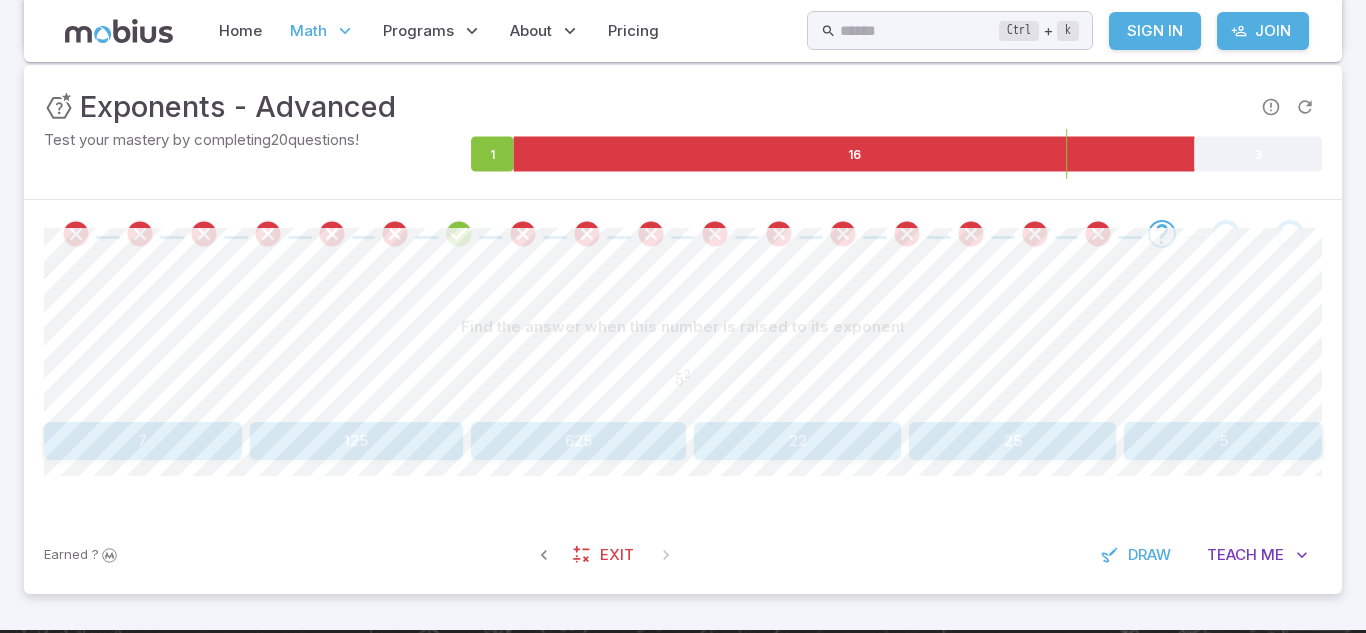 click on "22" at bounding box center [797, 441] 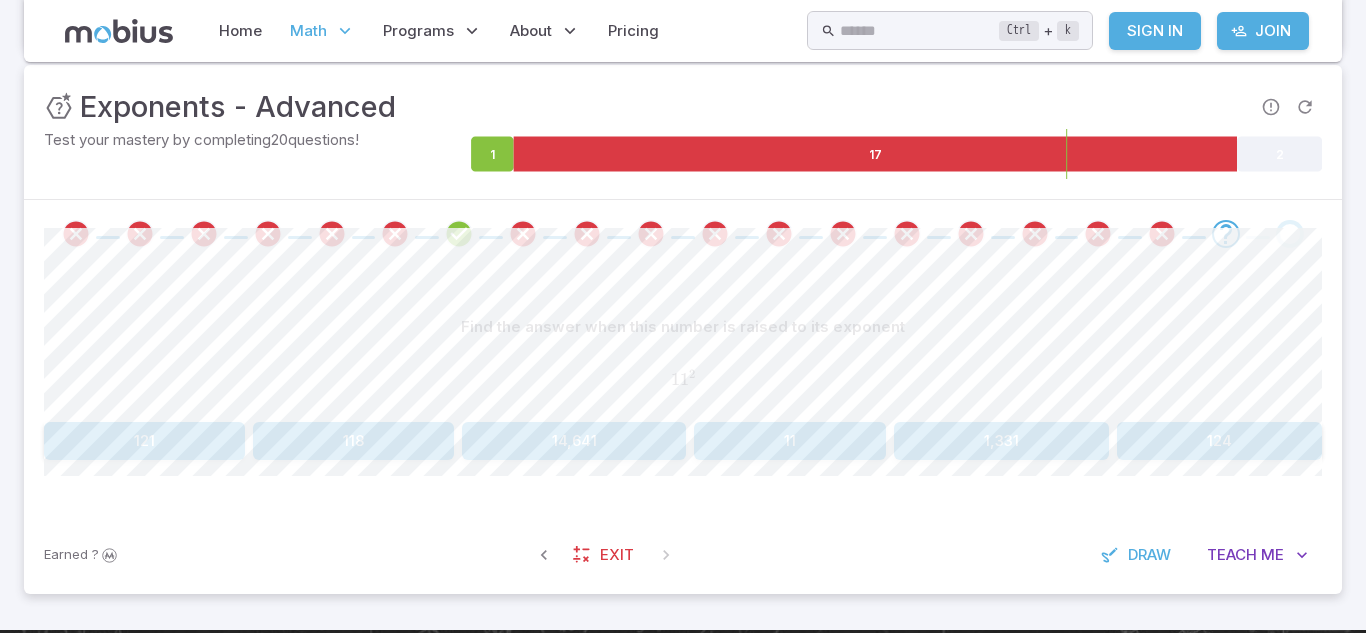 click on "1,331" at bounding box center (1001, 441) 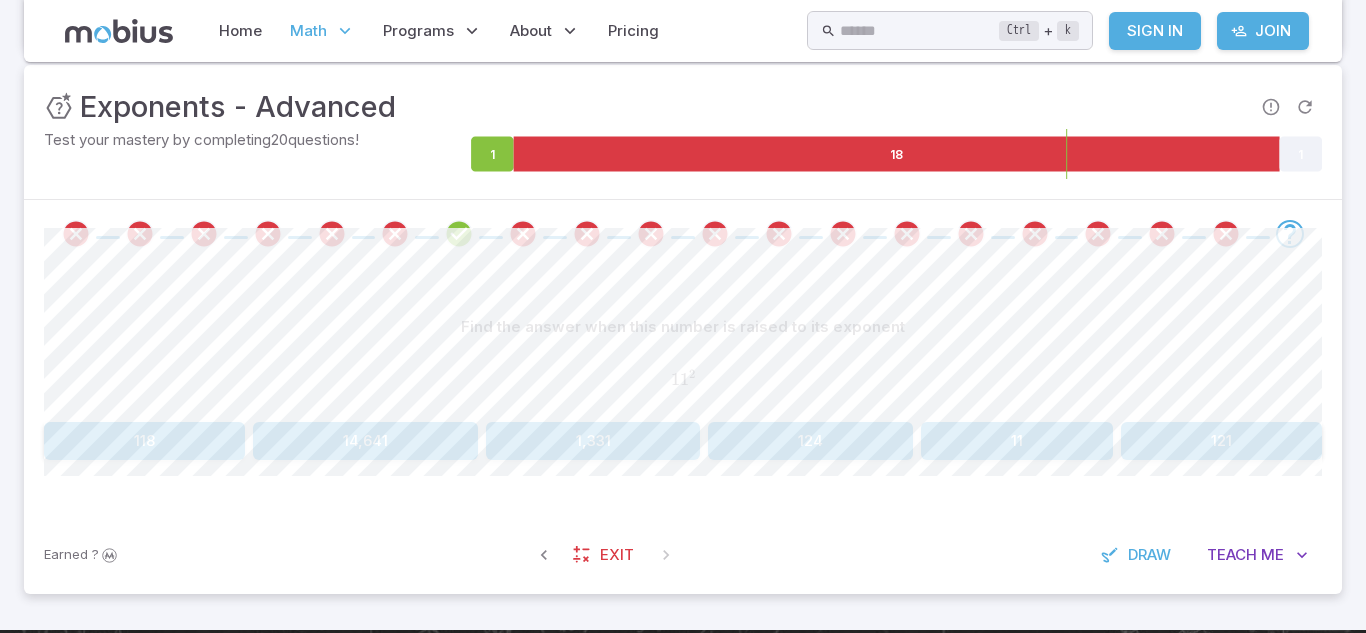 click on "121" at bounding box center (1221, 441) 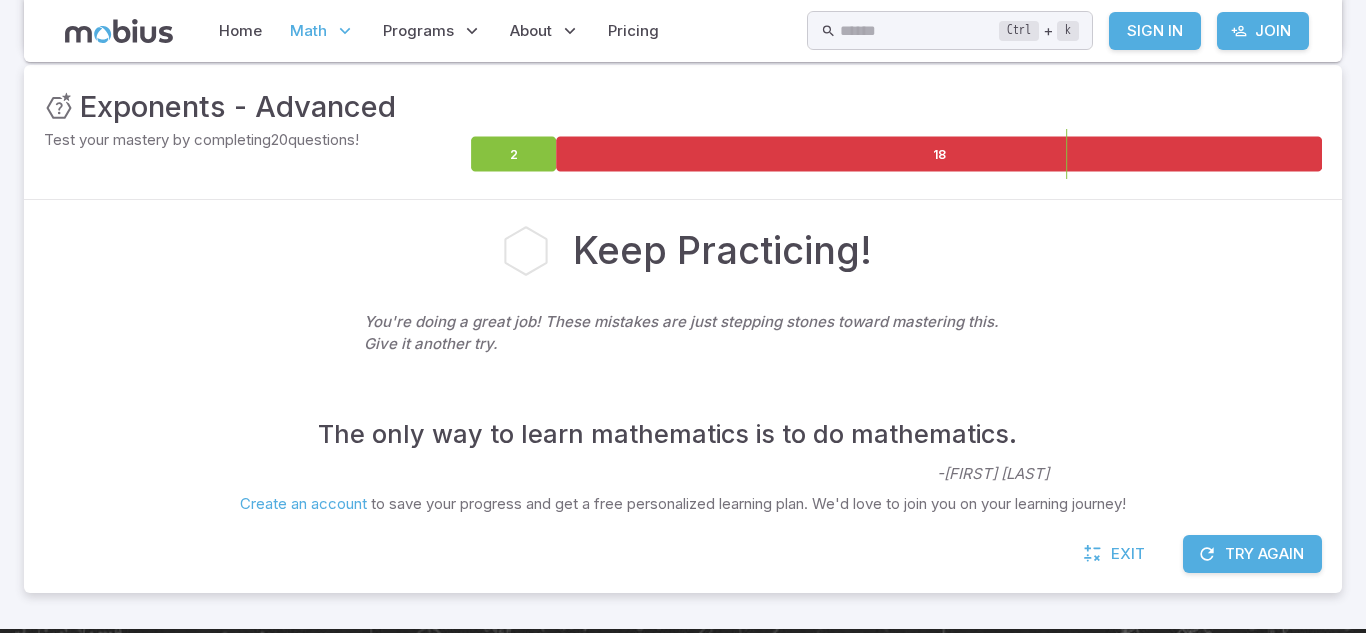 click on "Try Again" at bounding box center (1252, 554) 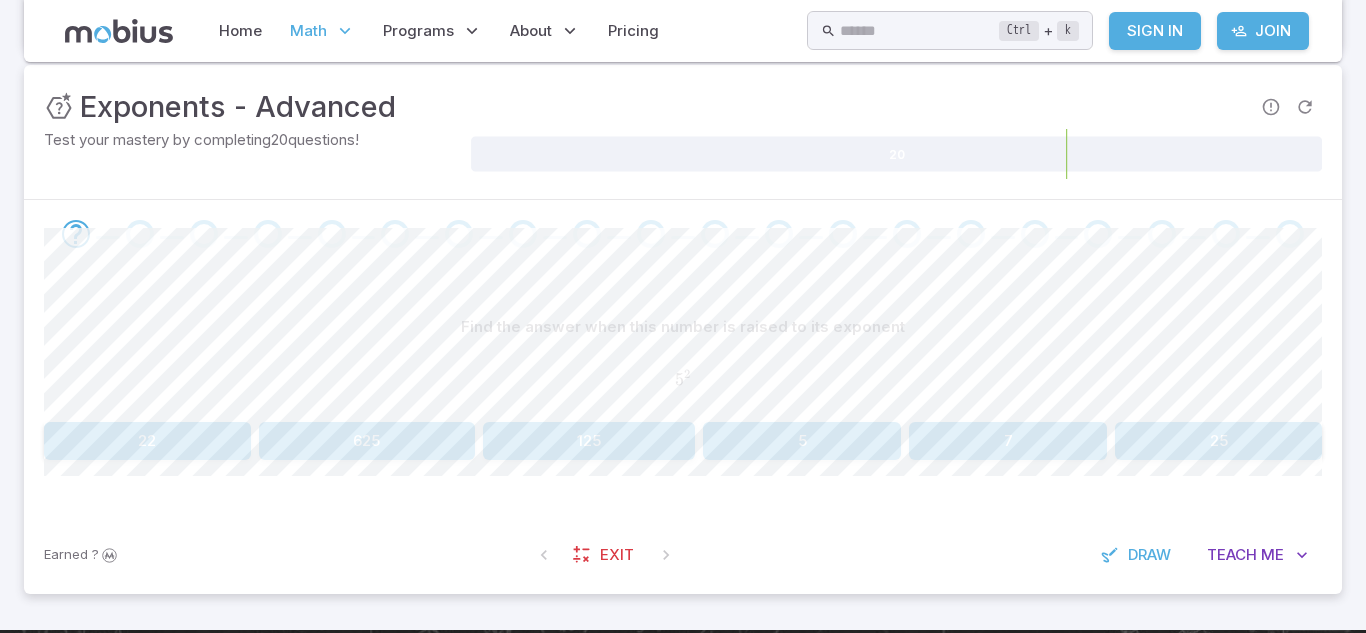 click on "25" at bounding box center [1218, 441] 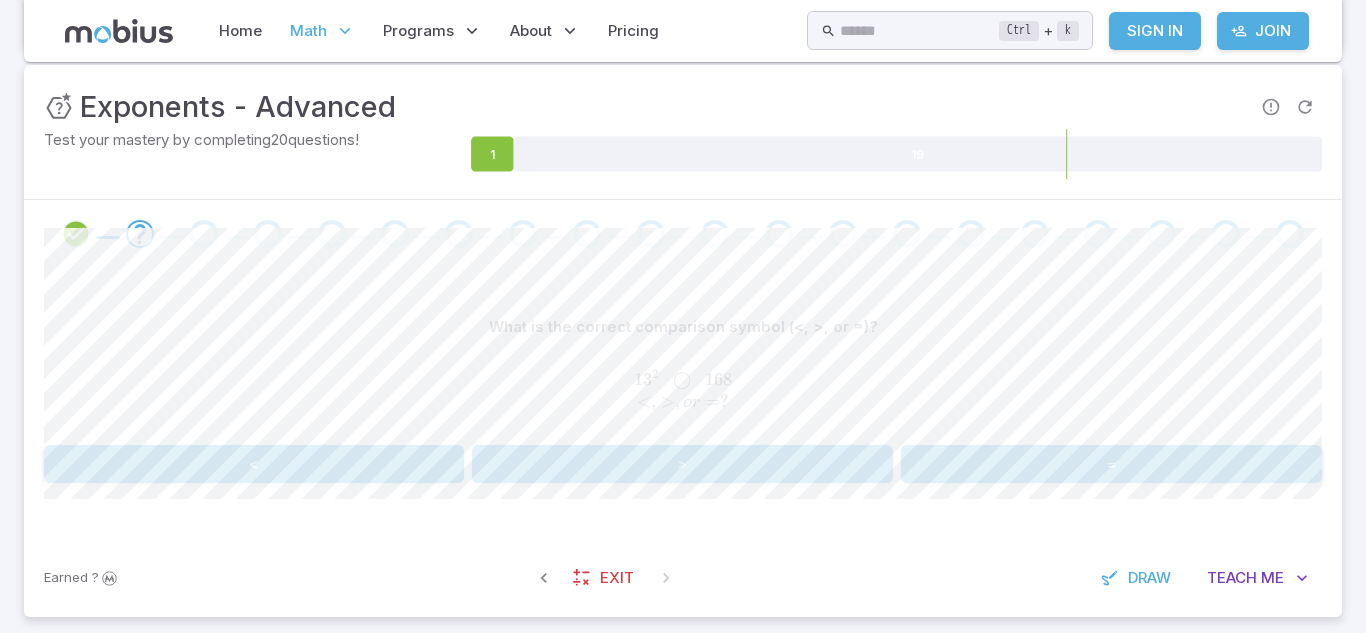 click on "=" at bounding box center [1111, 464] 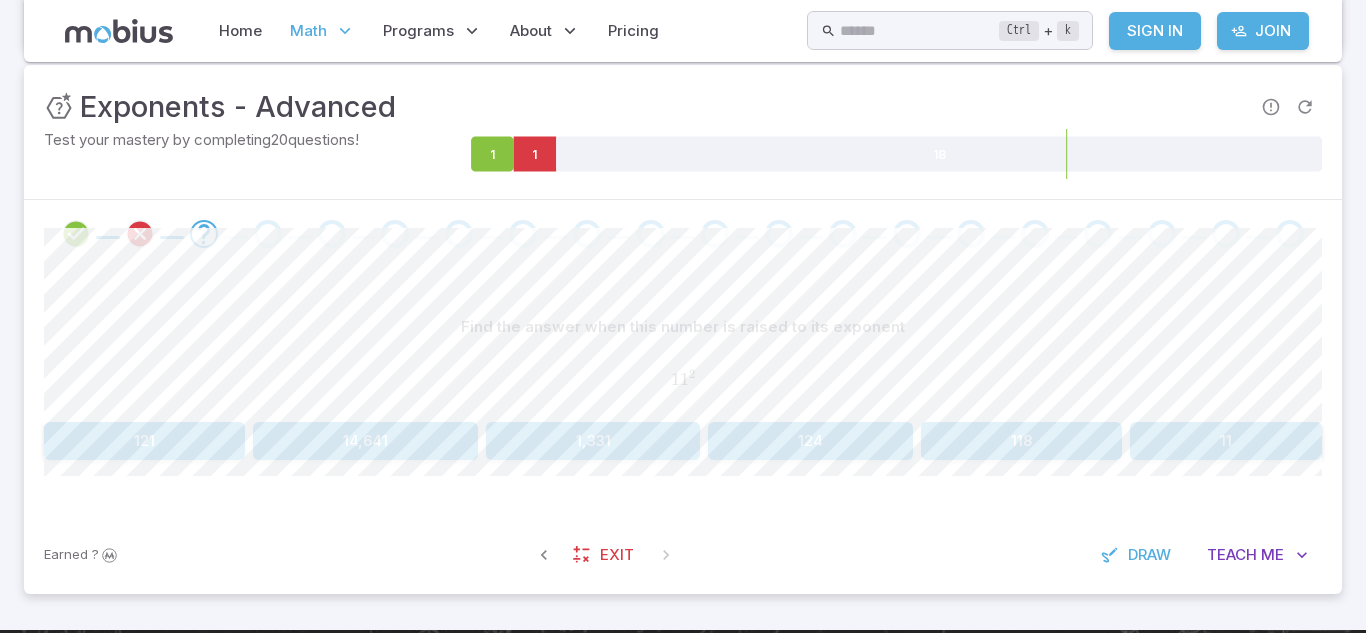 click on "11" at bounding box center (1226, 441) 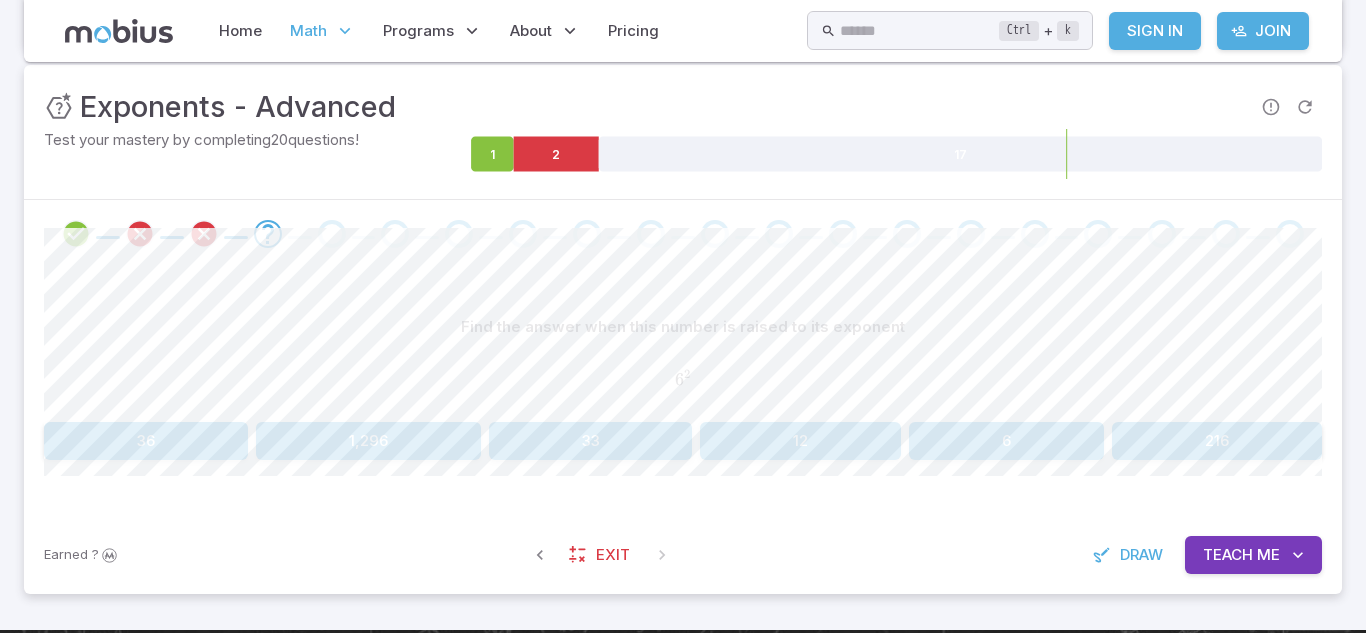 click on "33" at bounding box center (591, 441) 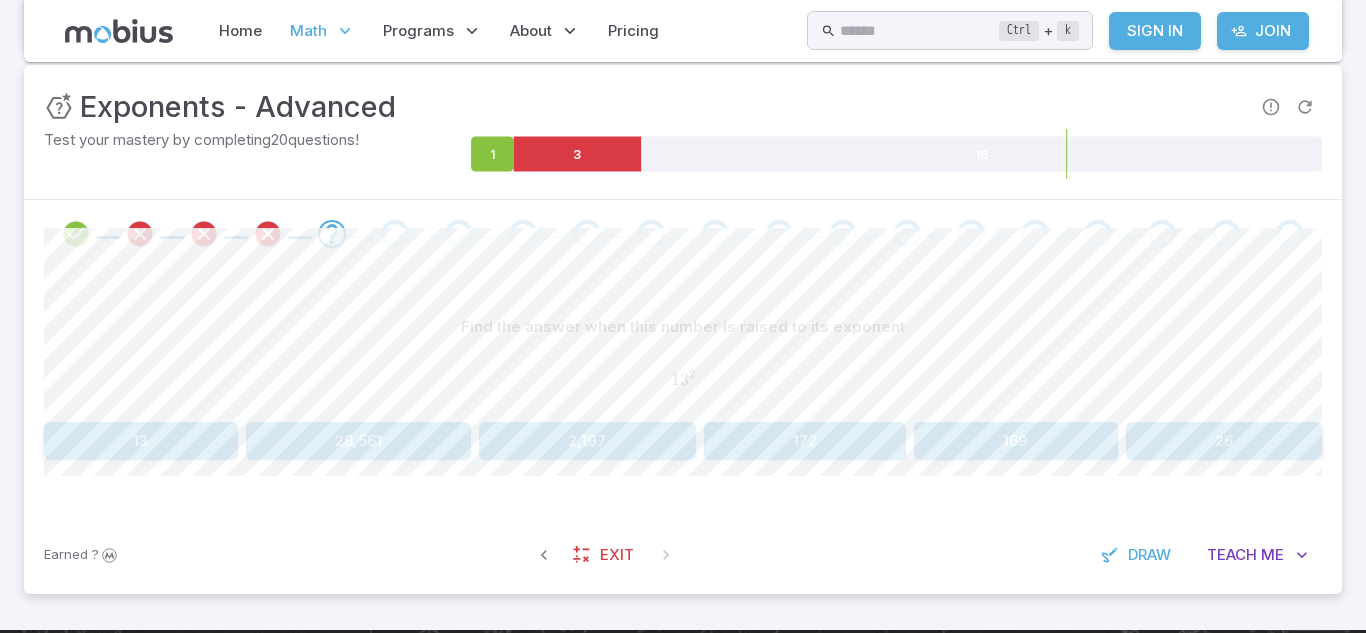 click on "172" at bounding box center (805, 441) 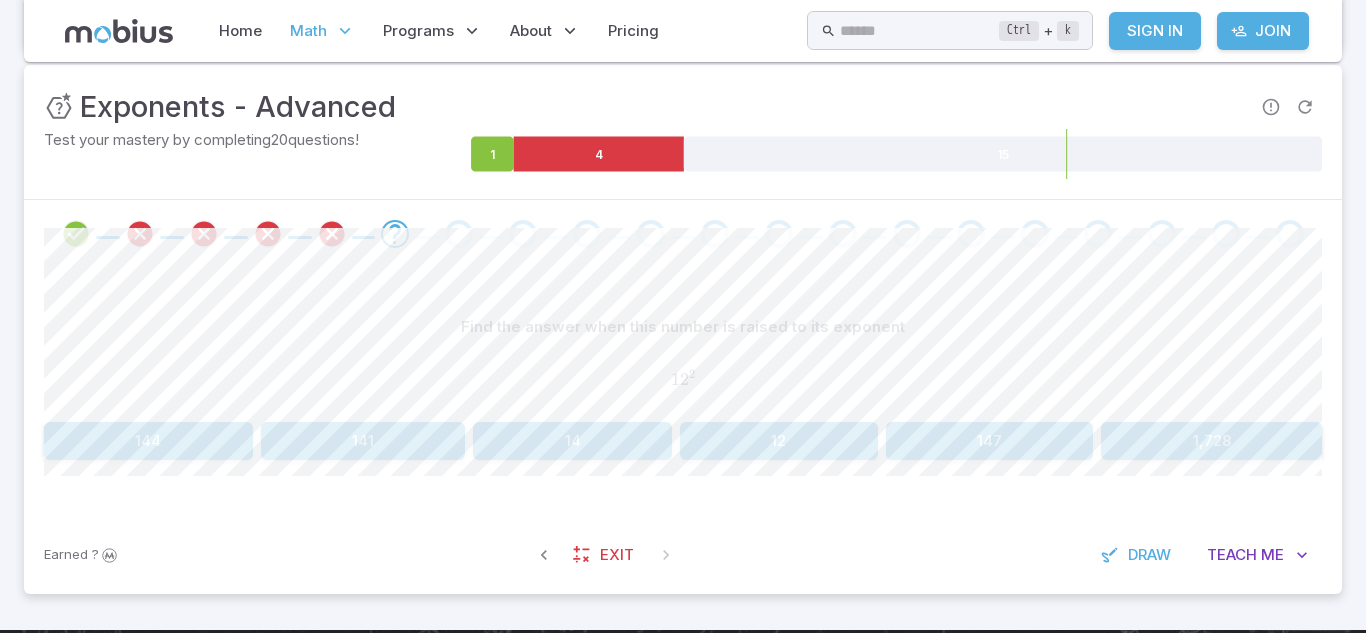 click on "1,728" at bounding box center (1211, 441) 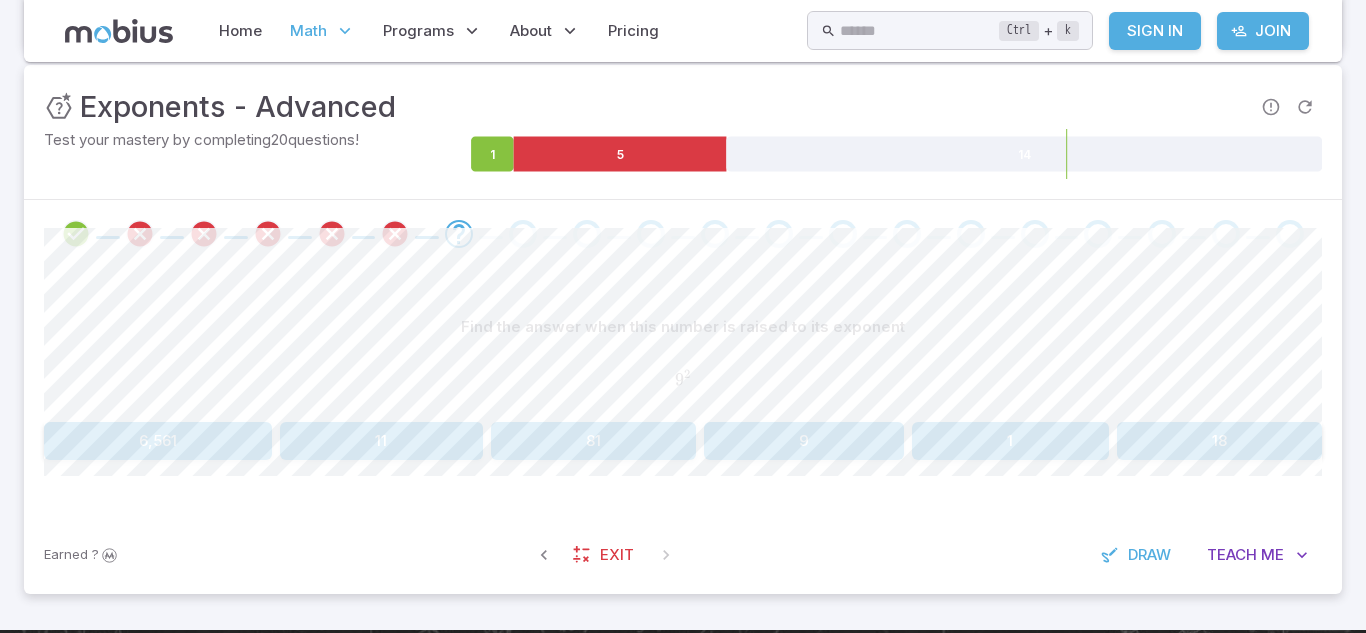 click on "6,561 11 81 9 1 18" at bounding box center (683, 441) 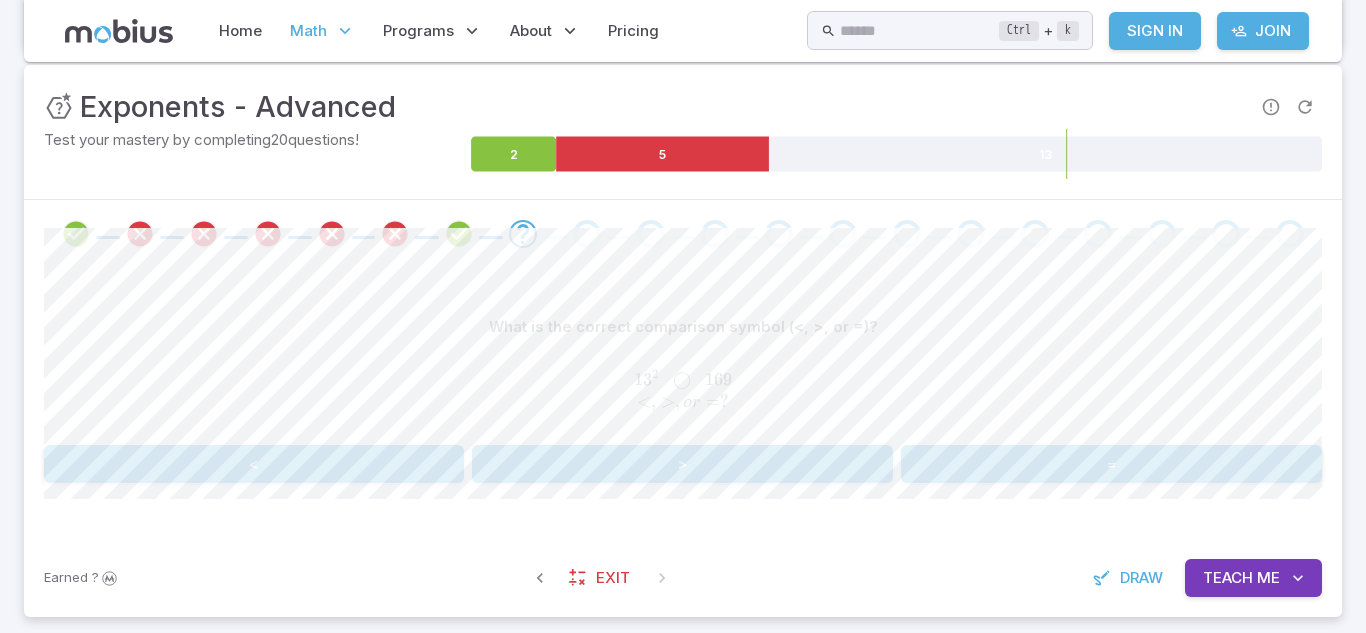 click on ">" at bounding box center (682, 464) 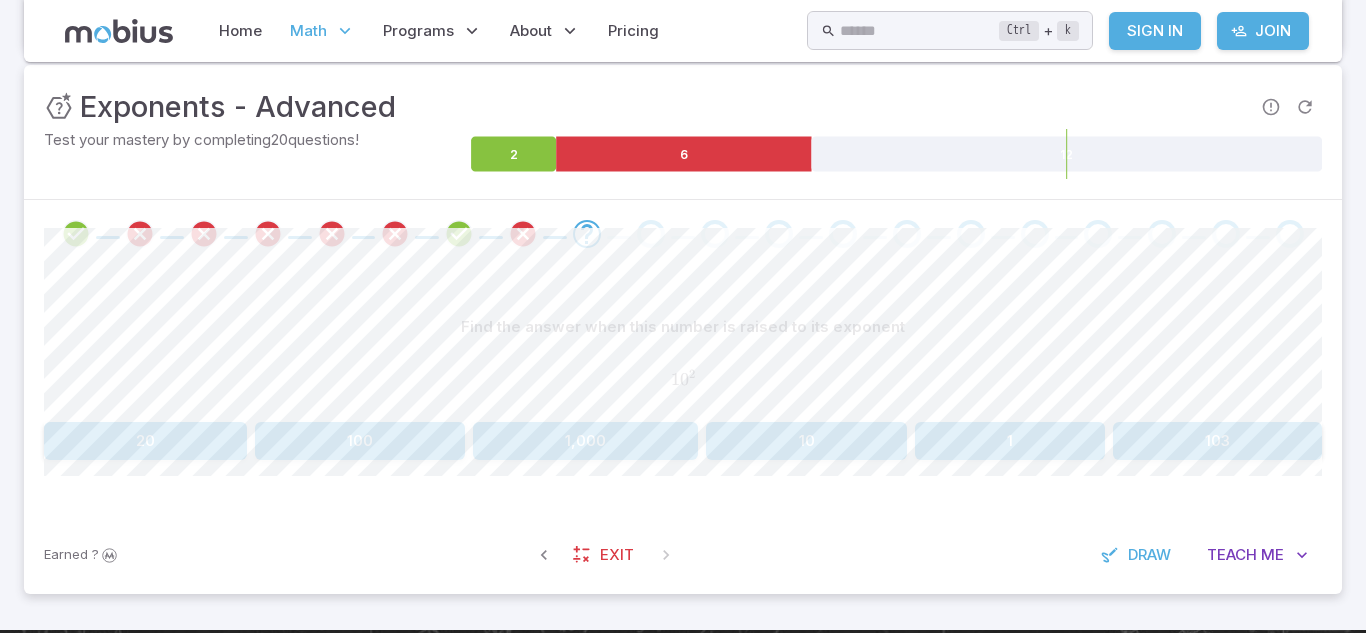 click on "1" at bounding box center (1010, 441) 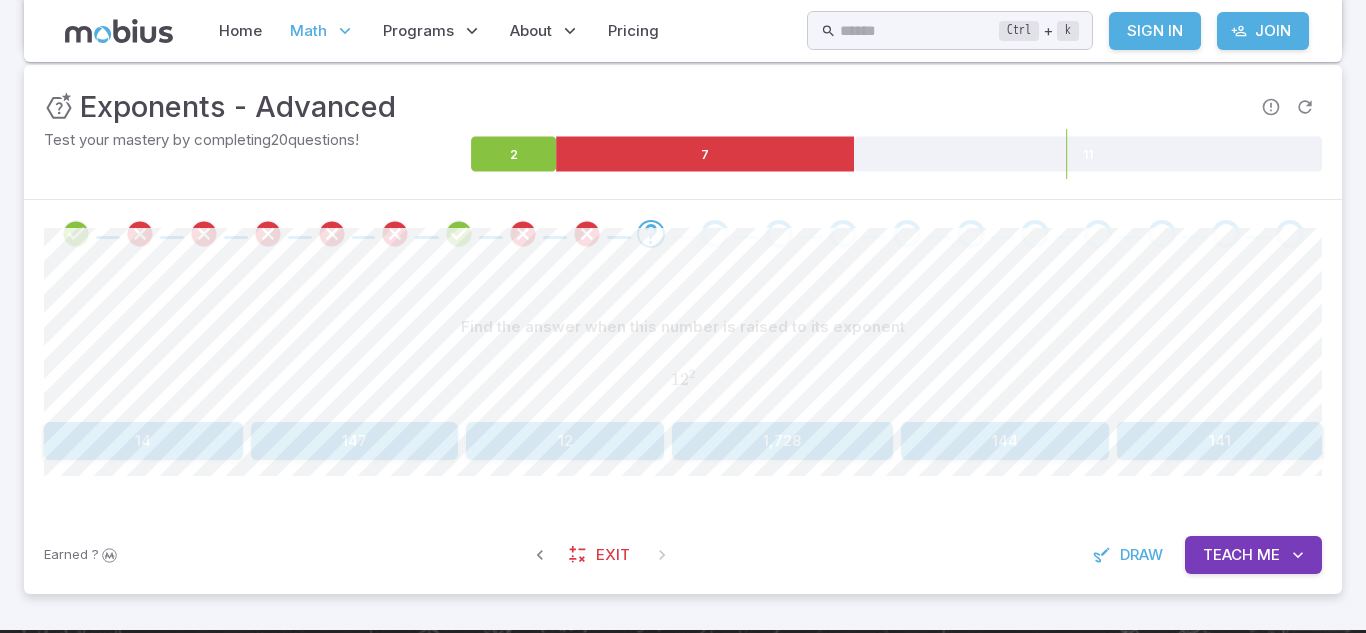 click on "1,728" at bounding box center (782, 441) 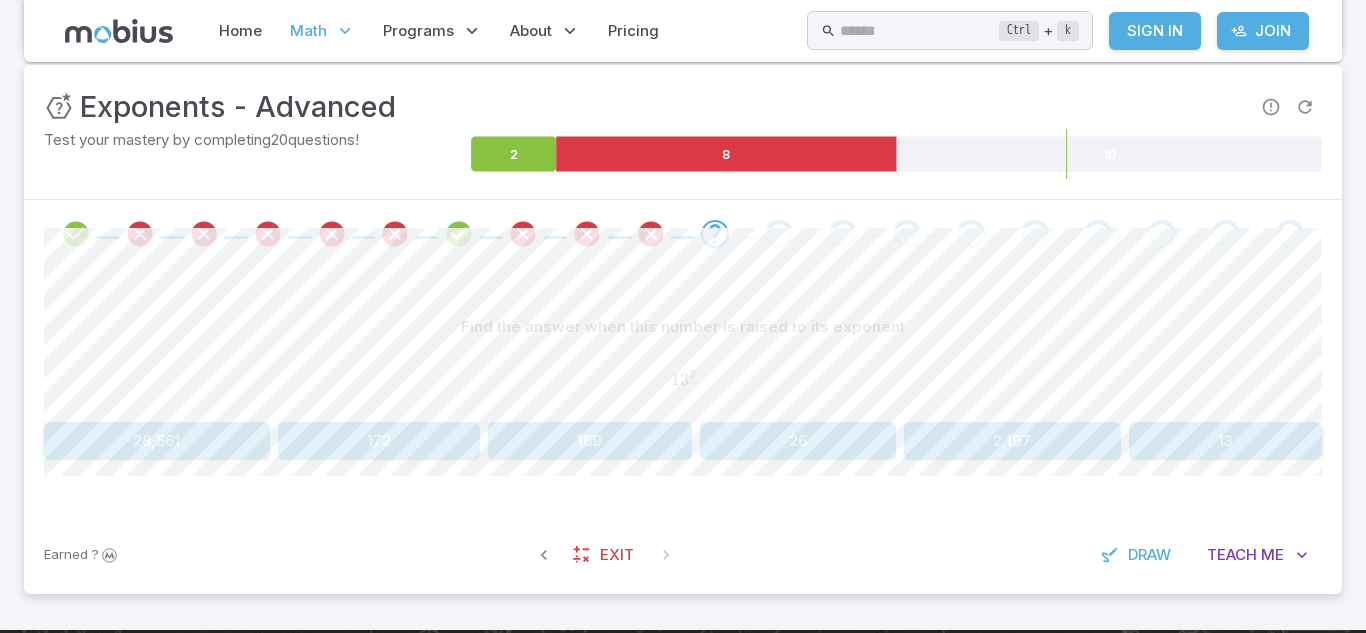 click on "Find the answer when this number is raised to its exponent 1 3 2 13^{2} 1 3 2 28,561 172 169 26 2,197 13 Canvas actions 100 % Exit zen mode" at bounding box center (683, 392) 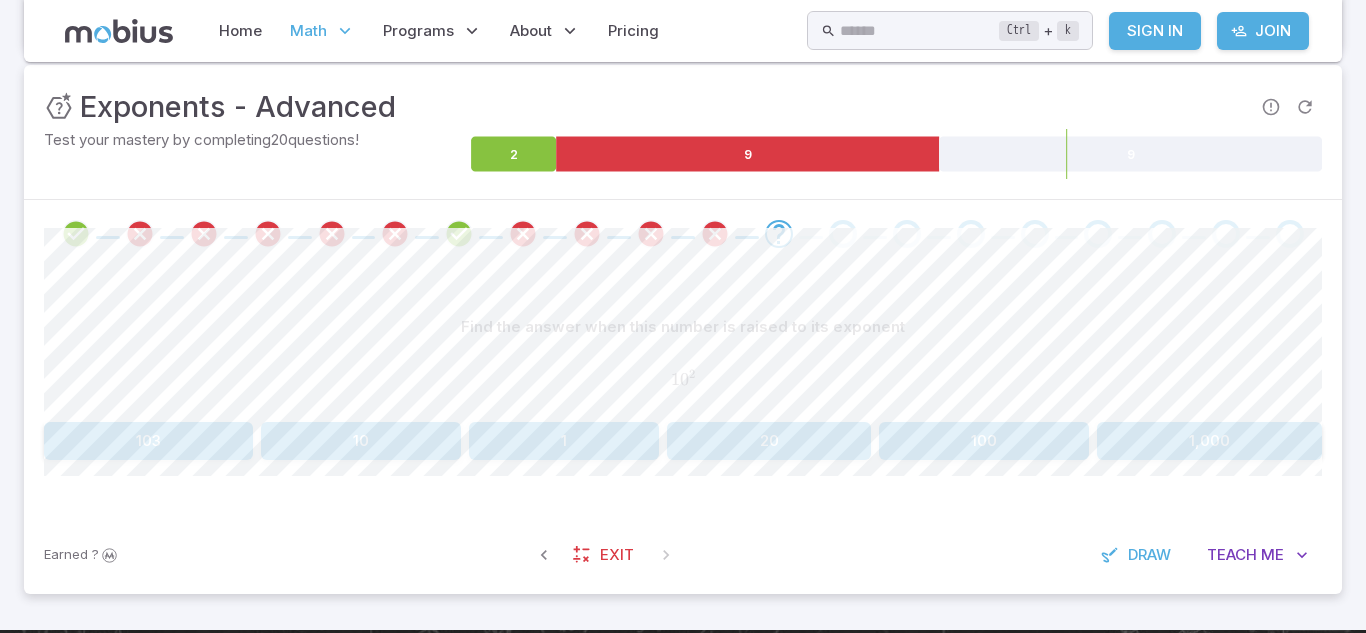 click on "1,000" at bounding box center [1209, 441] 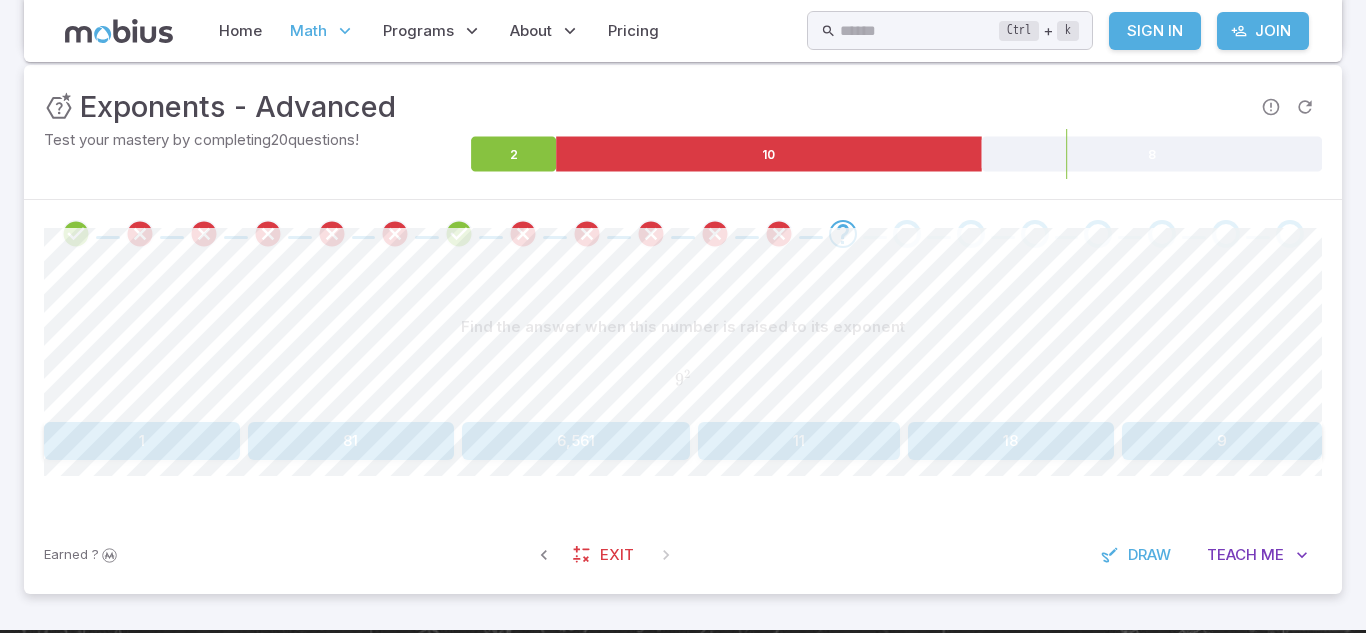 click on "18" at bounding box center [1010, 441] 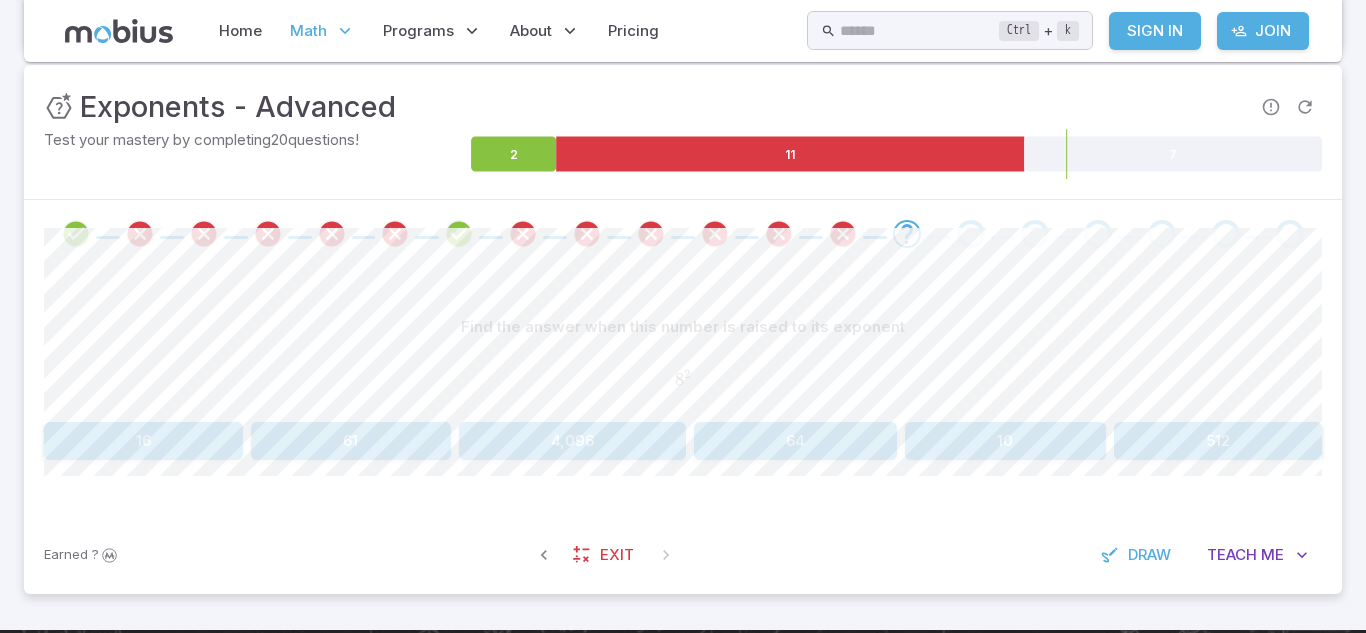 click on "61" at bounding box center [350, 441] 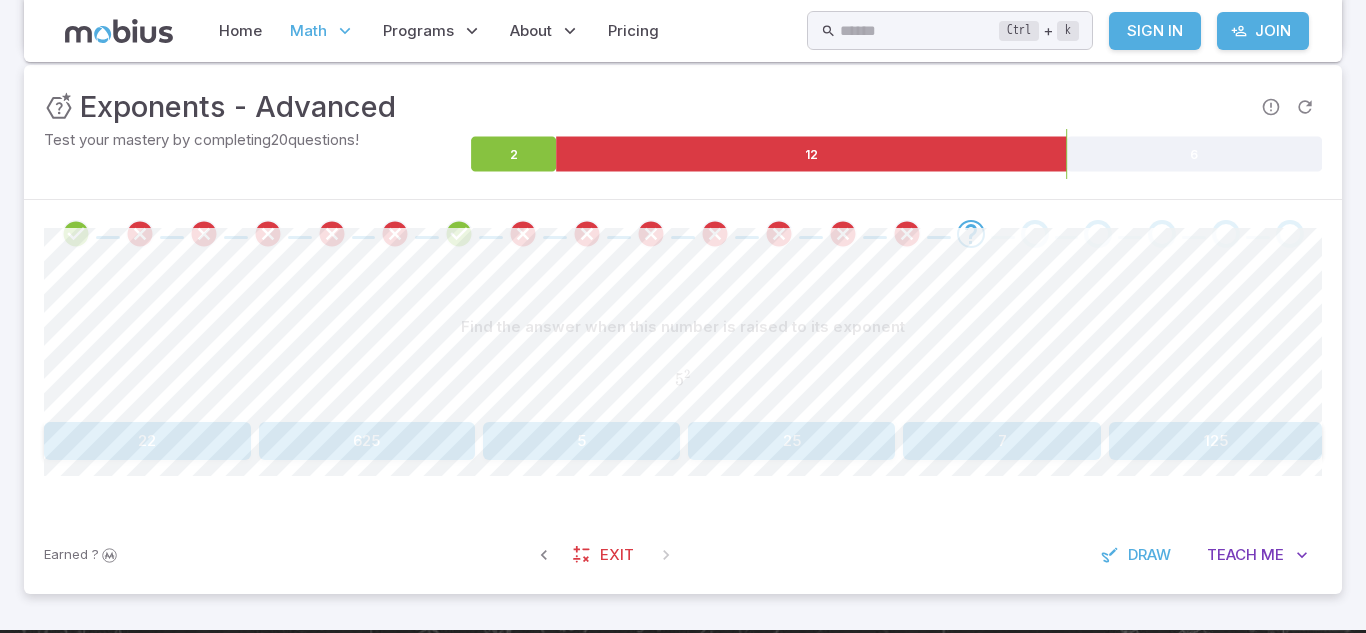 click on "25" at bounding box center (791, 441) 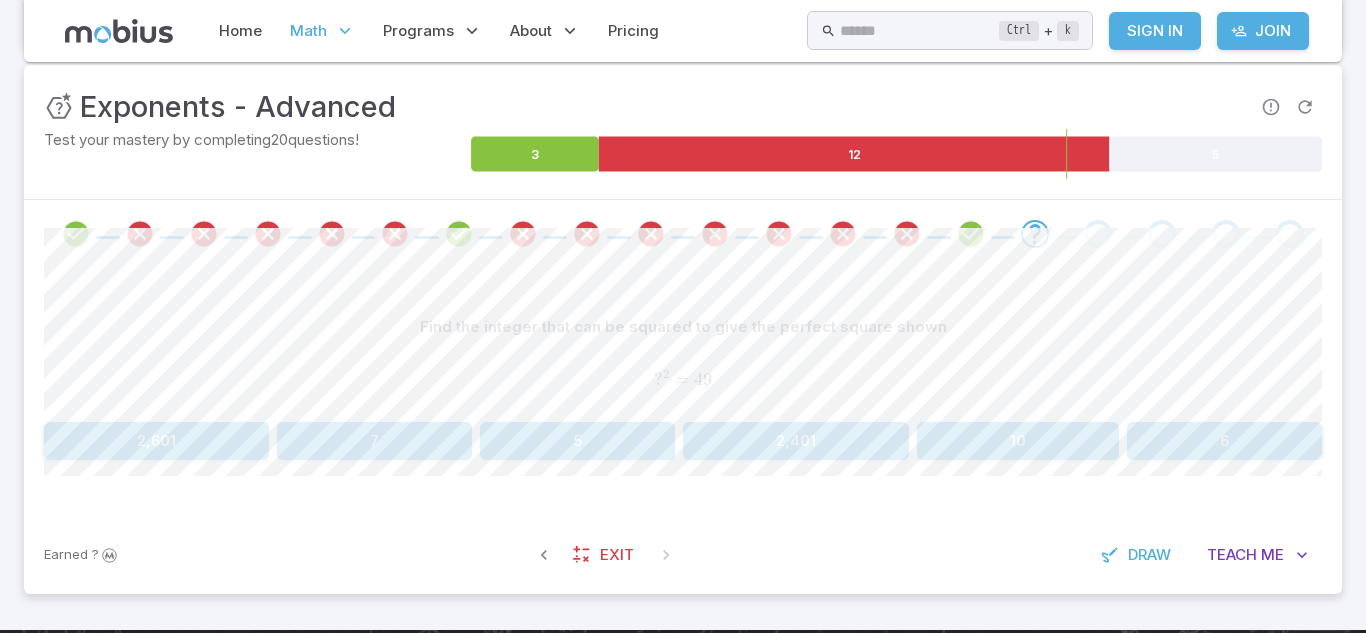 click on "10" at bounding box center (1018, 441) 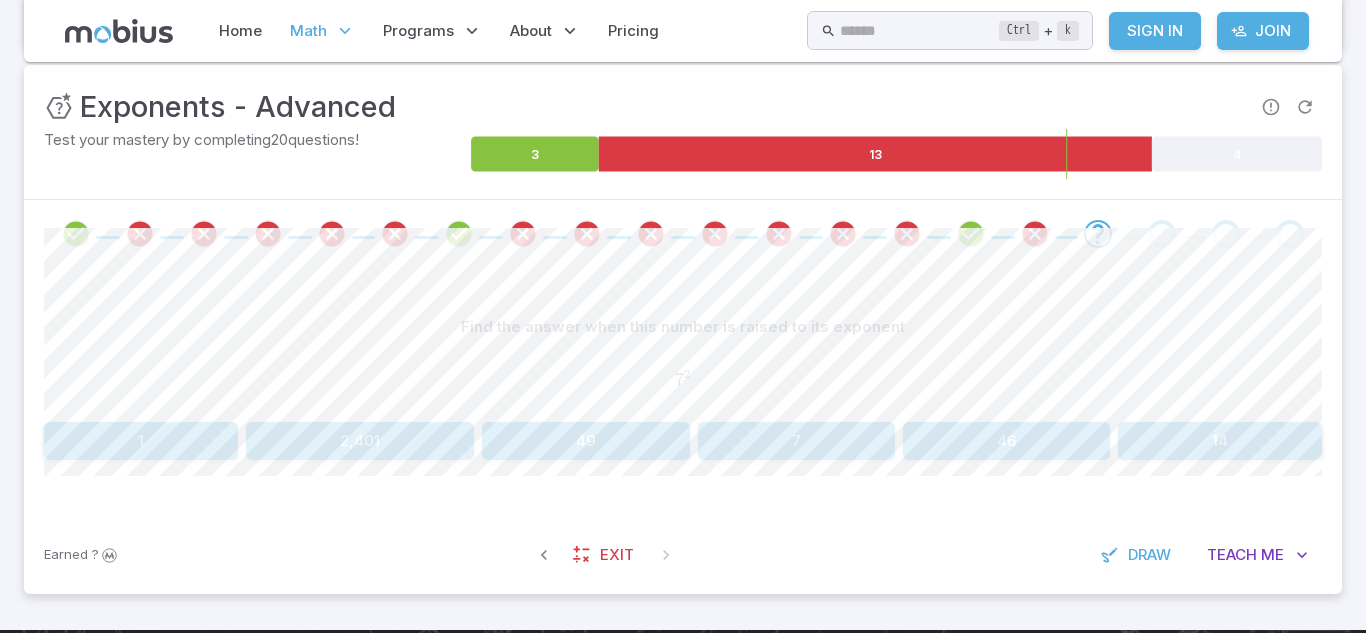 click on "49" at bounding box center (586, 441) 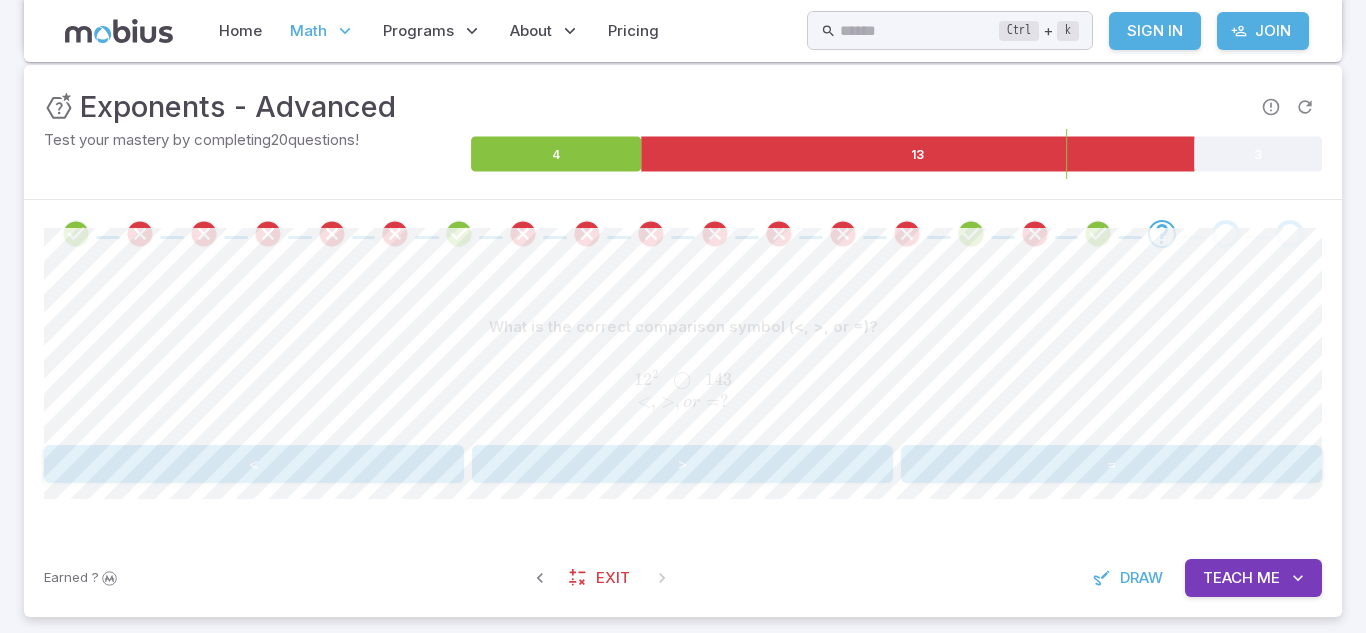 click on ">" at bounding box center (682, 464) 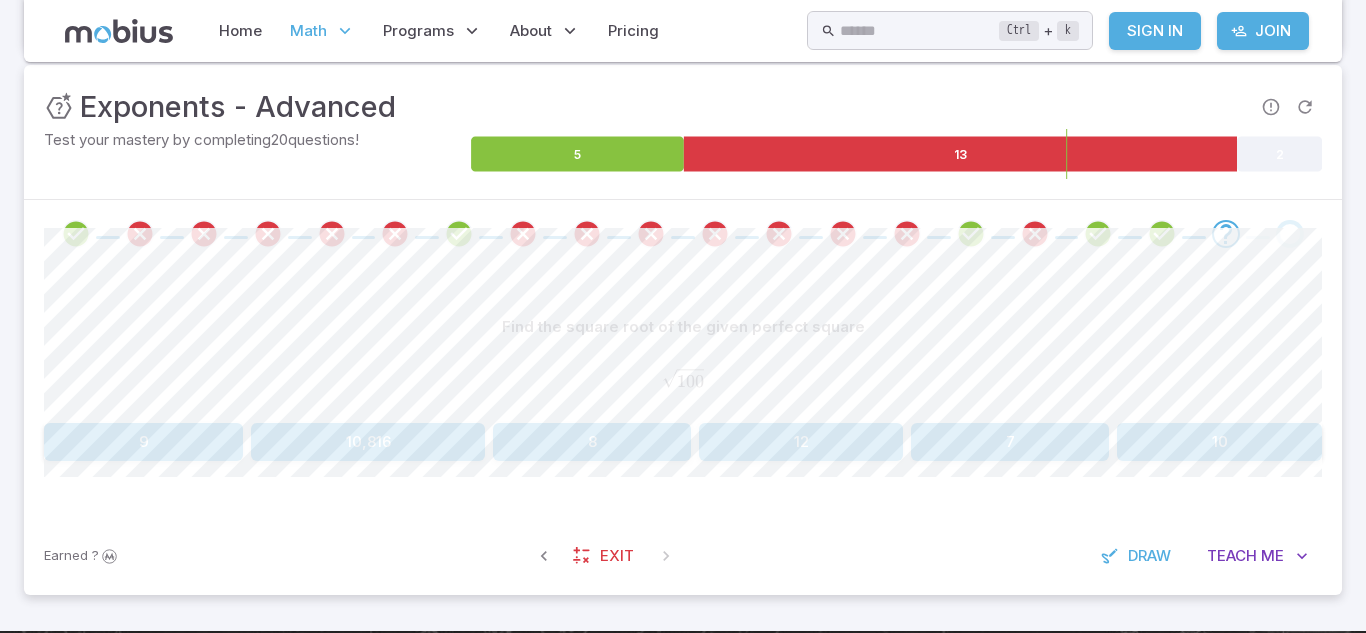 click on "12" at bounding box center [801, 442] 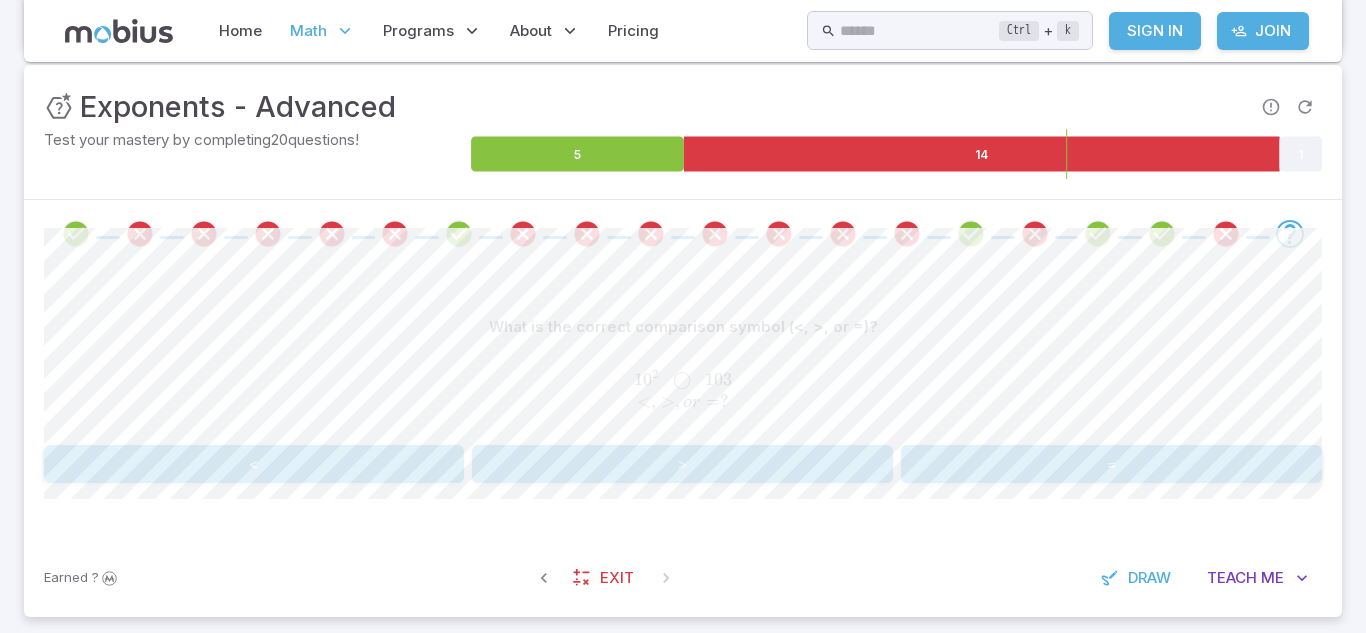 click on "=" at bounding box center [1111, 464] 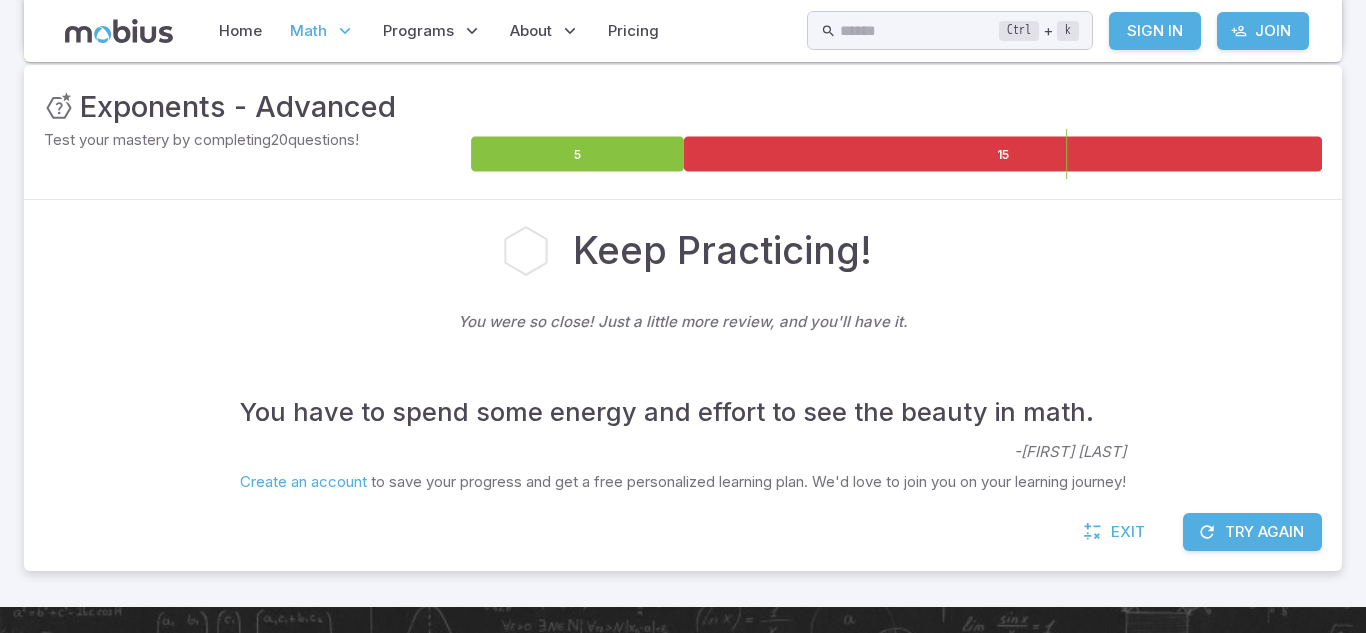 click at bounding box center (1207, 532) 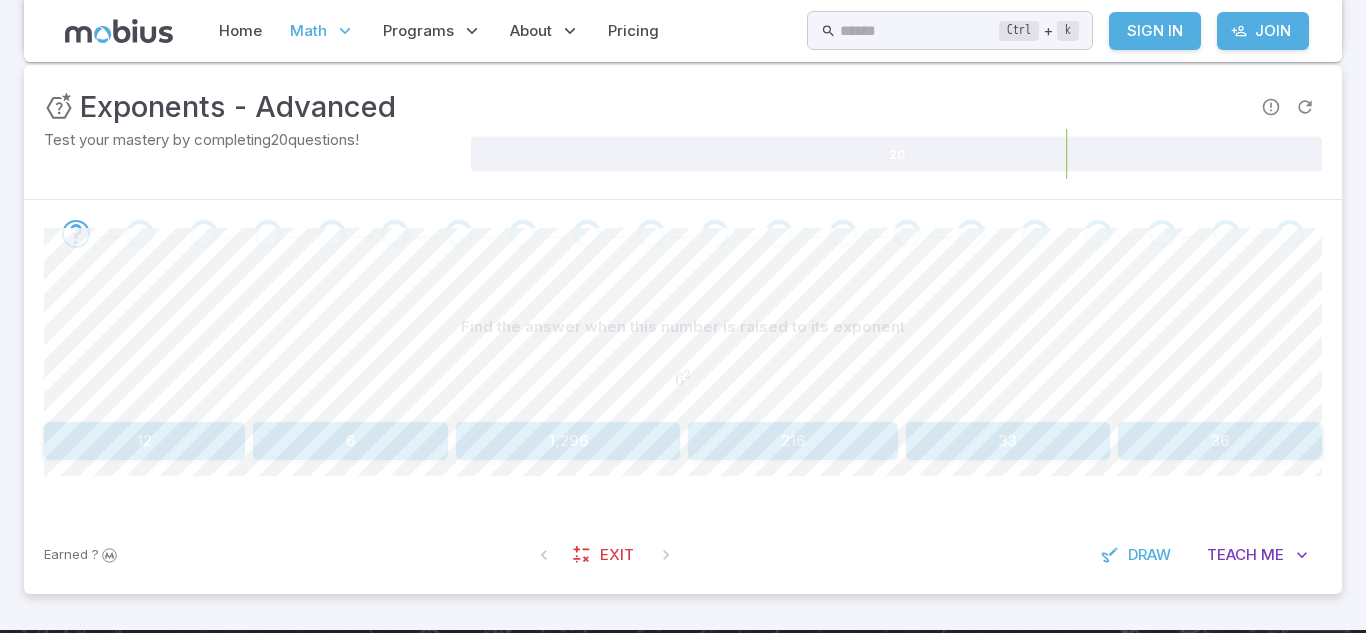 click on "1,296" at bounding box center [568, 441] 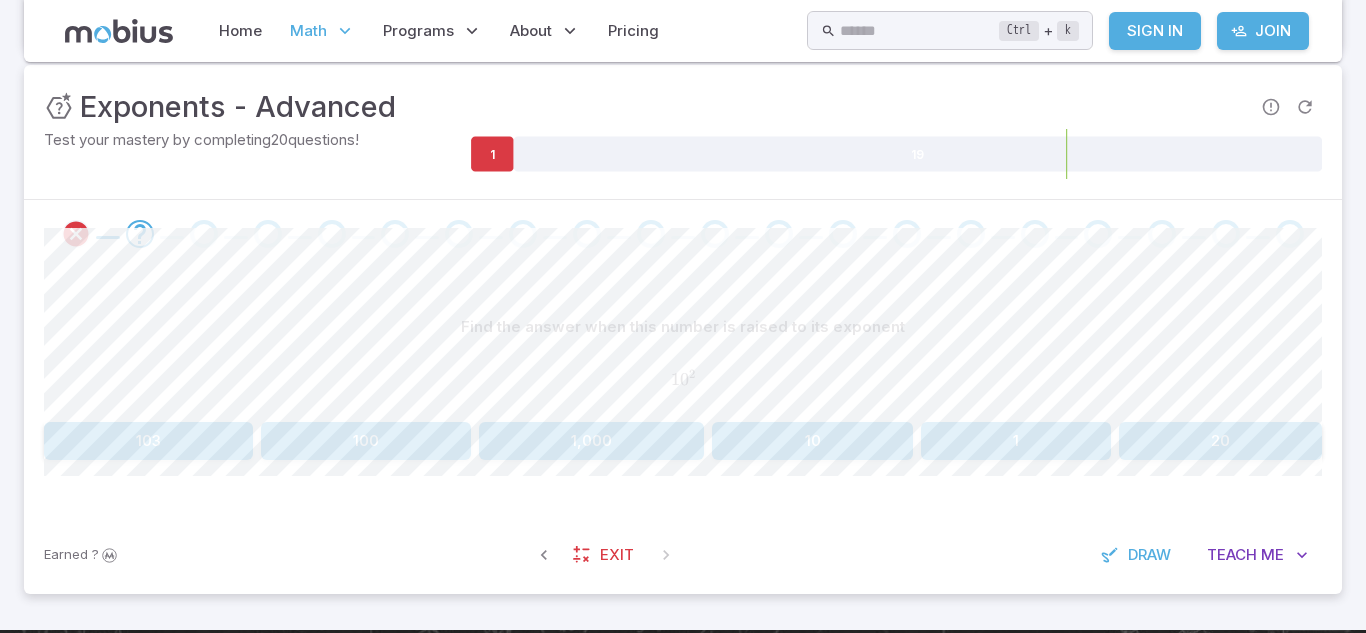 click on "20" at bounding box center [1220, 441] 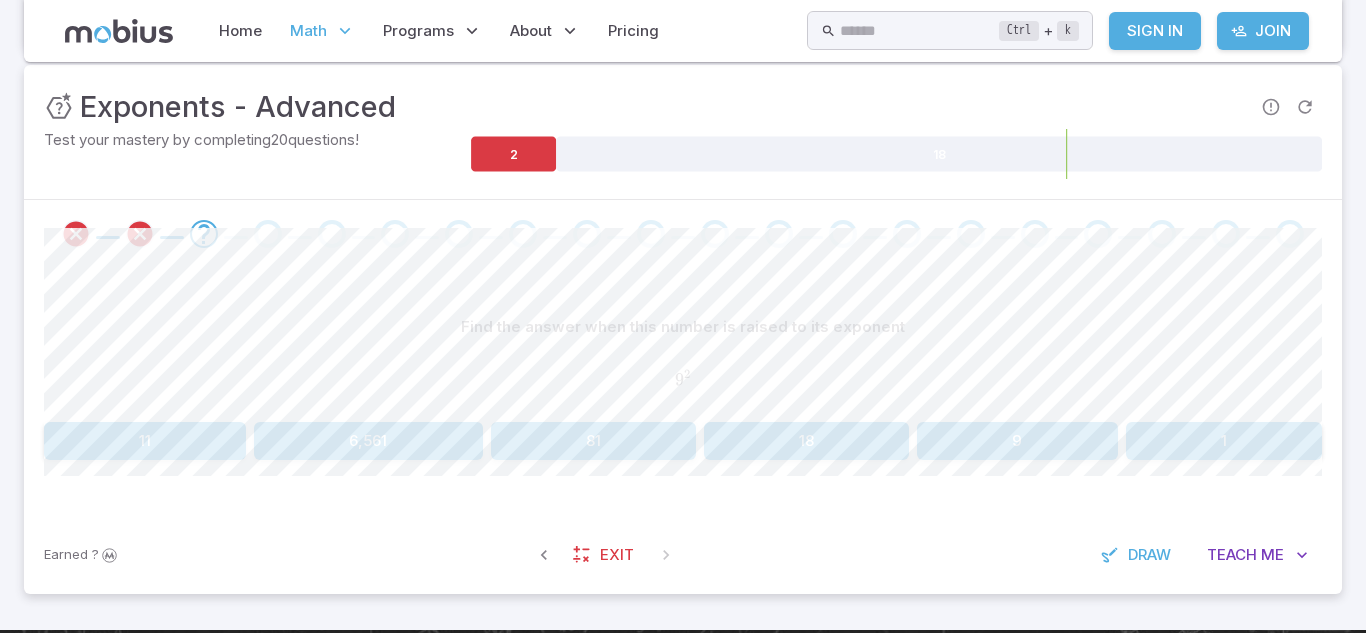 click on "18" at bounding box center (806, 441) 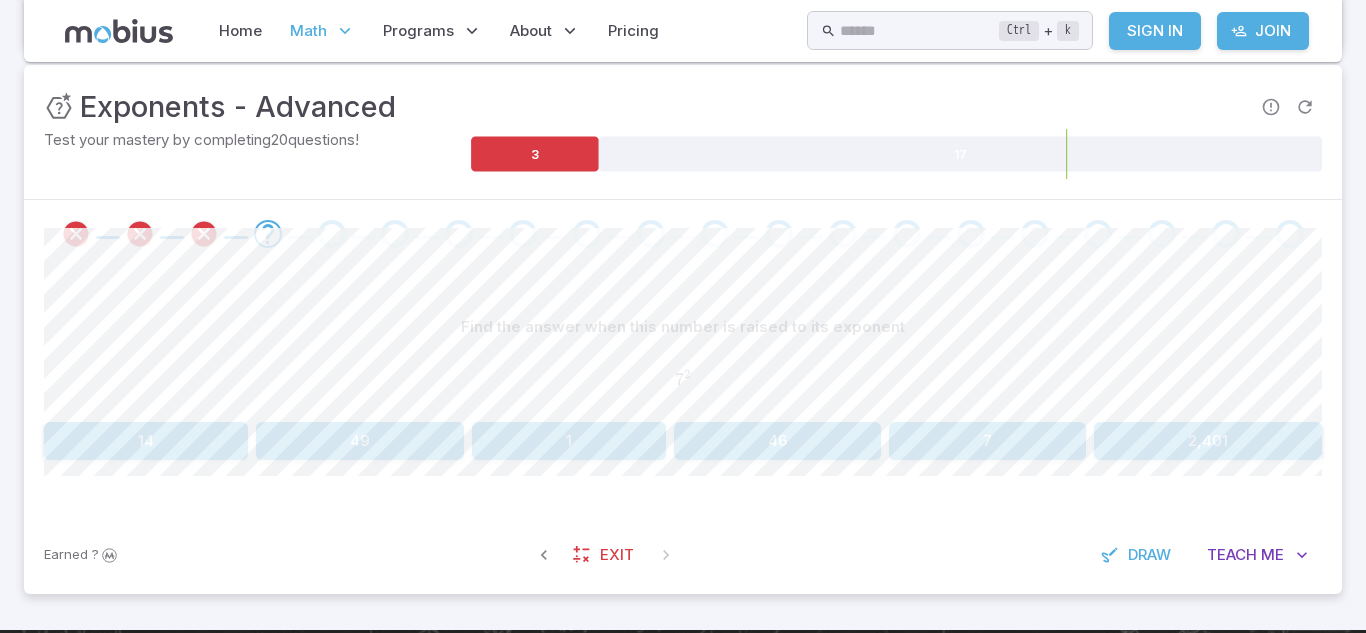 click on "46" at bounding box center [777, 441] 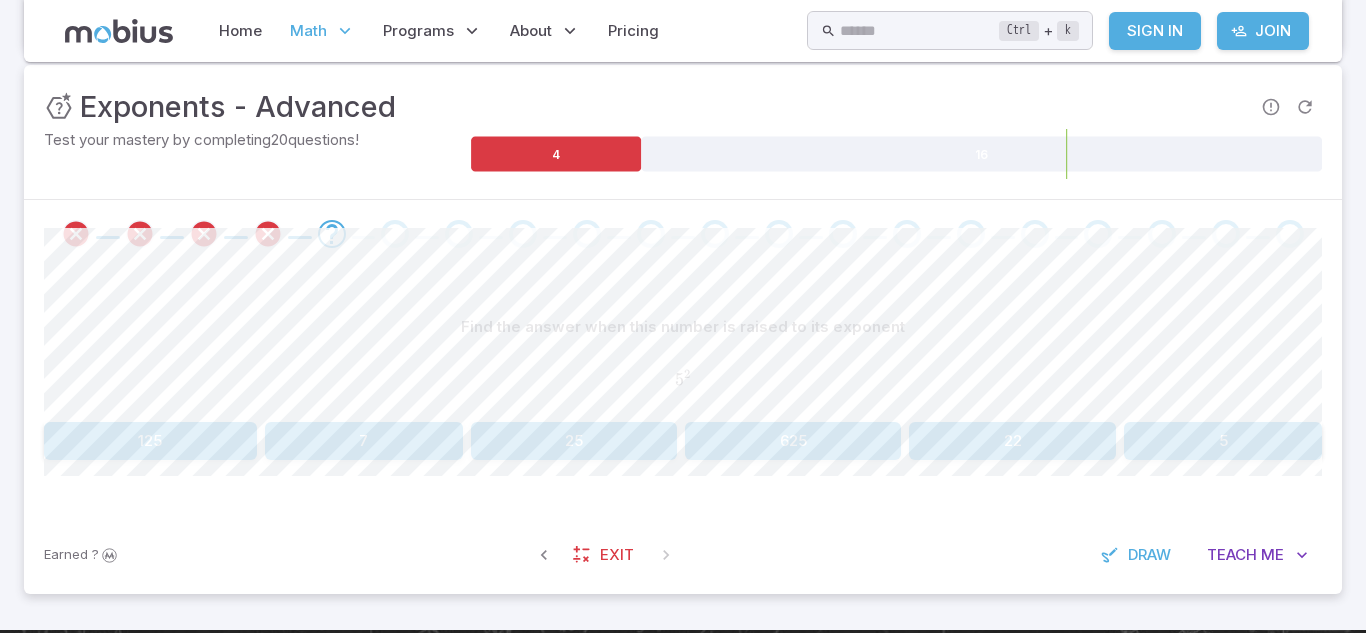 click on "25" at bounding box center [574, 441] 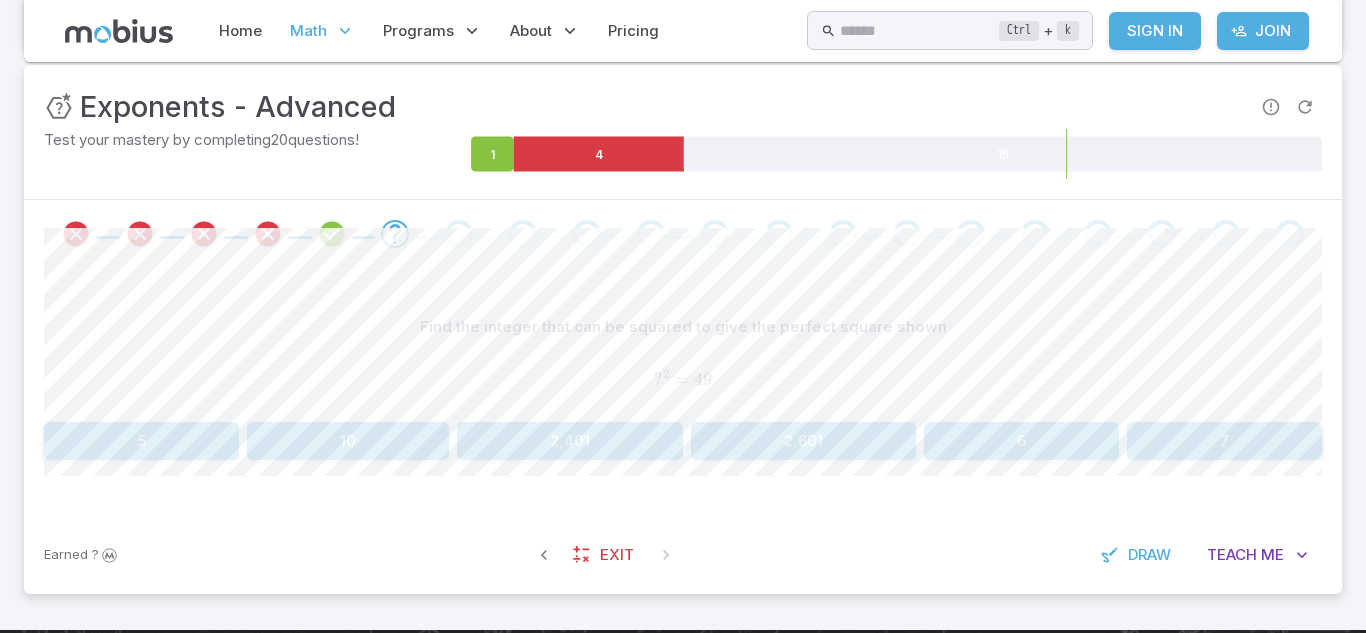 click on "2,401" at bounding box center [570, 441] 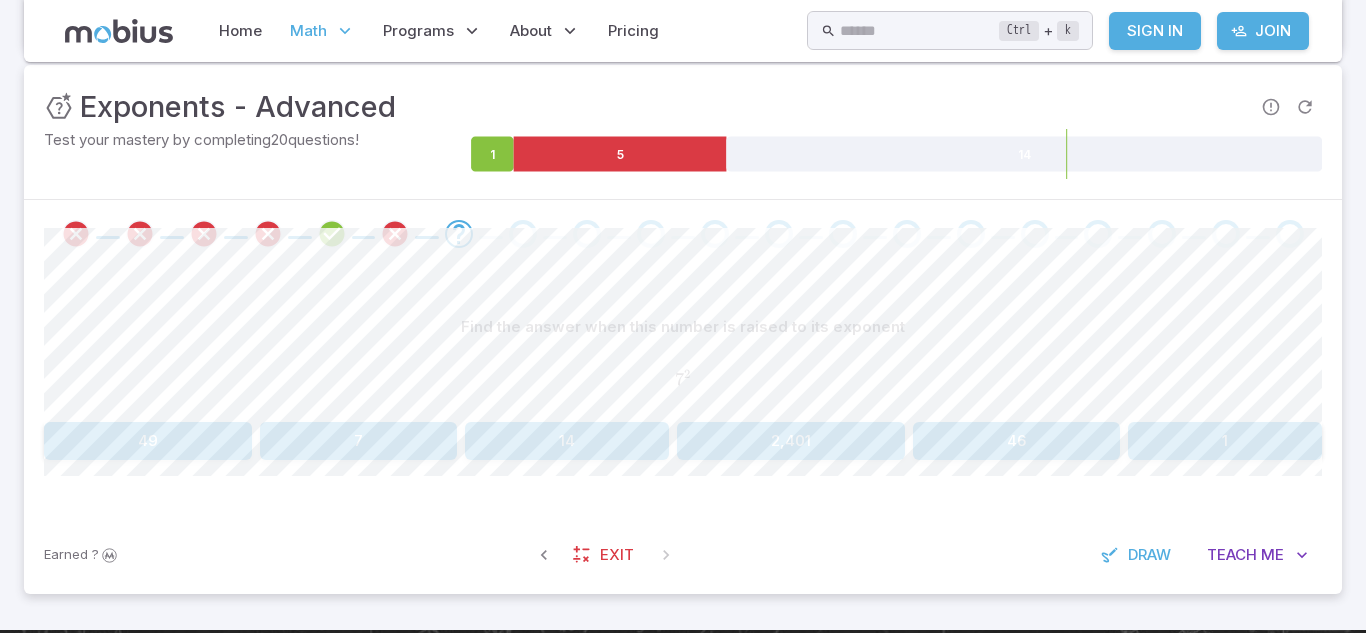 click on "2,401" at bounding box center [791, 441] 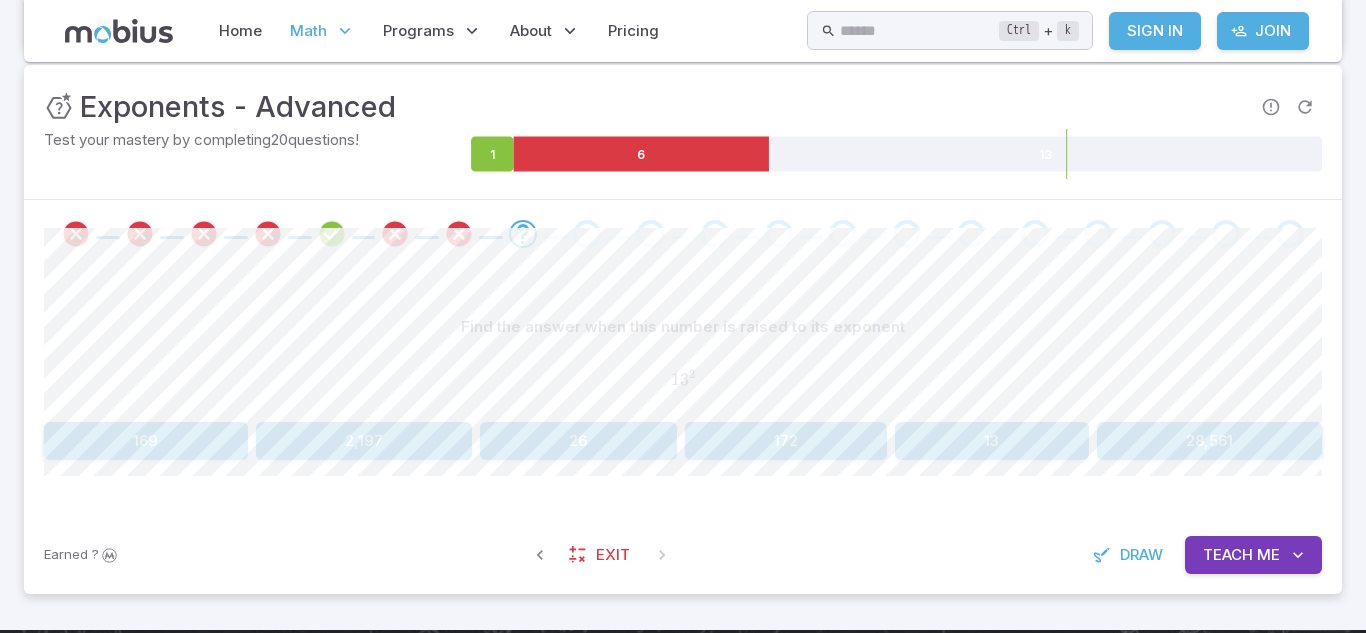 click on "169" at bounding box center [146, 441] 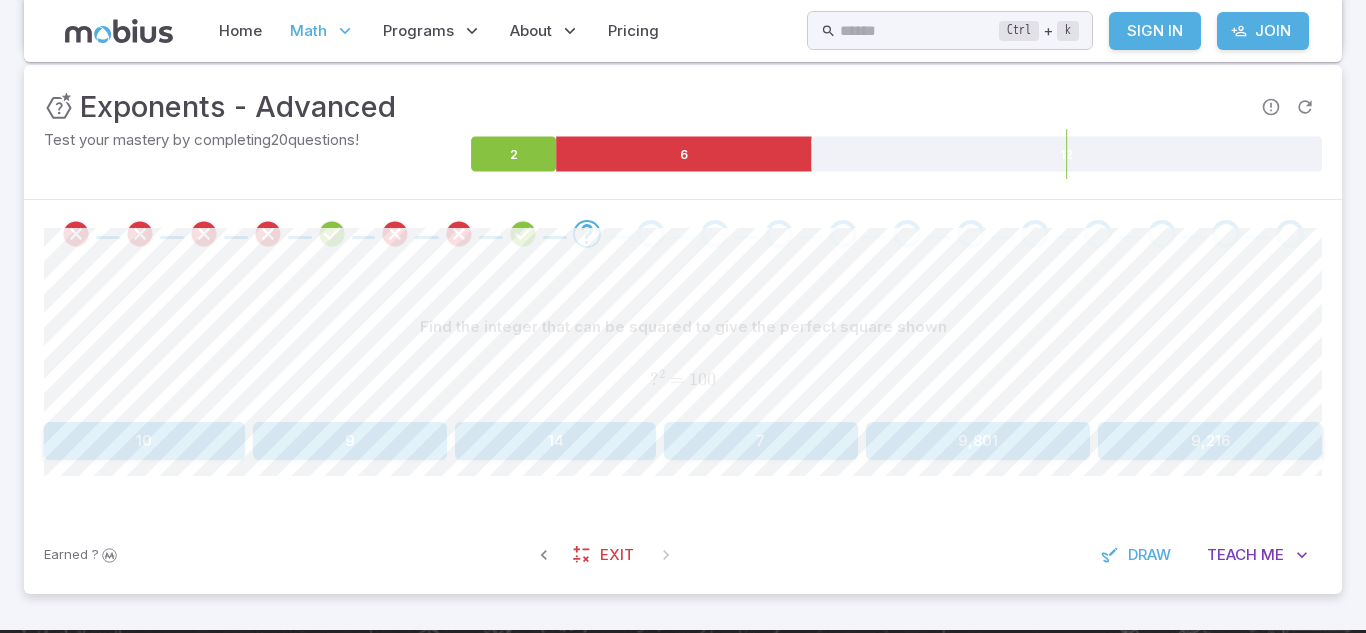 click on "10" at bounding box center [144, 441] 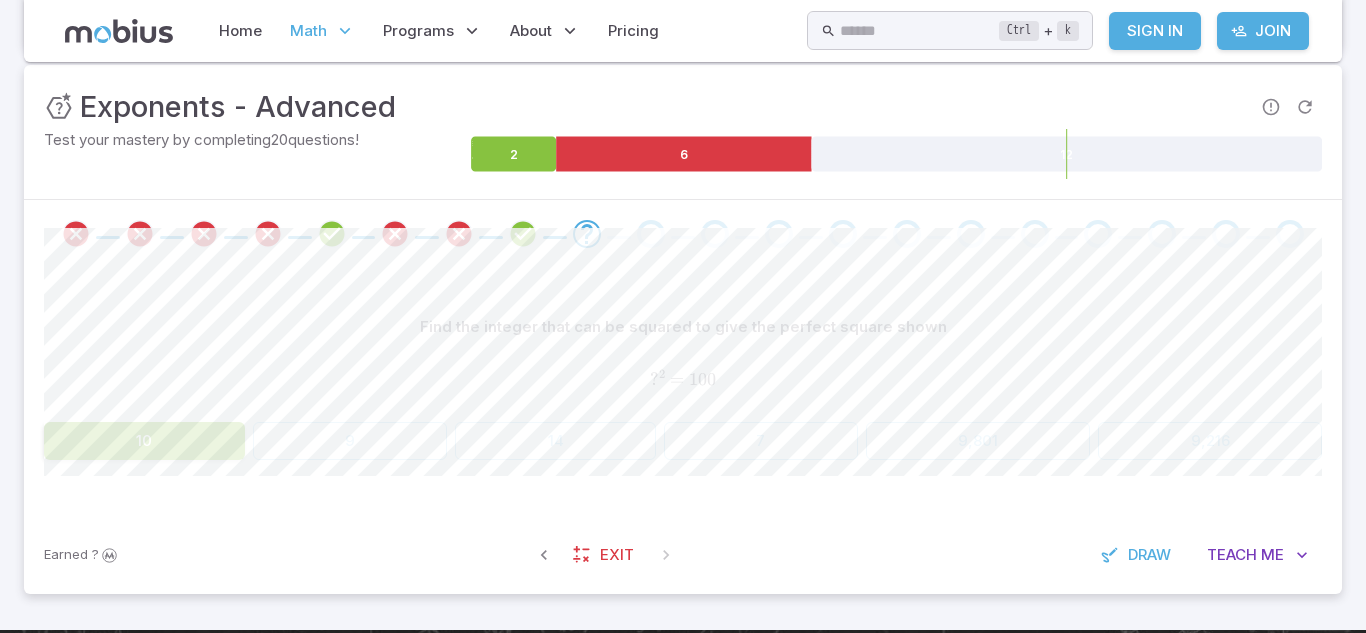 click on "10" at bounding box center [144, 441] 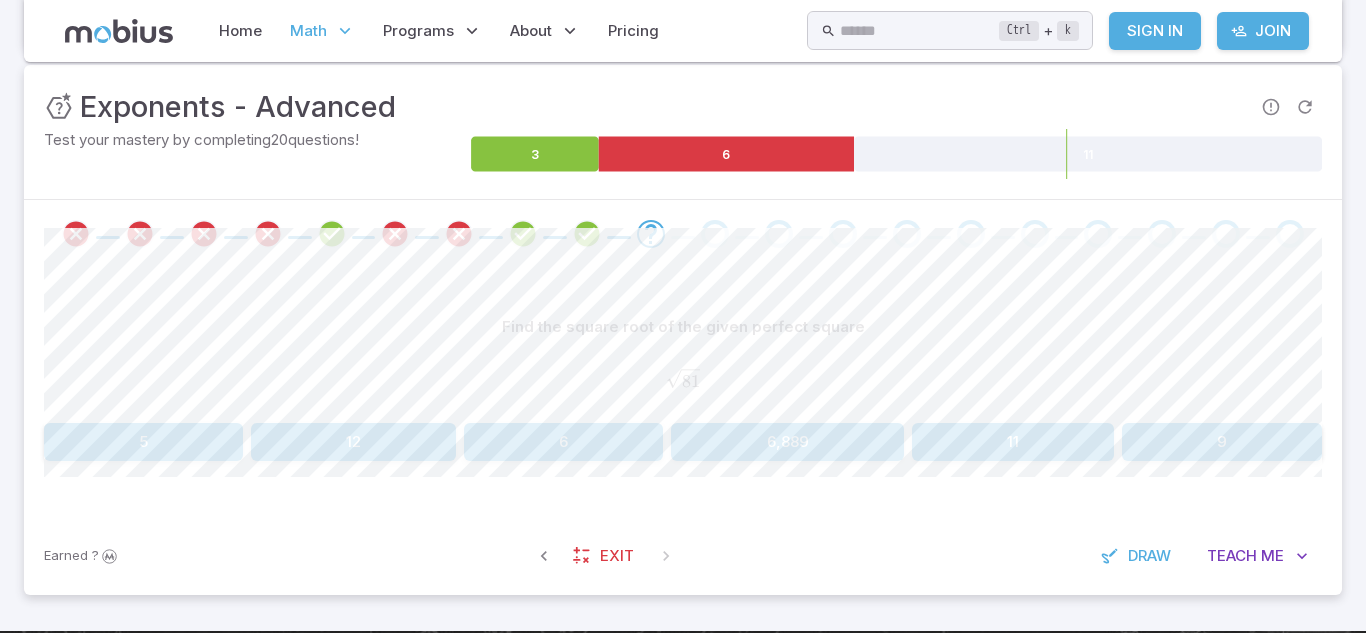 click on "5" at bounding box center [143, 442] 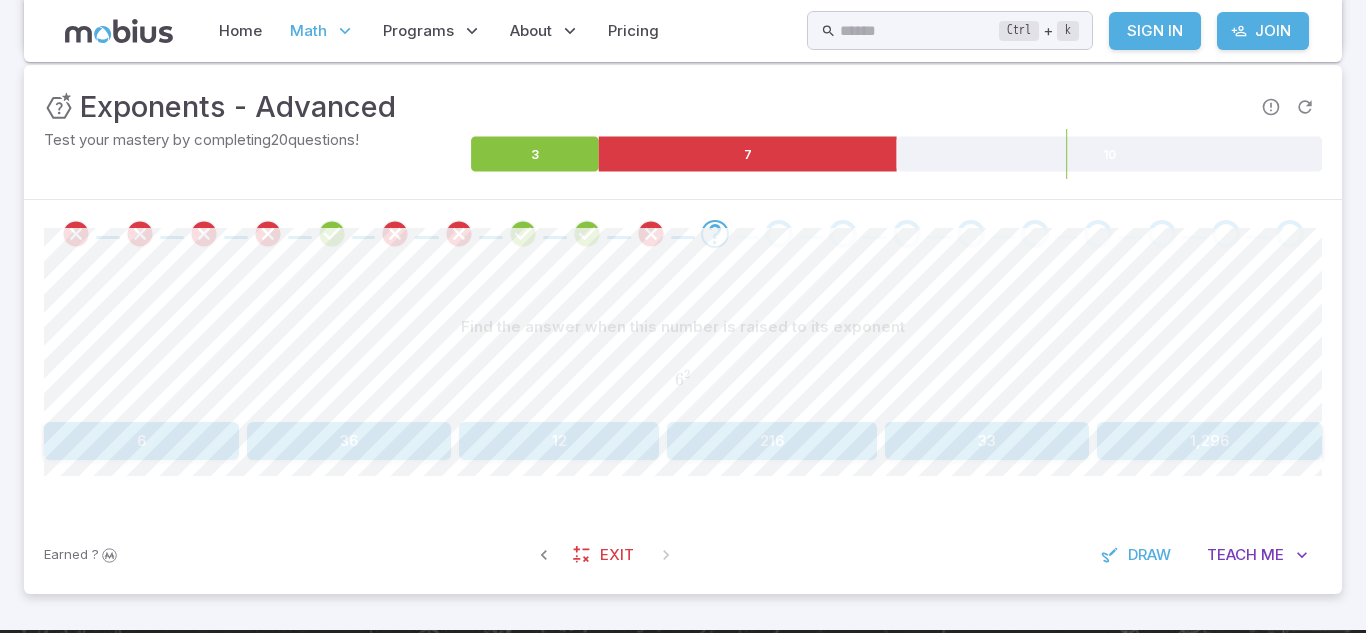 click on "Find the answer when this number is raised to its exponent 6 2 6^{2} 6 2 6 36 12 216 33 1,296 Canvas actions 100 % Exit zen mode" at bounding box center (683, 392) 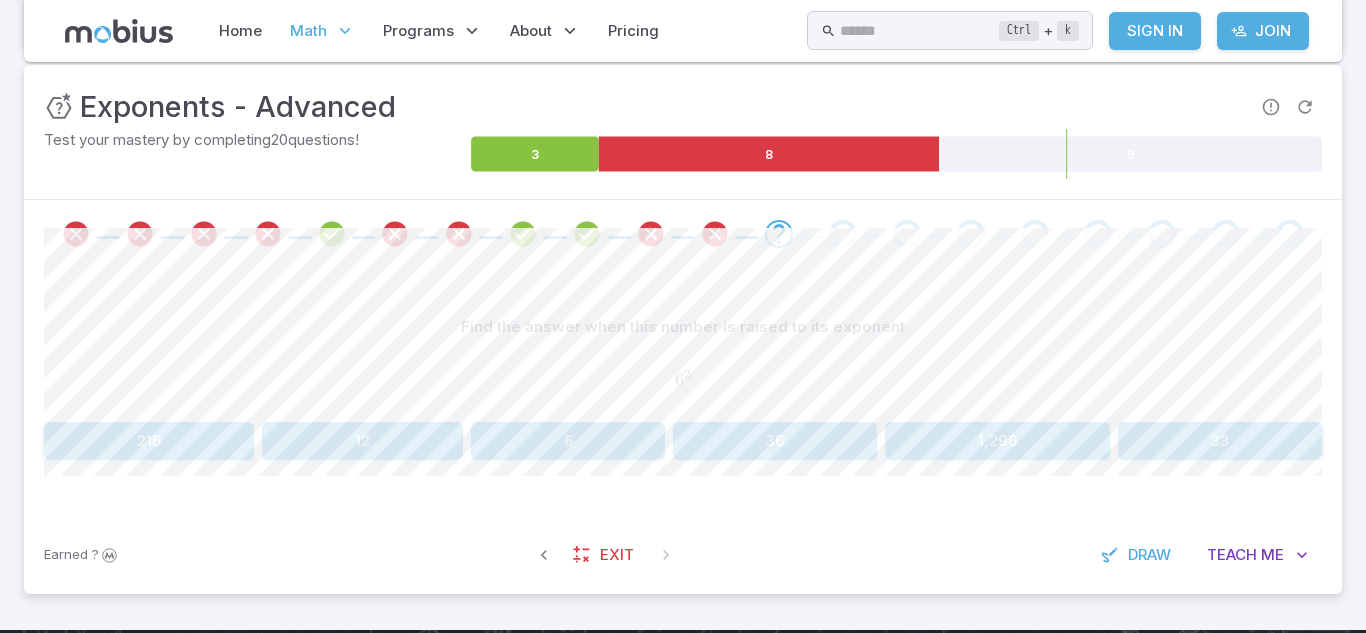 click on "6" at bounding box center [568, 441] 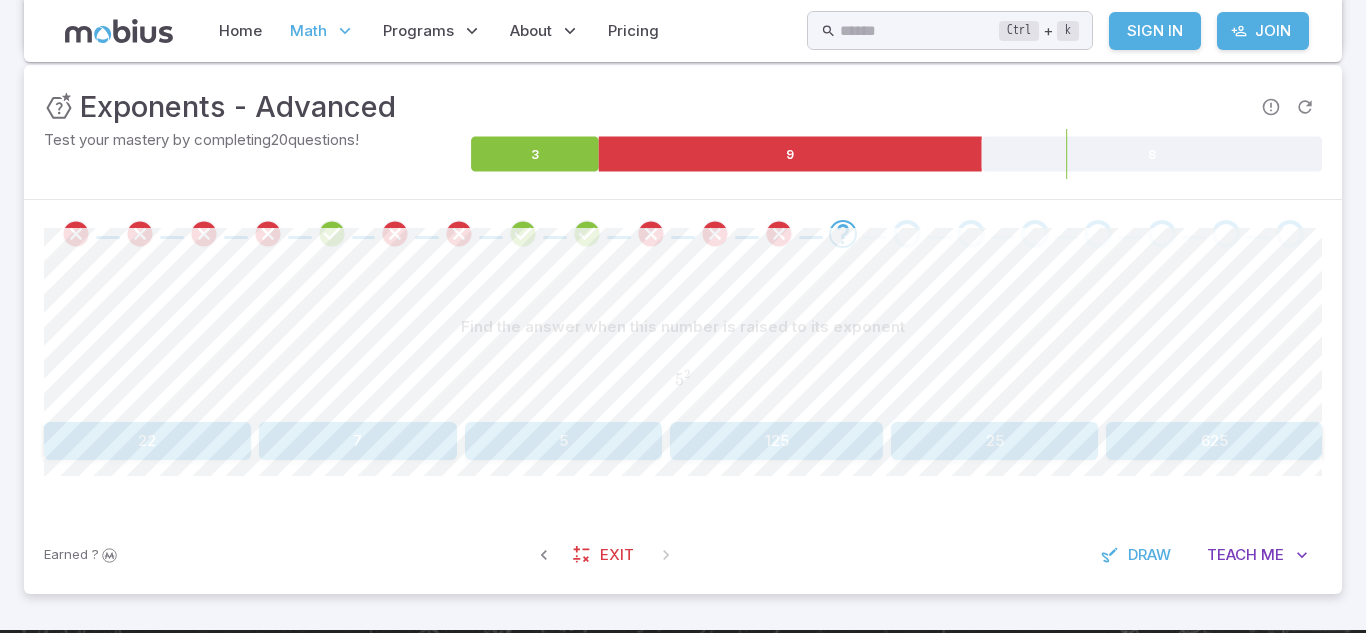 click on "125" at bounding box center [776, 441] 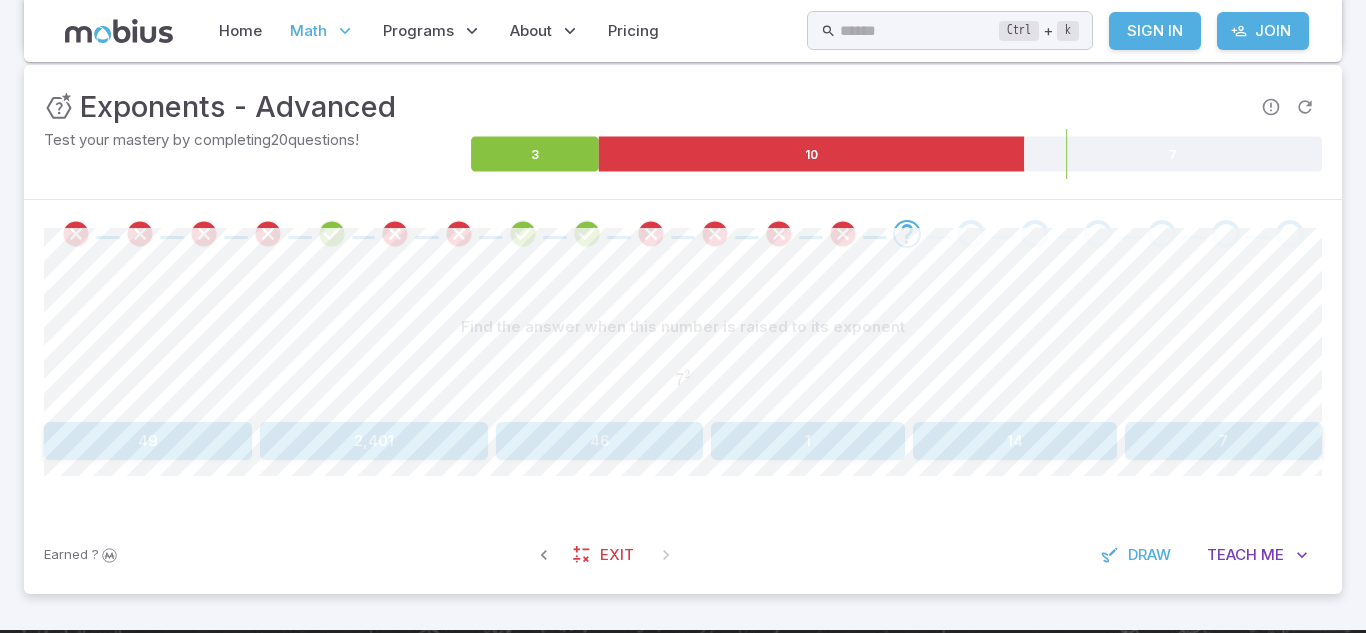 click on "7" at bounding box center (1223, 441) 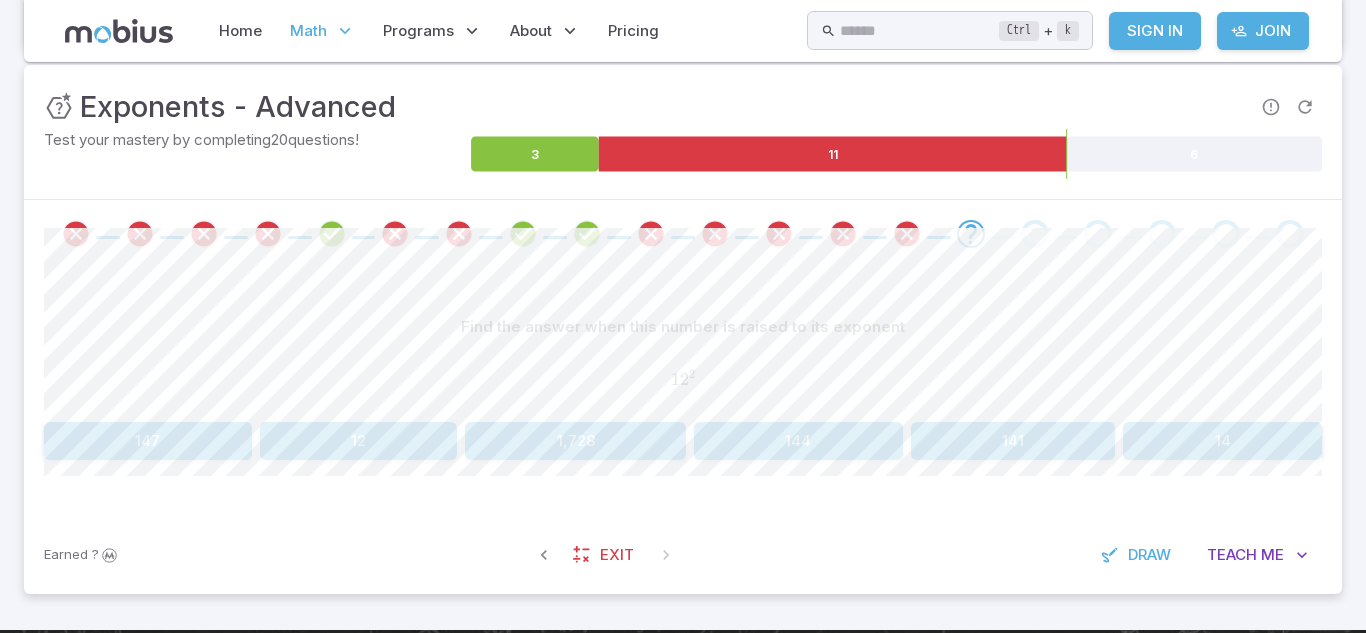 click on "1,728" at bounding box center [575, 441] 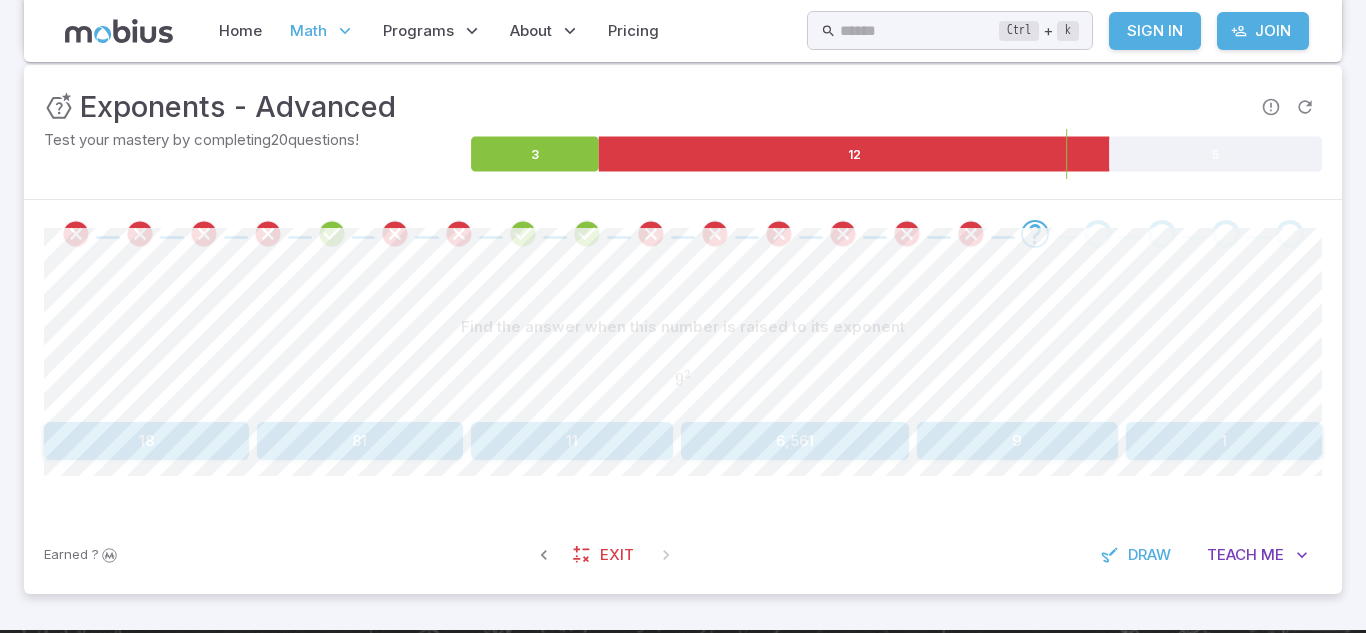 click on "6,561" at bounding box center (795, 441) 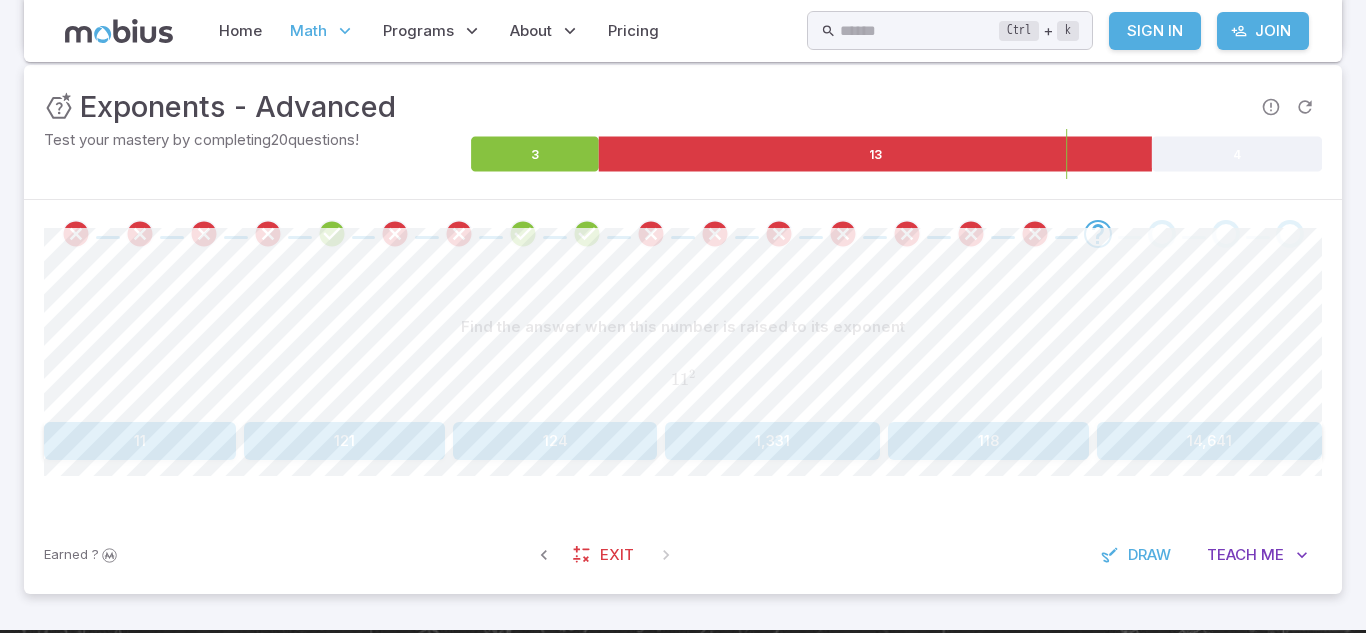 click on "124" at bounding box center [555, 441] 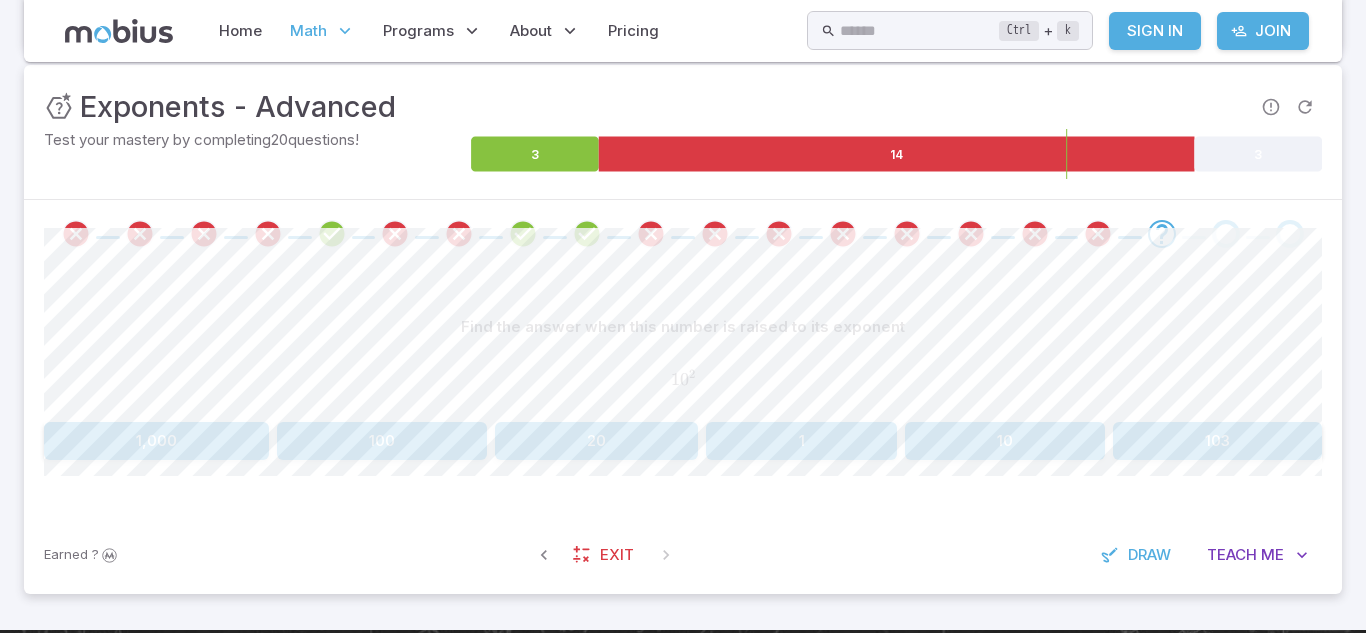click on "100" at bounding box center (382, 441) 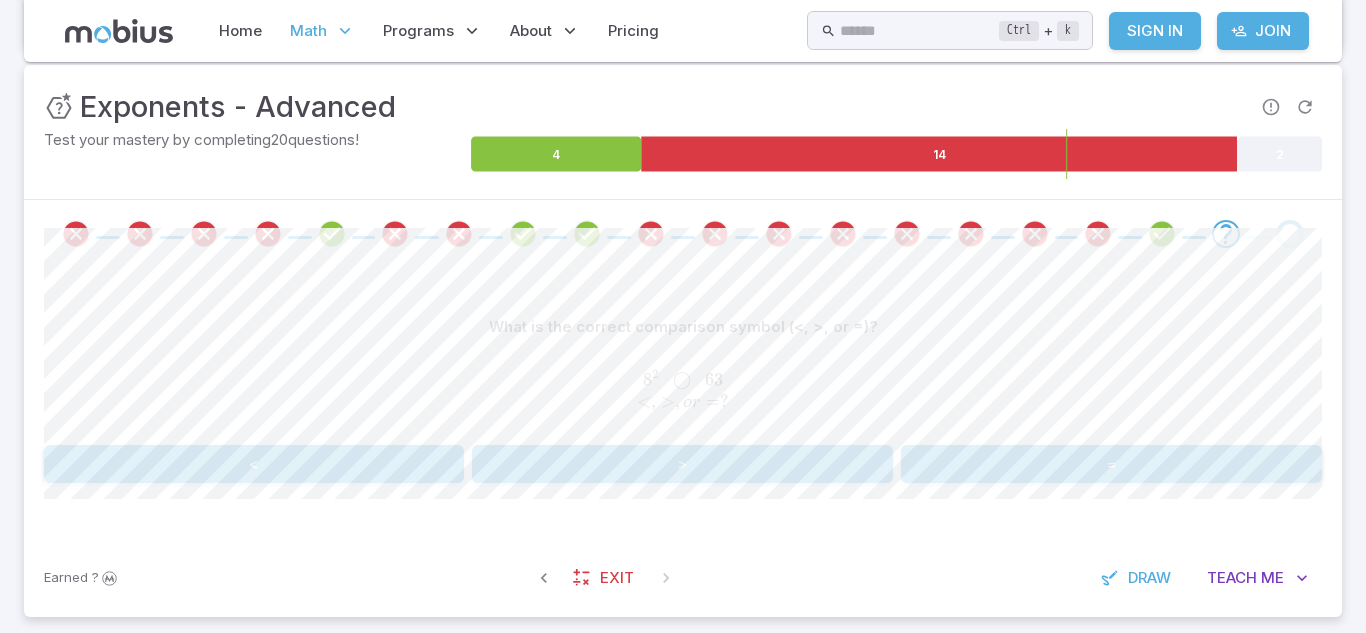 click on ">" at bounding box center (682, 464) 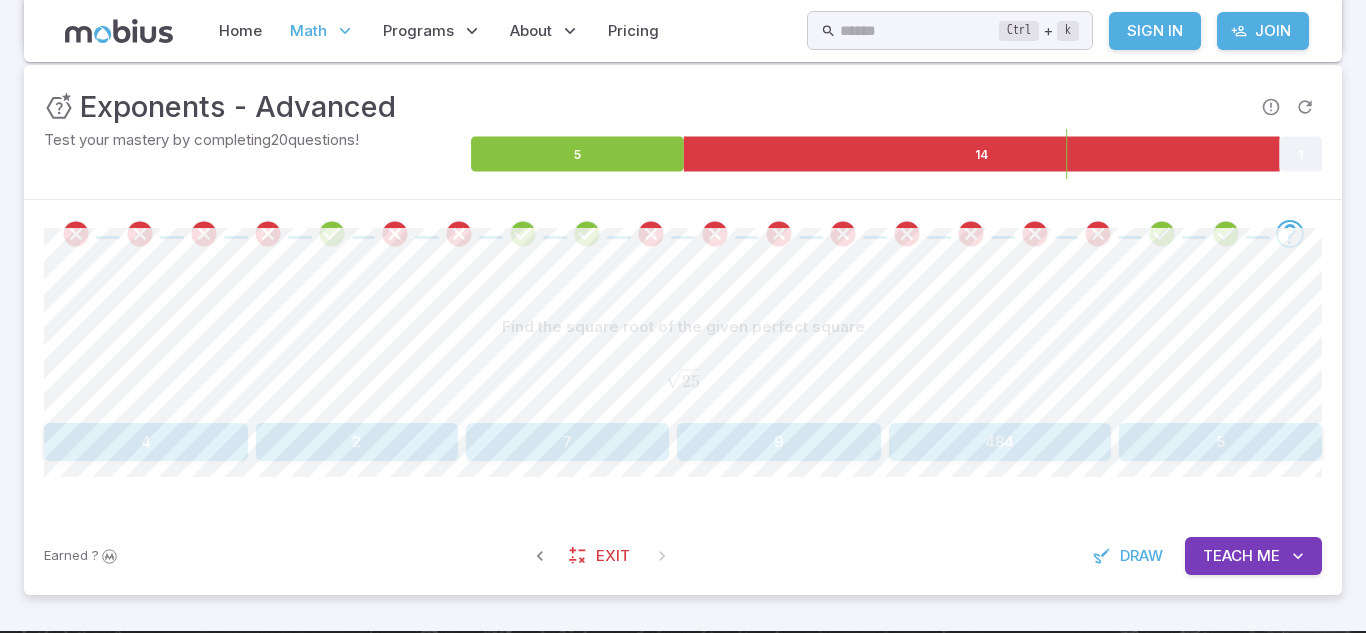 click on "9" at bounding box center (779, 442) 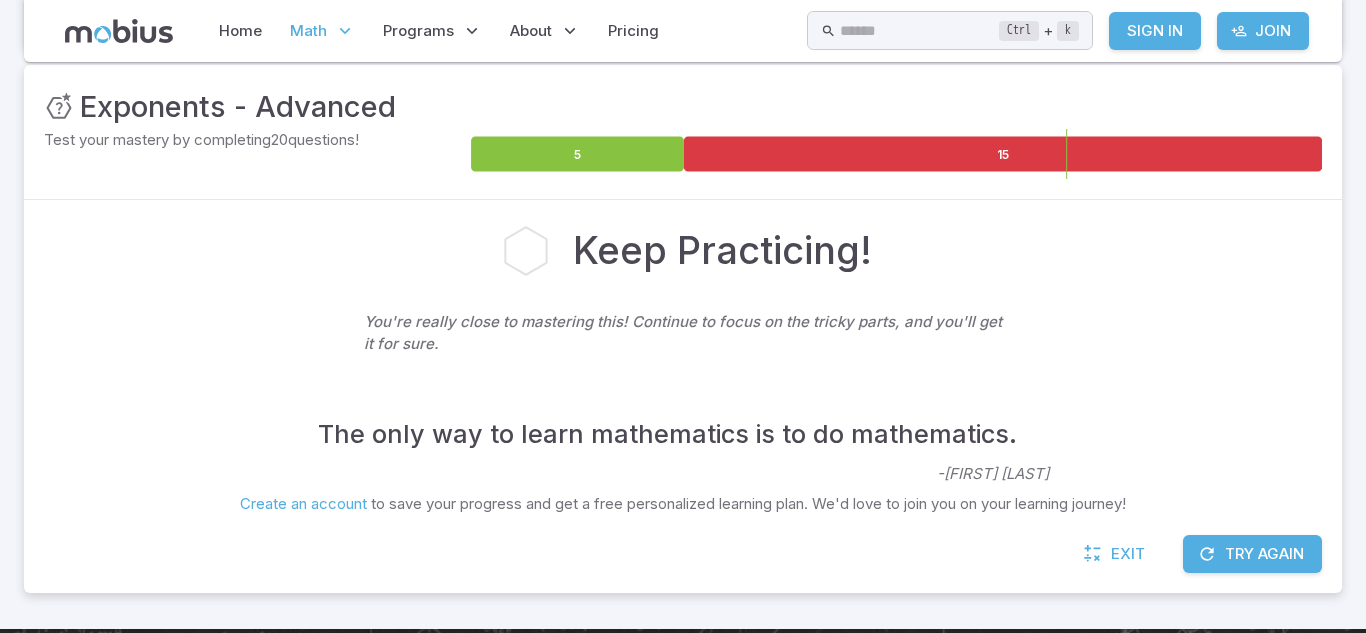 click on "Try Again" at bounding box center [1252, 554] 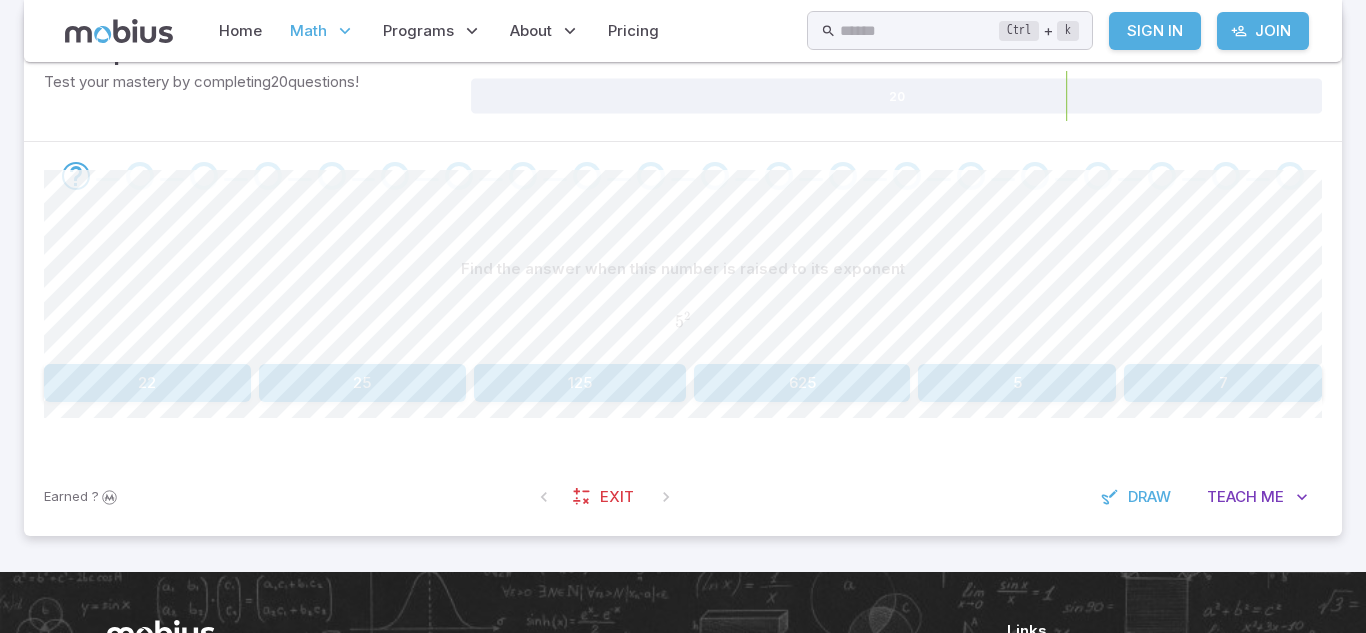 scroll, scrollTop: 323, scrollLeft: 0, axis: vertical 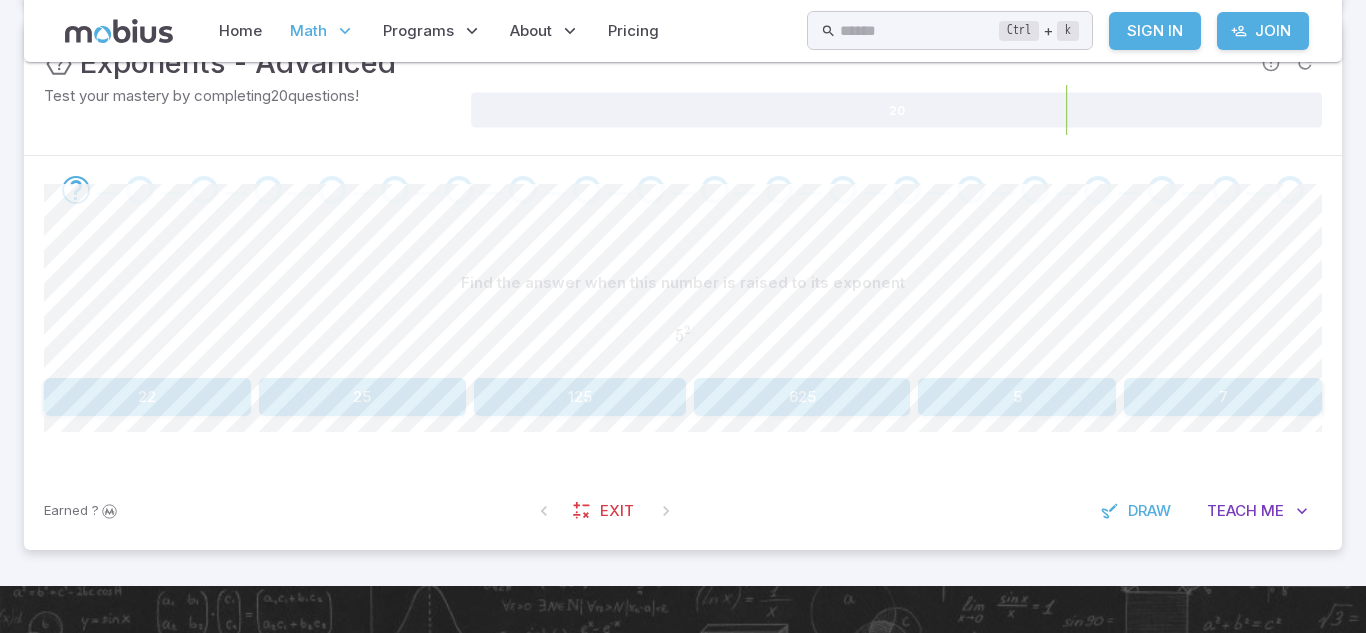 click on "7" at bounding box center [1223, 397] 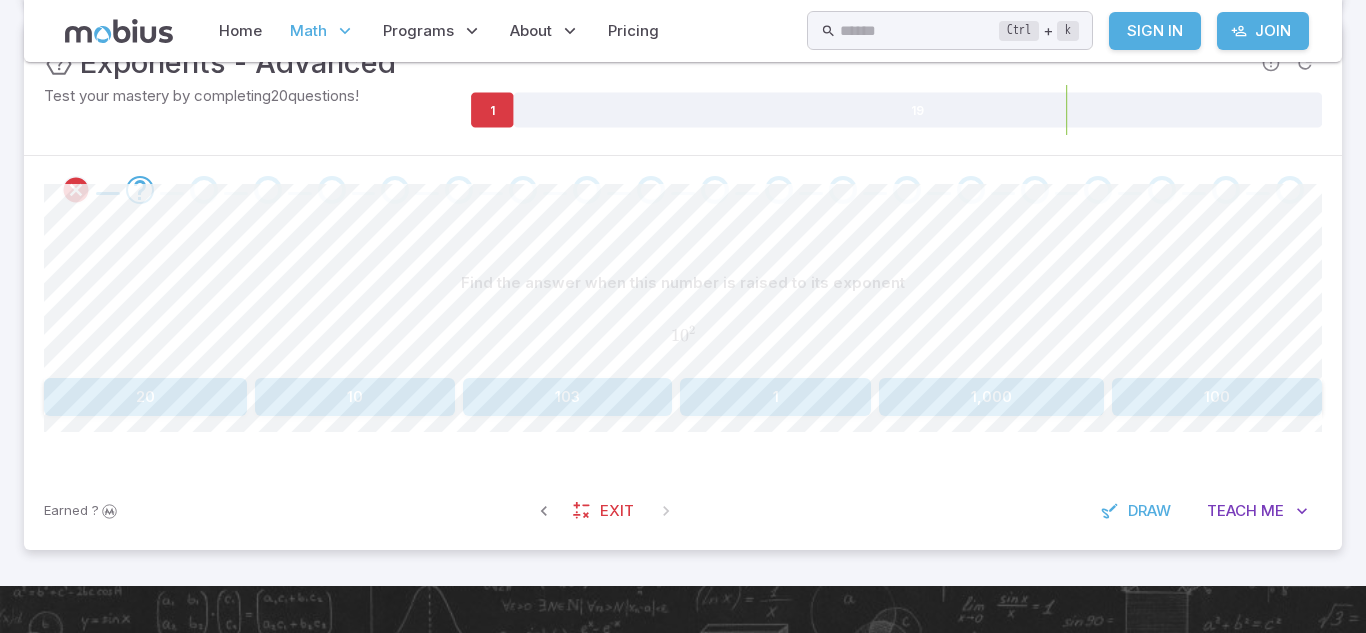 click on "1,000" at bounding box center [991, 397] 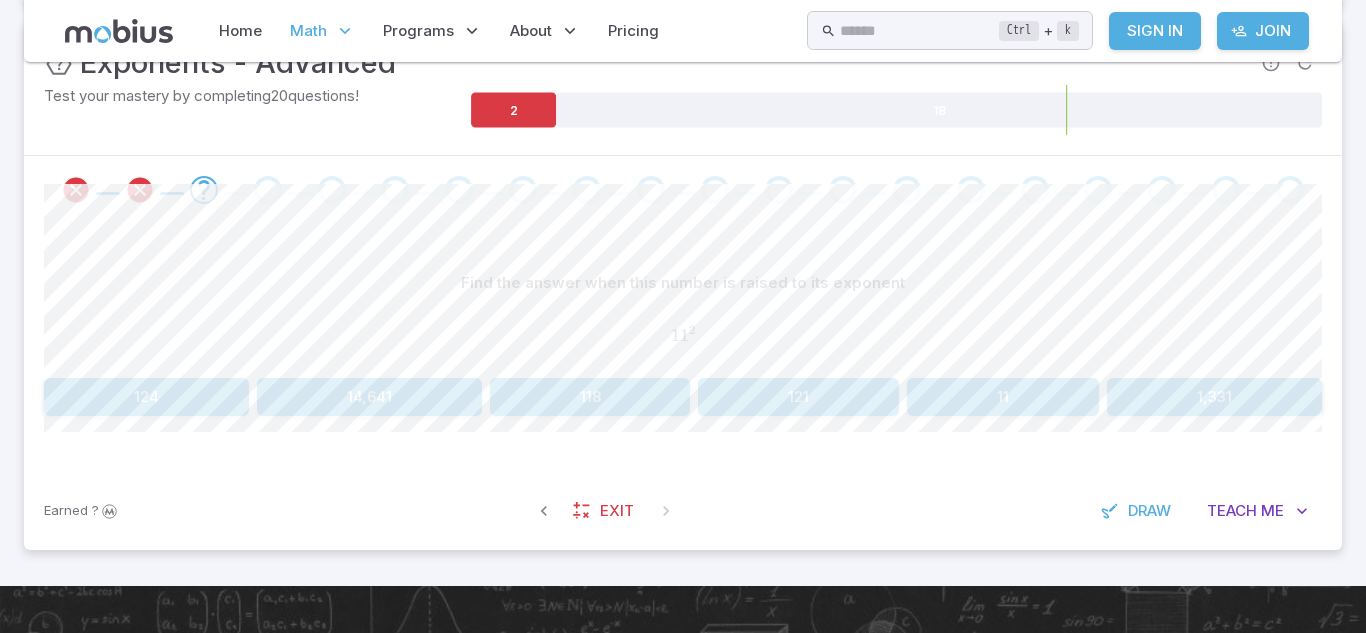 click on "121" at bounding box center (798, 397) 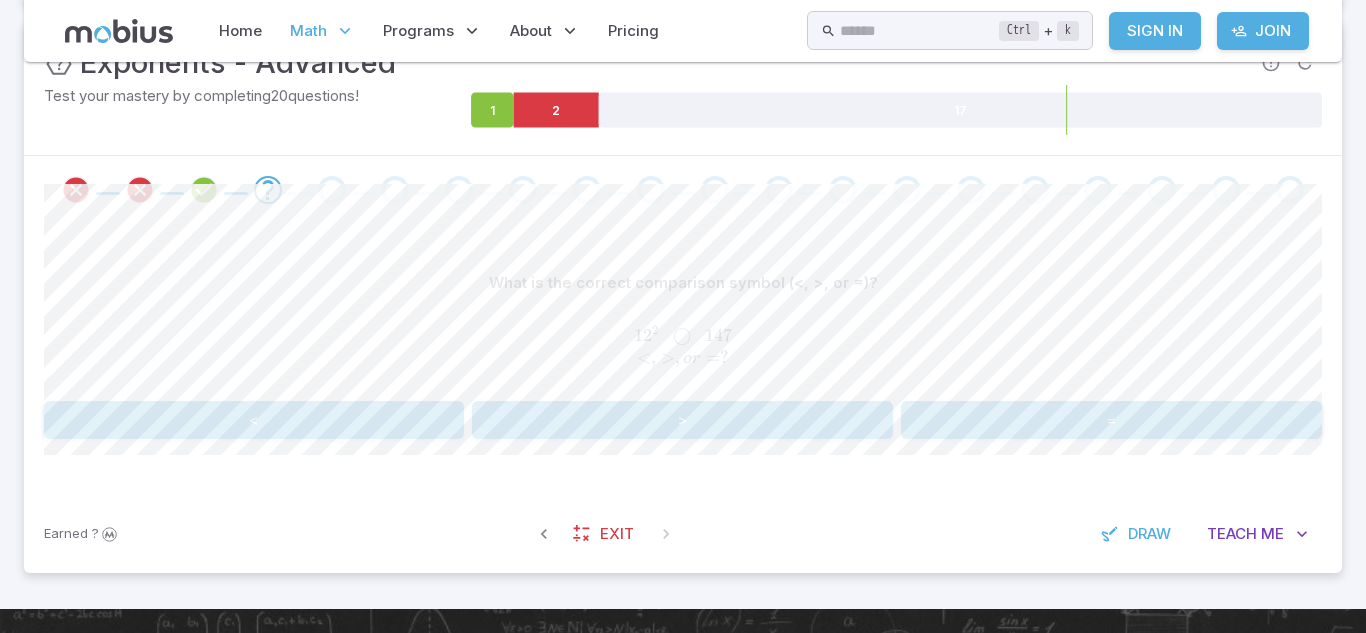 click on ">" at bounding box center (682, 420) 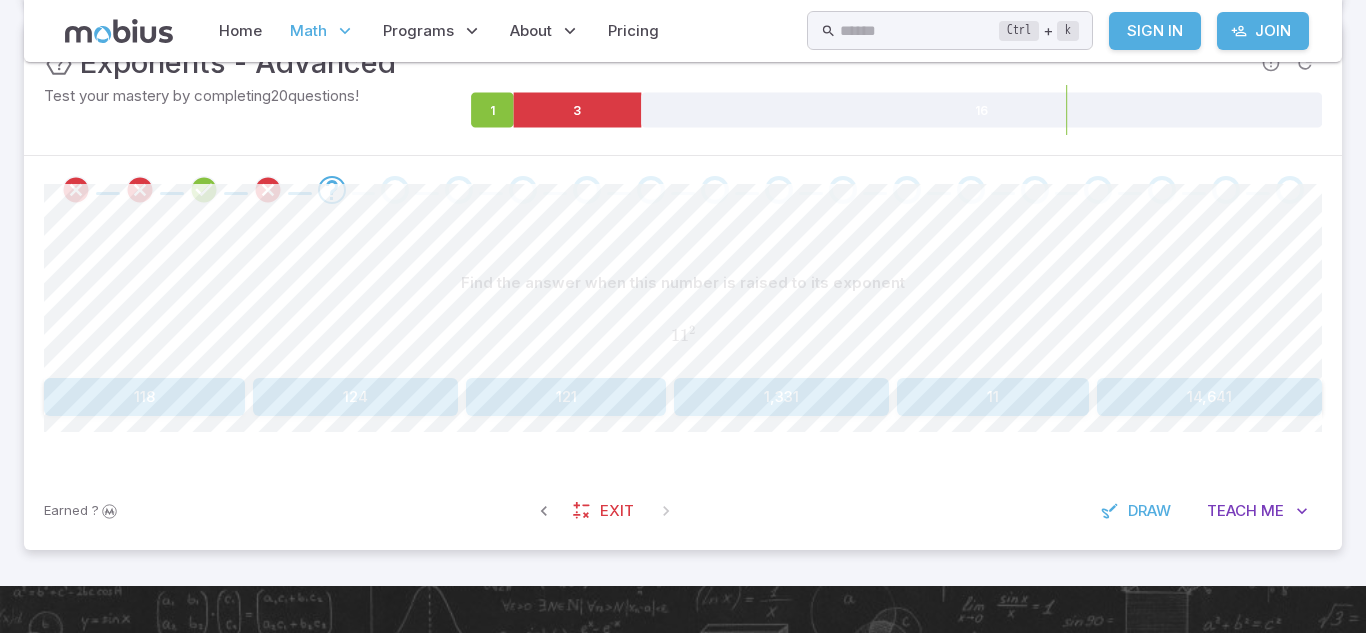 click on "121" at bounding box center [566, 397] 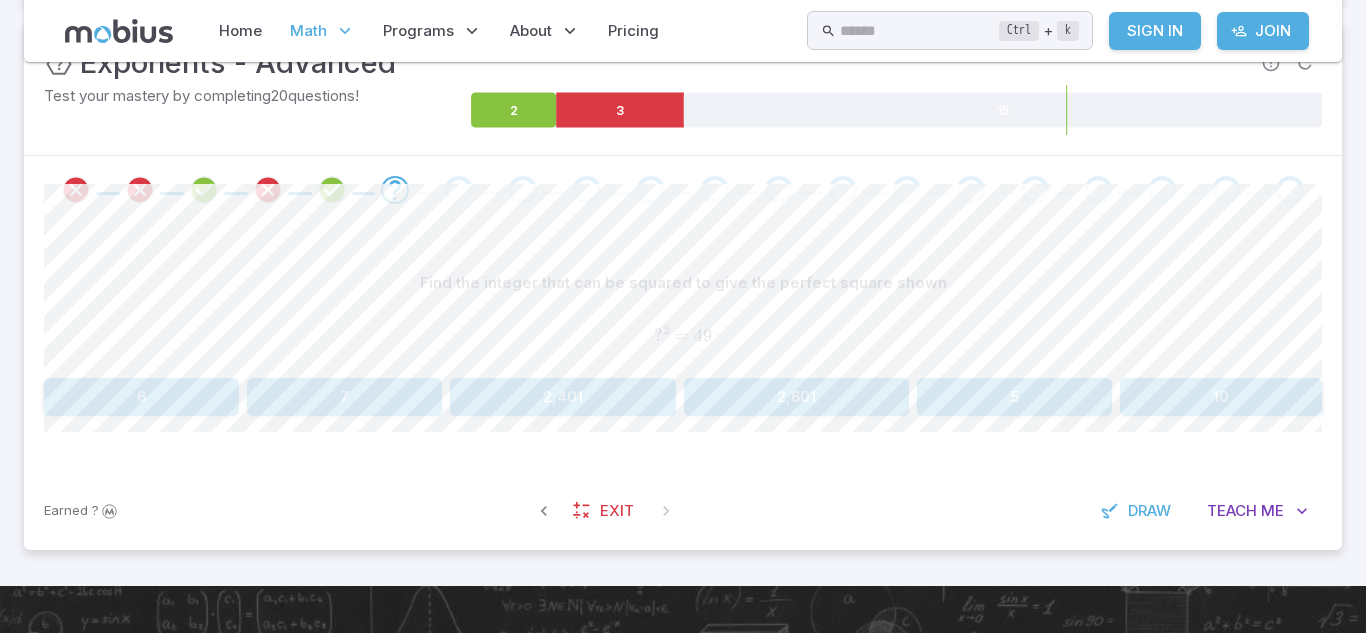 click on "2,401" at bounding box center (563, 397) 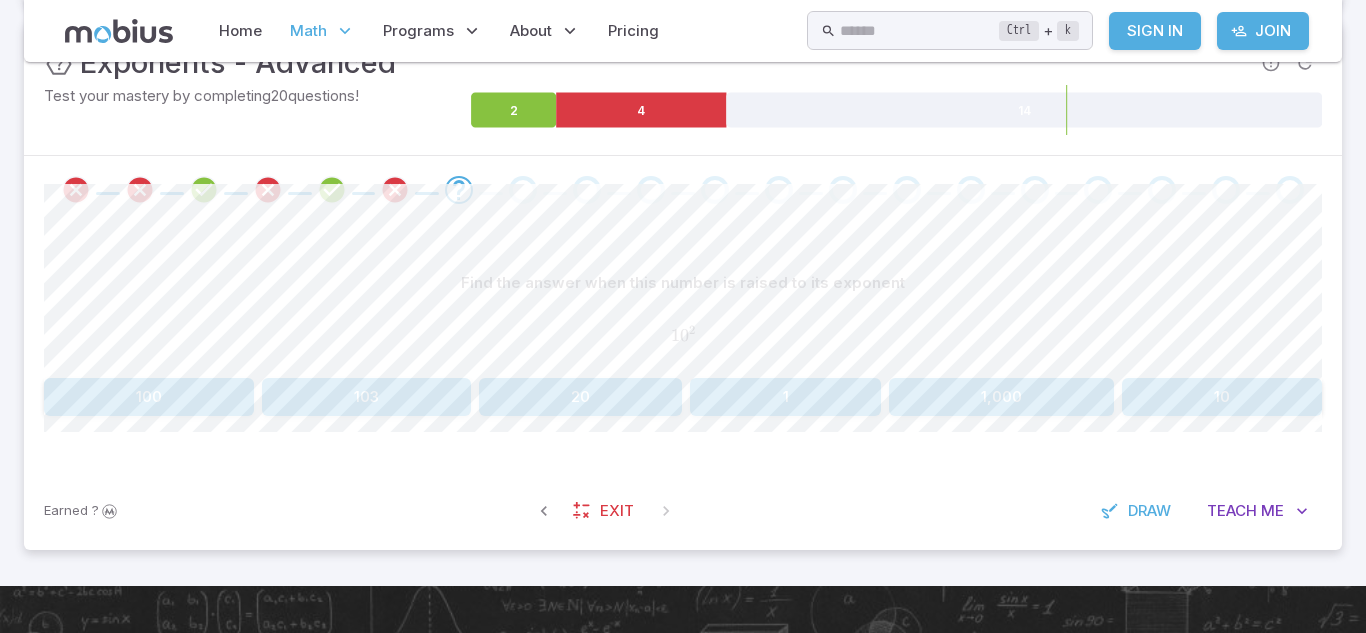 click on "103" at bounding box center (366, 397) 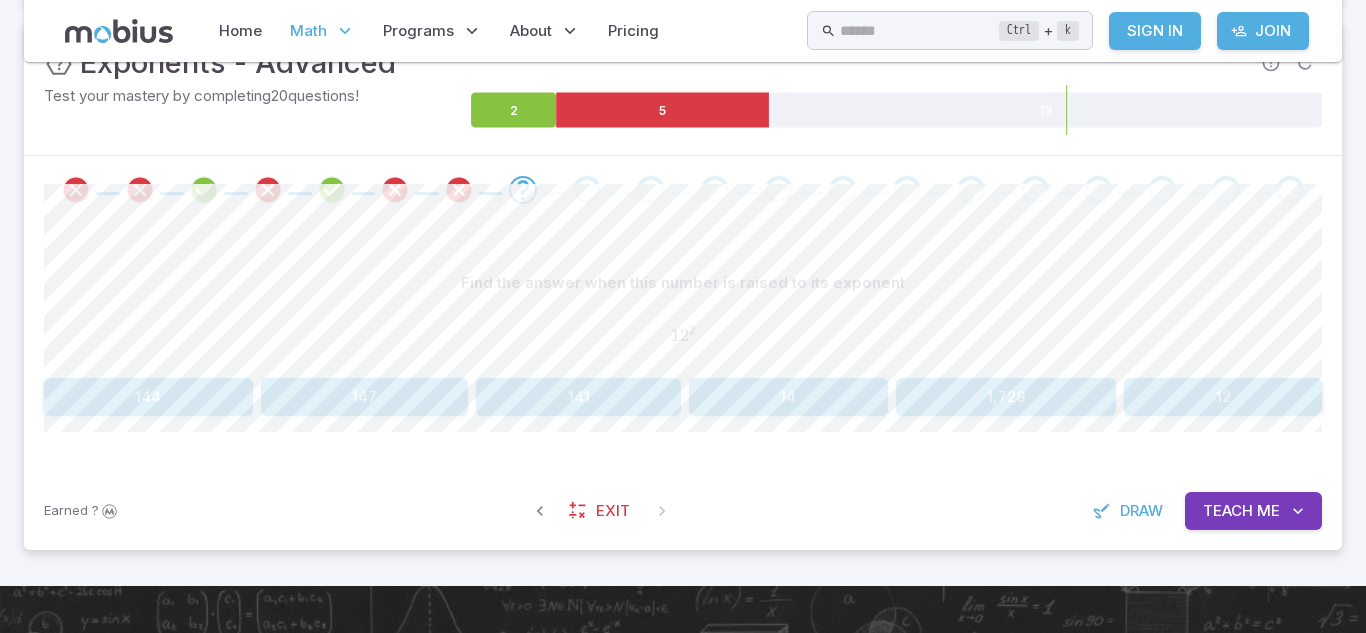 click on "147" at bounding box center (365, 397) 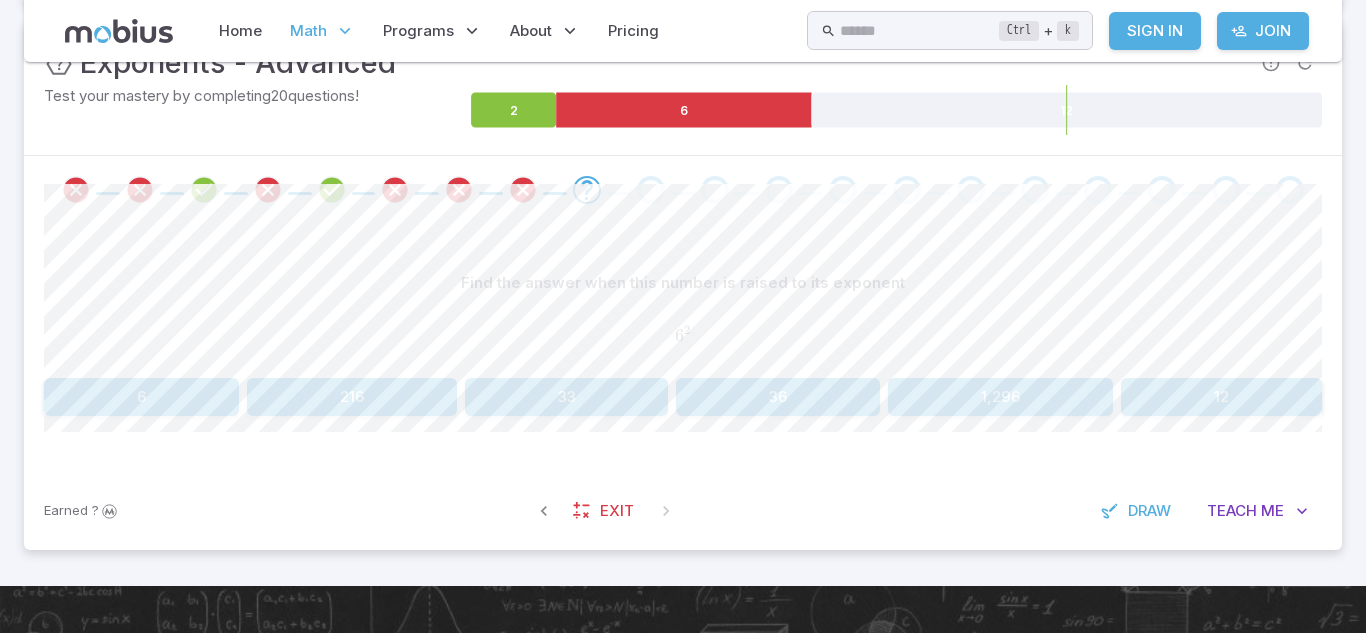 click on "6" at bounding box center (141, 397) 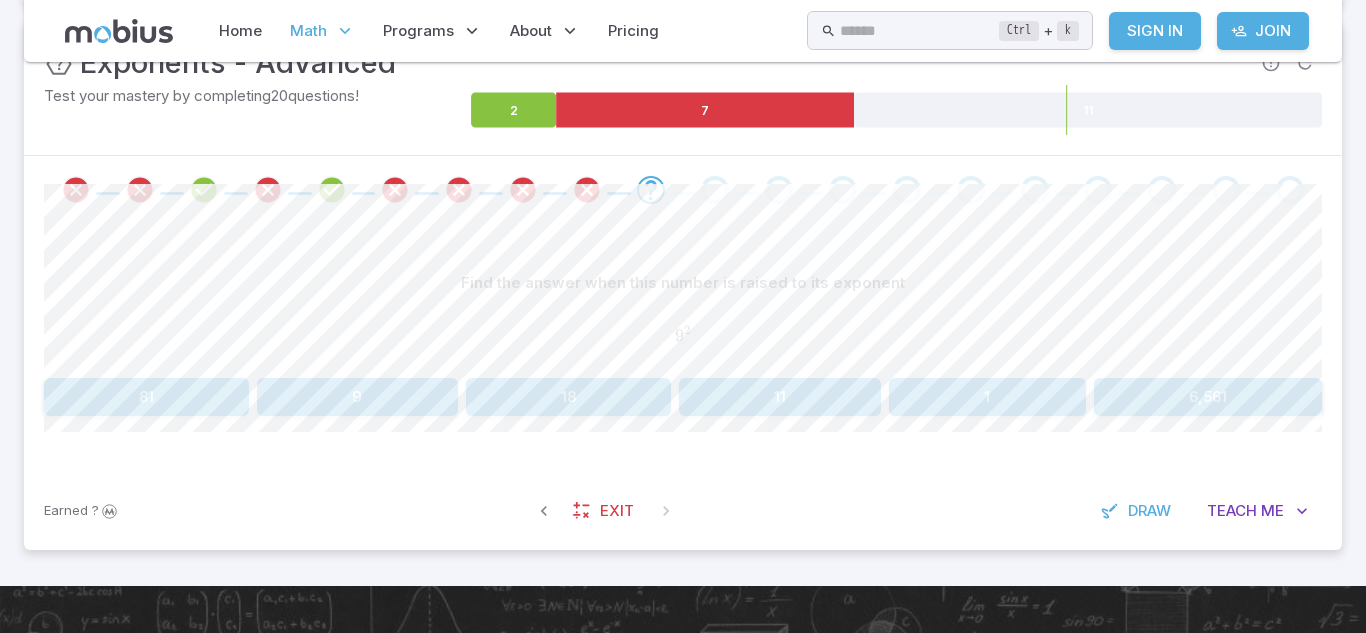 click on "11" at bounding box center [780, 397] 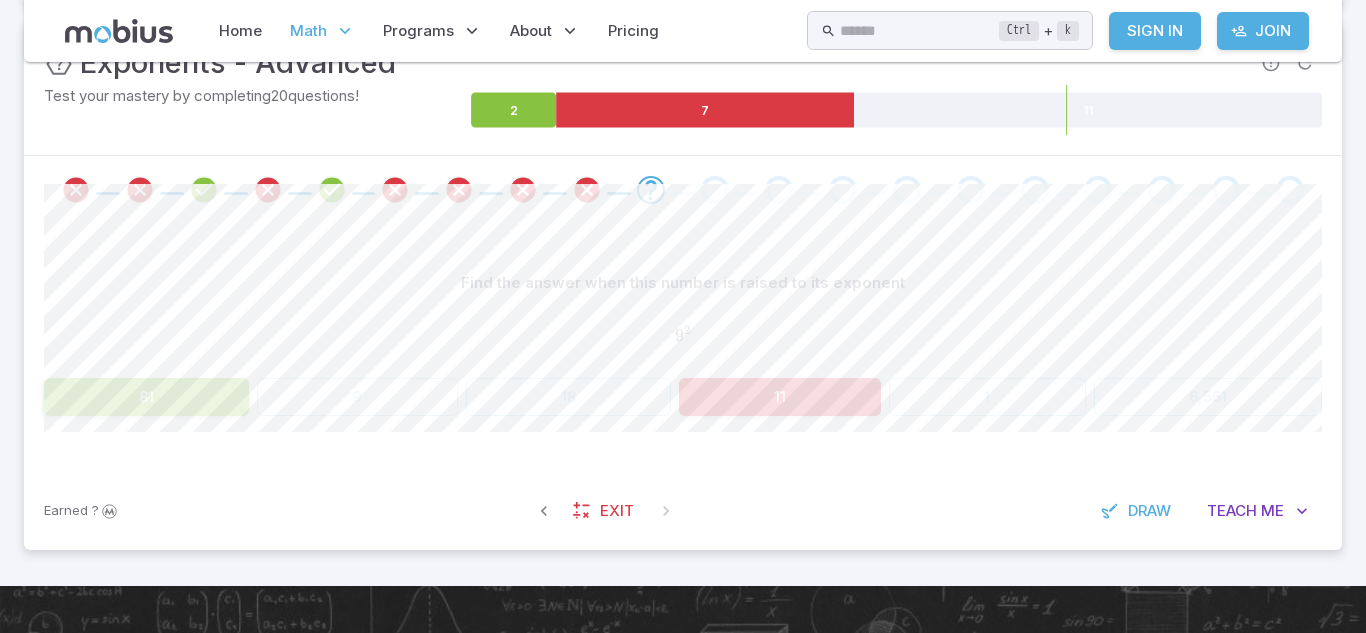 click on "11" at bounding box center [780, 397] 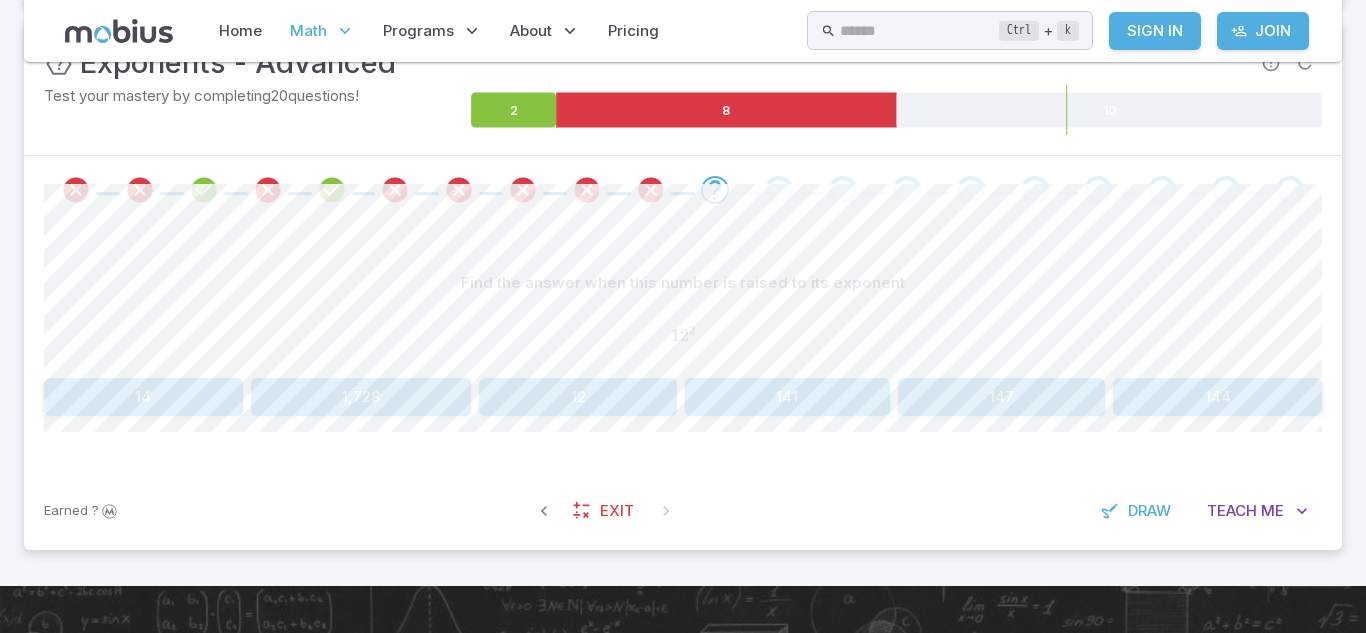 click on "147" at bounding box center (1002, 397) 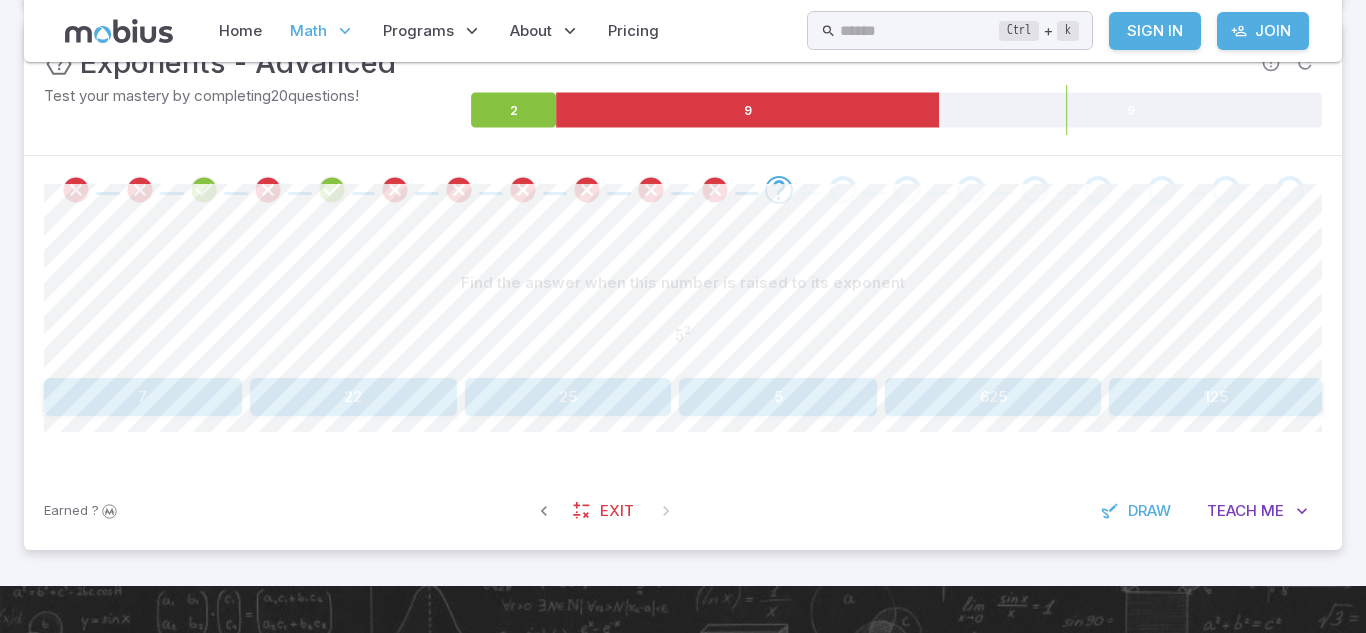 click on "125" at bounding box center [1215, 397] 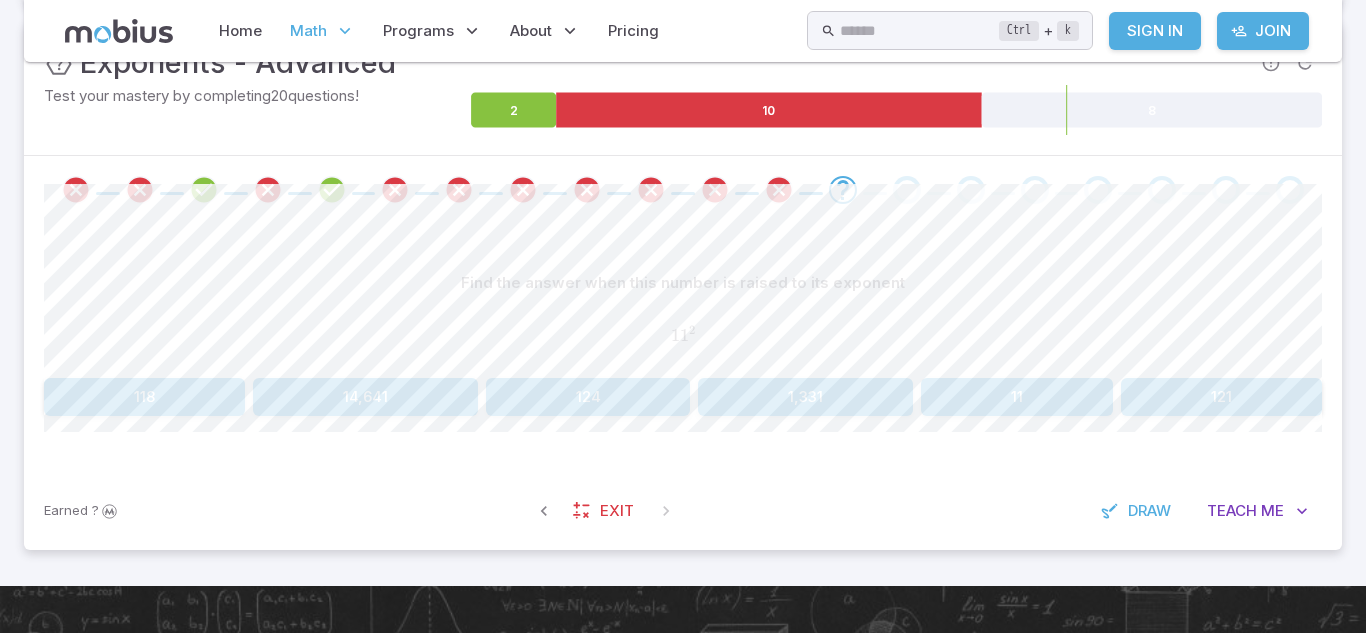 click on "124" at bounding box center (588, 397) 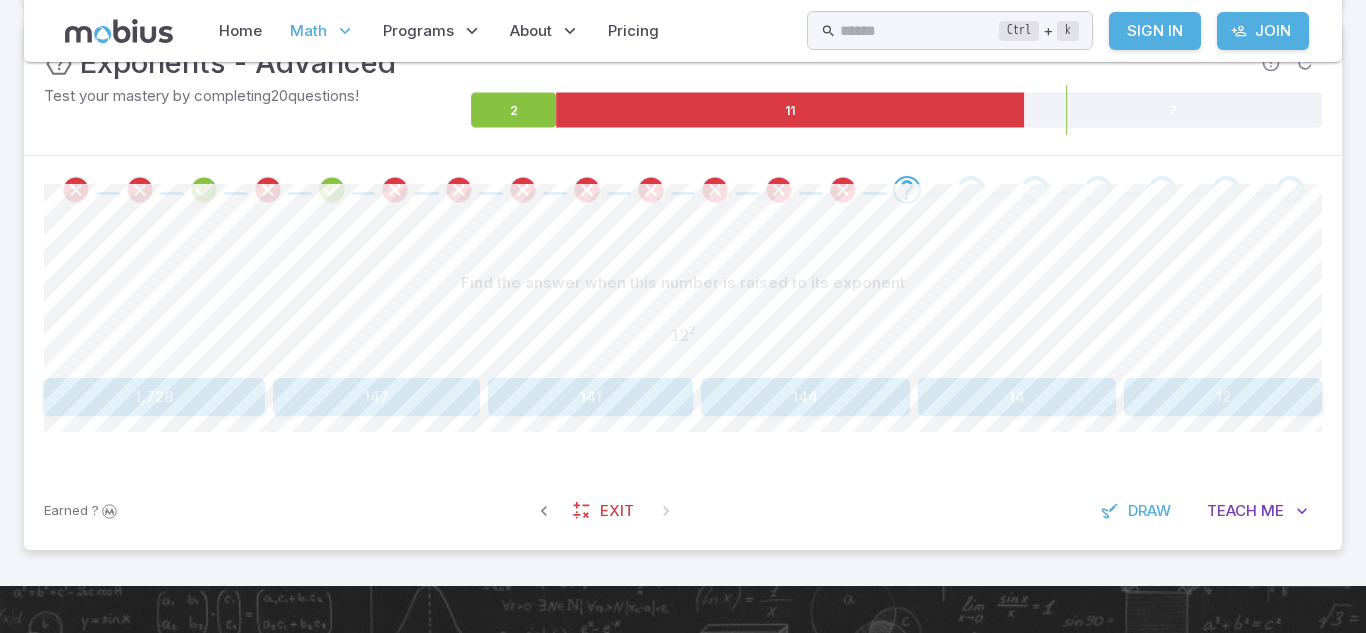 click on "Find the answer when this number is raised to its exponent 1 2 2 12^{2} 1 2 2 1,728 147 141 144 14 12" at bounding box center (683, 340) 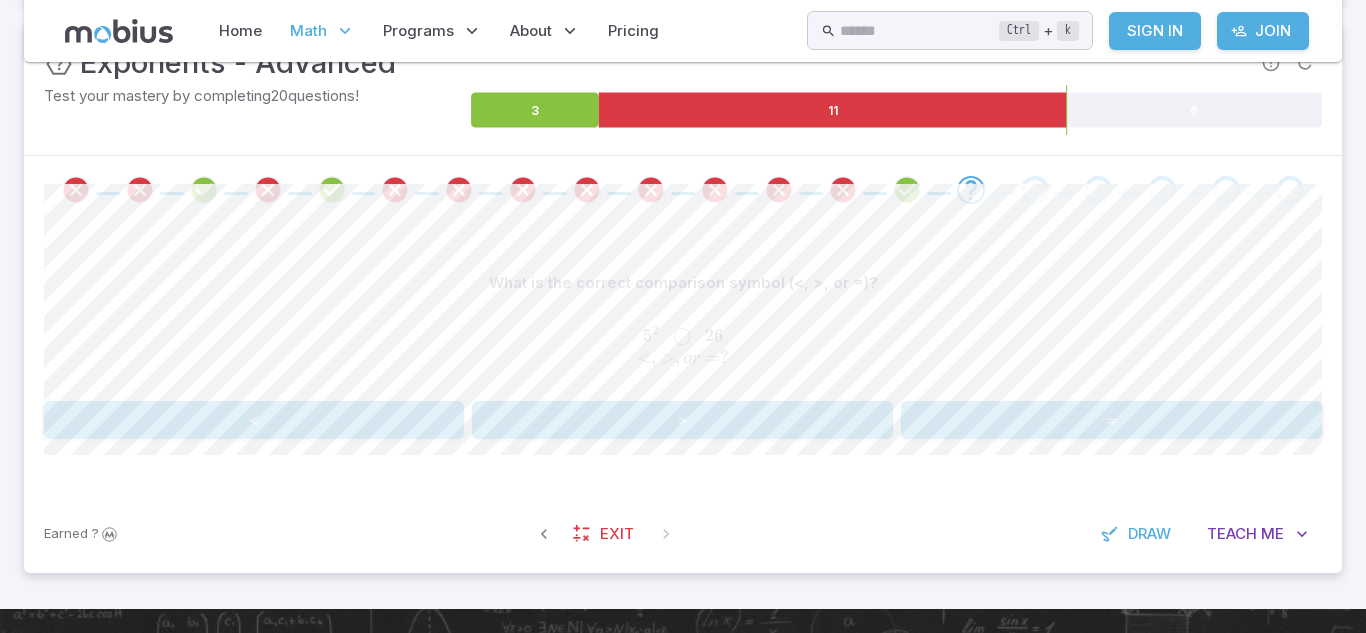 click on ">" at bounding box center [682, 420] 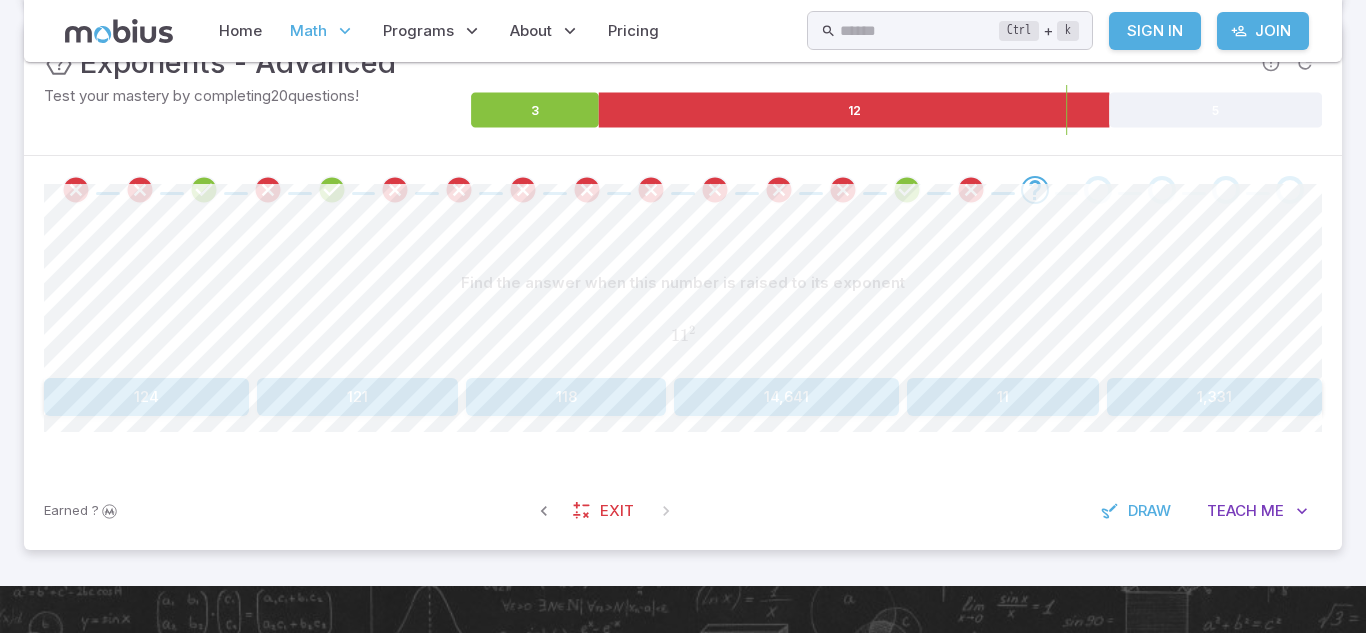 click on "11" at bounding box center (1003, 397) 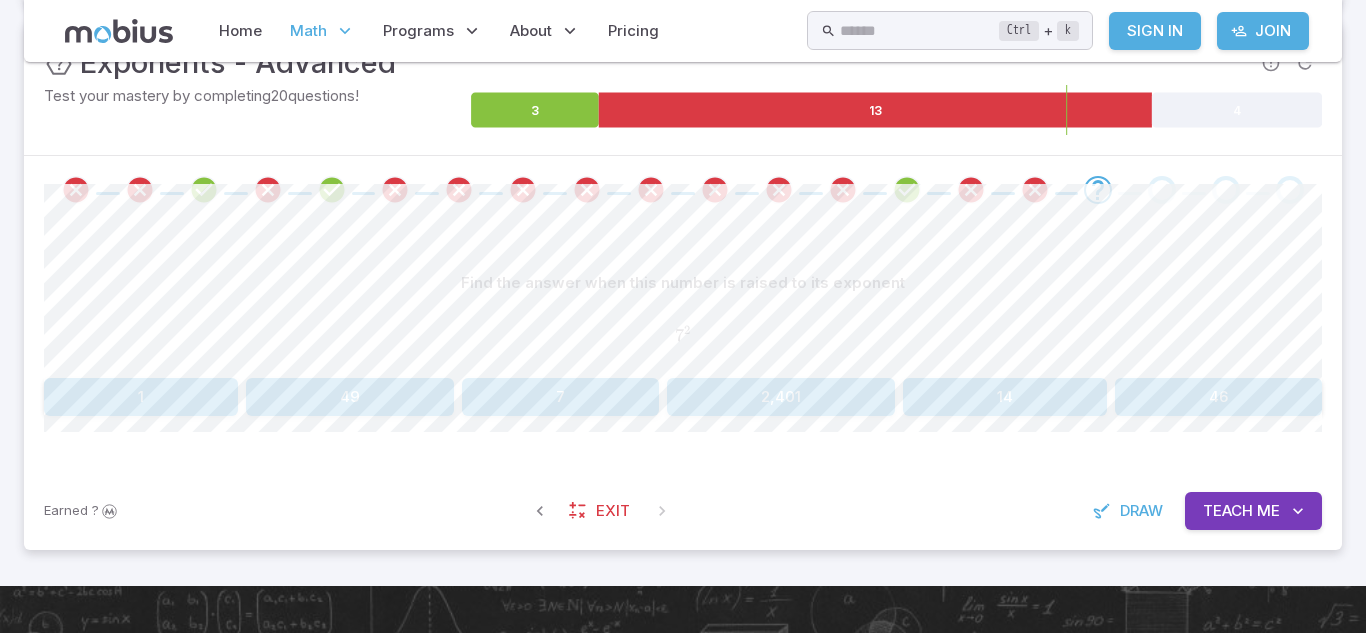 click on "2,401" at bounding box center (781, 397) 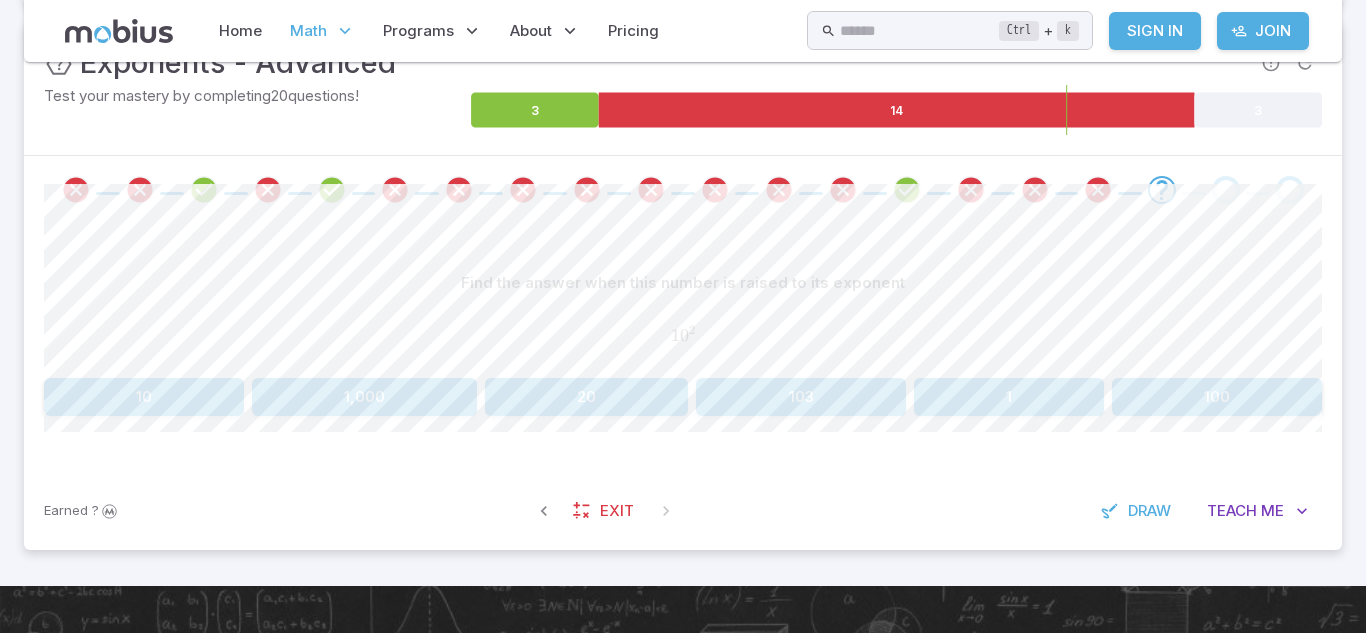 click on "20" at bounding box center (586, 397) 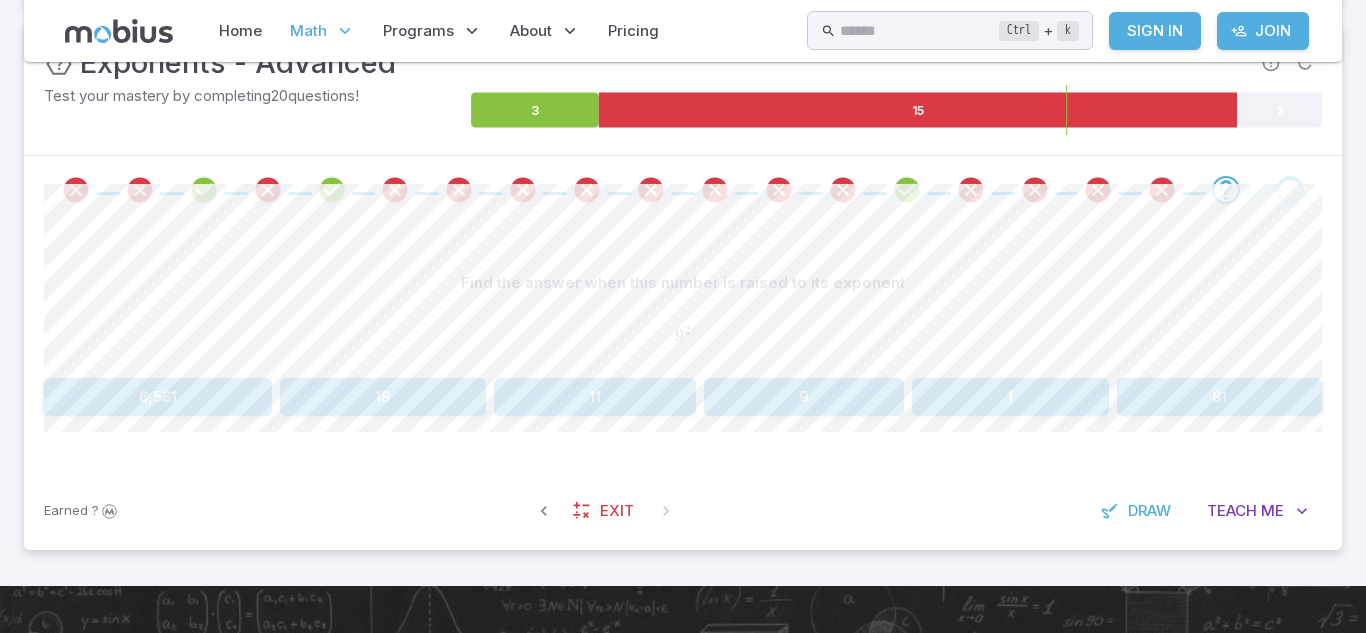 click on "81" at bounding box center (1219, 397) 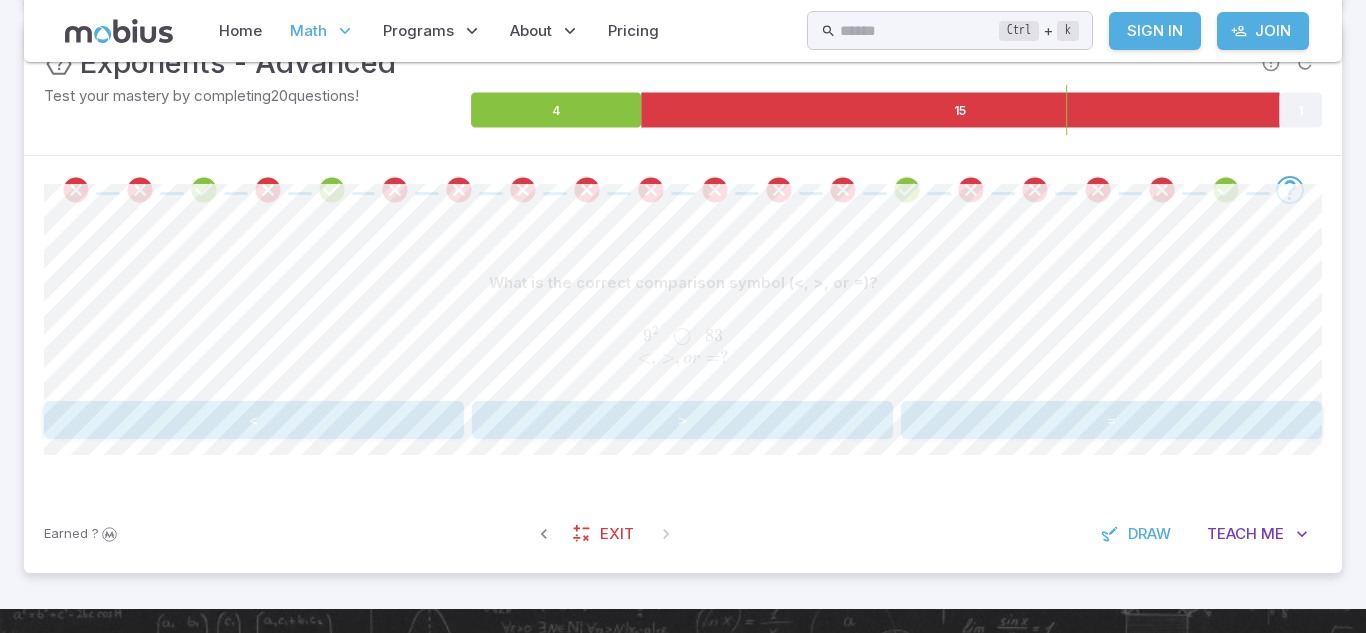 click on "=" at bounding box center [1111, 420] 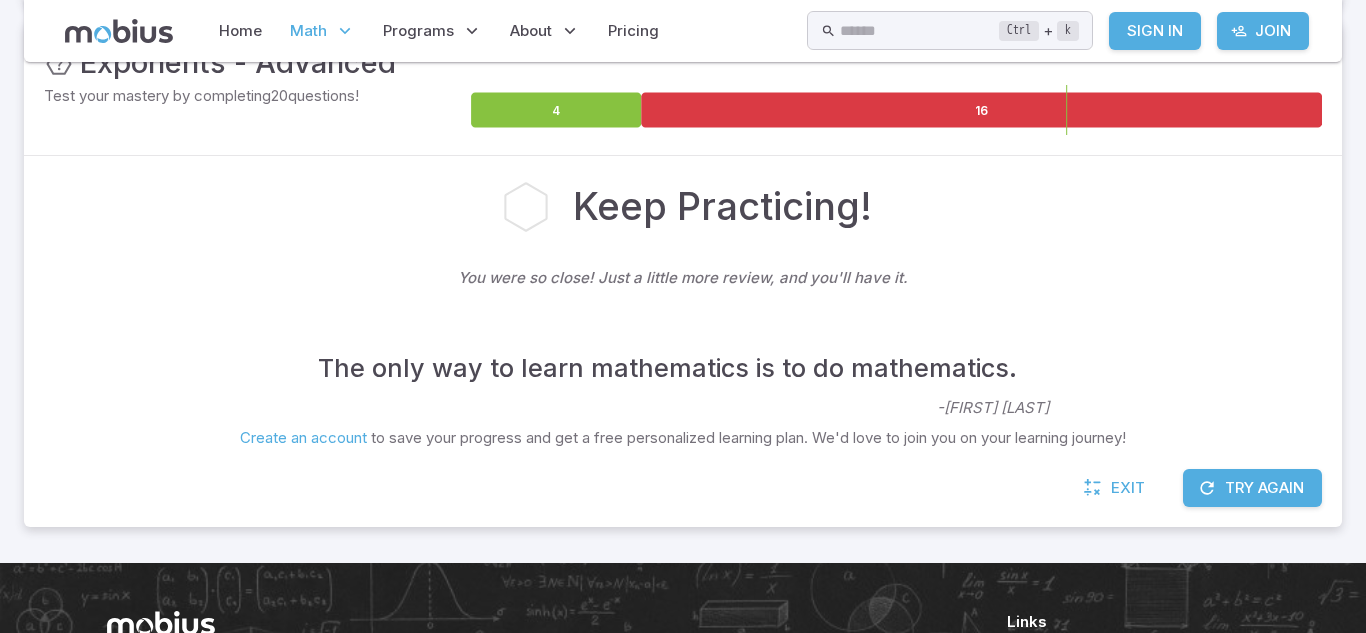 click on "Exit Try Again" at bounding box center (683, 498) 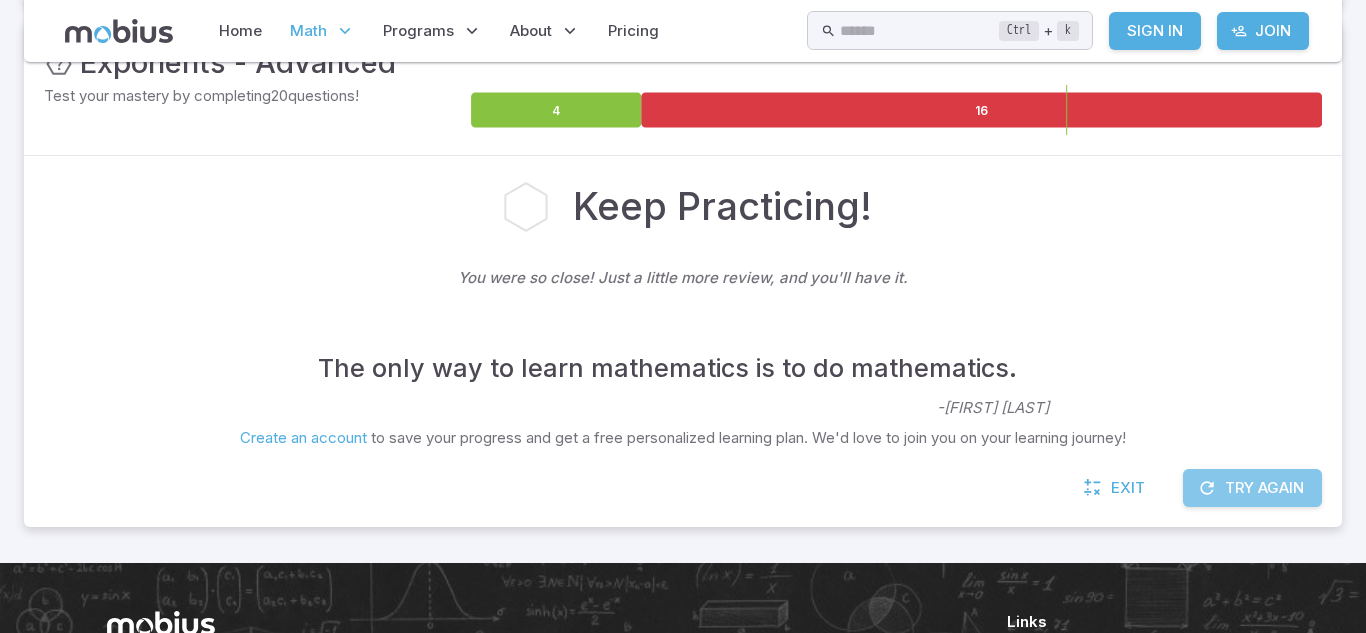click on "Try Again" at bounding box center (1252, 488) 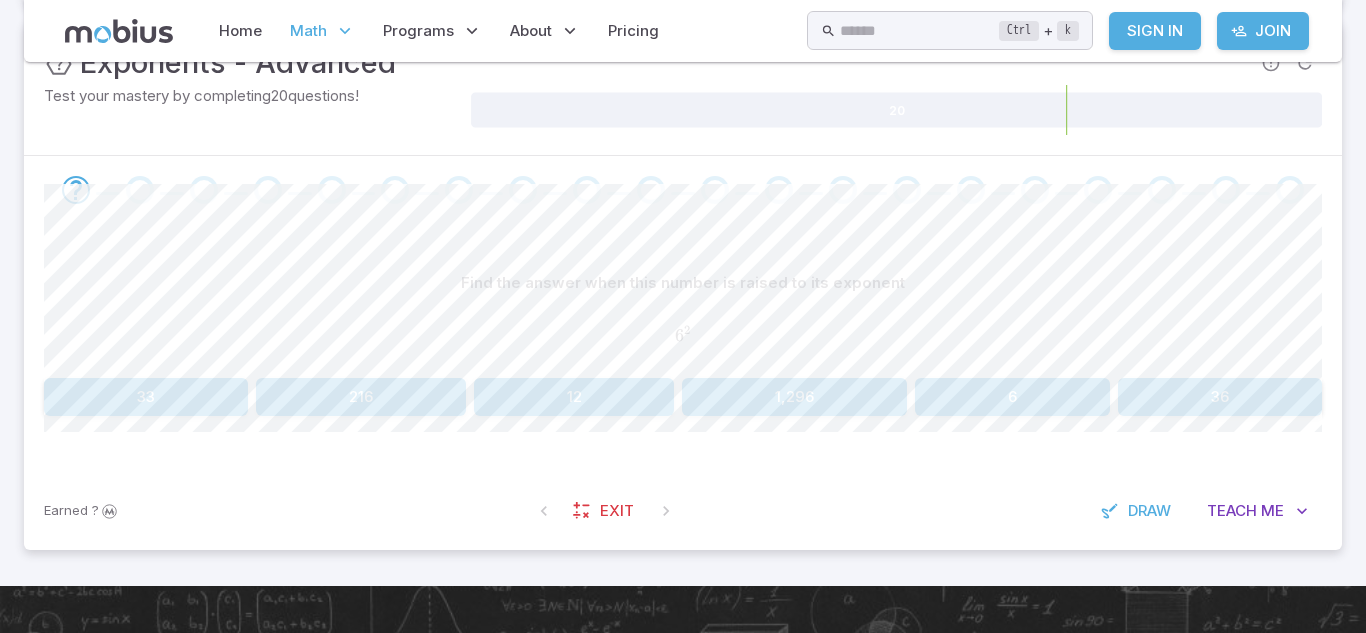 click on "216" at bounding box center (361, 397) 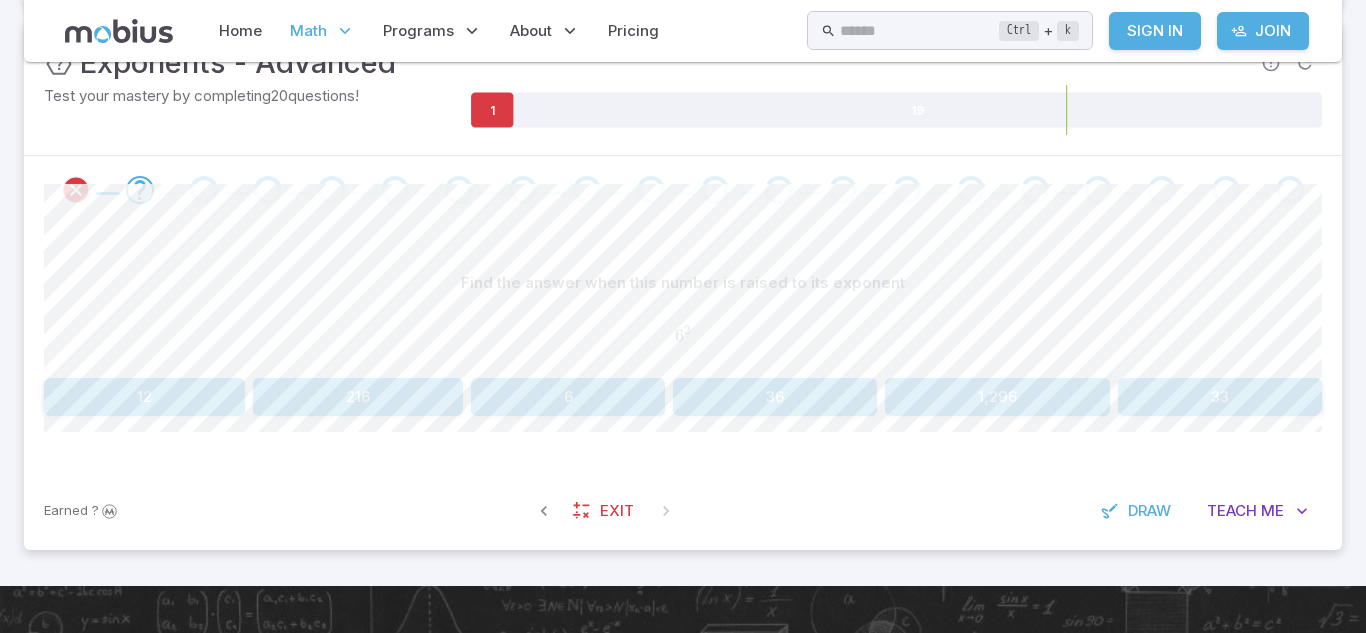 click on "36" at bounding box center [775, 397] 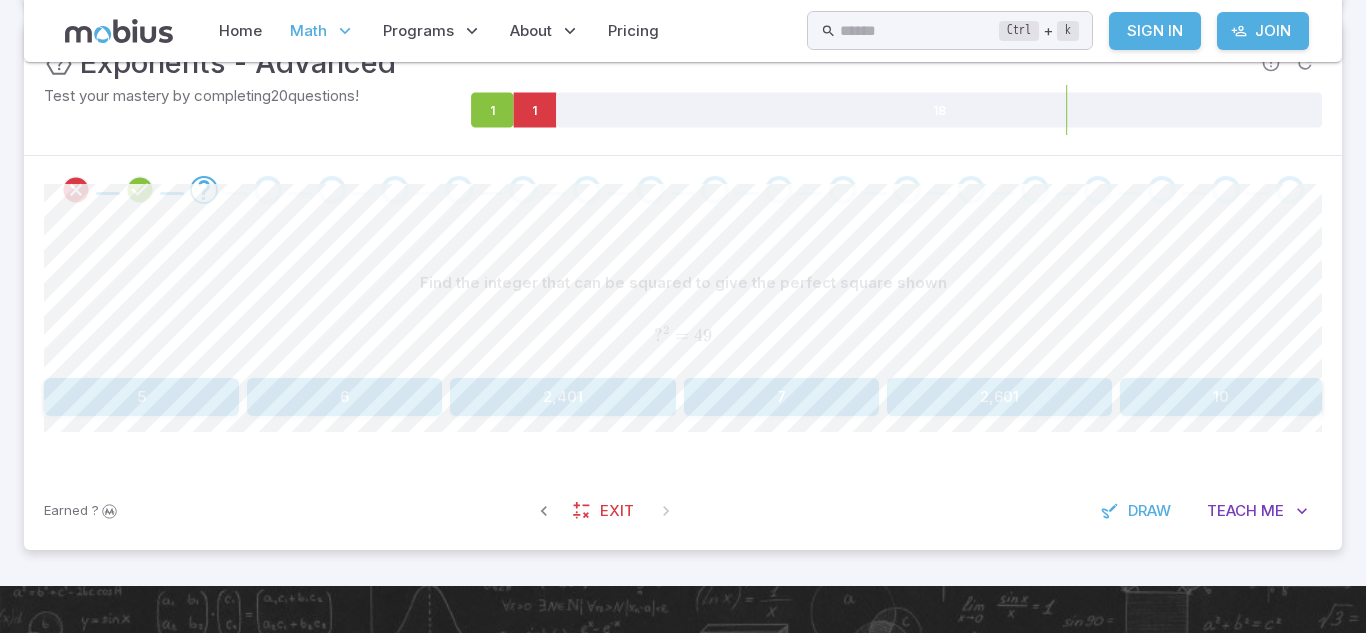 click on "7" at bounding box center (781, 397) 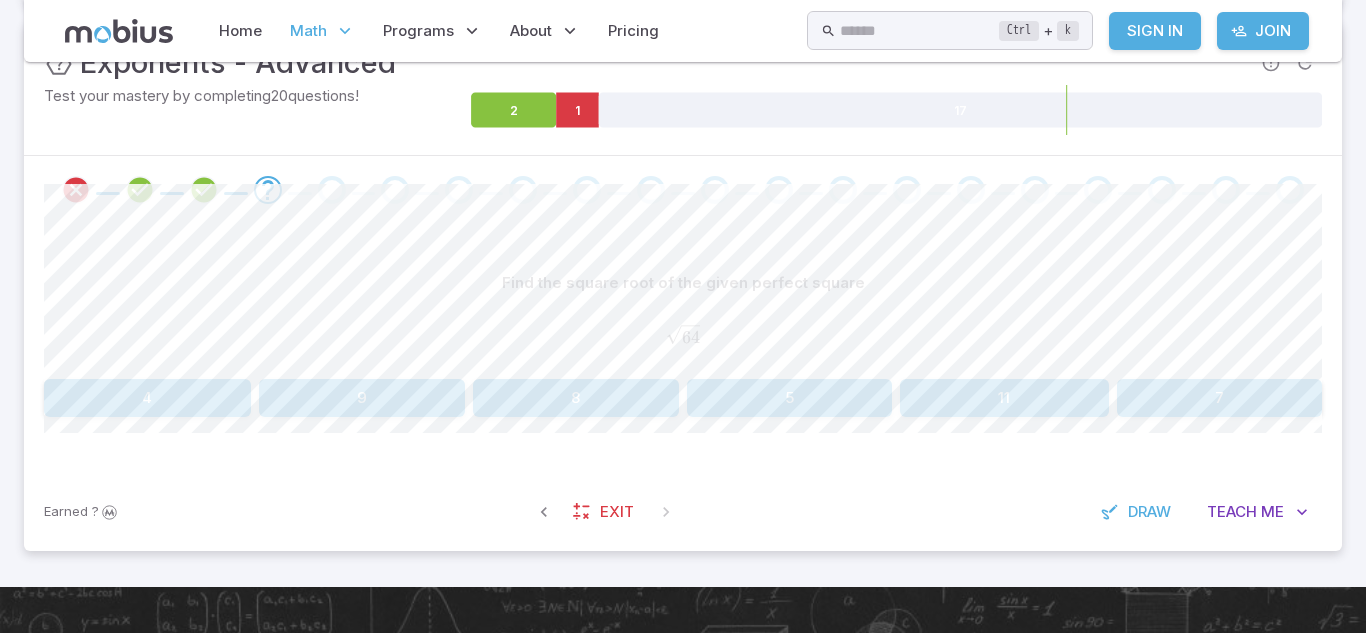 click on "7" at bounding box center (1220, 398) 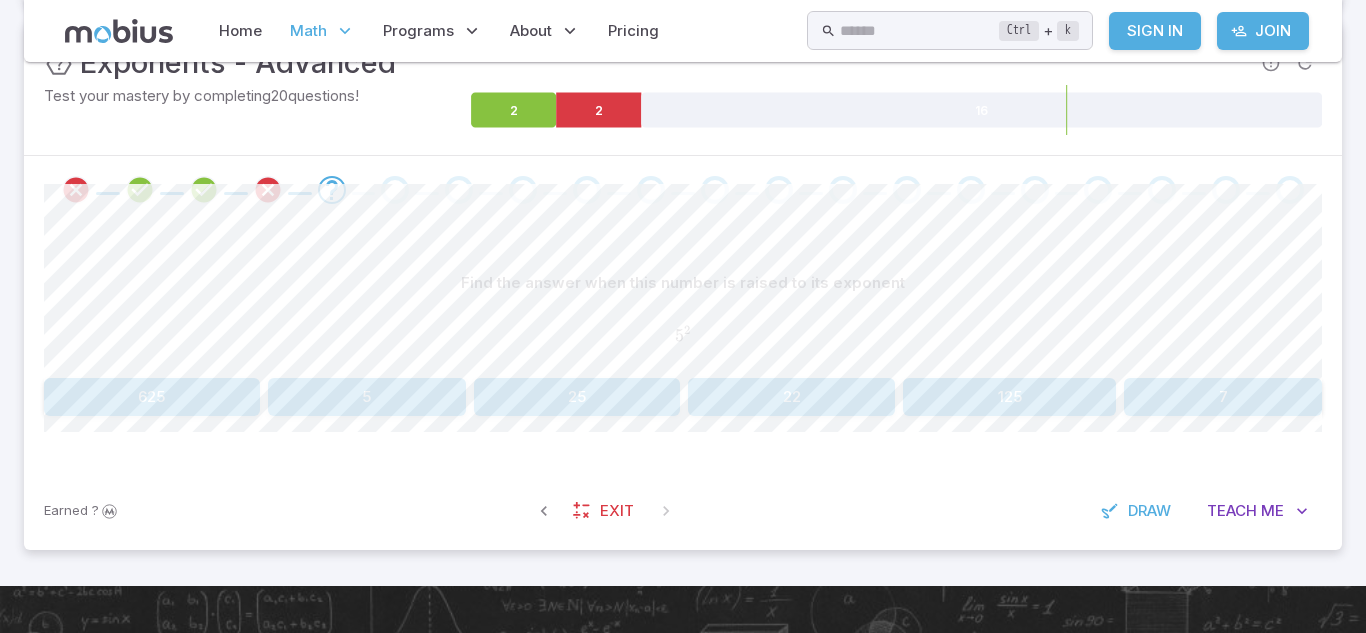 click on "5" at bounding box center [367, 397] 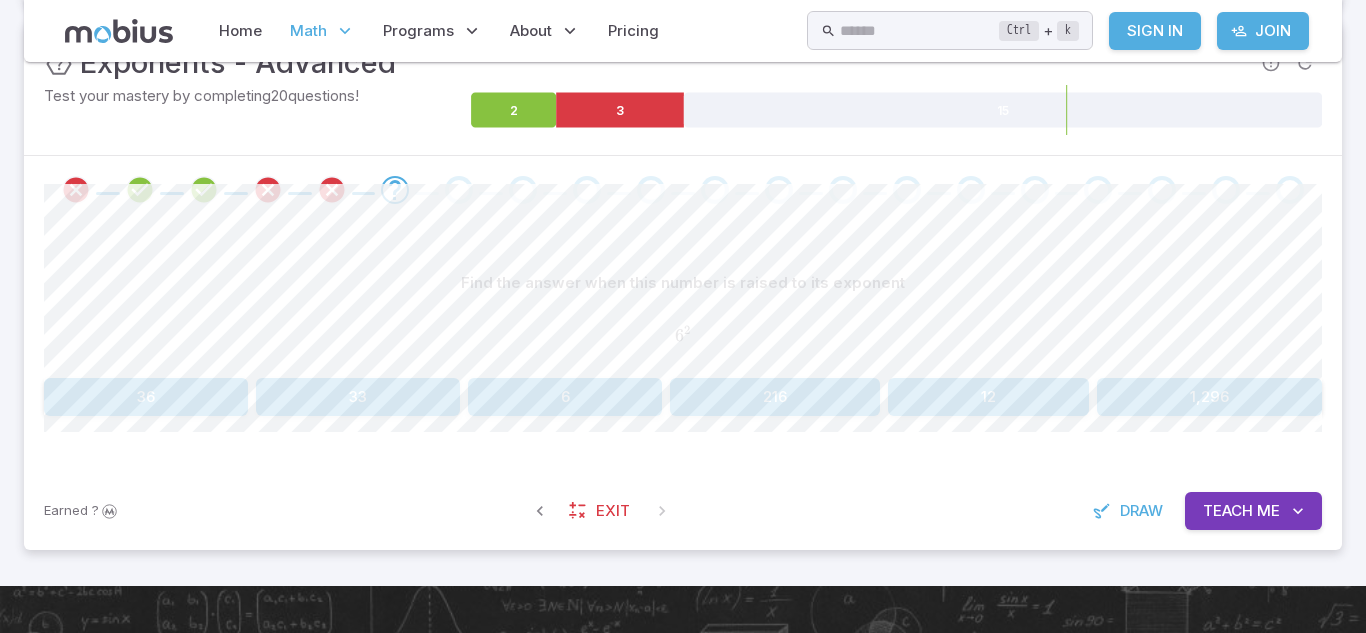click on "6" at bounding box center [565, 397] 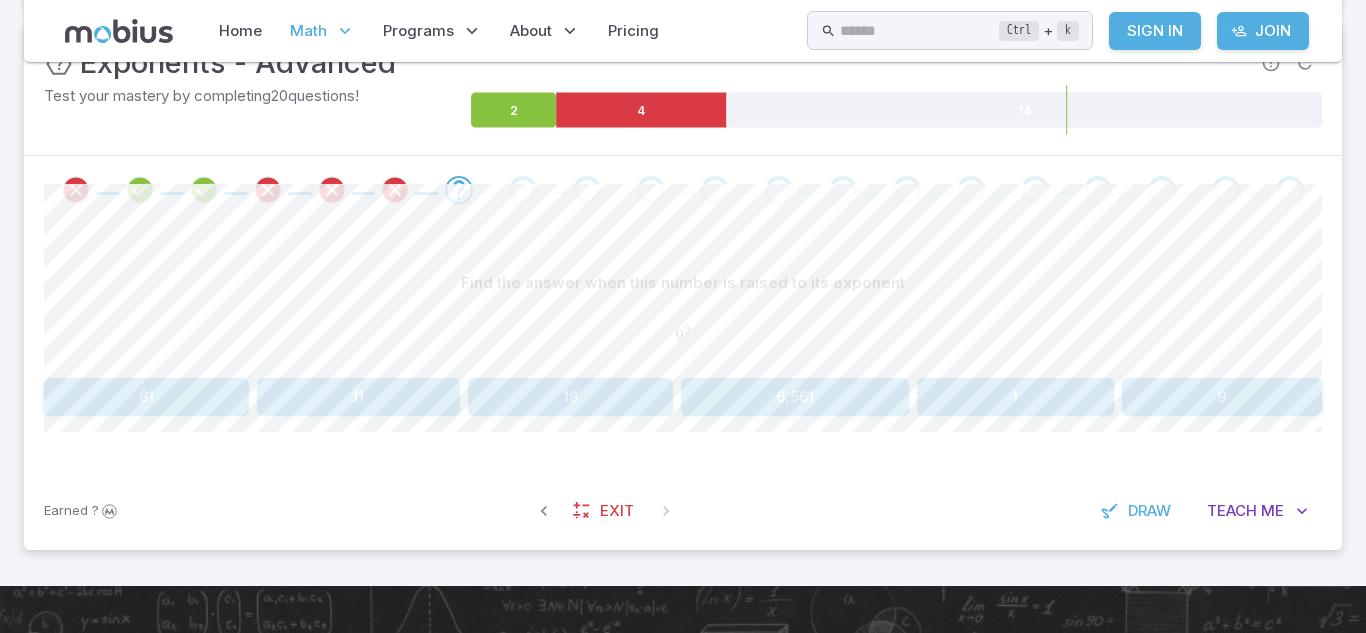 click on "11" at bounding box center [358, 397] 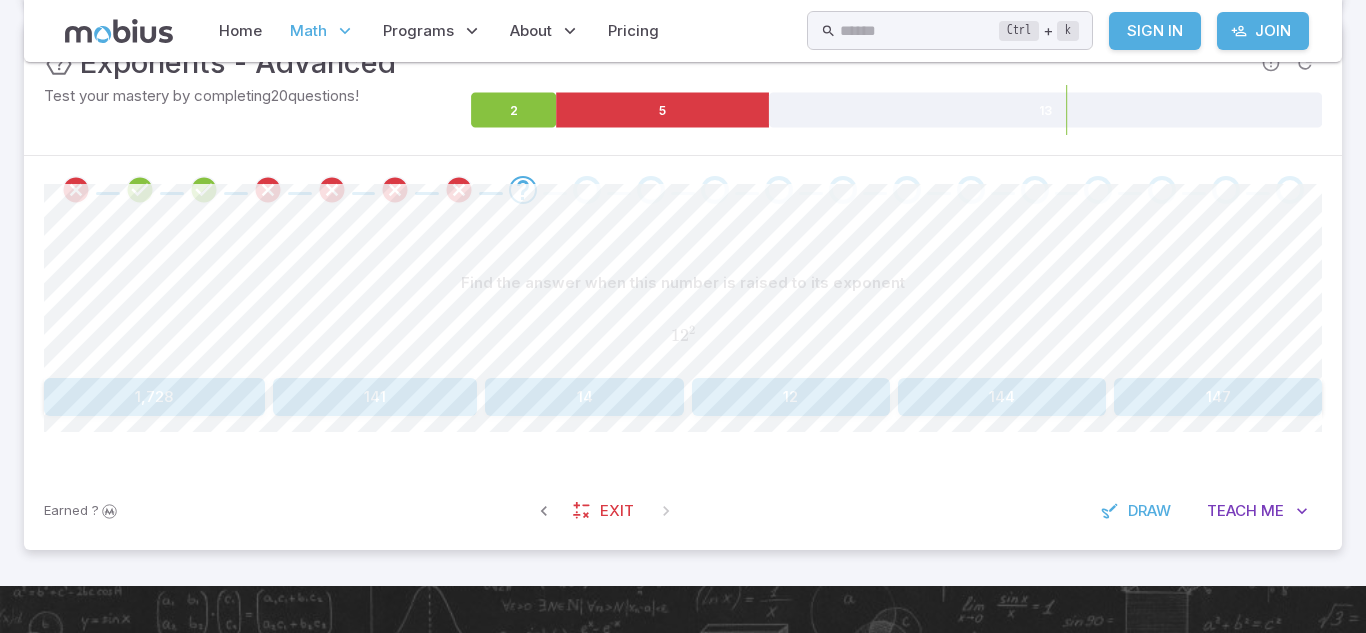 click on "1,728" at bounding box center (154, 397) 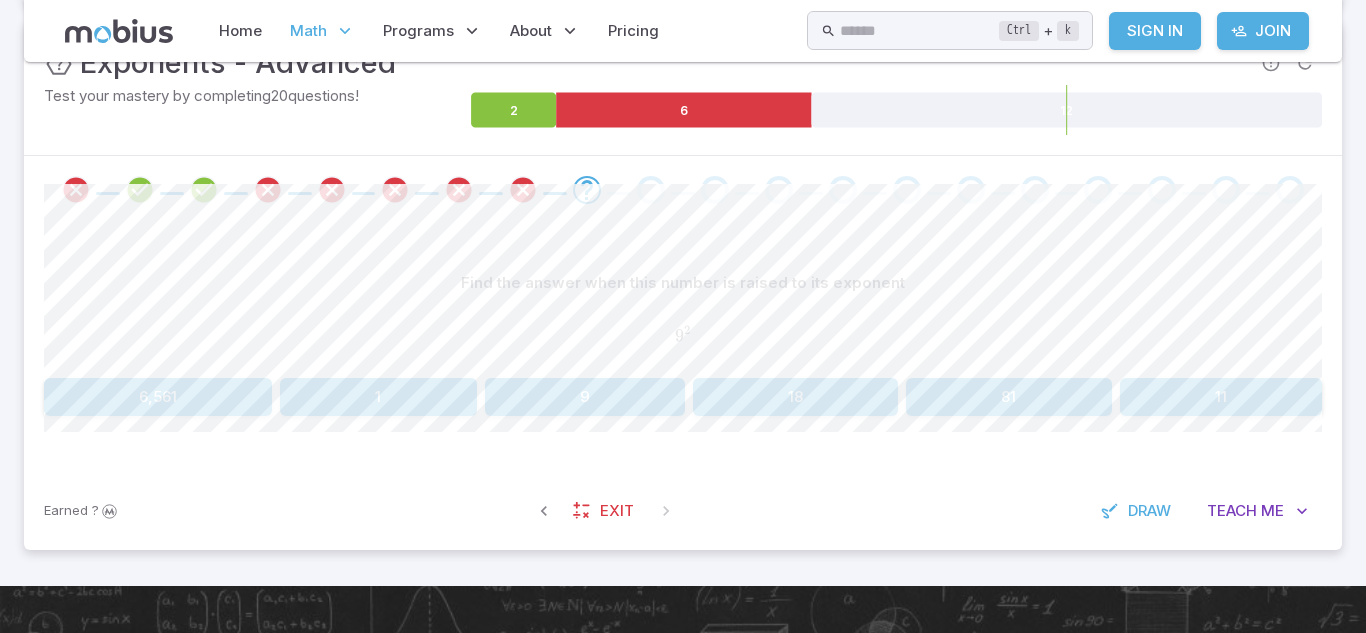 click on "9" at bounding box center (585, 397) 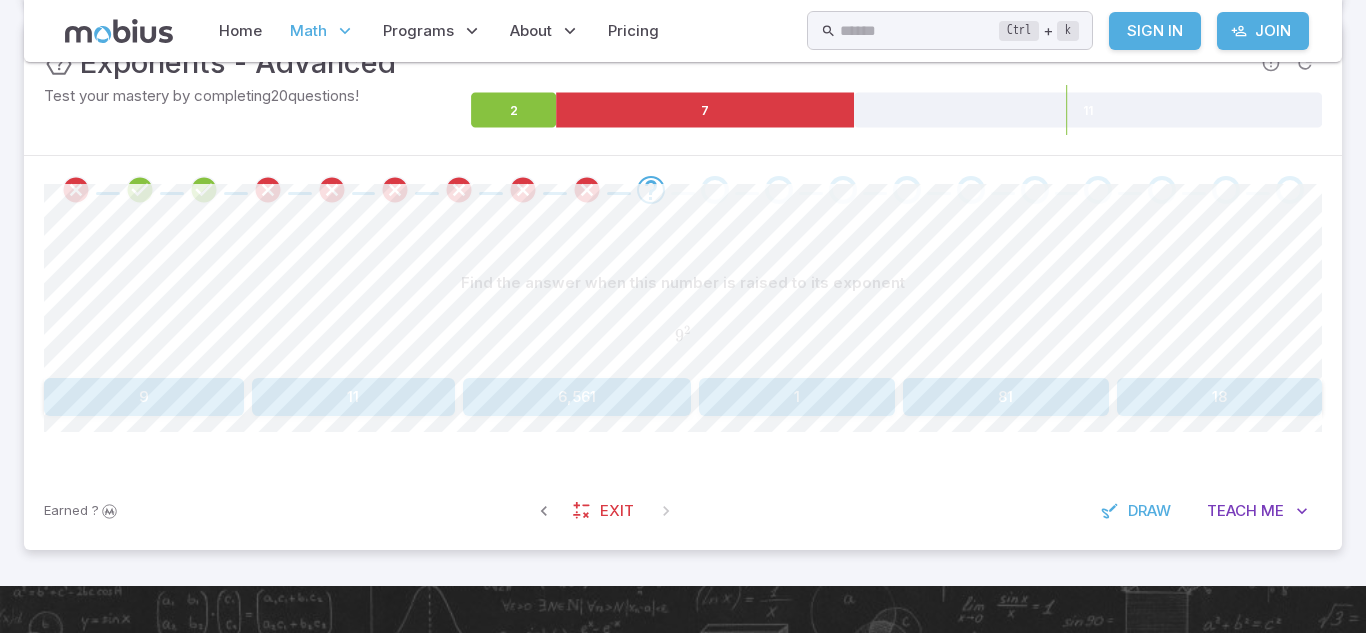 click on "1" at bounding box center (797, 397) 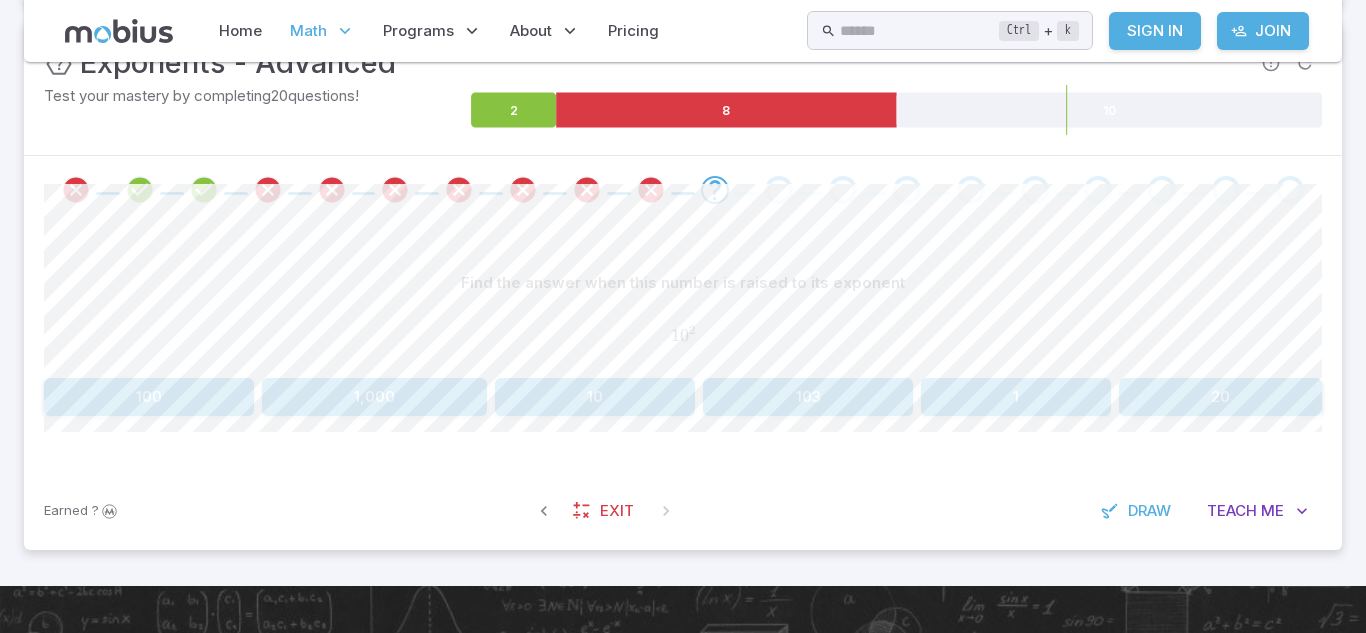 click on "103" at bounding box center (807, 397) 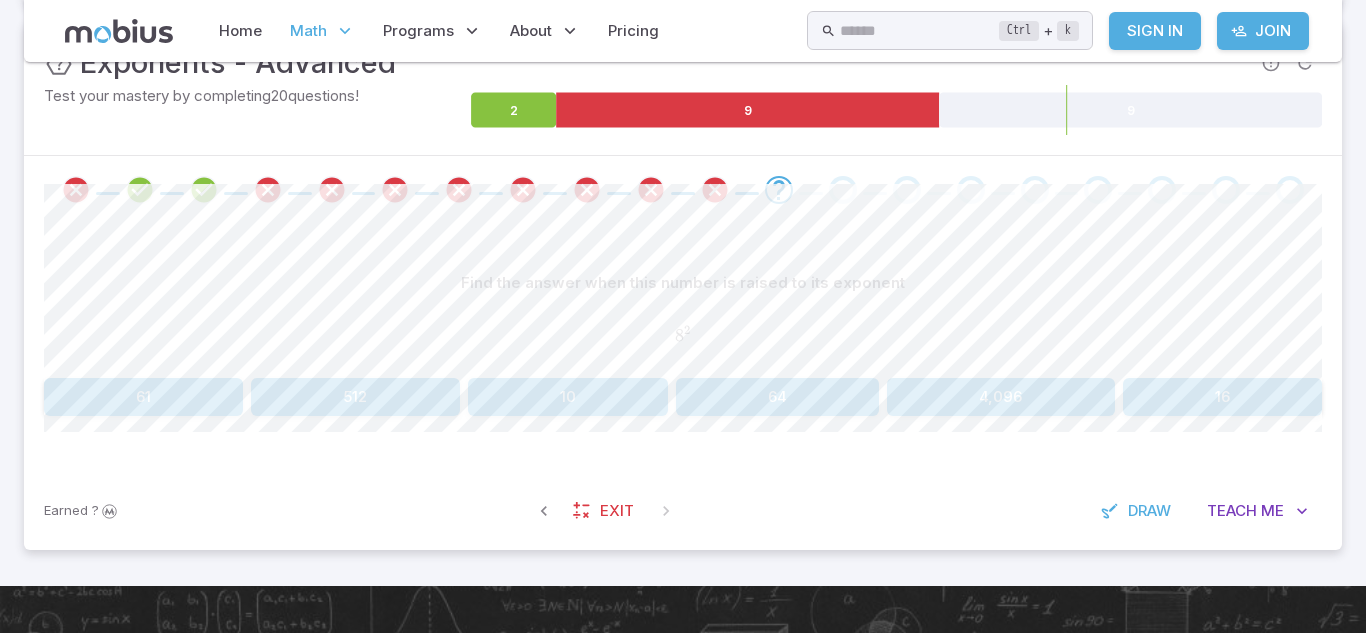 click on "16" at bounding box center (1222, 397) 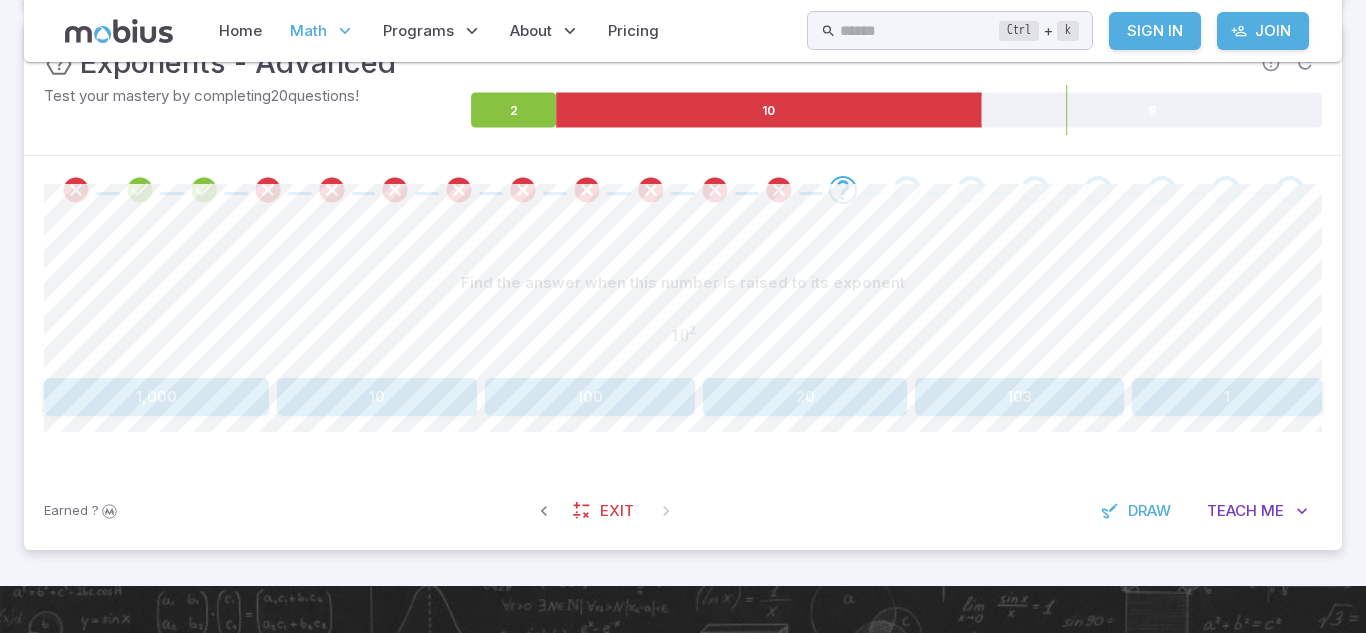 click on "103" at bounding box center [1019, 397] 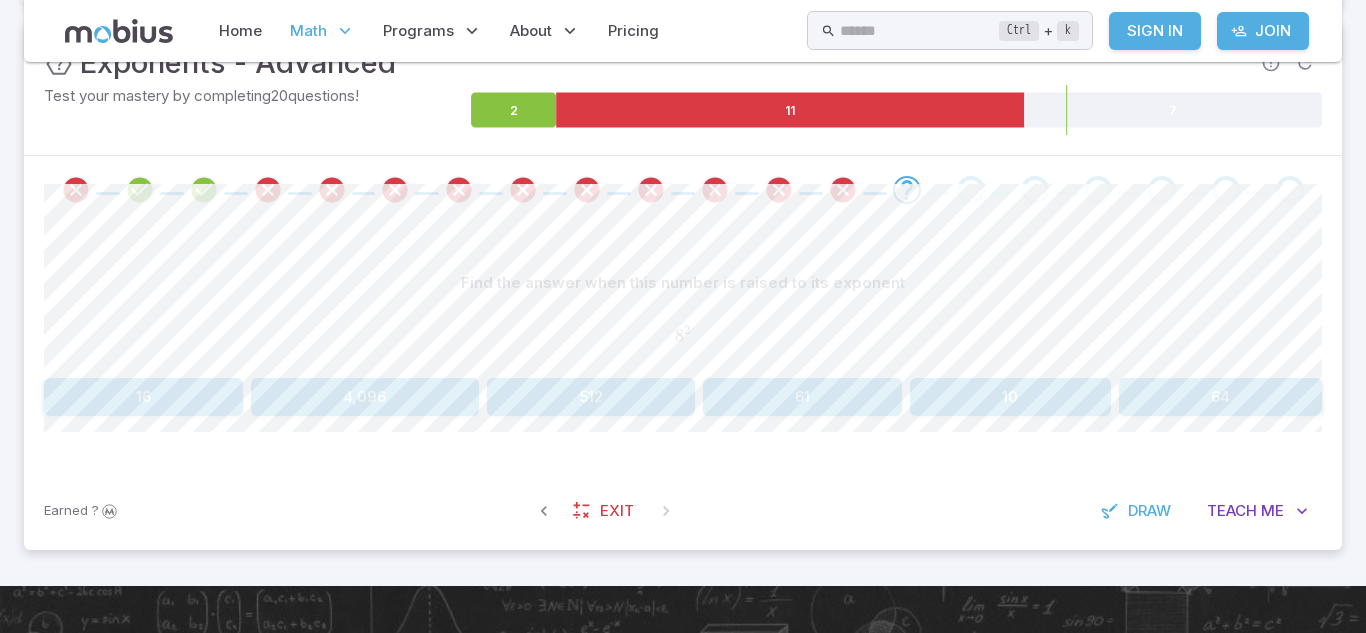 click on "512" at bounding box center [591, 397] 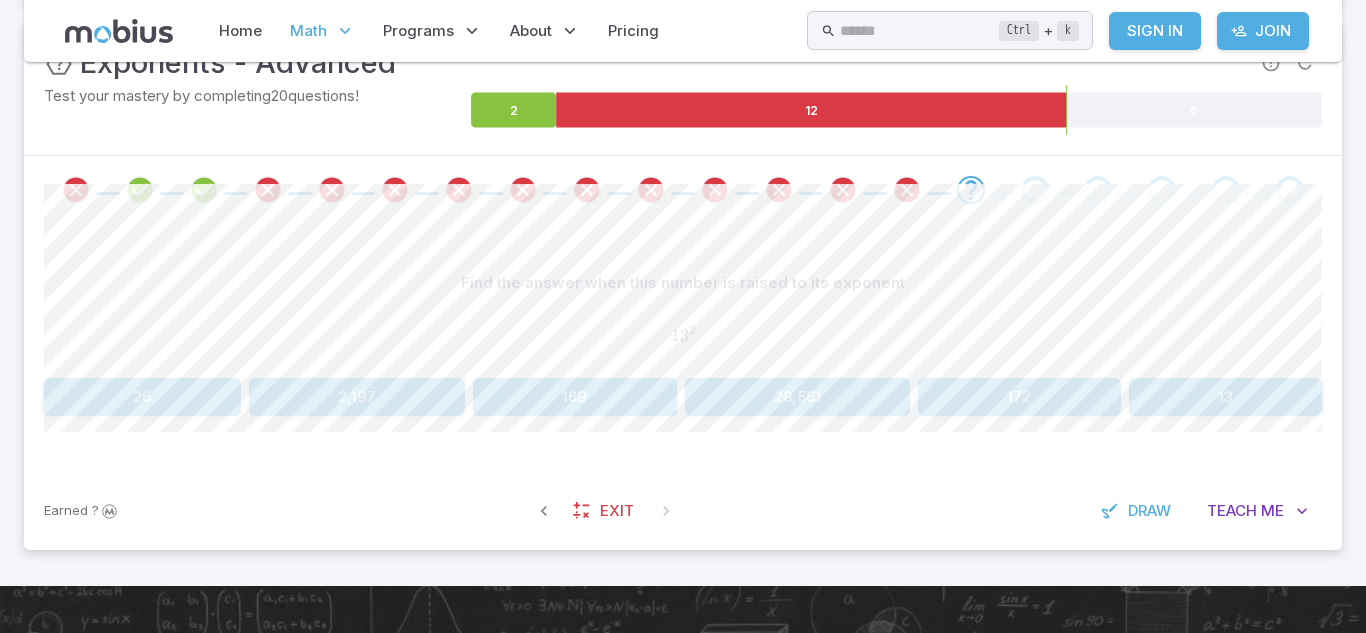 click on "13" at bounding box center [1226, 397] 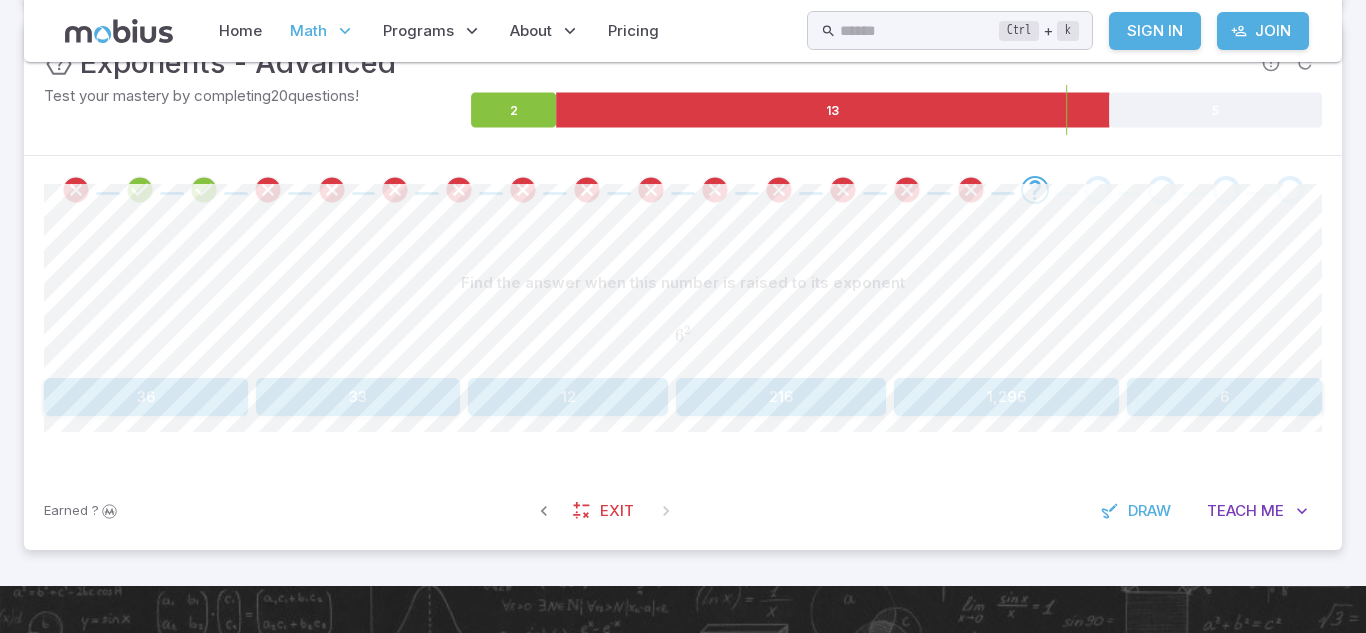 click on "1,296" at bounding box center (1006, 397) 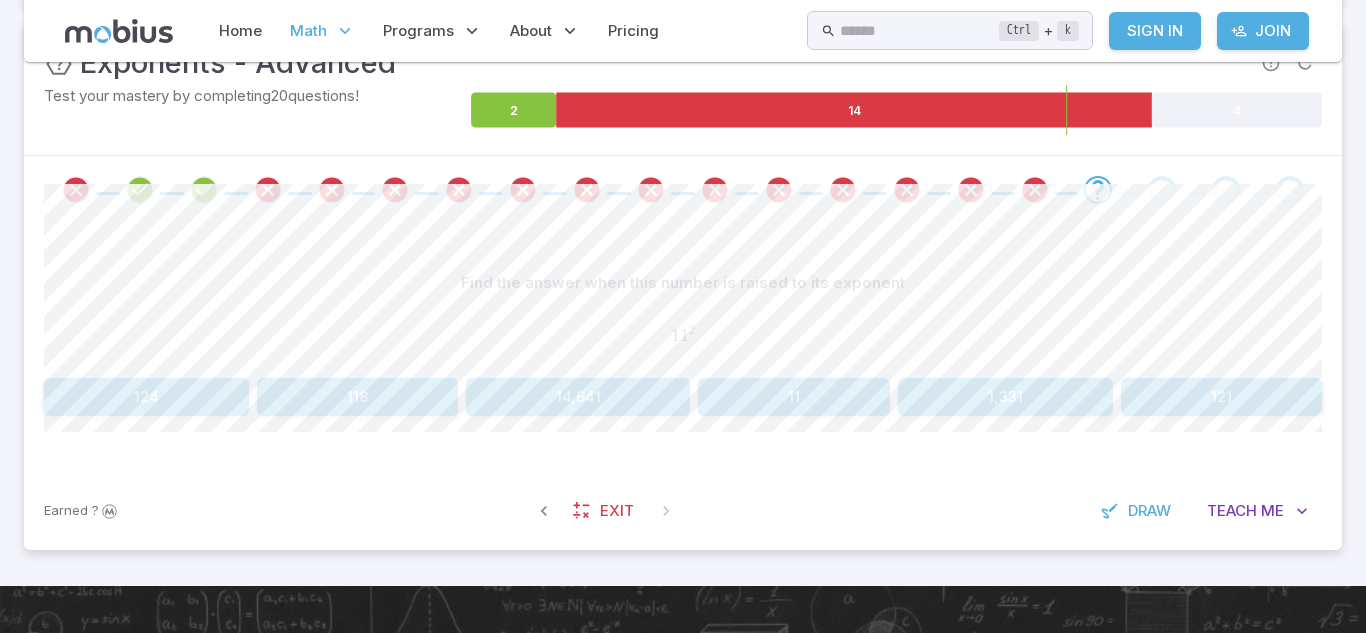 click on "Find the answer when this number is raised to its exponent 1 1 2 11^{2} 1 1 2 124 118 14,641 11 1,331 121 Canvas actions 100 % Exit zen mode" at bounding box center [683, 348] 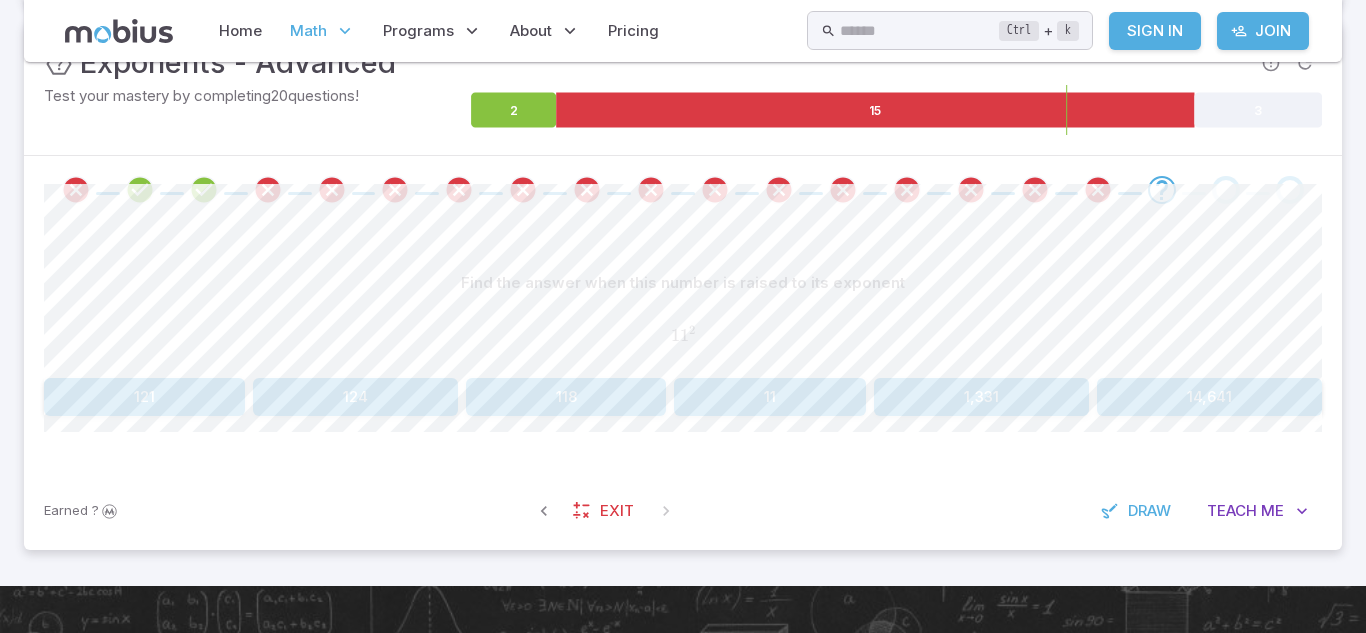 click on "1,331" at bounding box center (981, 397) 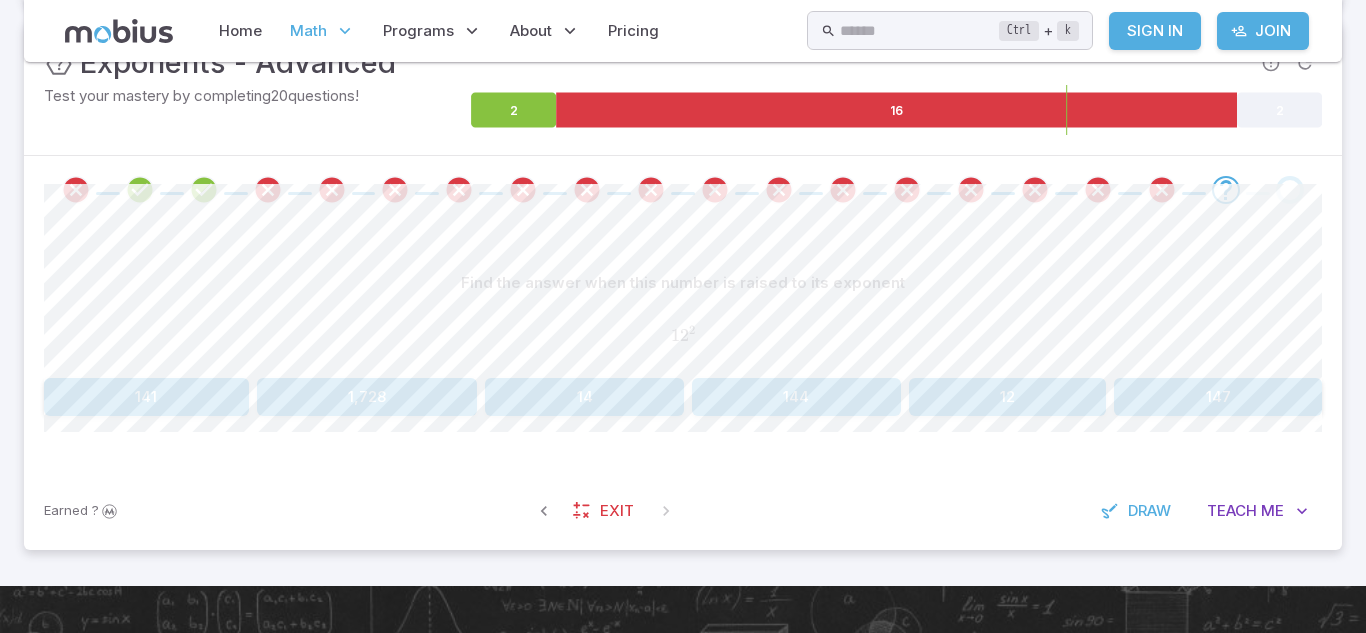 click on "147" at bounding box center (1218, 397) 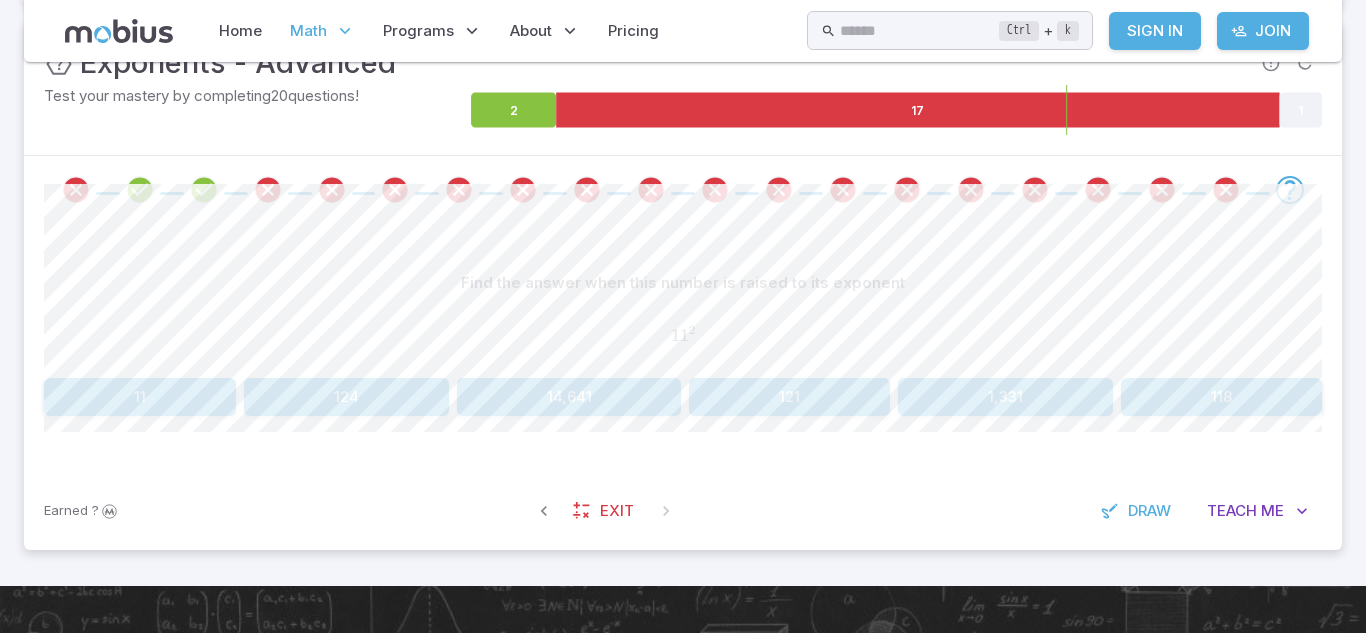 click on "121" at bounding box center (789, 397) 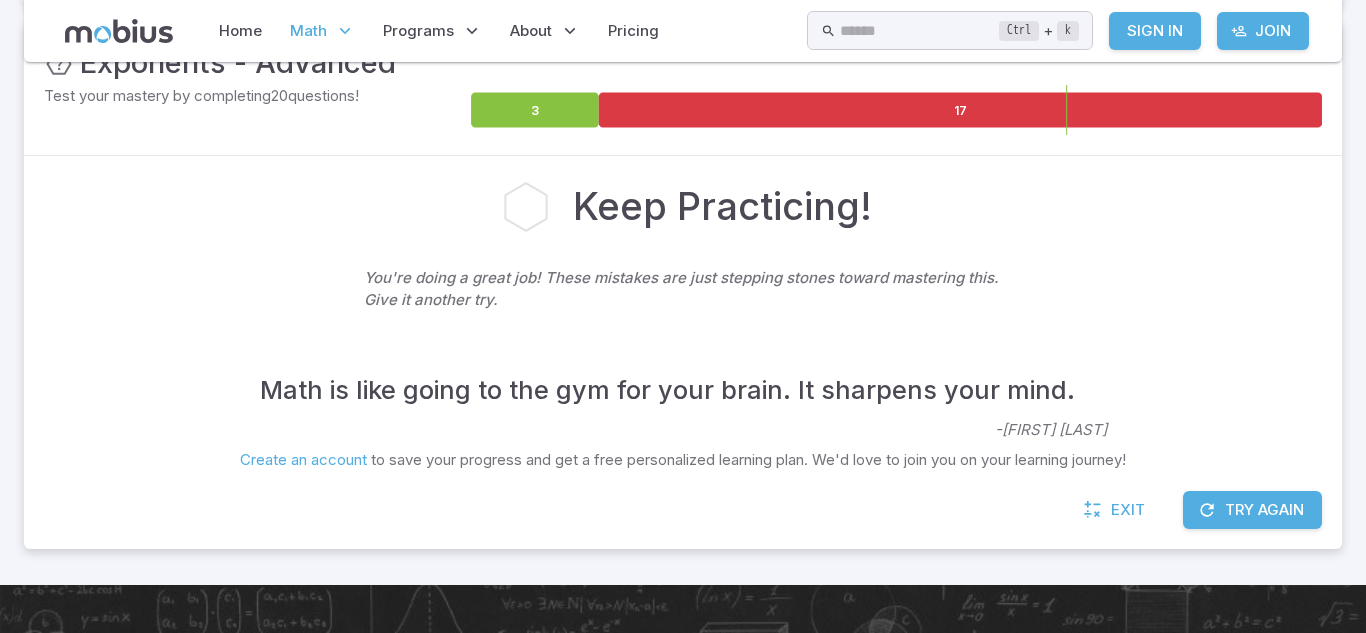 click on "Try Again" at bounding box center [1252, 510] 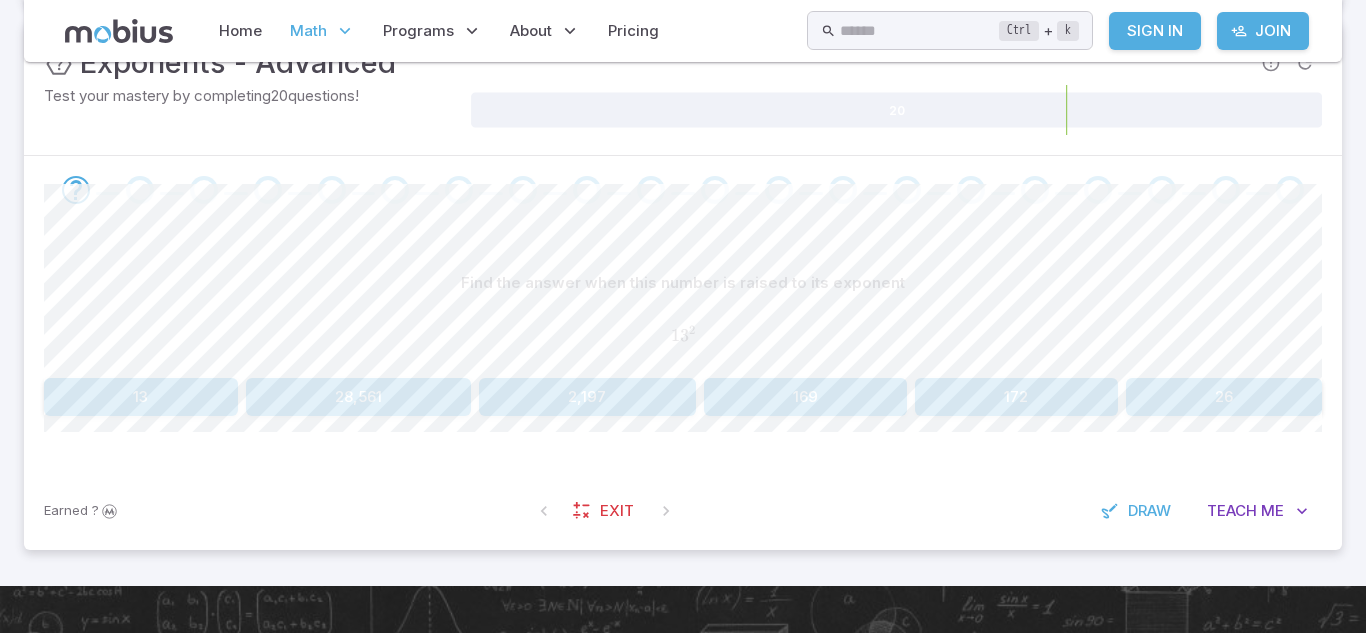 click on "26" at bounding box center [1224, 397] 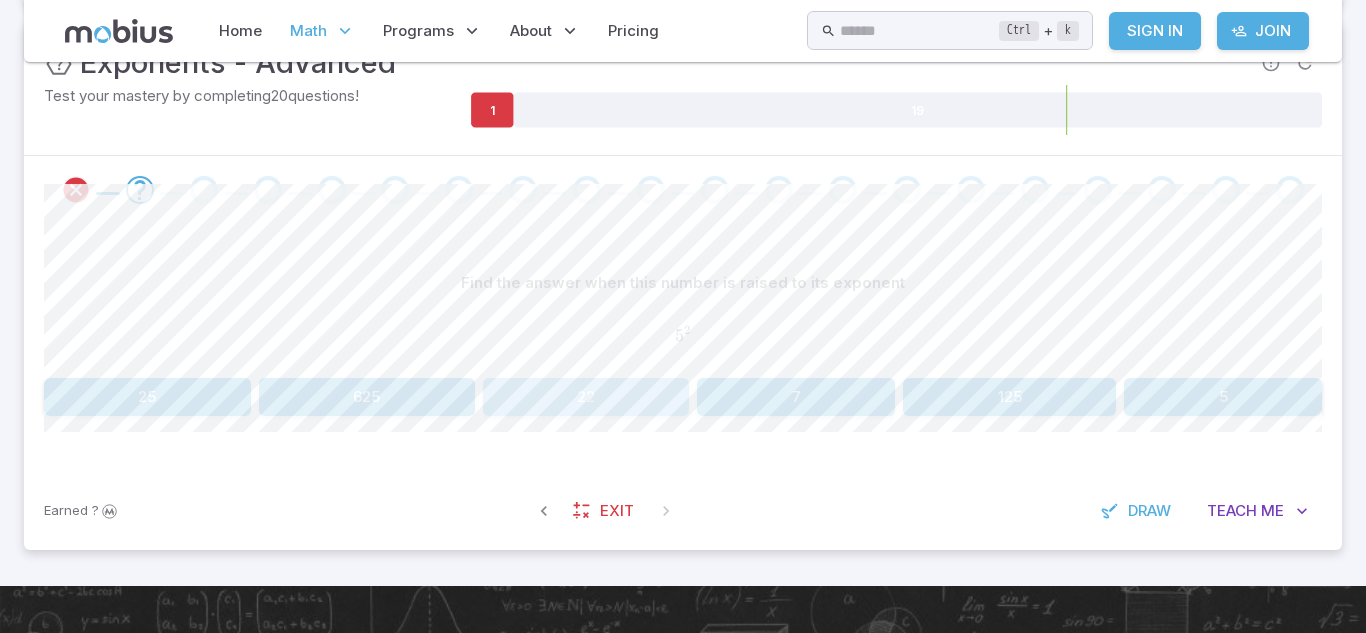 click on "22" at bounding box center (586, 397) 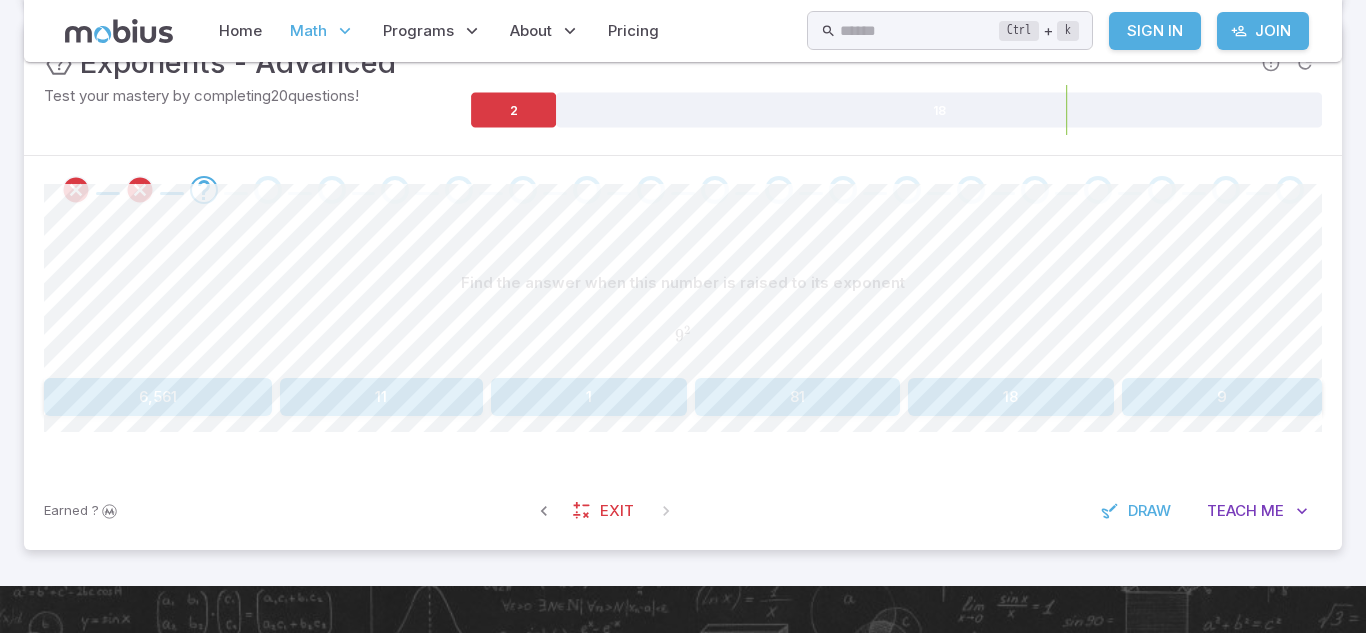 click on "11" at bounding box center (381, 397) 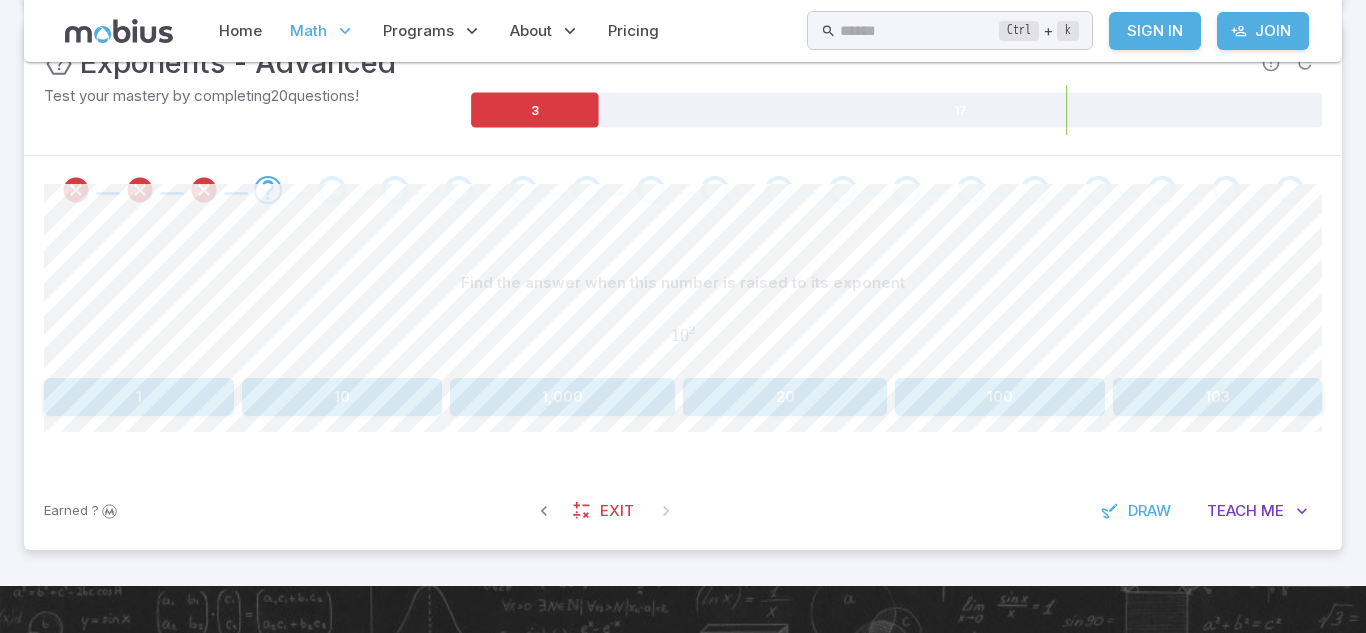 click on "20" at bounding box center (784, 397) 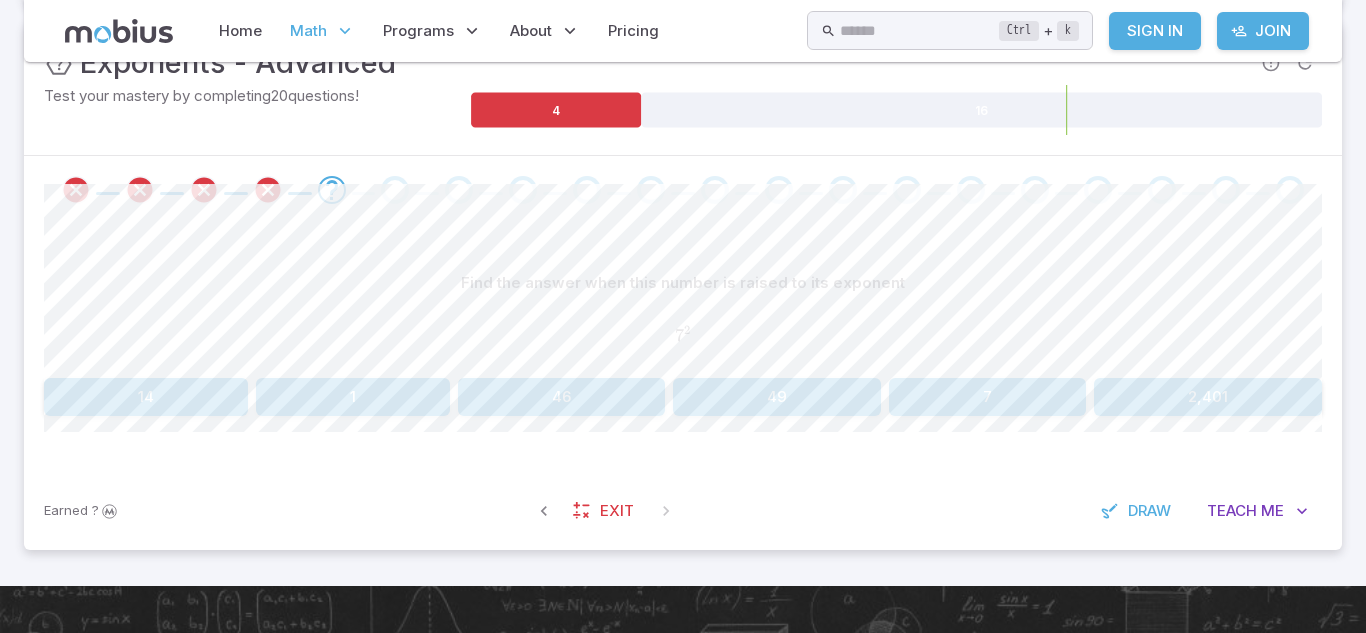 click on "Find the answer when this number is raised to its exponent 7 2 7^{2} 7 2 14 1 46 49 7 2,401" at bounding box center (683, 340) 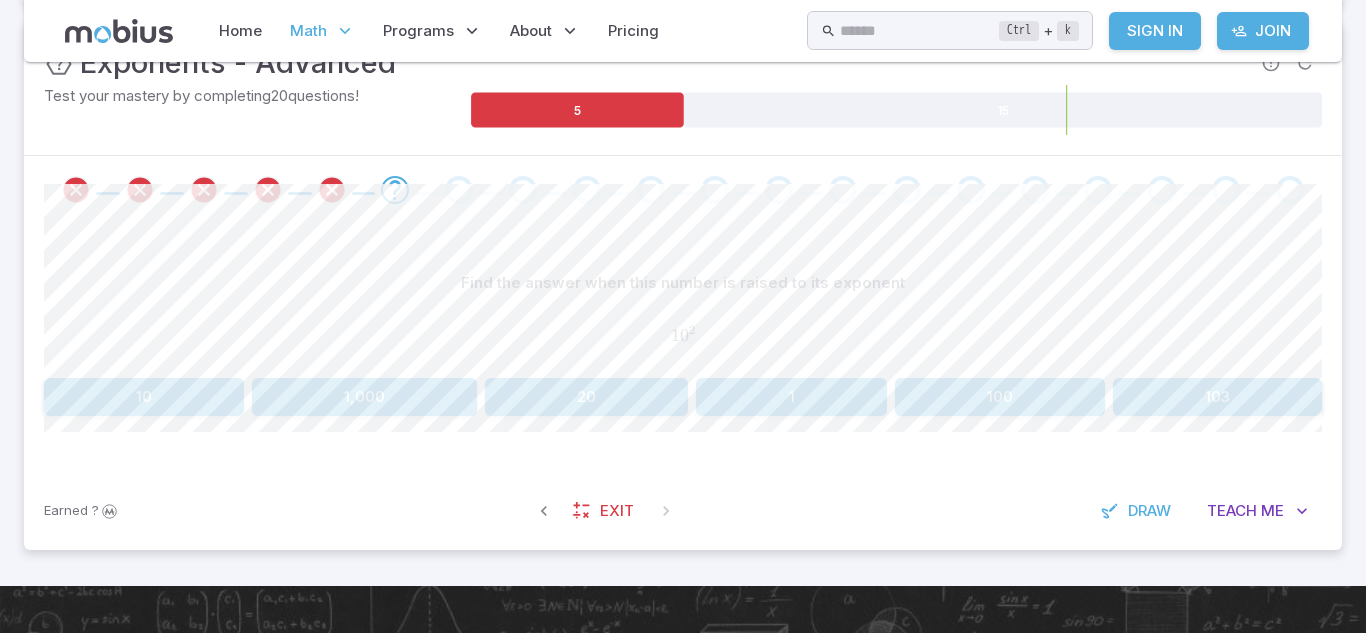 click on "1" at bounding box center [791, 397] 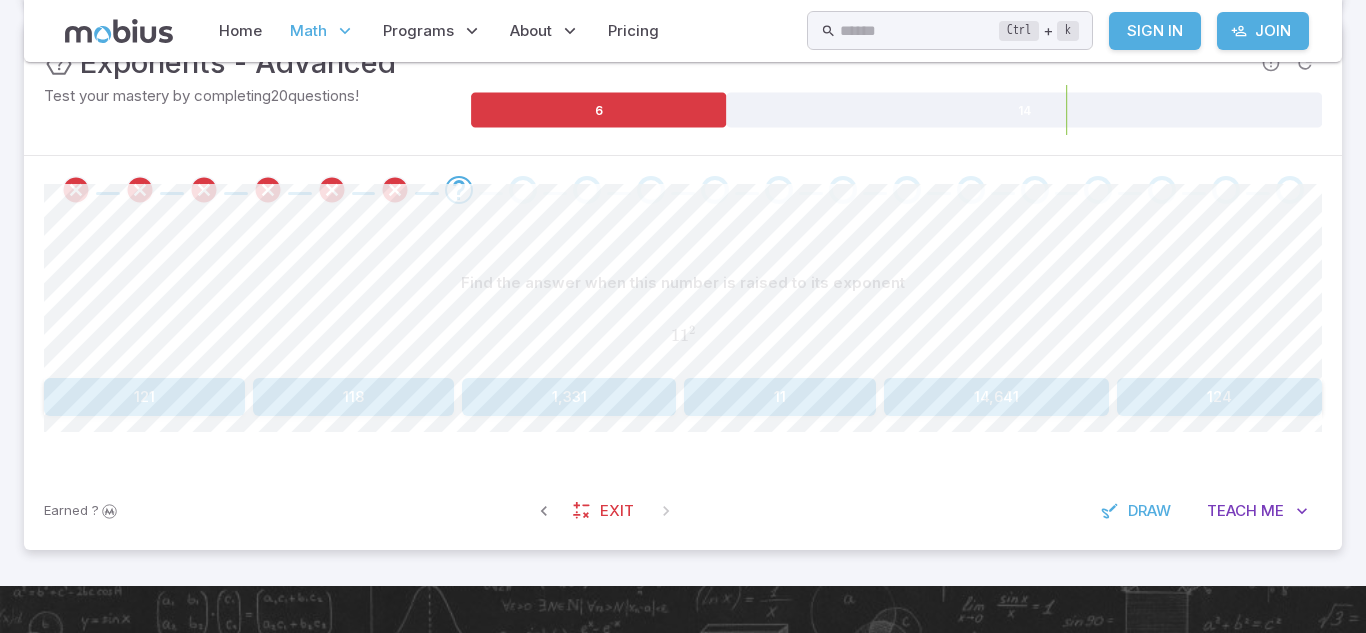 click on "1,331" at bounding box center [569, 397] 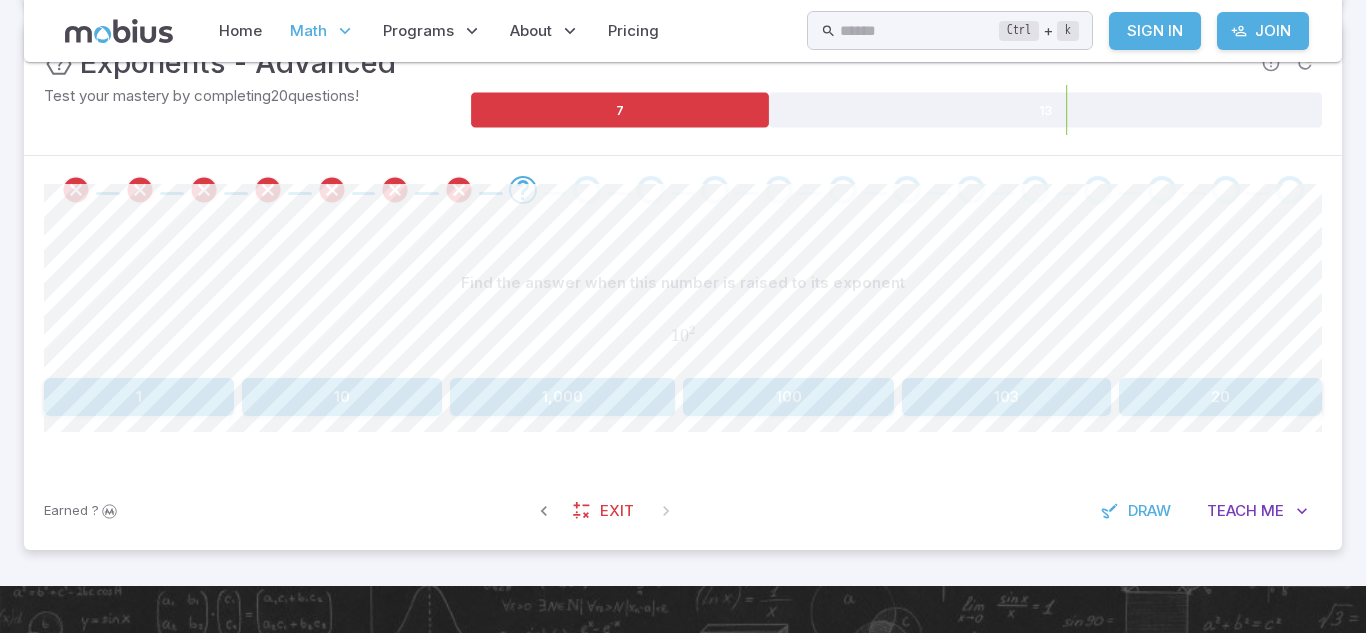 click on "10" at bounding box center (342, 397) 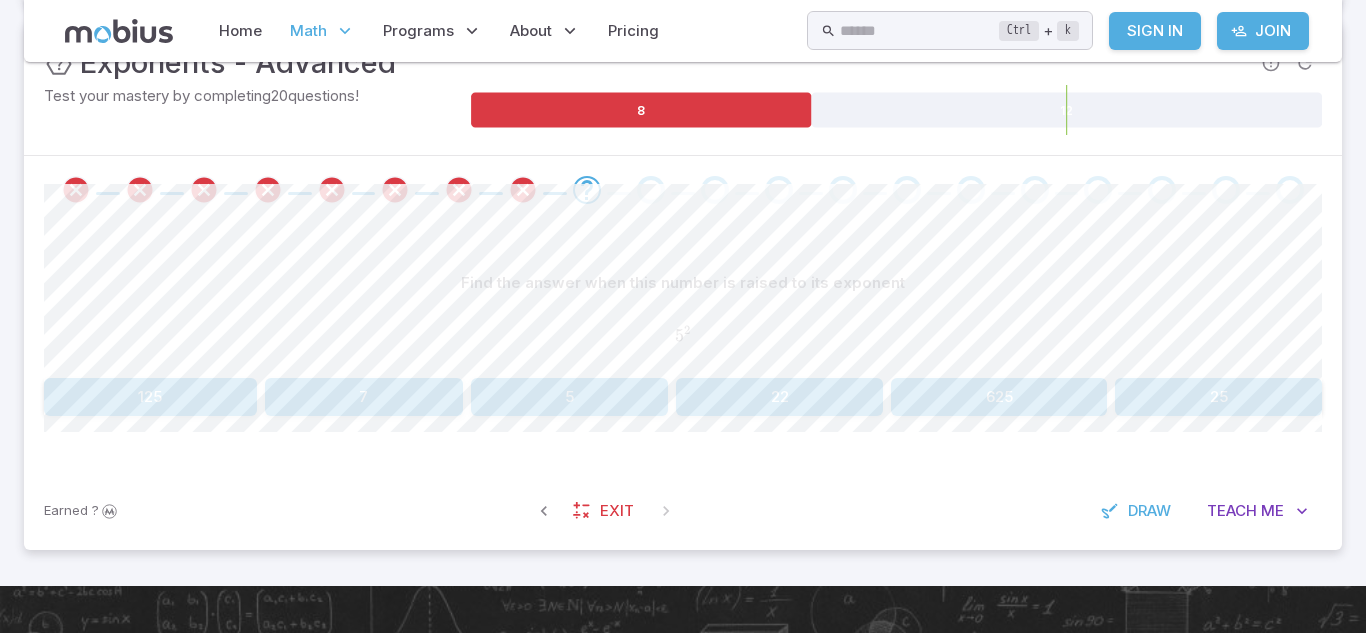 click on "125" at bounding box center (150, 397) 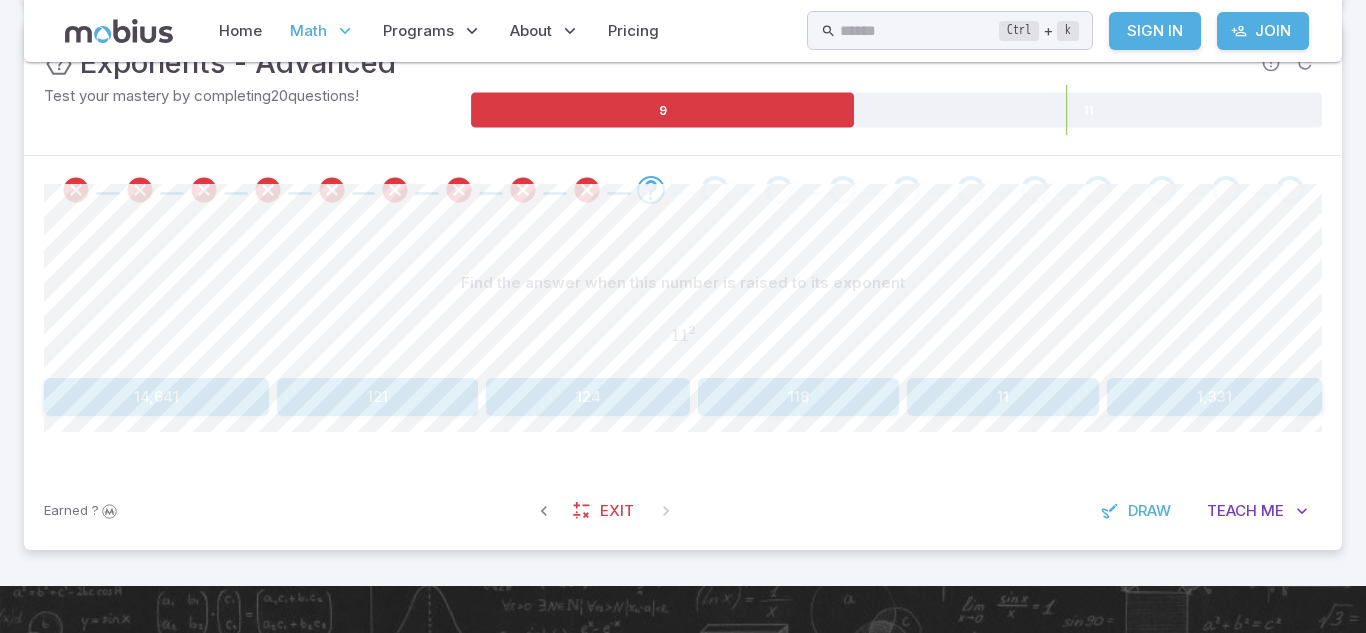 click on "Find the answer when this number is raised to its exponent 1 1 2 11^{2} 1 1 2 14,641 121 124 118 11 1,331" at bounding box center [683, 340] 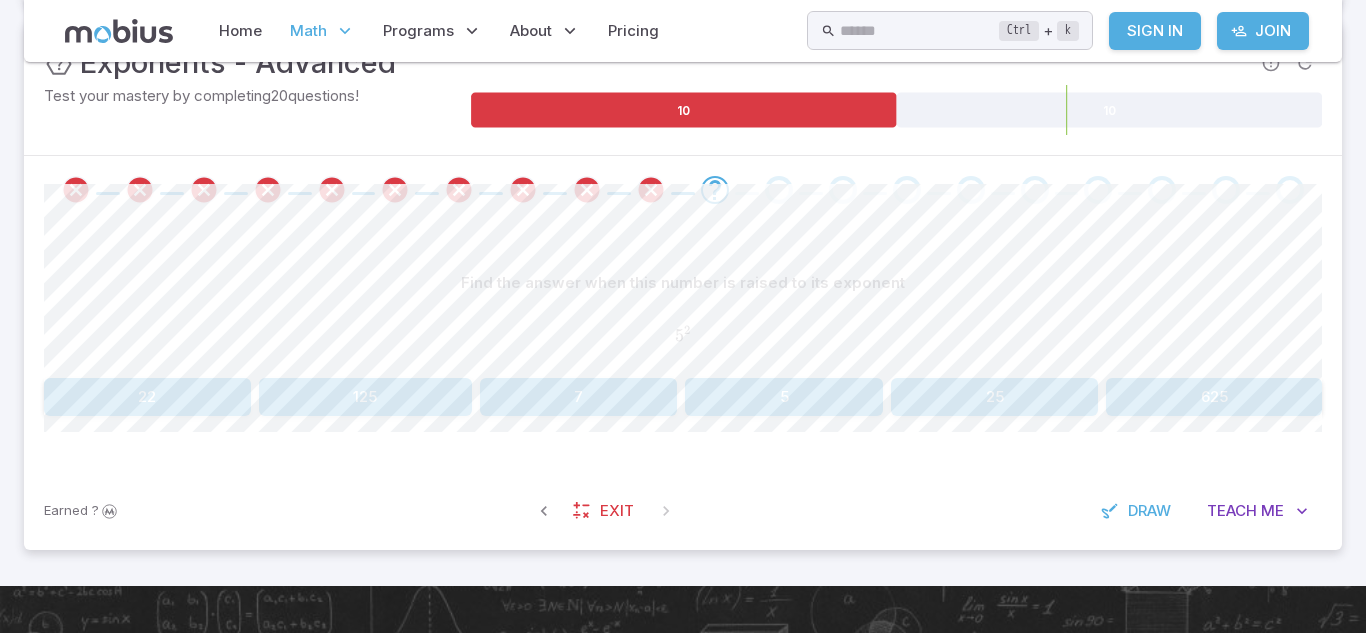 click on "125" at bounding box center (365, 397) 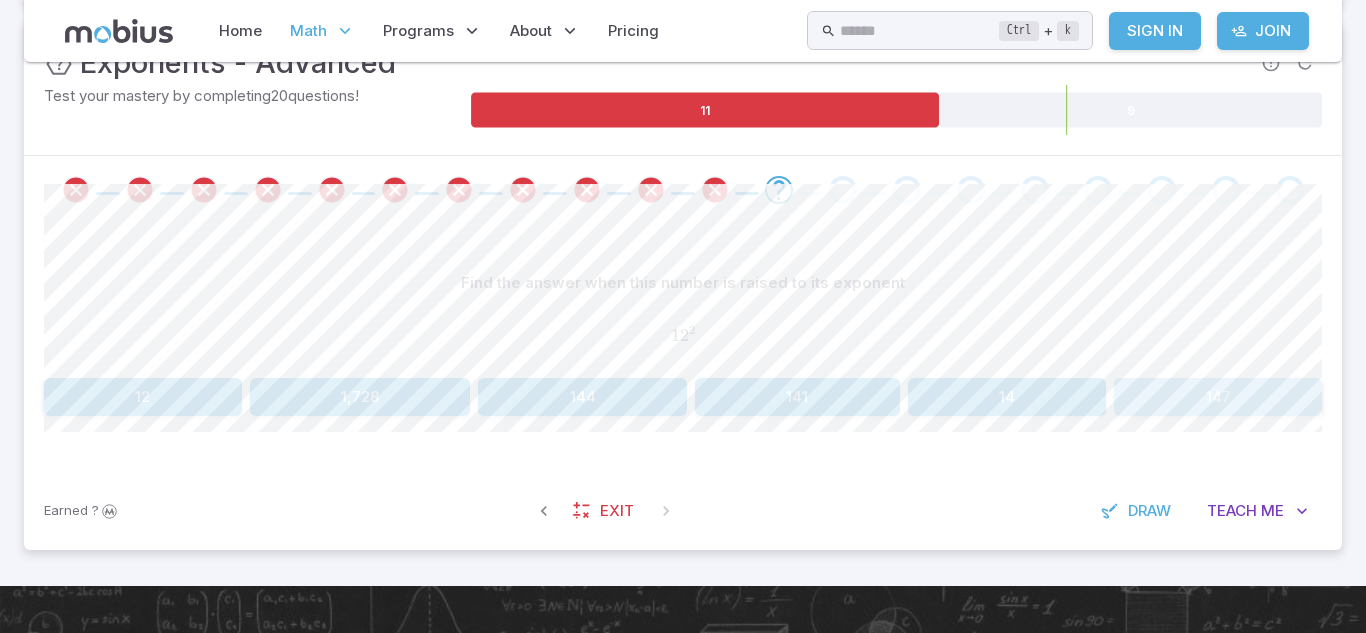 click on "147" at bounding box center (1218, 397) 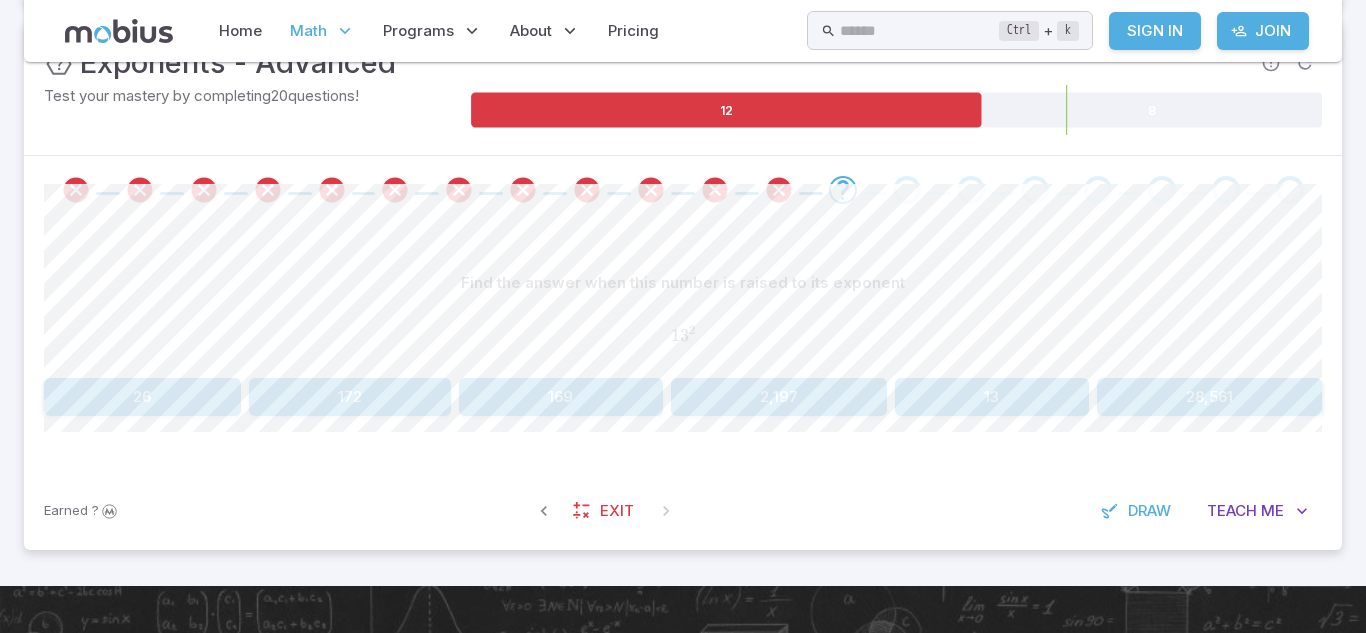 click on "2,197" at bounding box center [779, 397] 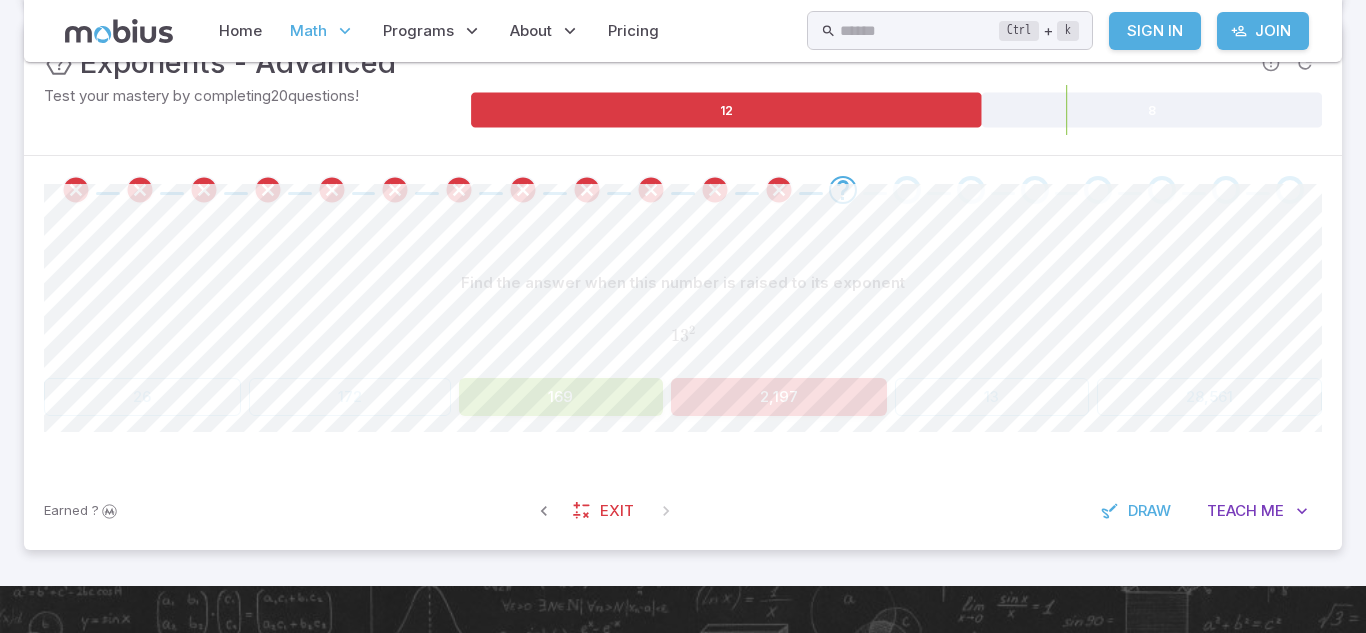 click on "169" at bounding box center (561, 397) 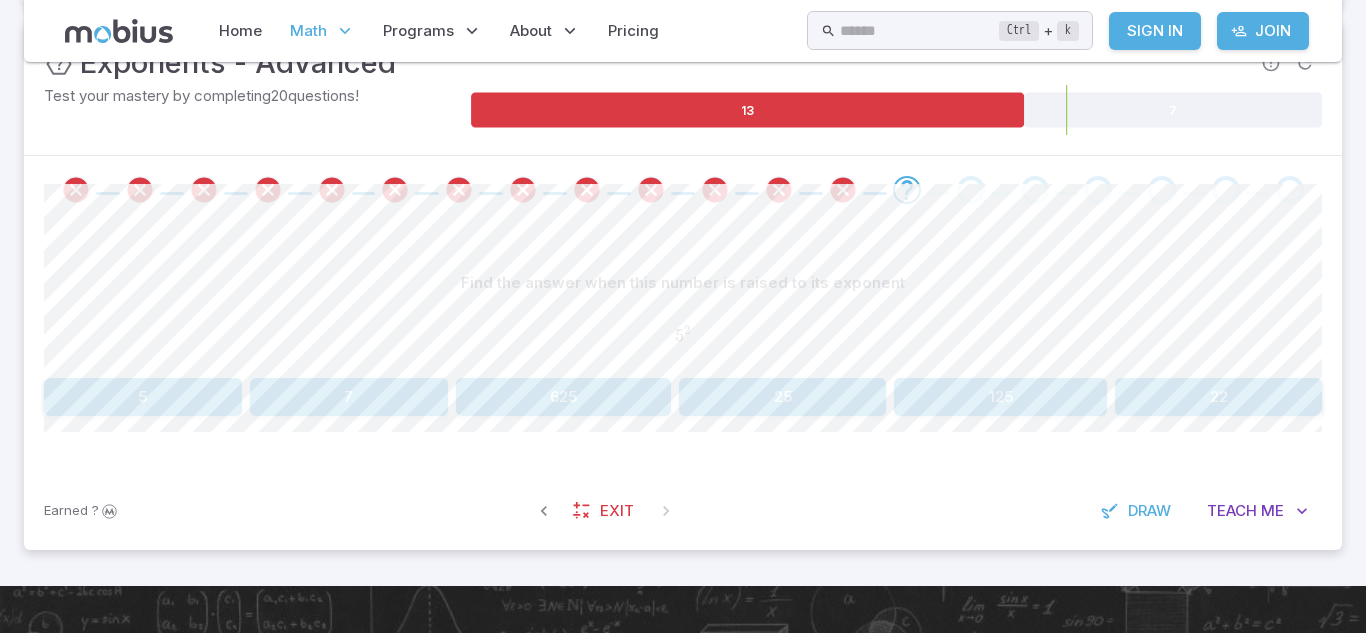 click on "625" at bounding box center (564, 397) 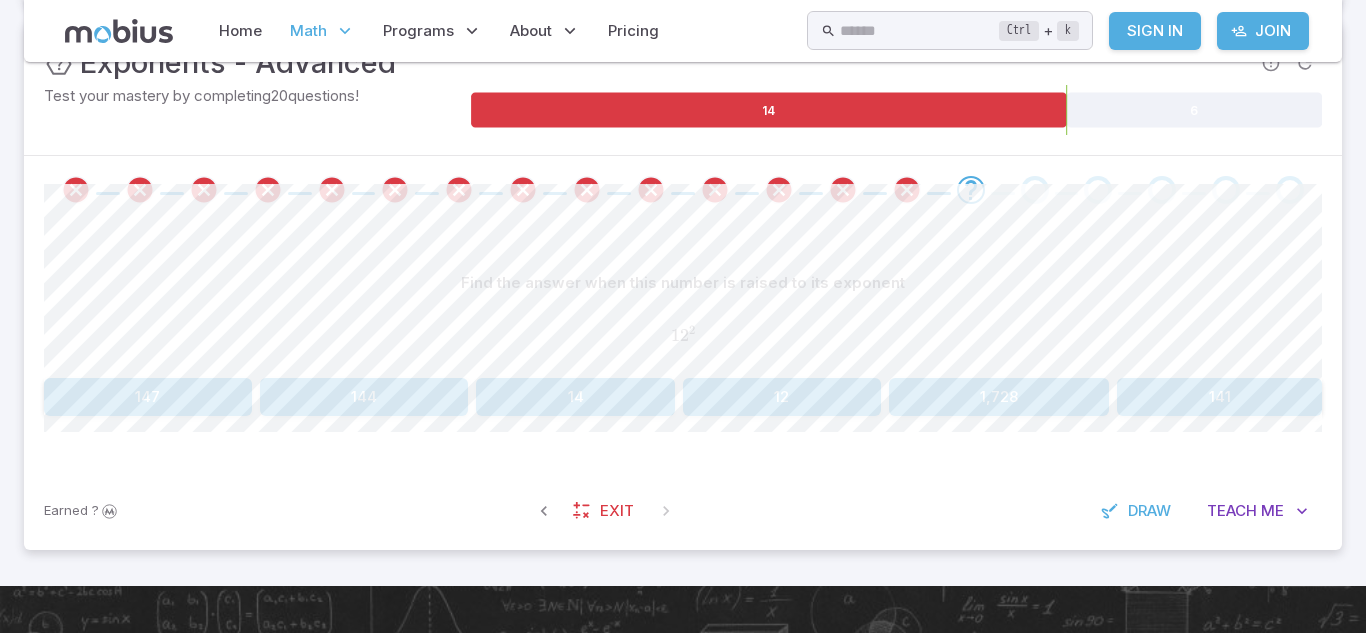 click on "14" at bounding box center [575, 397] 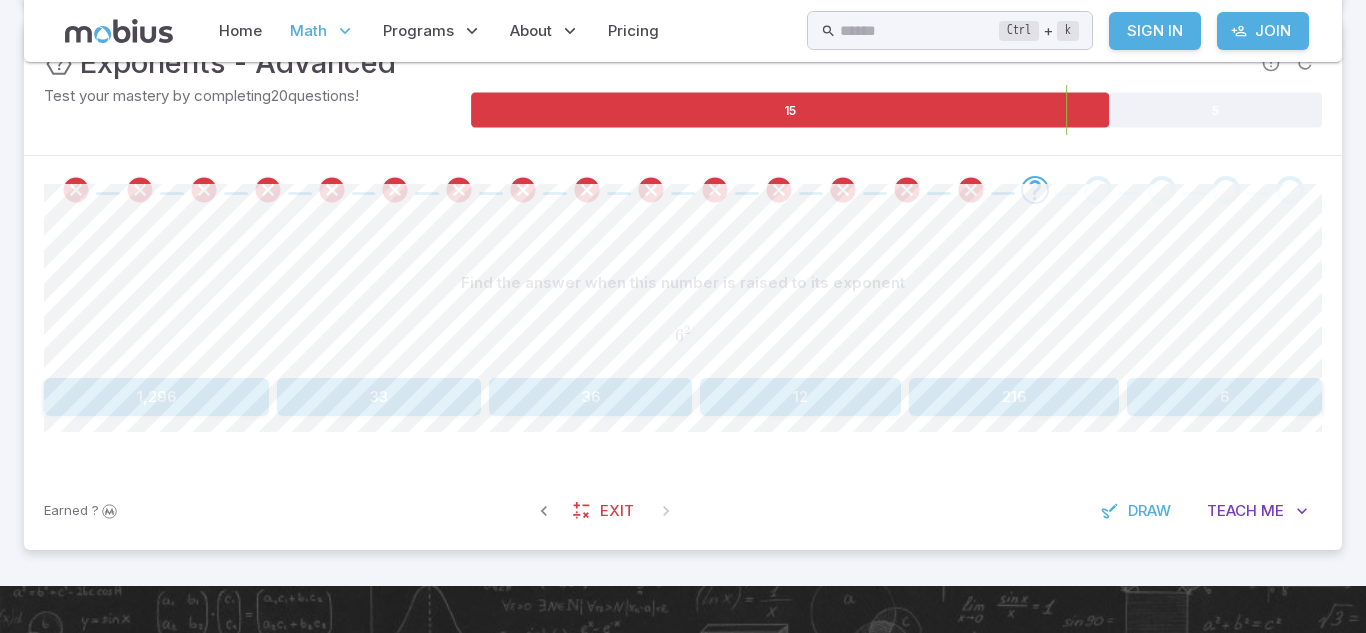 click on "36" at bounding box center (591, 397) 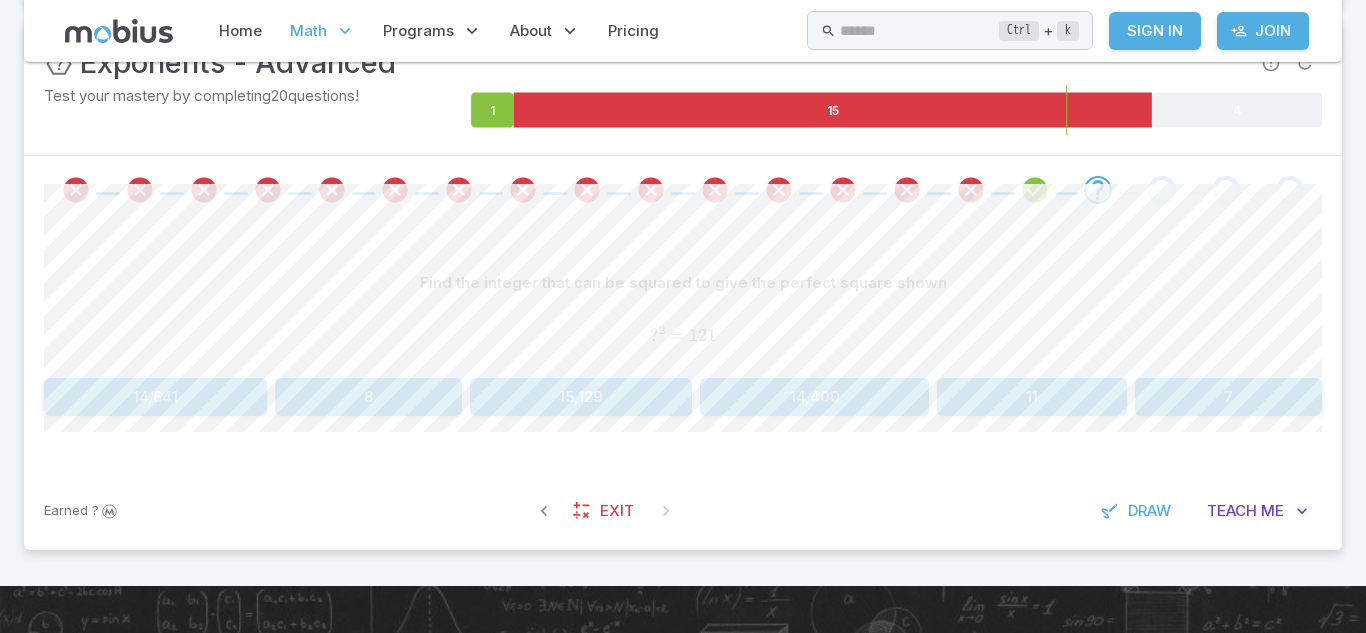 click on "15,129" at bounding box center (581, 397) 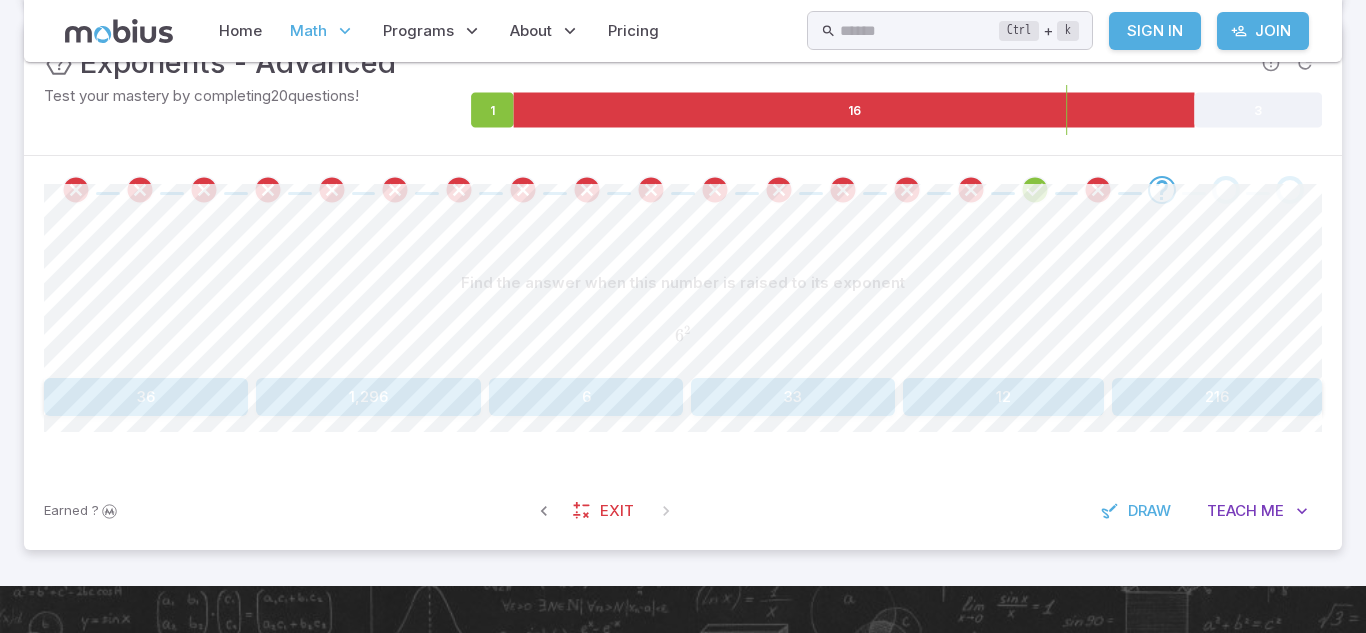 click on "12" at bounding box center [1003, 397] 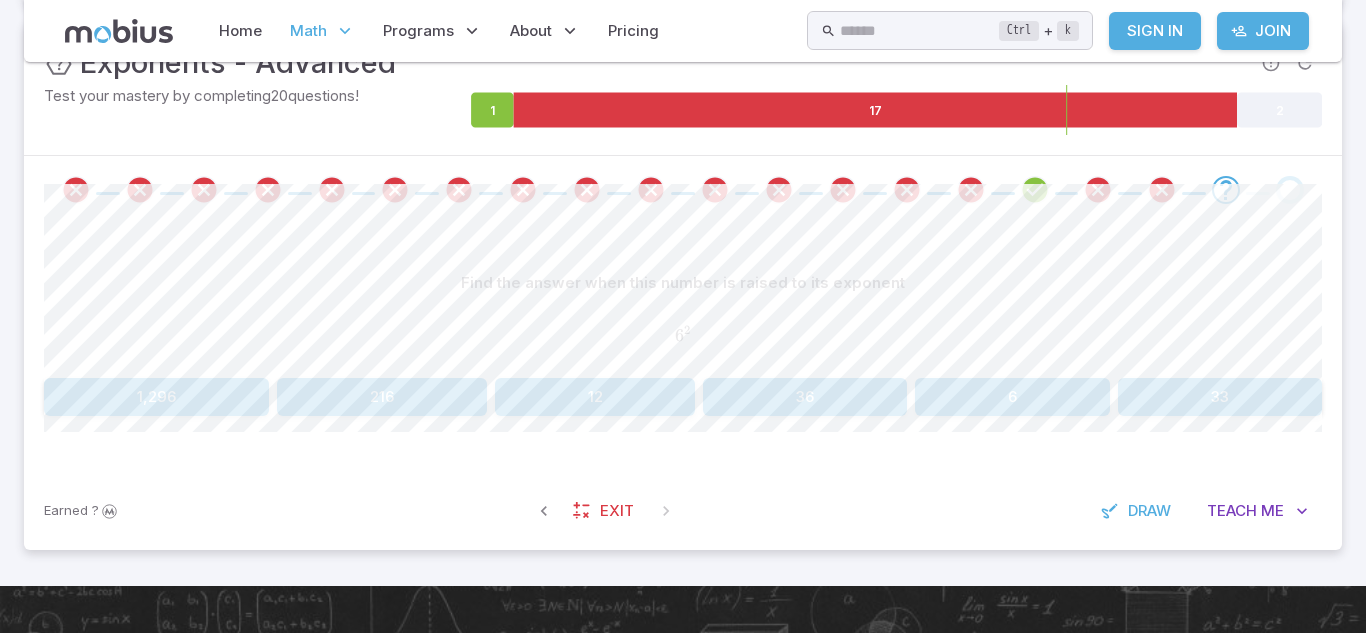 click on "12" at bounding box center (595, 397) 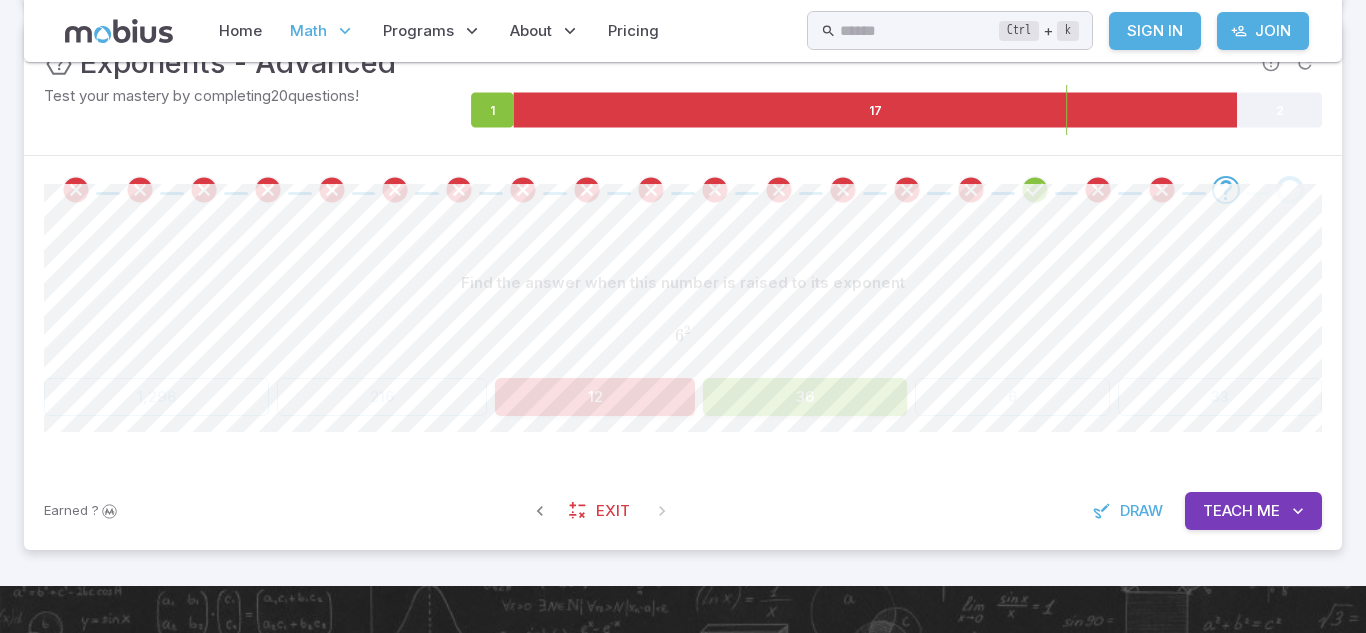 click on "36" at bounding box center (805, 397) 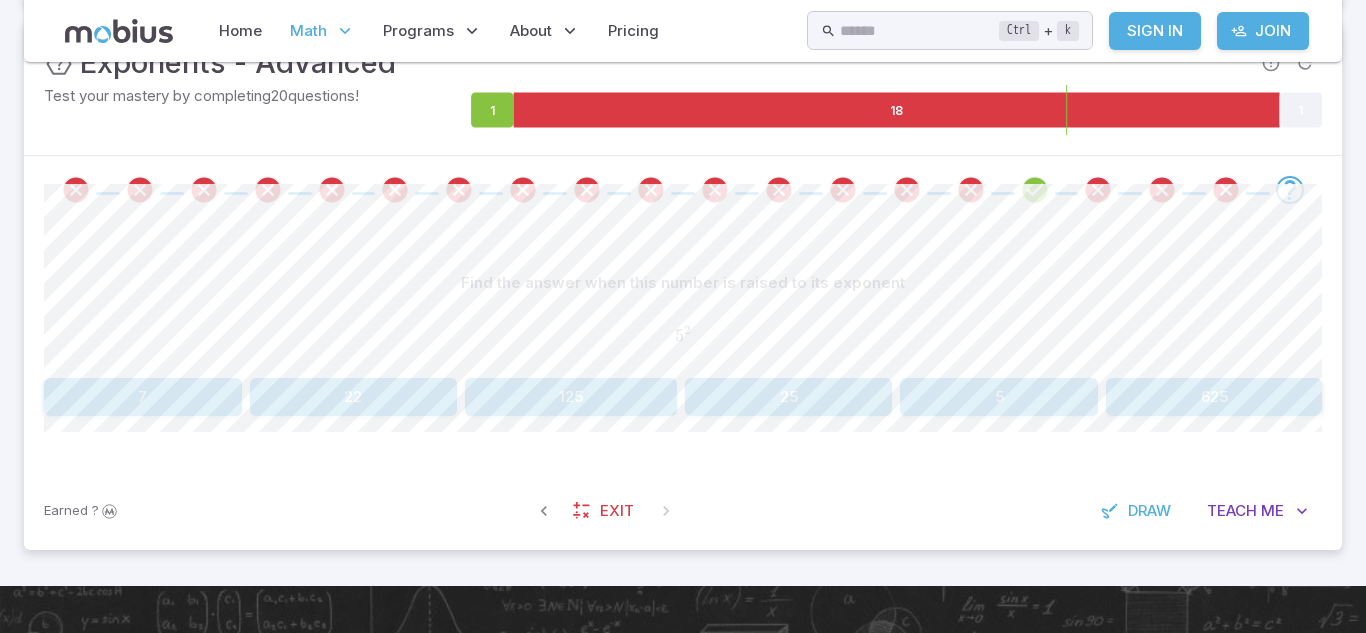 click on "25" at bounding box center (788, 397) 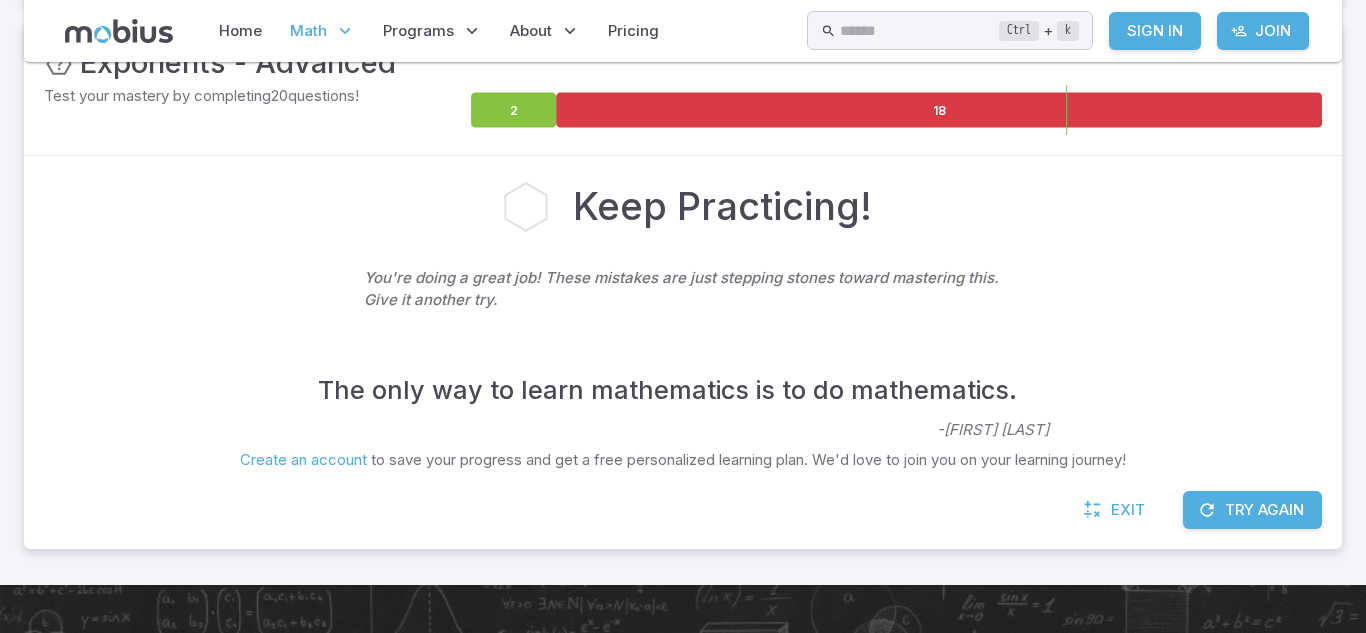 click on "Try Again" at bounding box center [1252, 510] 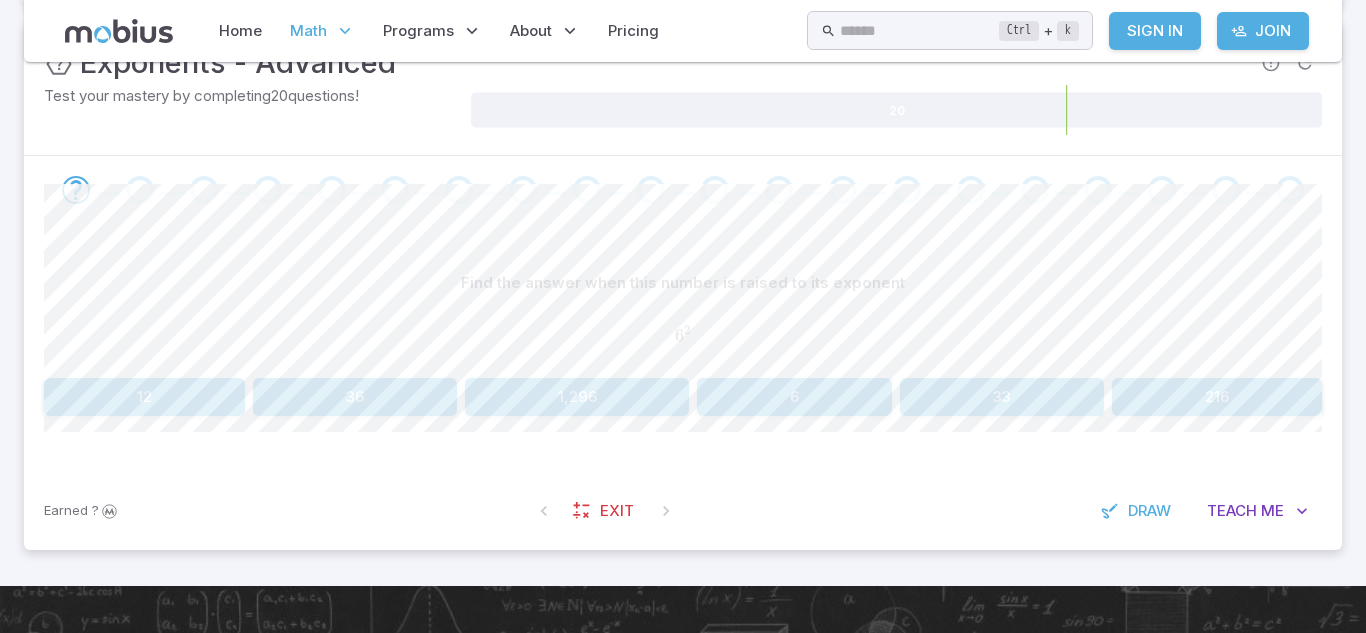 click on "216" at bounding box center [1217, 397] 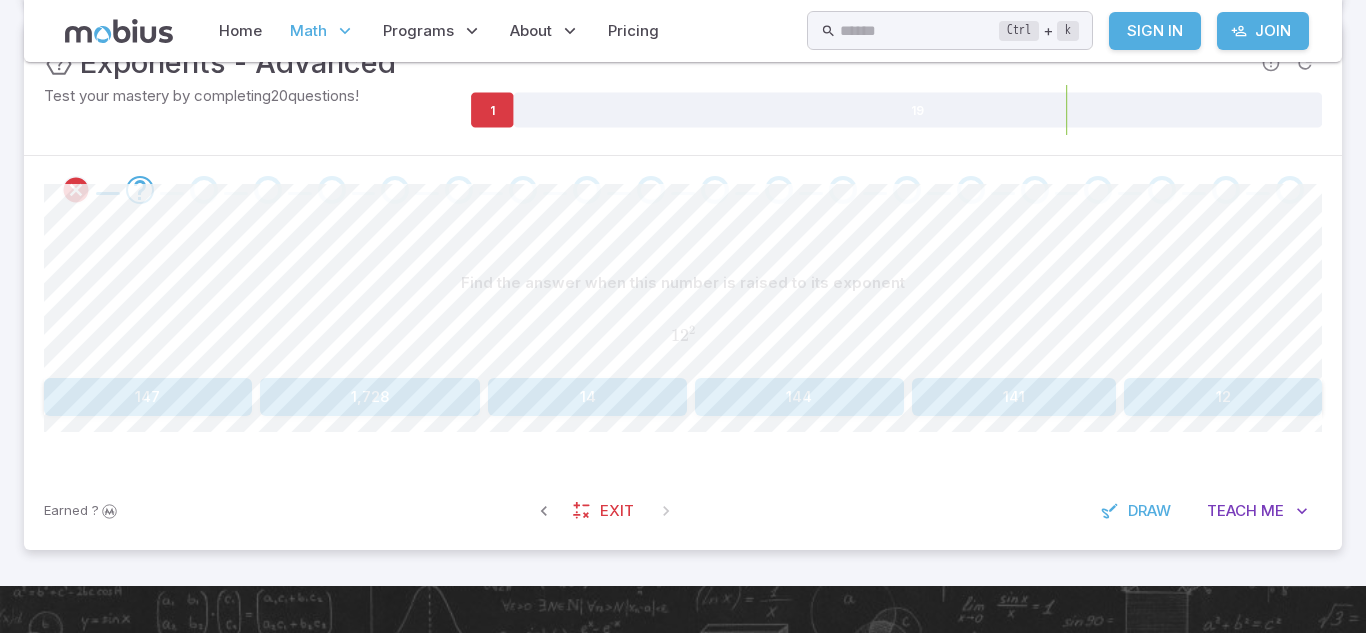 click on "141" at bounding box center (1014, 397) 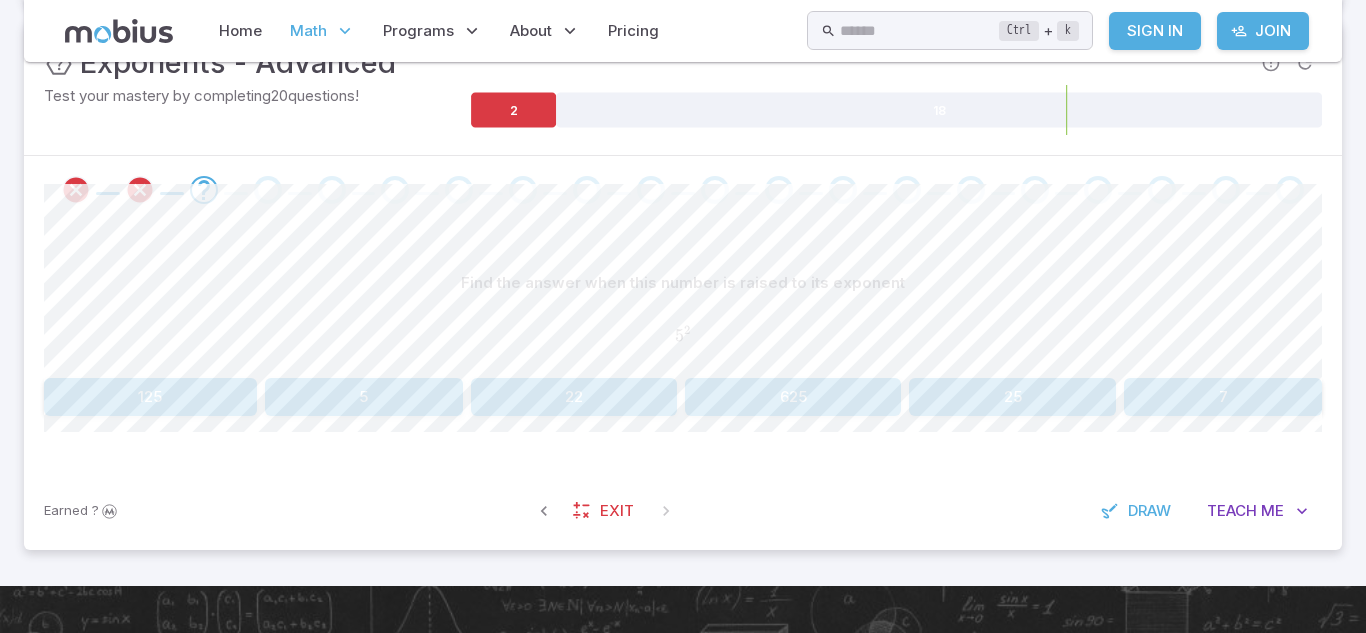 click on "625" at bounding box center (793, 397) 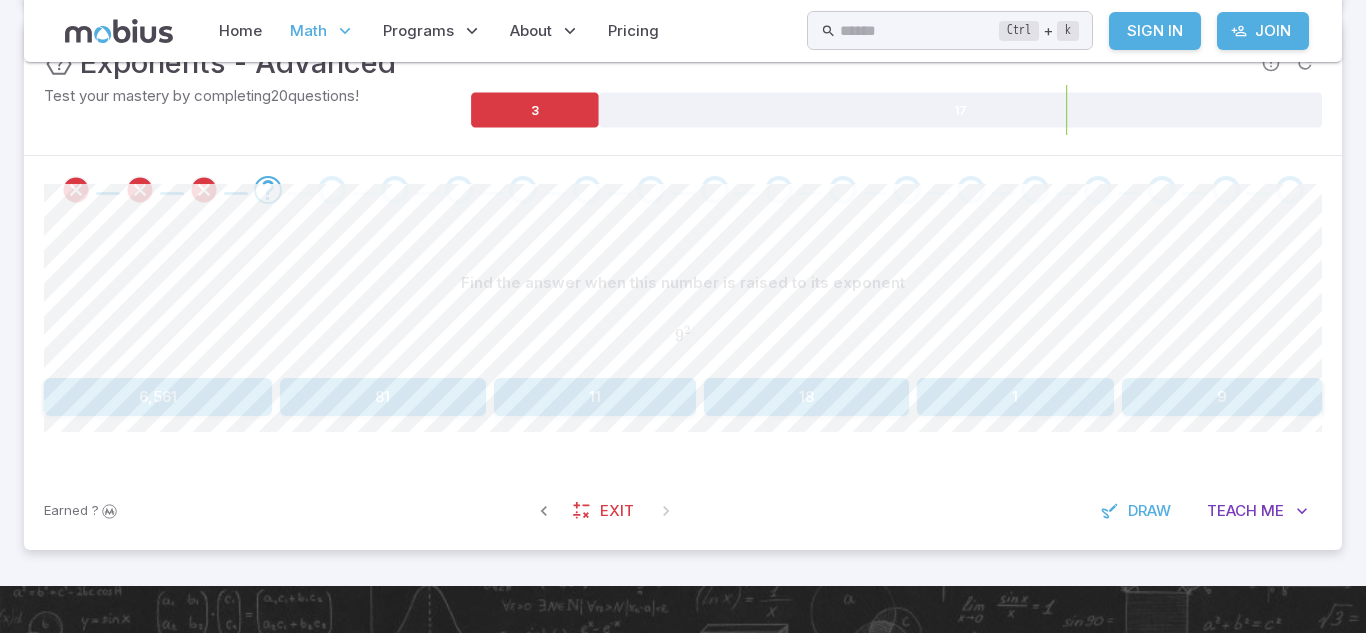 click on "1" at bounding box center [1015, 397] 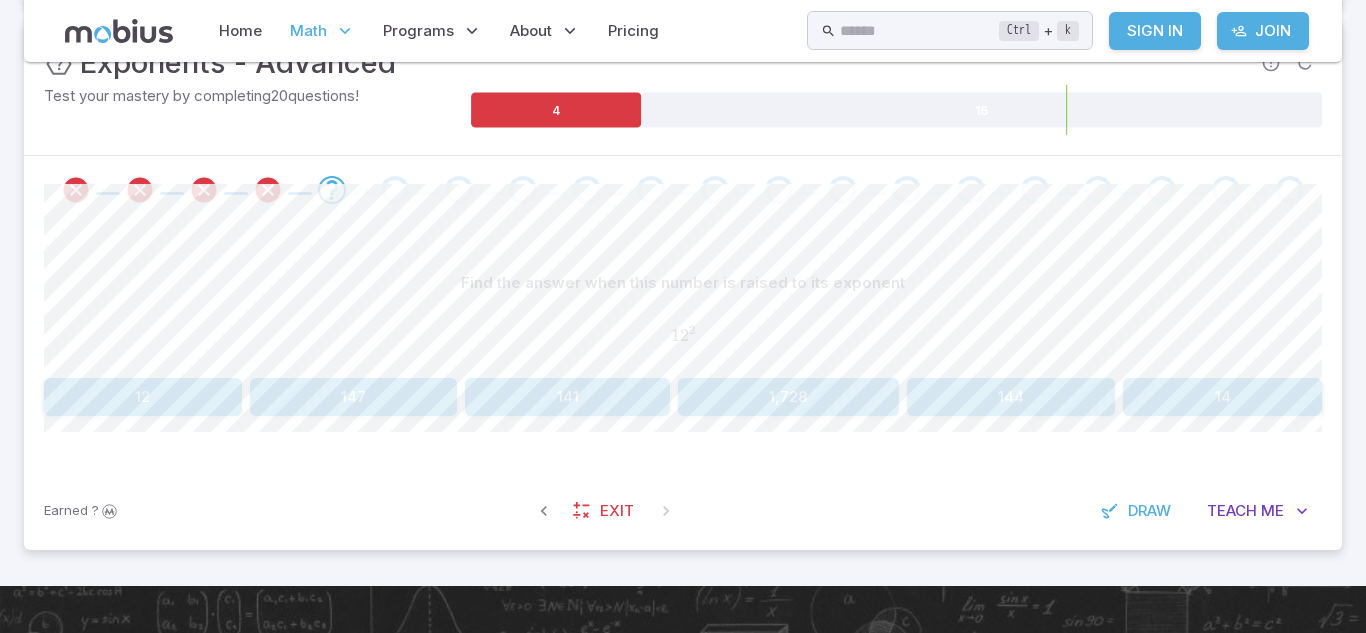 click on "141" at bounding box center [567, 397] 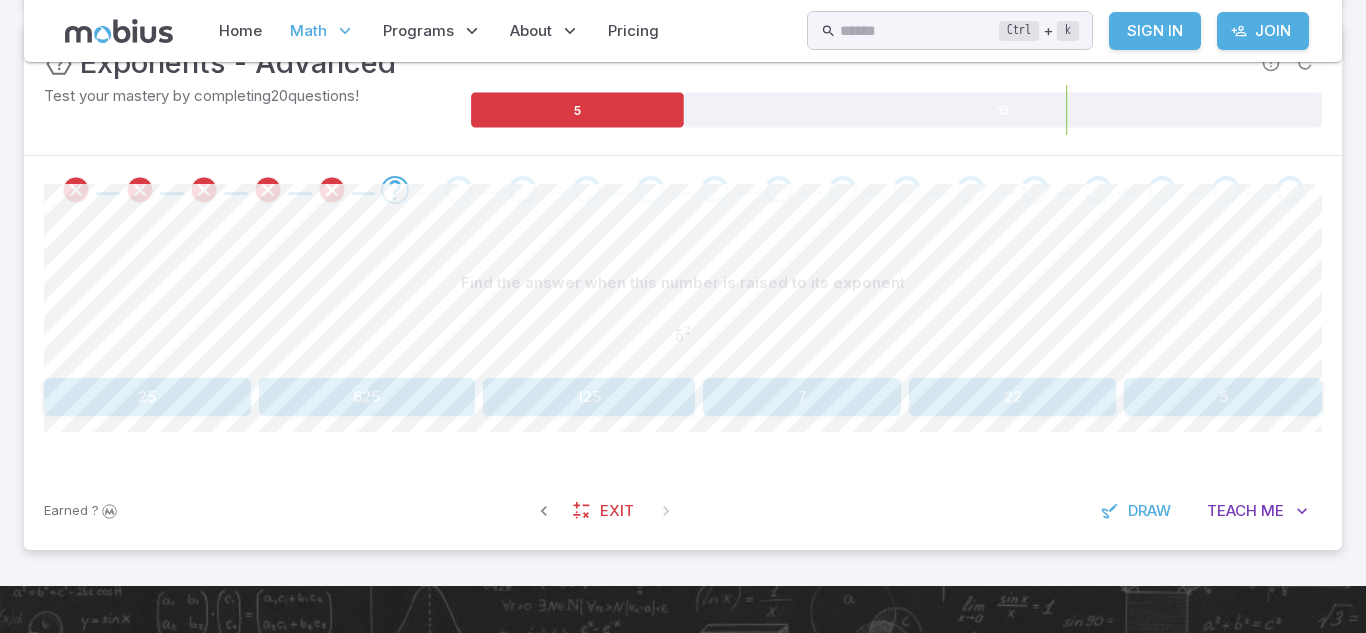 click on "125" at bounding box center [589, 397] 